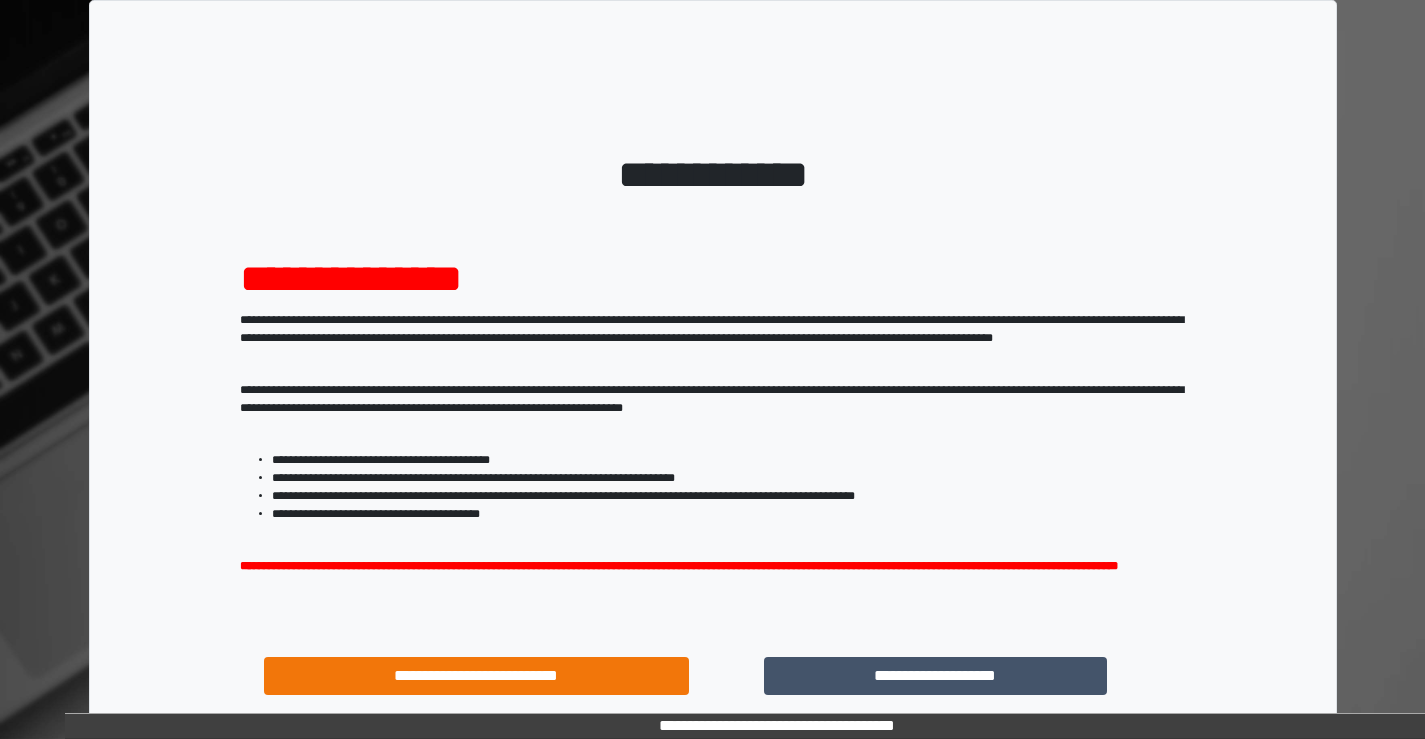 scroll, scrollTop: 0, scrollLeft: 0, axis: both 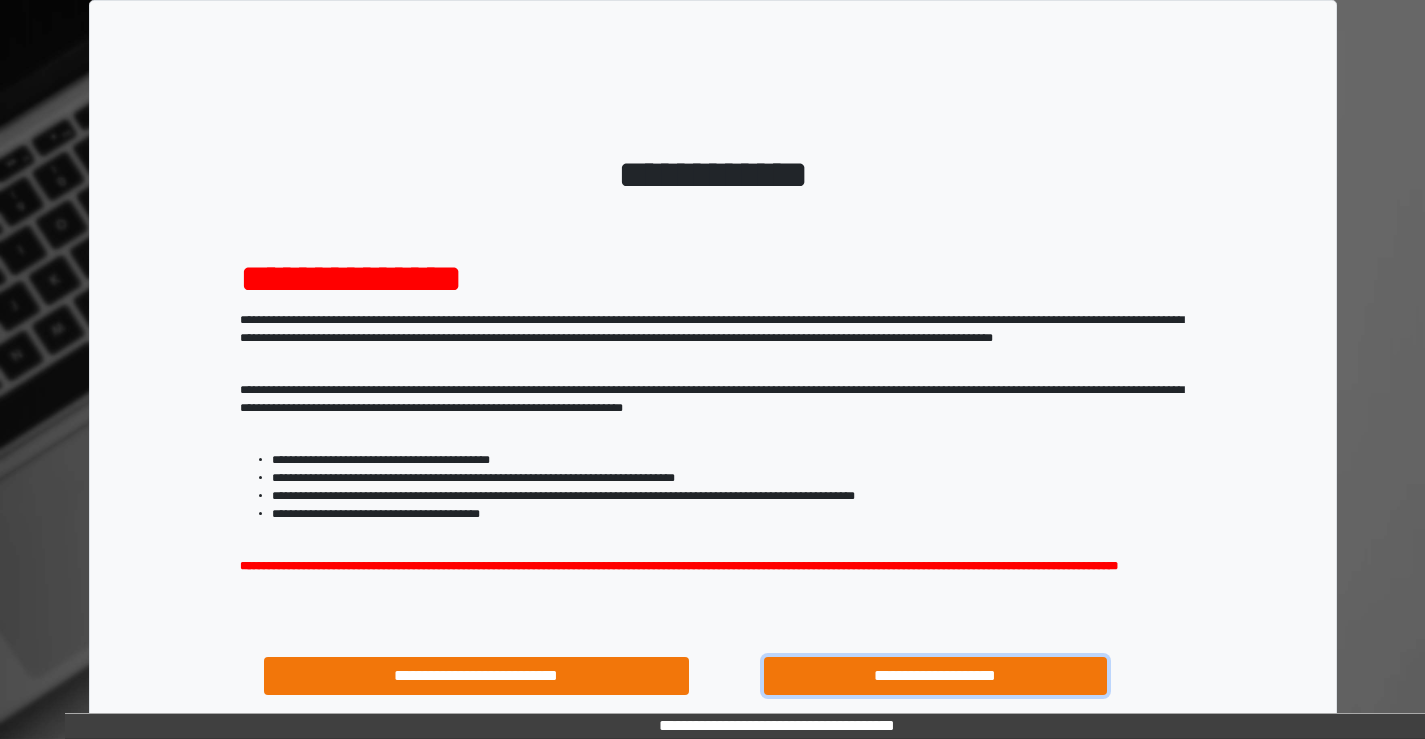 click on "**********" at bounding box center [936, 676] 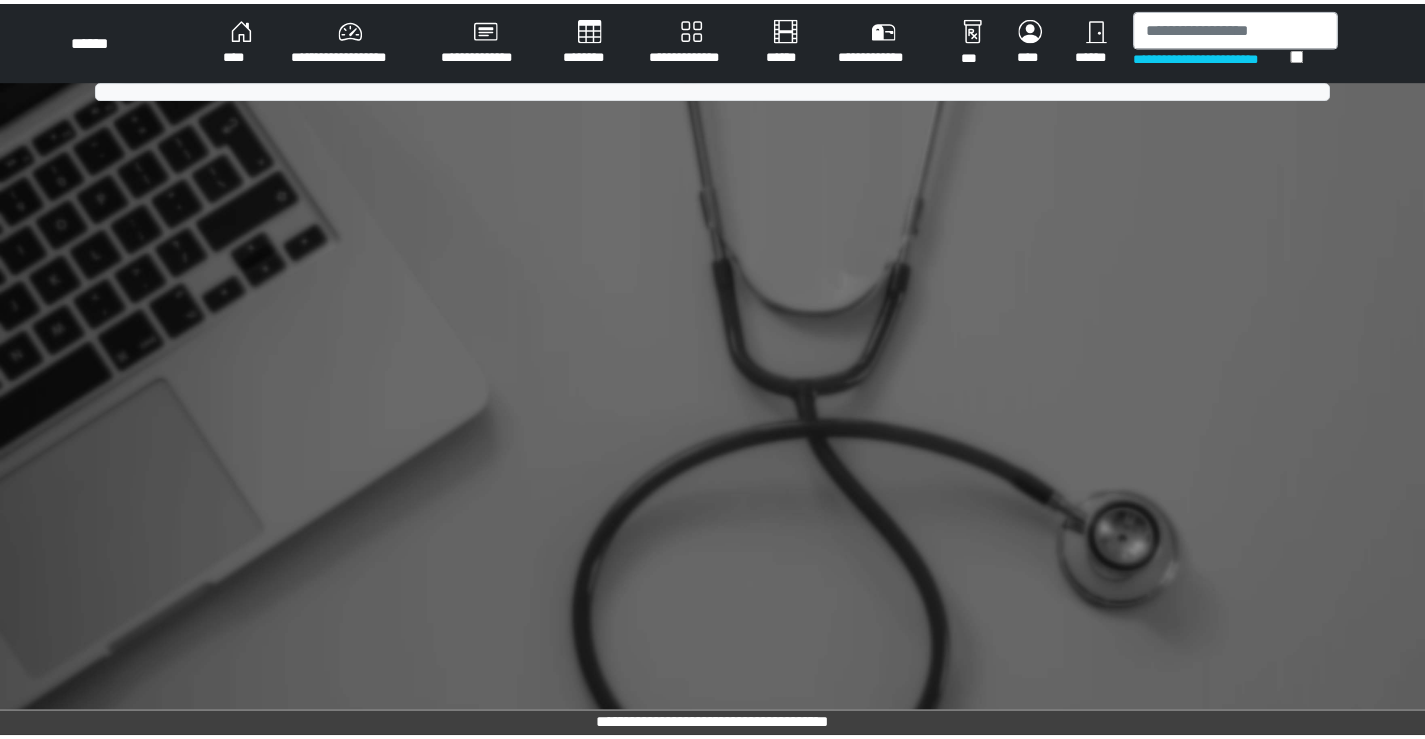 scroll, scrollTop: 0, scrollLeft: 0, axis: both 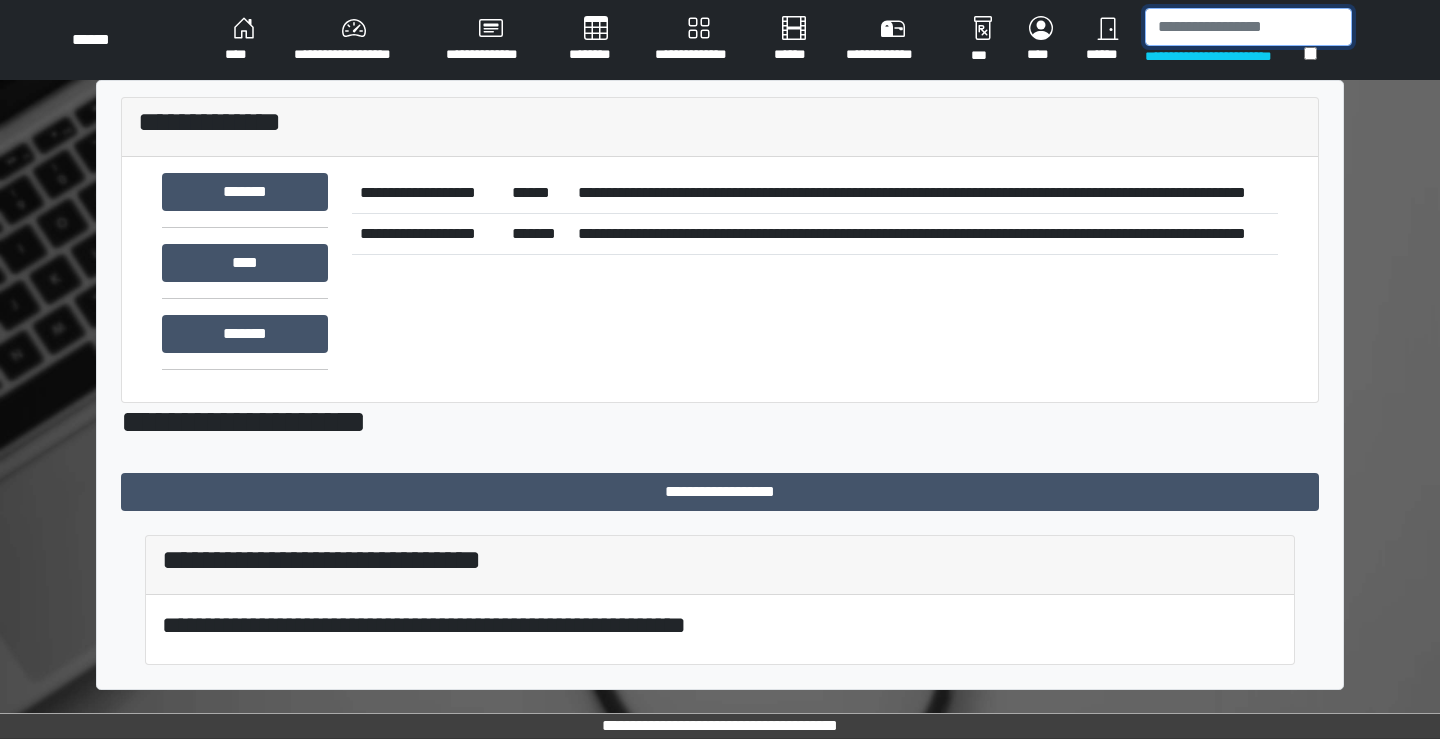 click at bounding box center (1248, 27) 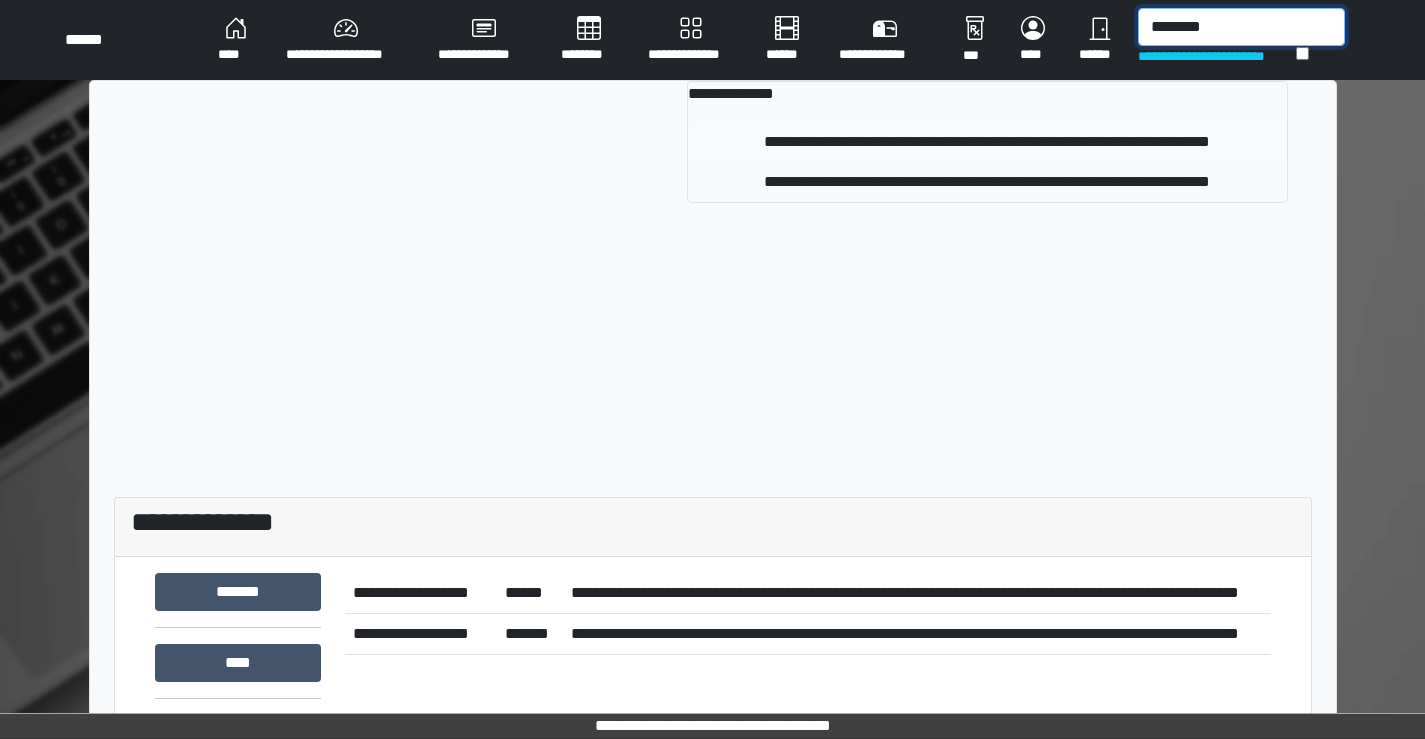 type on "********" 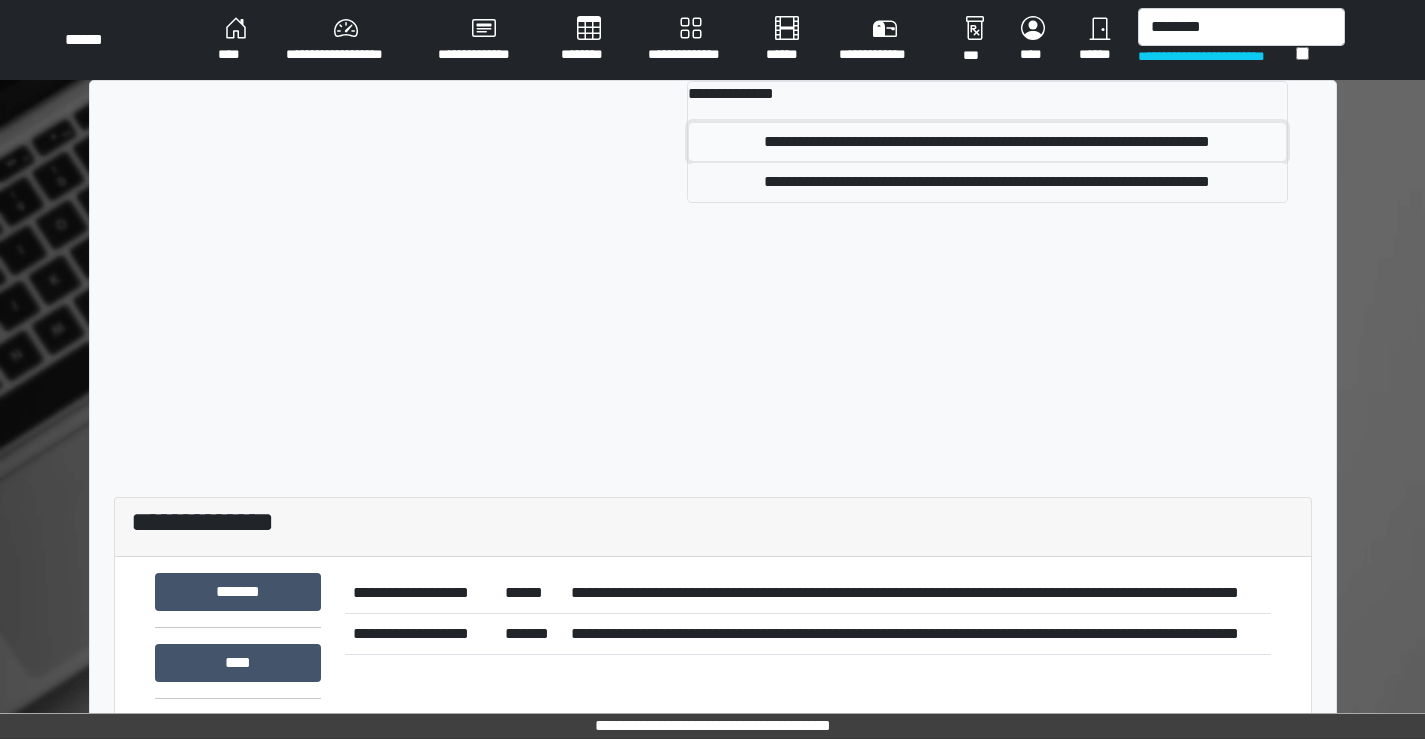 click on "**********" at bounding box center (987, 142) 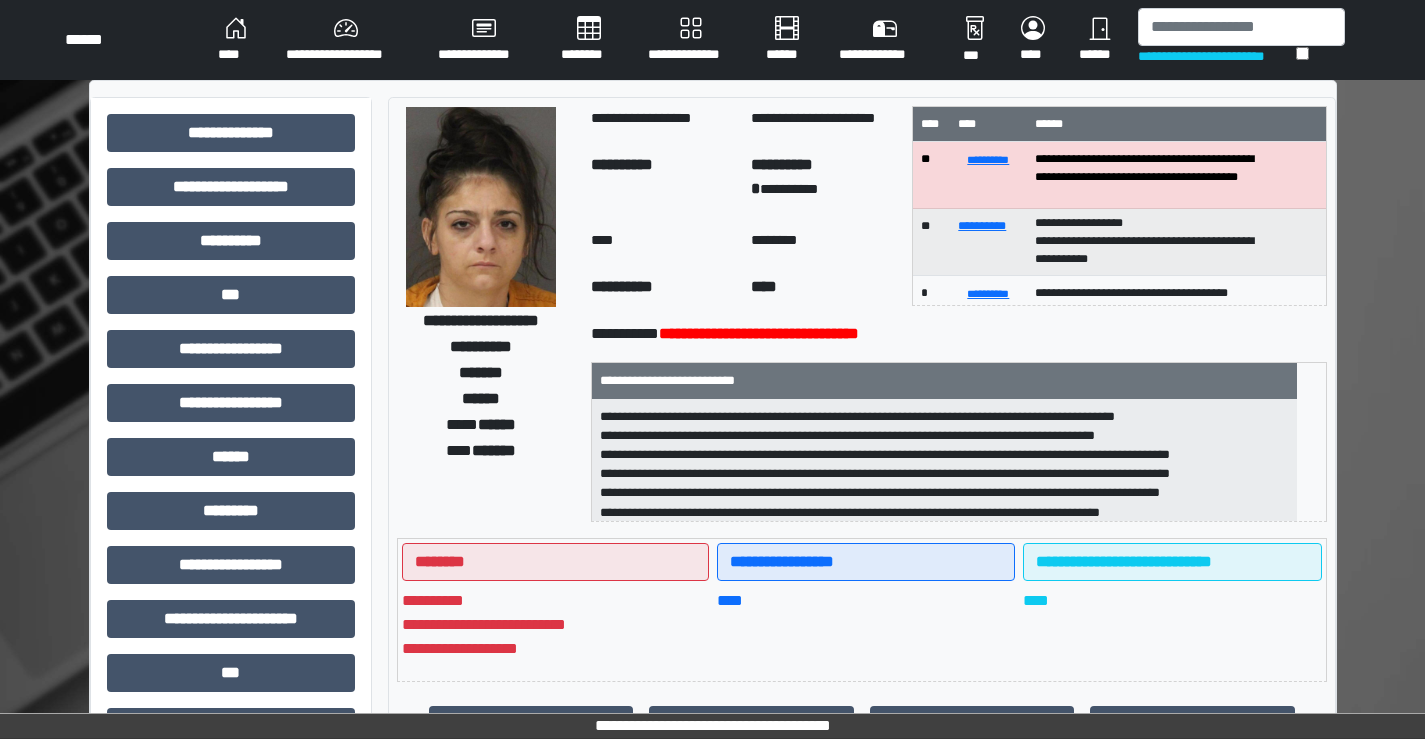 scroll, scrollTop: 4, scrollLeft: 0, axis: vertical 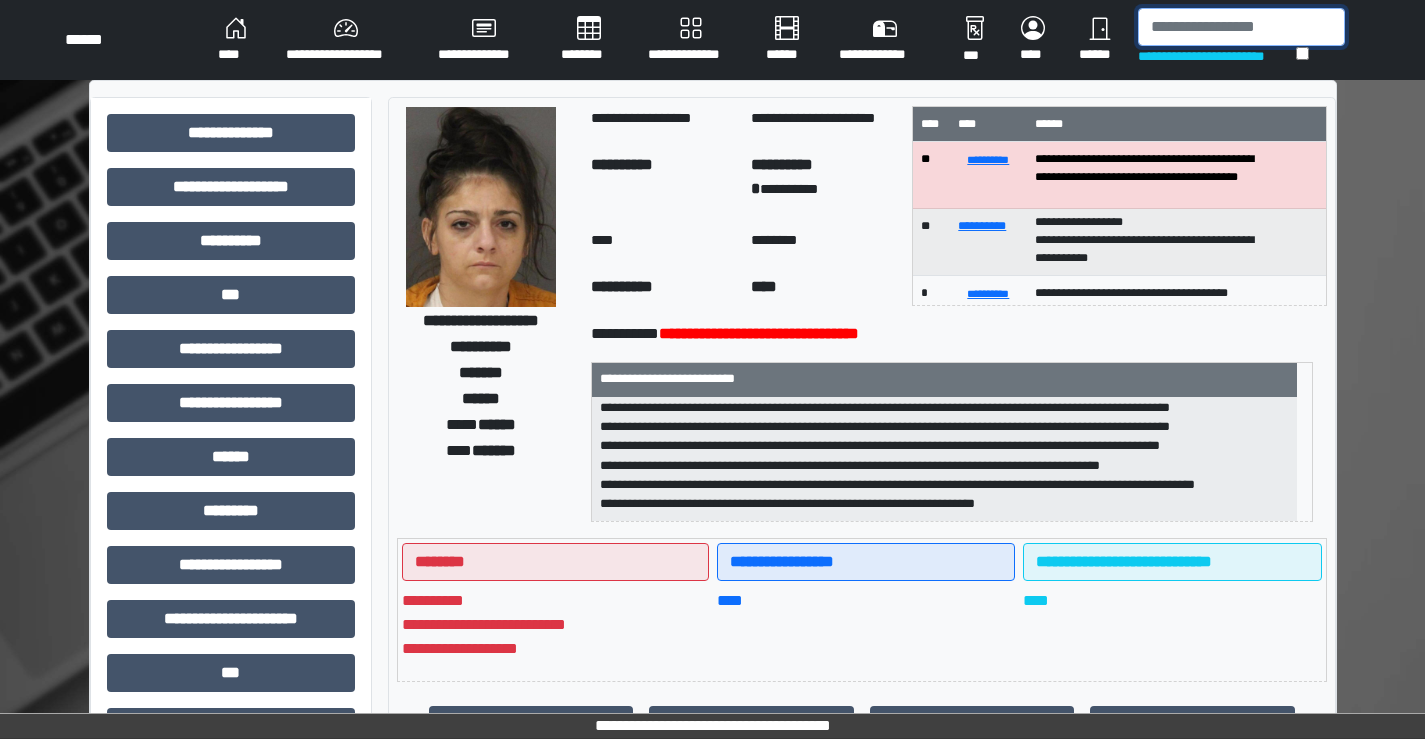click at bounding box center [1241, 27] 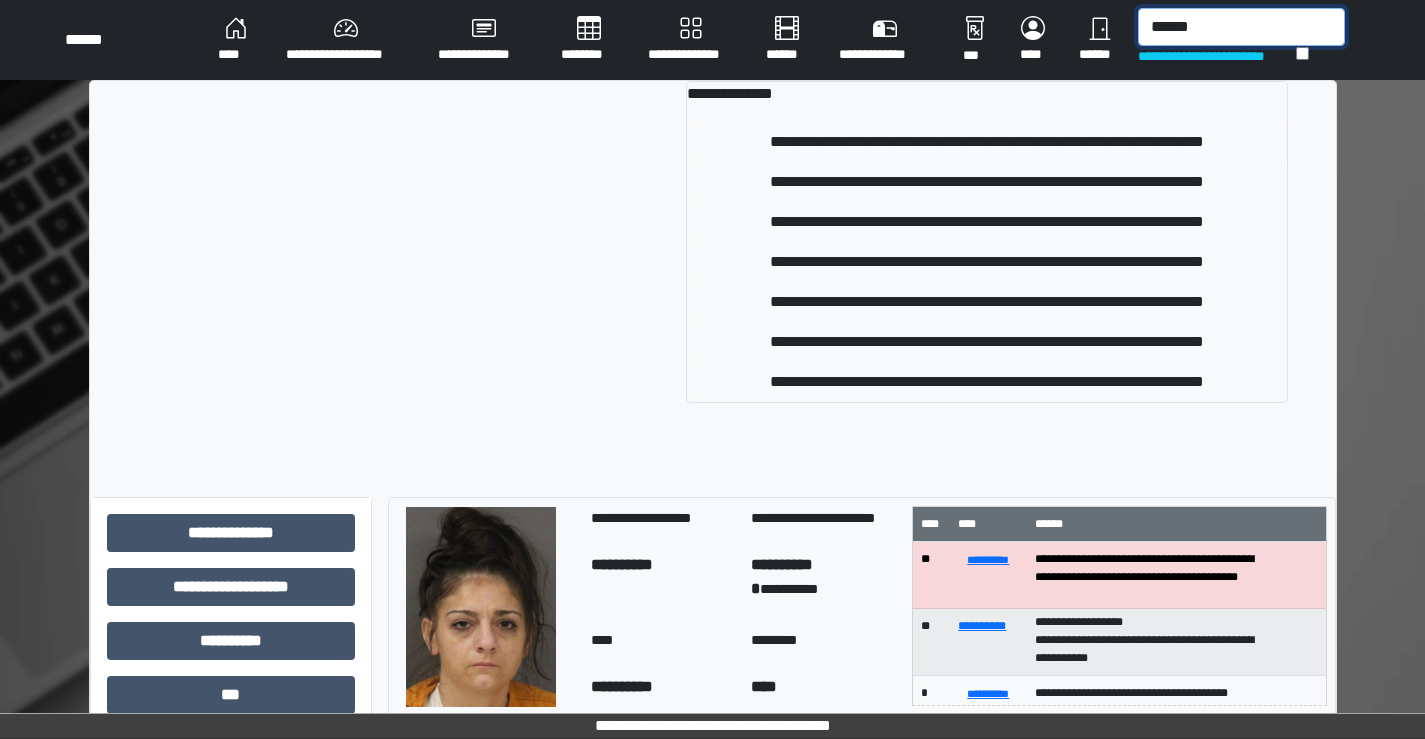 type on "******" 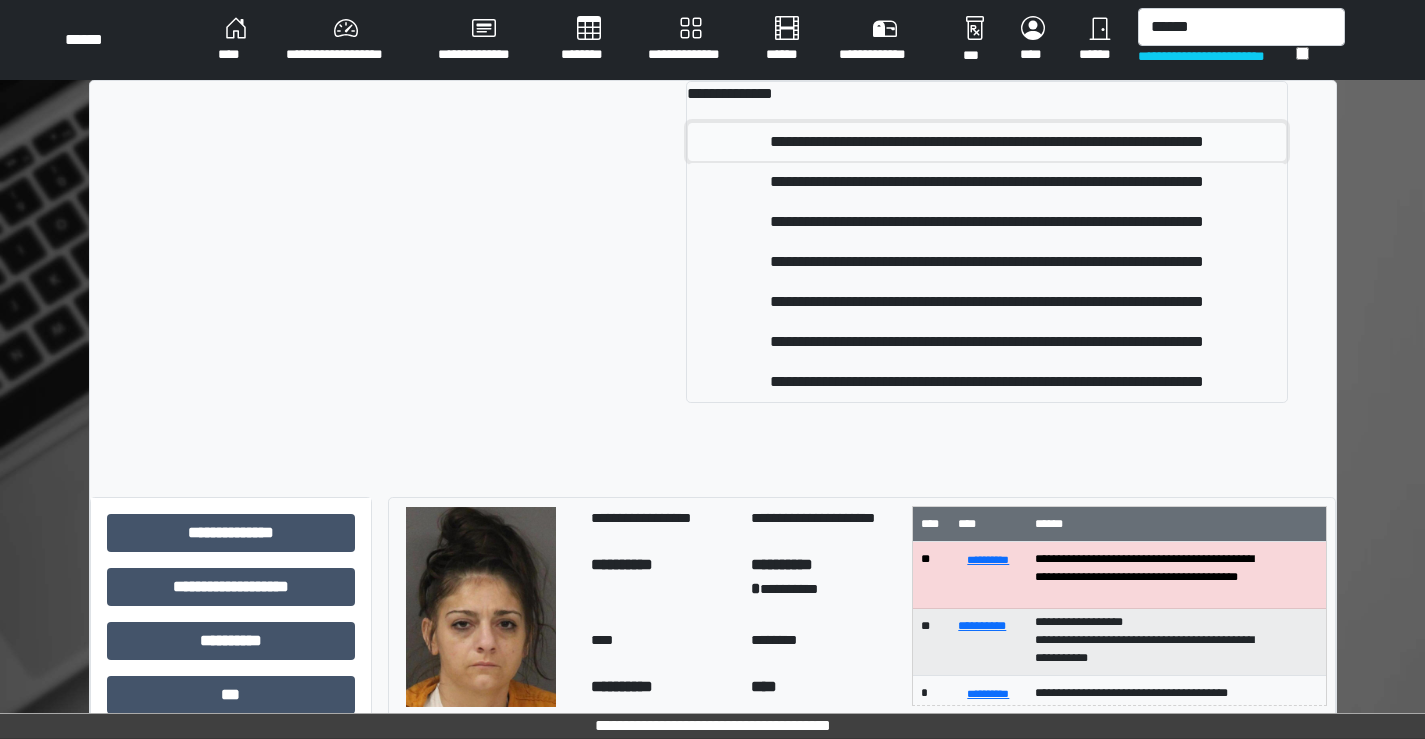 click on "**********" at bounding box center [986, 142] 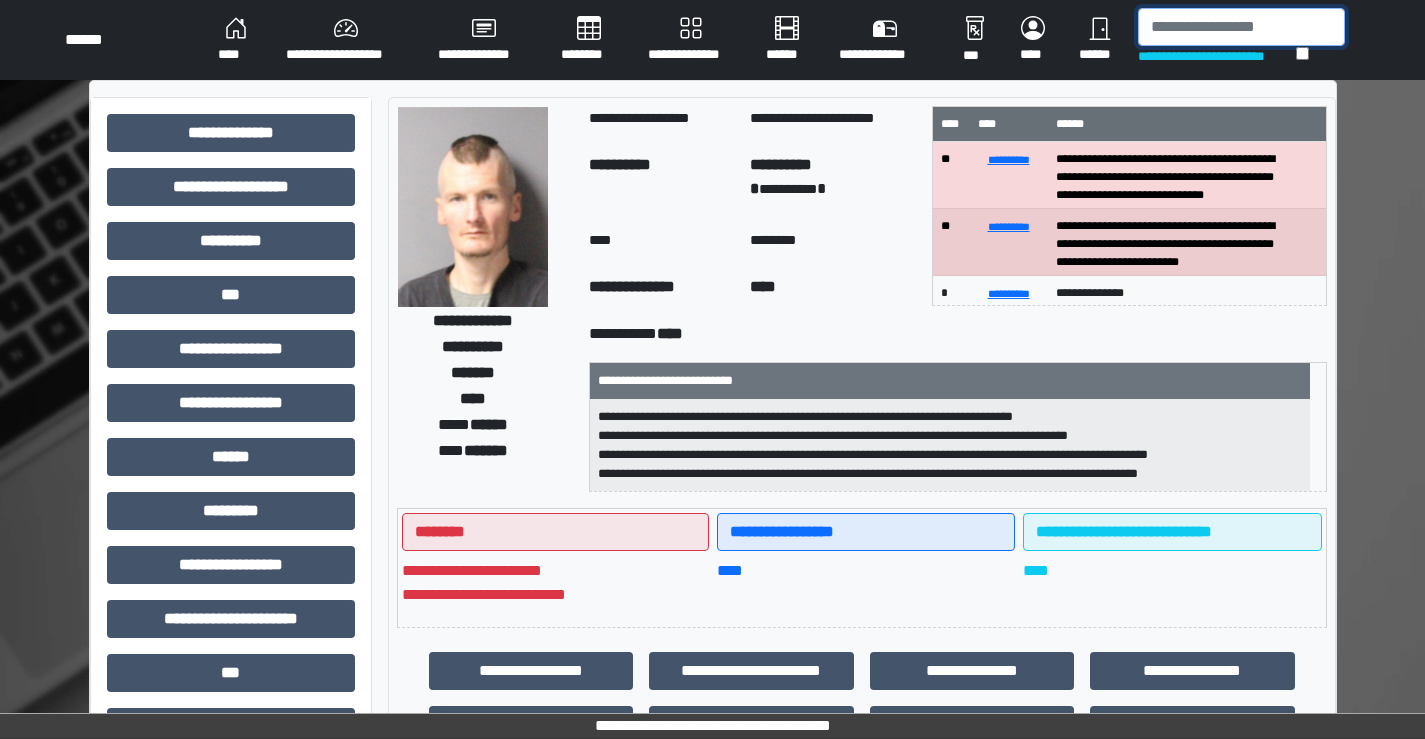 click at bounding box center (1241, 27) 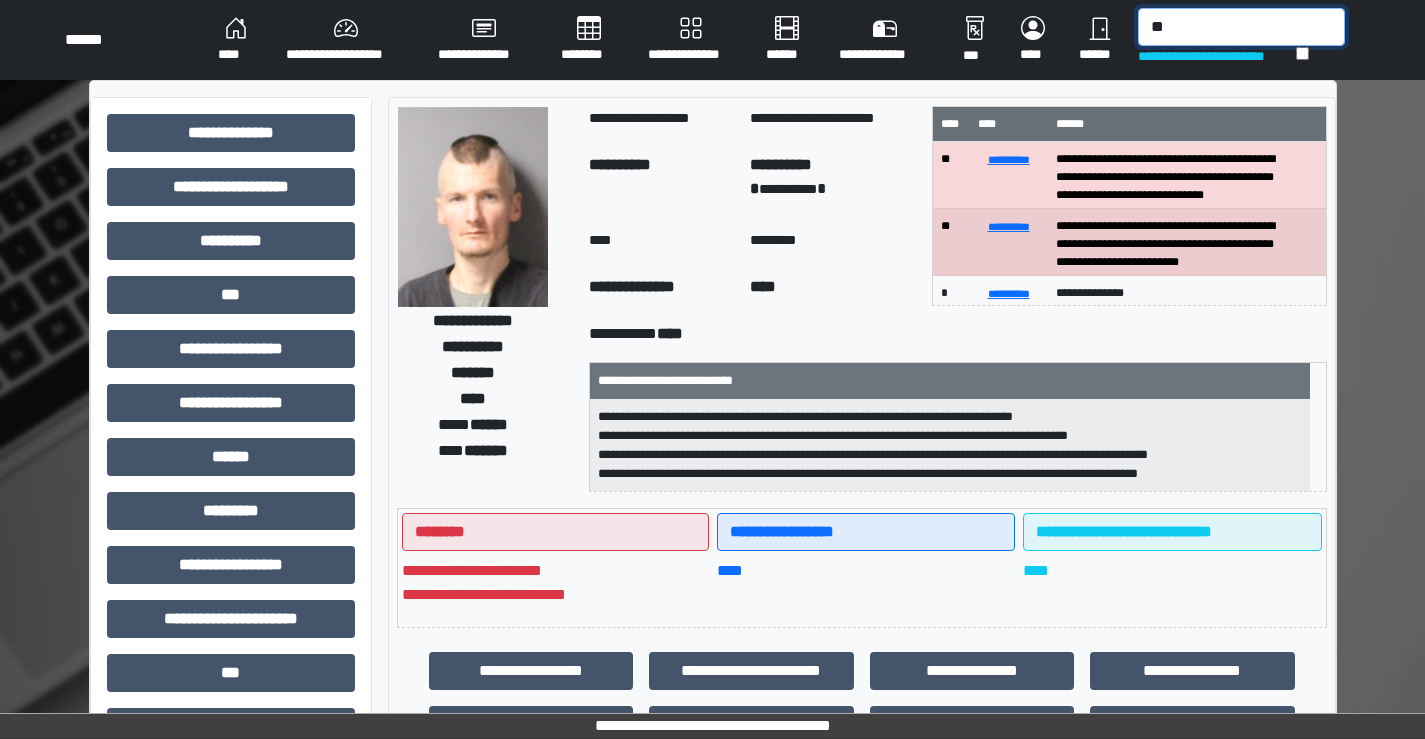 type on "*" 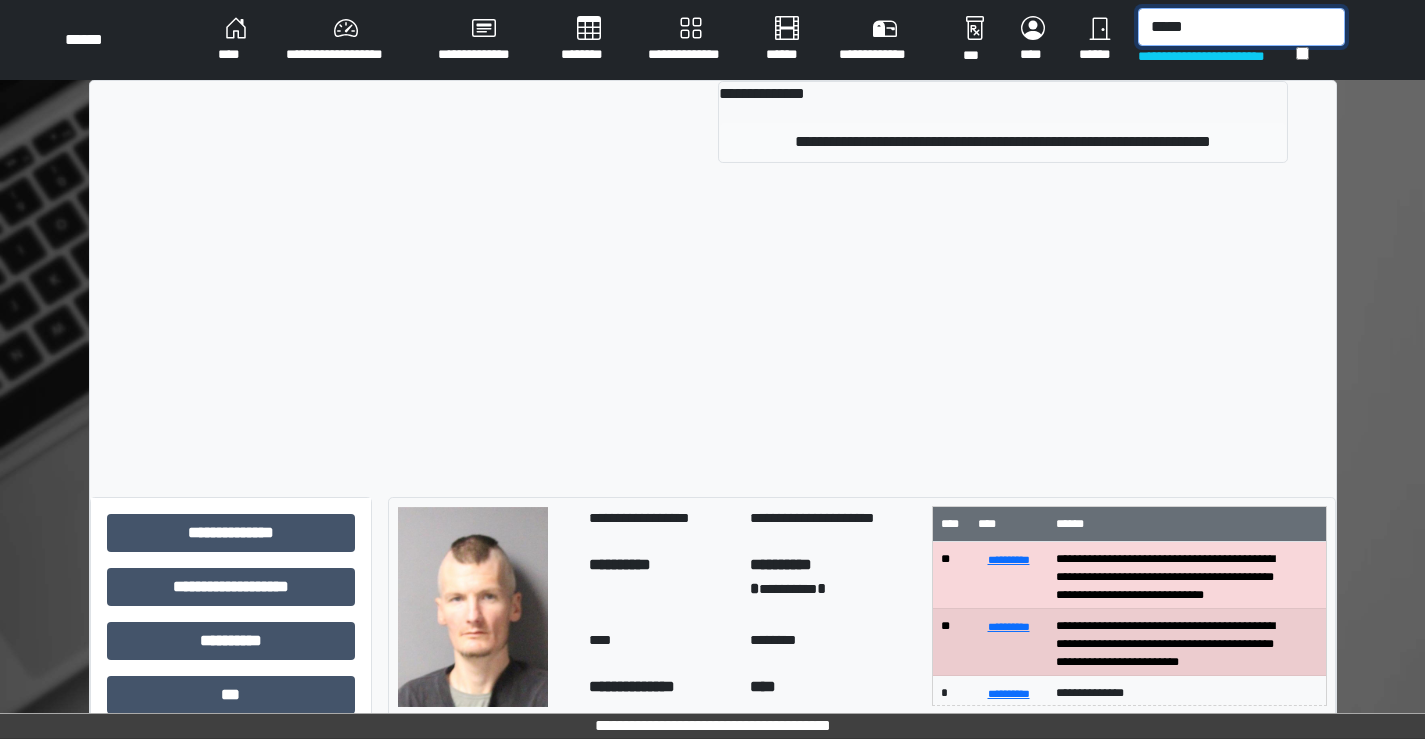 type on "*****" 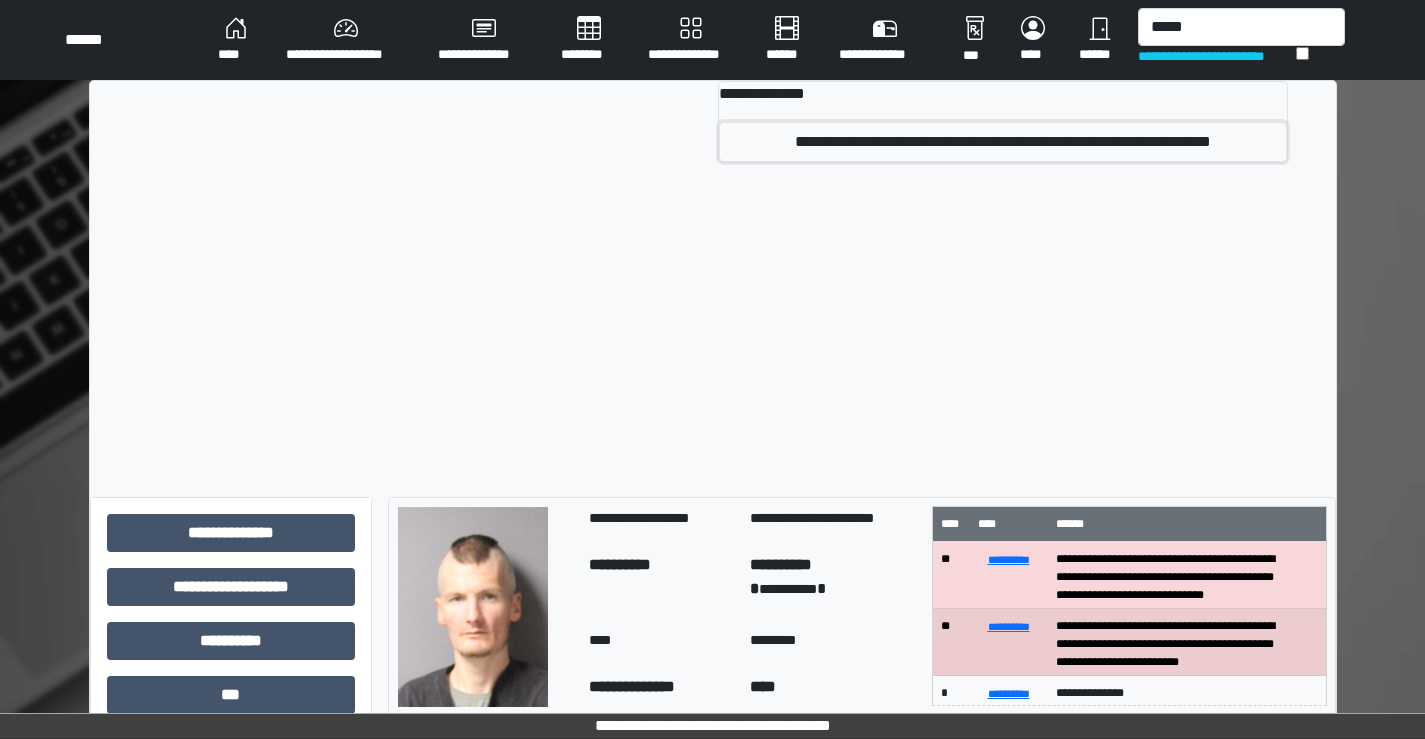 click on "**********" at bounding box center (1002, 142) 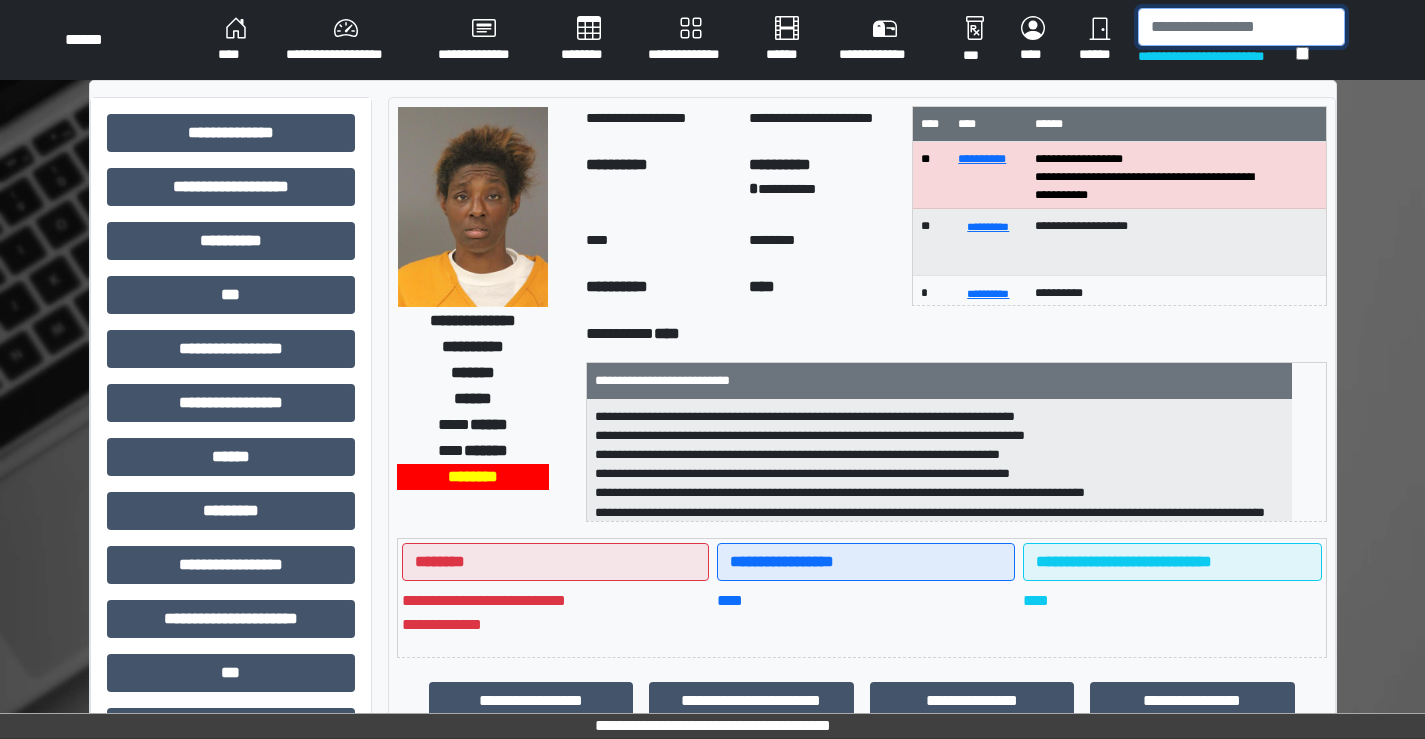 click at bounding box center [1241, 27] 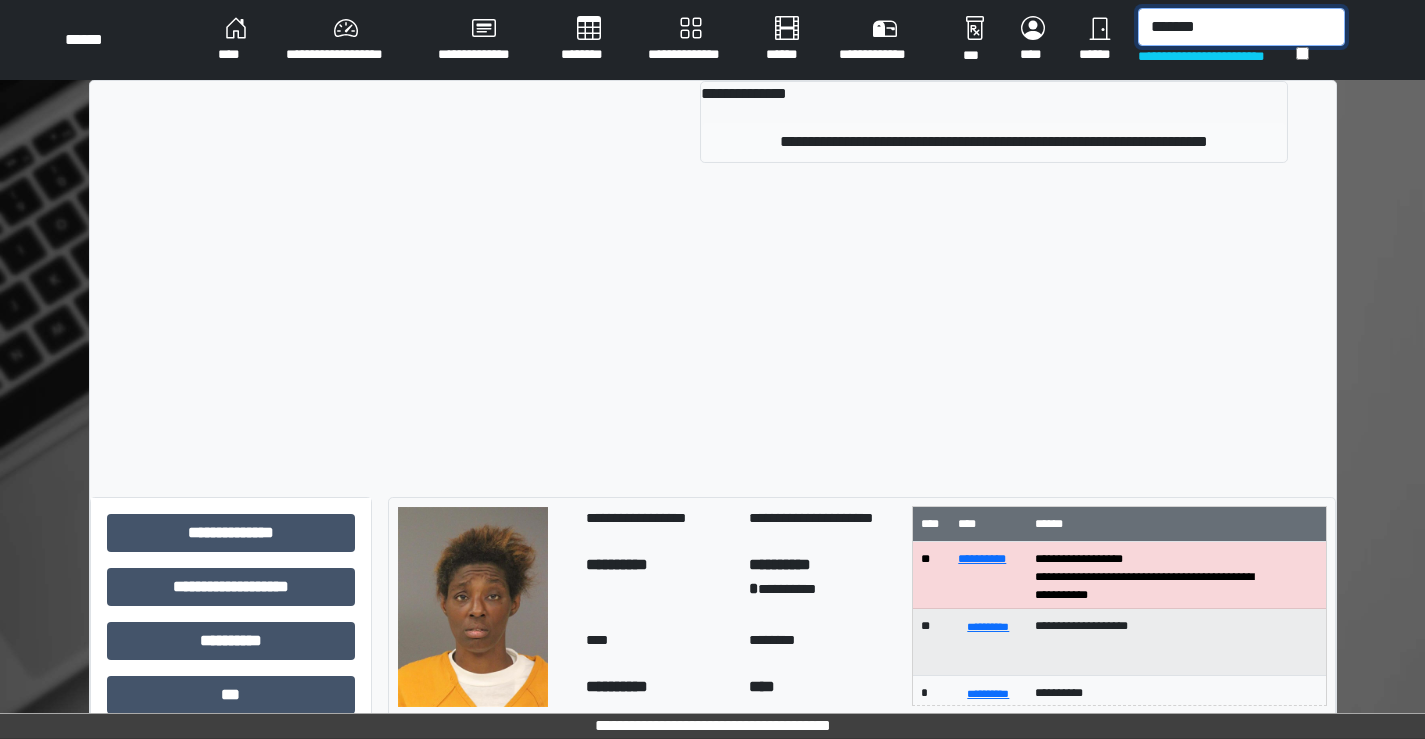 type on "*******" 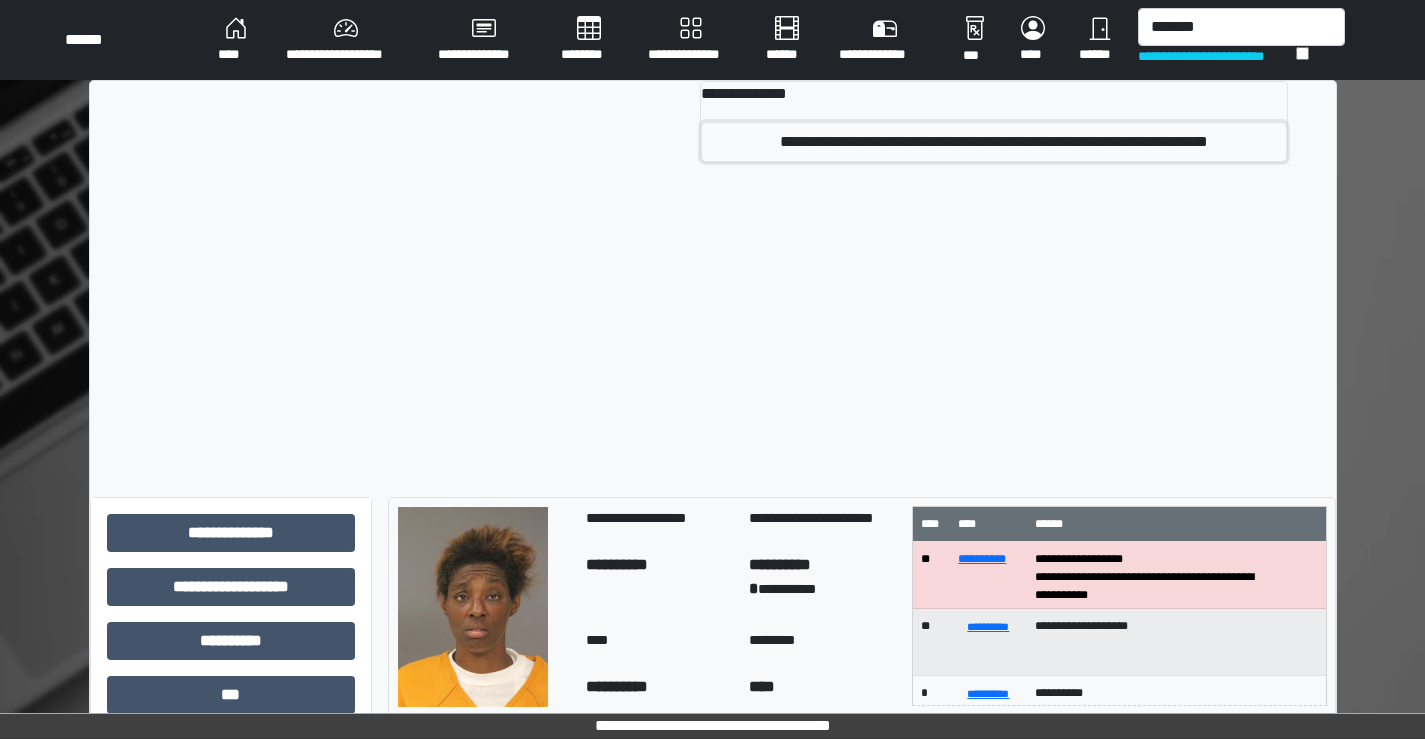 click on "**********" at bounding box center [994, 142] 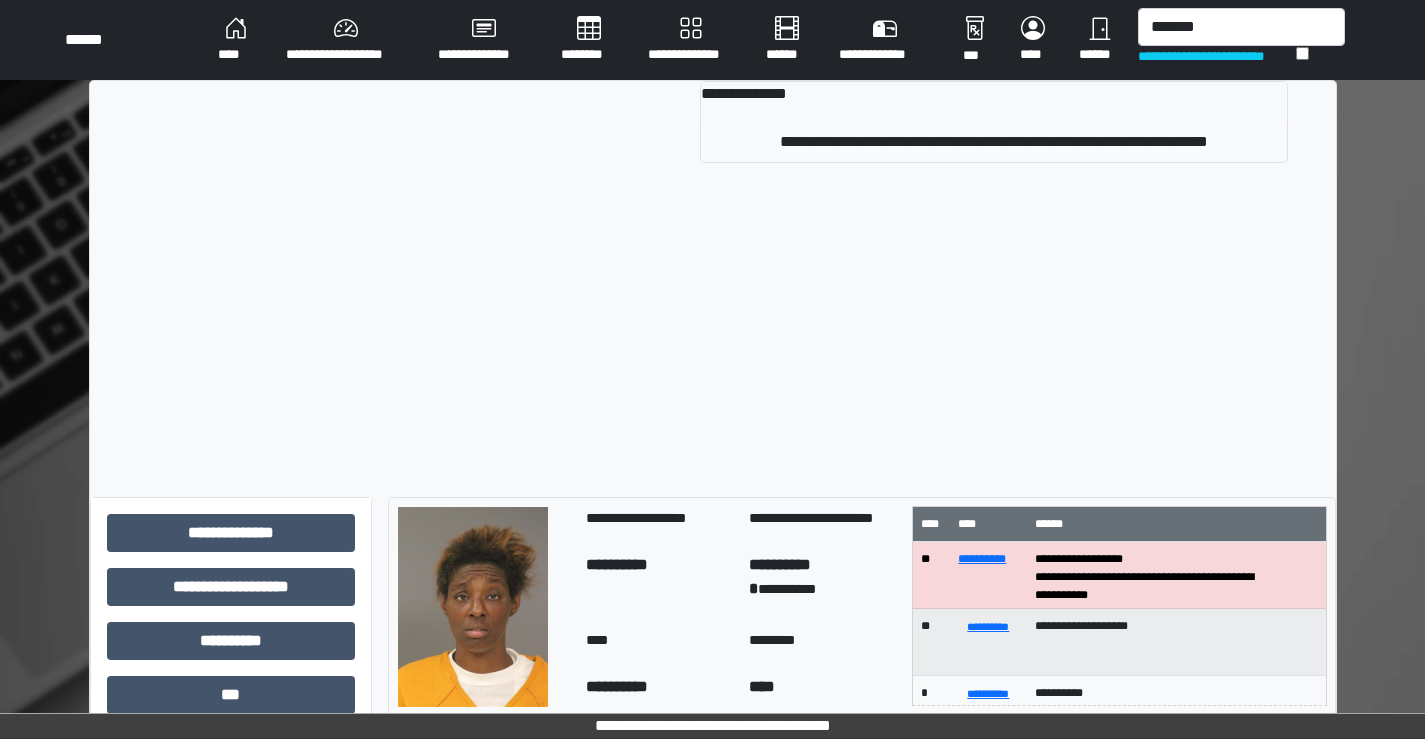 type 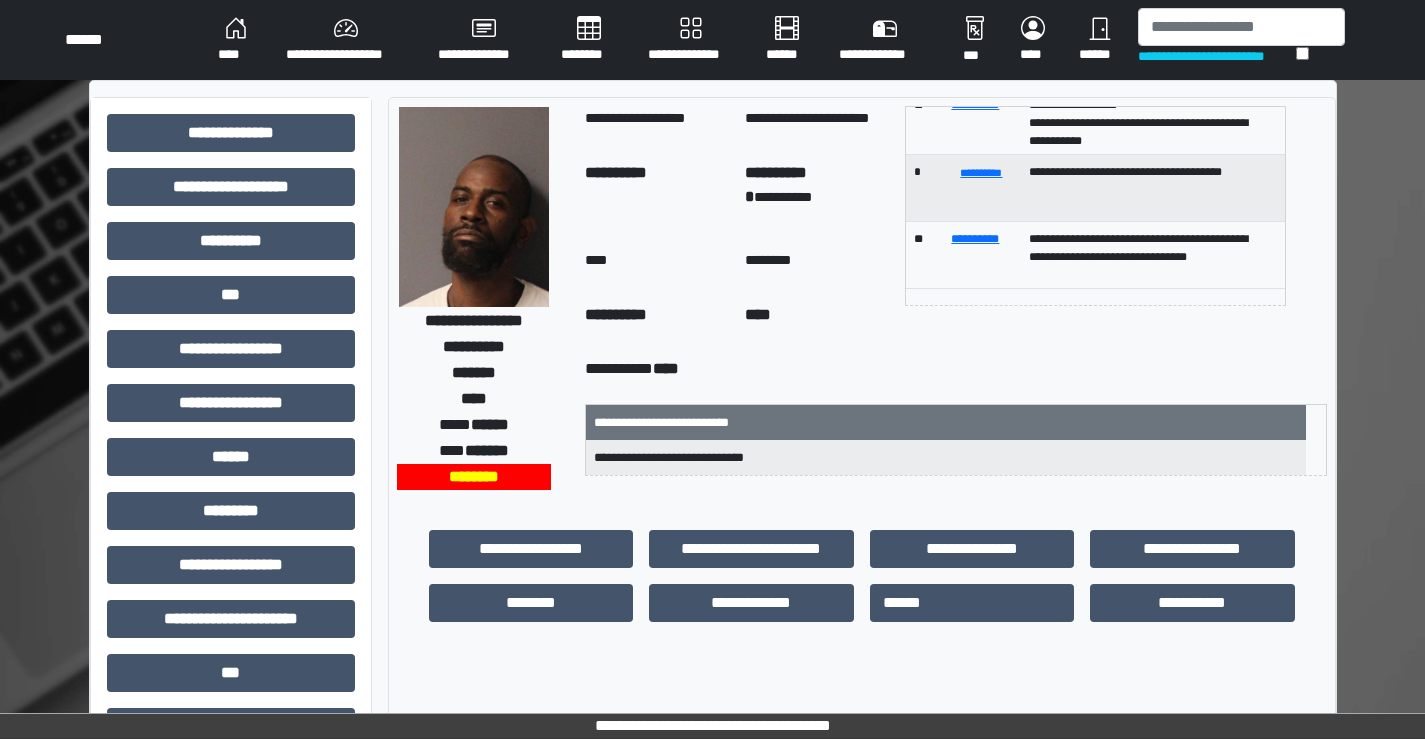 scroll, scrollTop: 0, scrollLeft: 0, axis: both 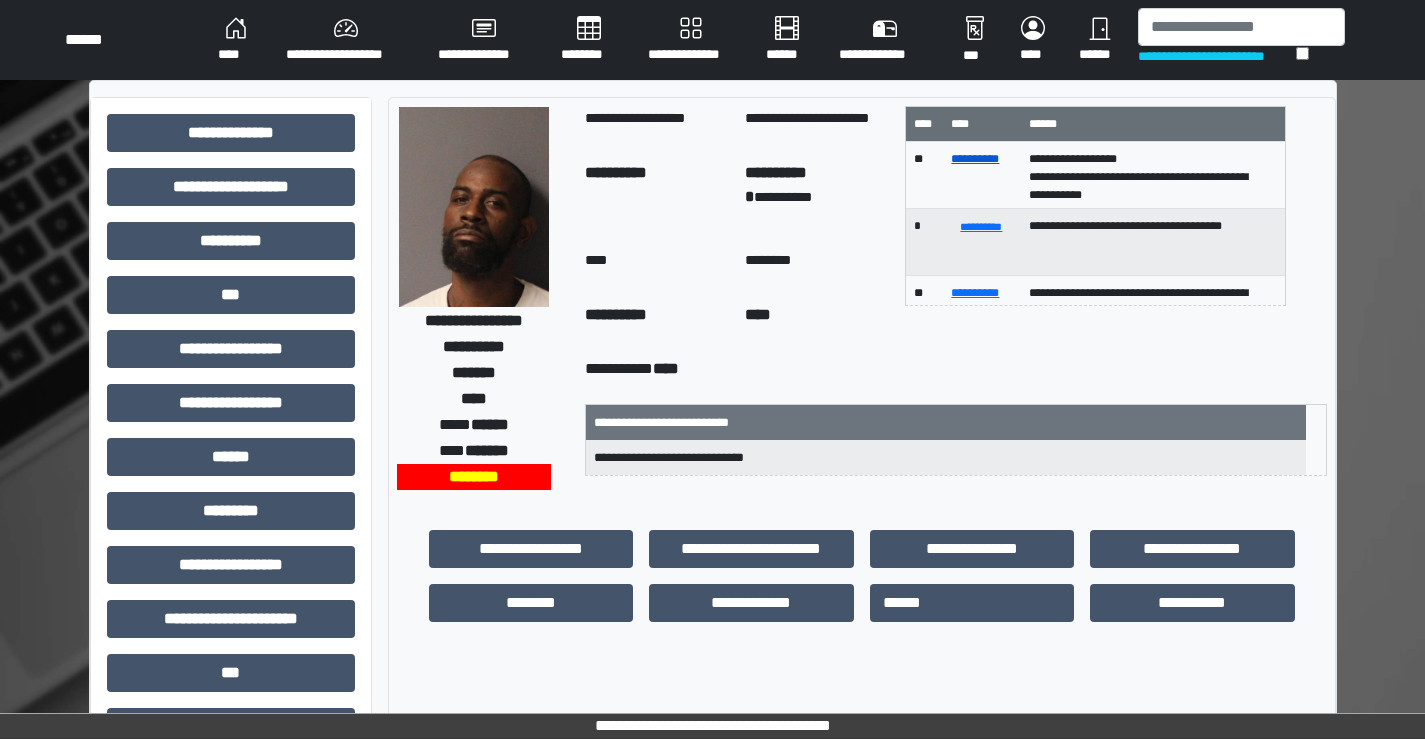 click on "**********" at bounding box center (975, 159) 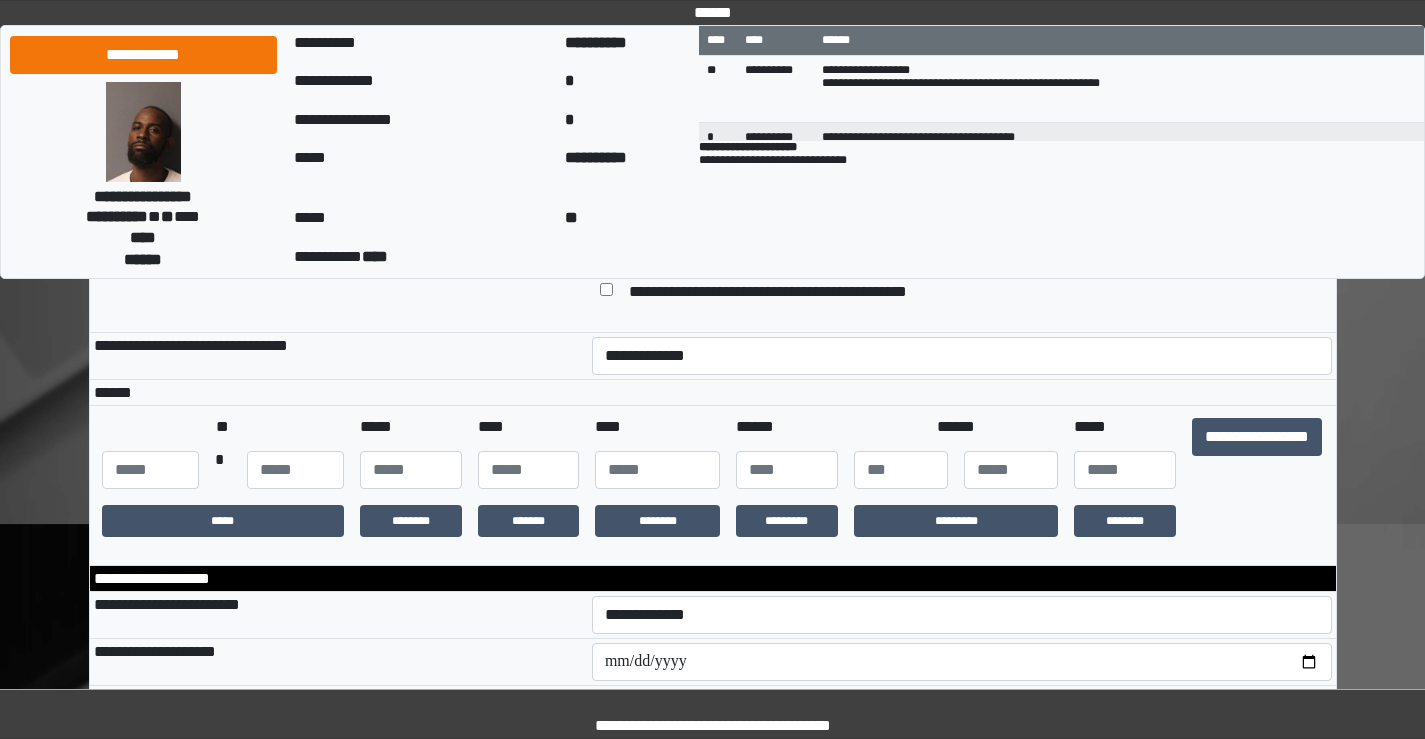 scroll, scrollTop: 100, scrollLeft: 0, axis: vertical 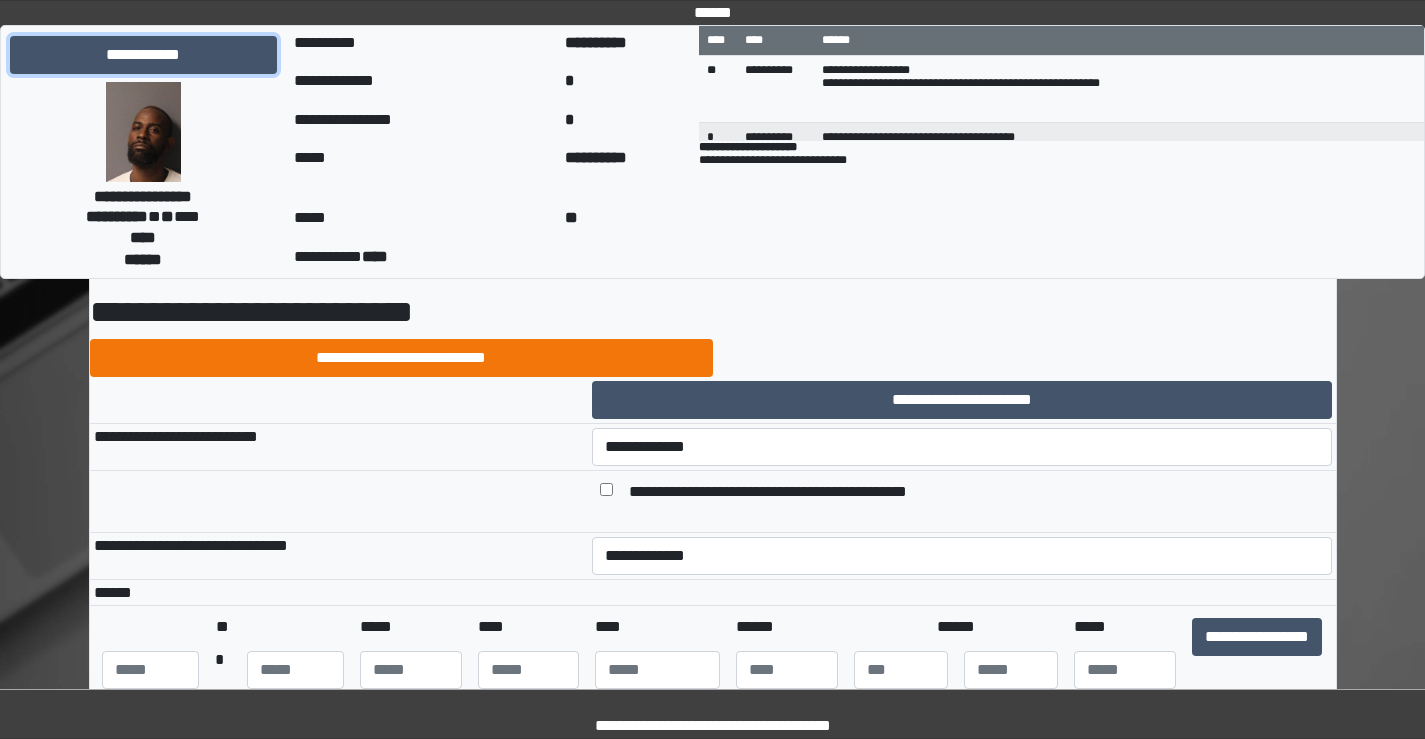 click on "**********" at bounding box center (143, 55) 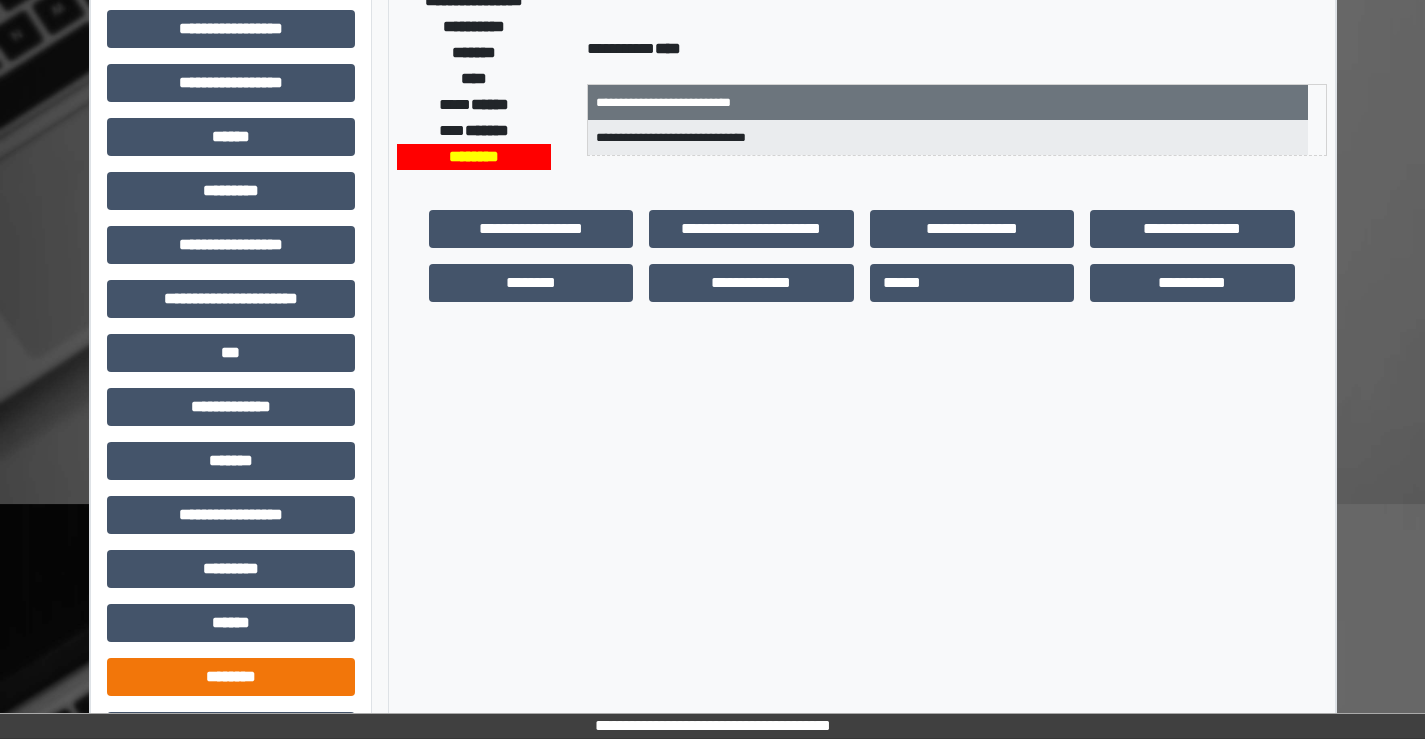 scroll, scrollTop: 400, scrollLeft: 0, axis: vertical 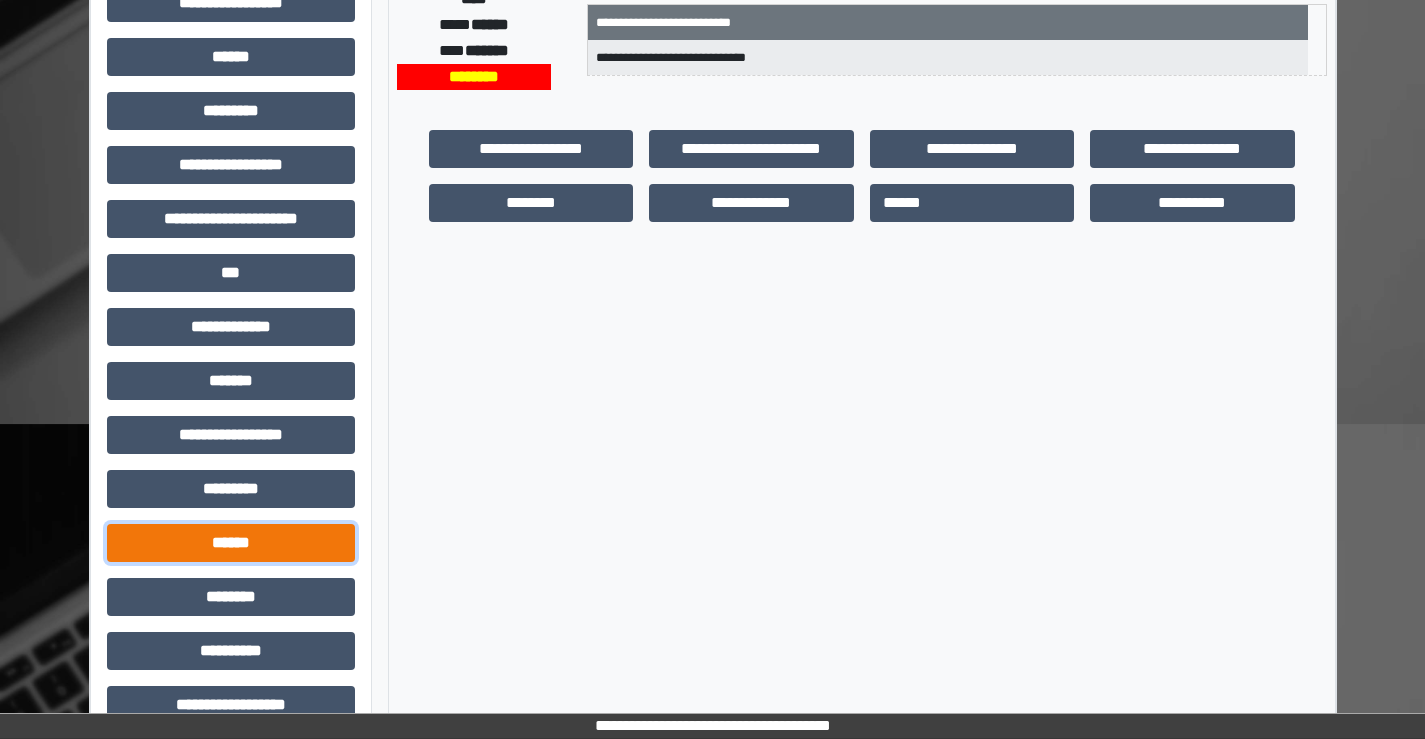 click on "******" at bounding box center [231, 543] 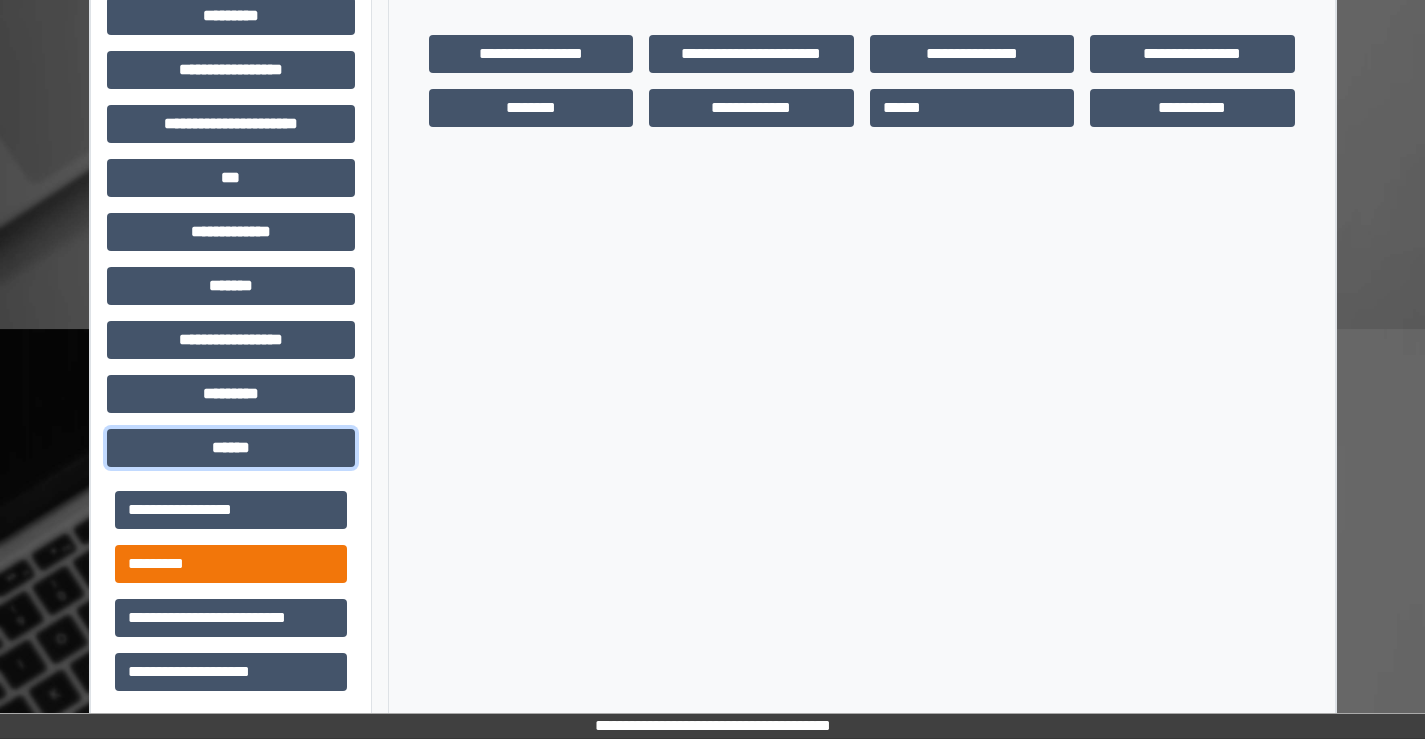 scroll, scrollTop: 500, scrollLeft: 0, axis: vertical 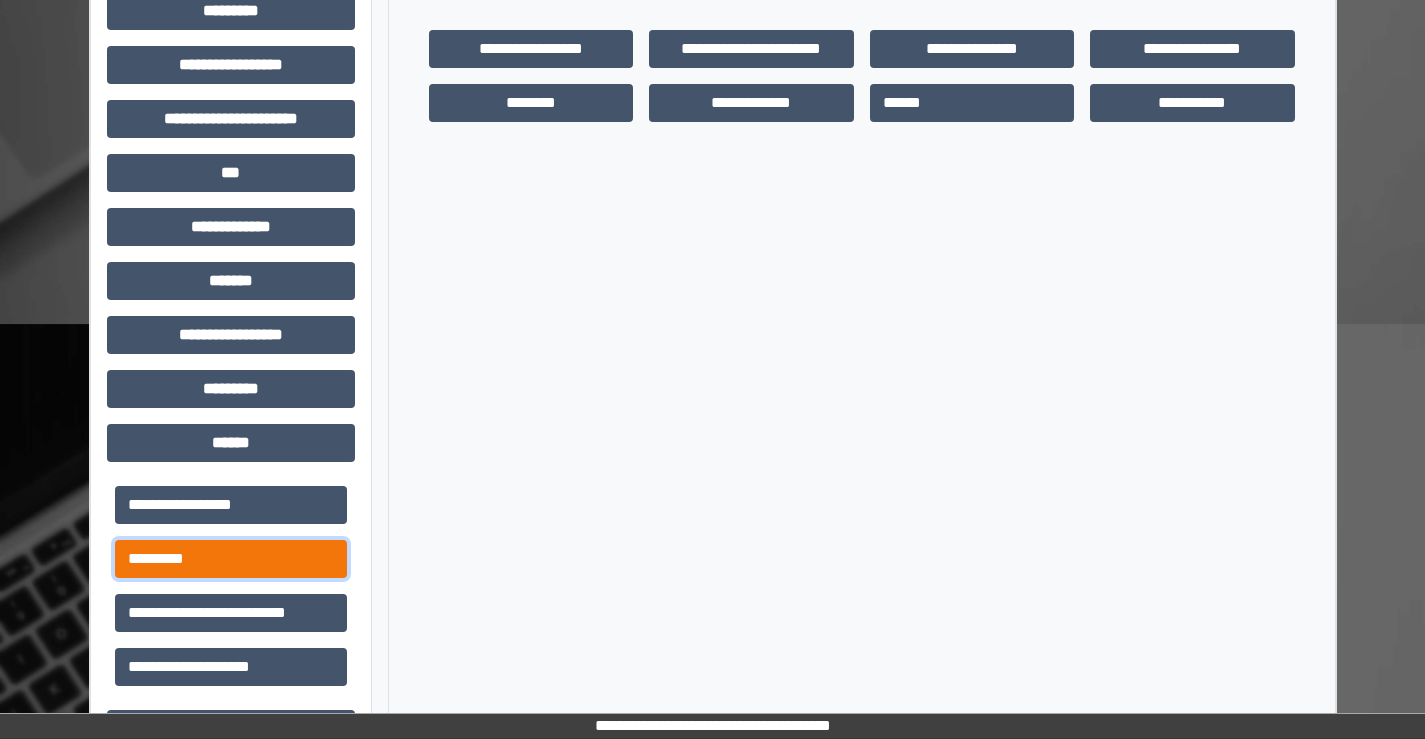 click on "*********" at bounding box center [231, 559] 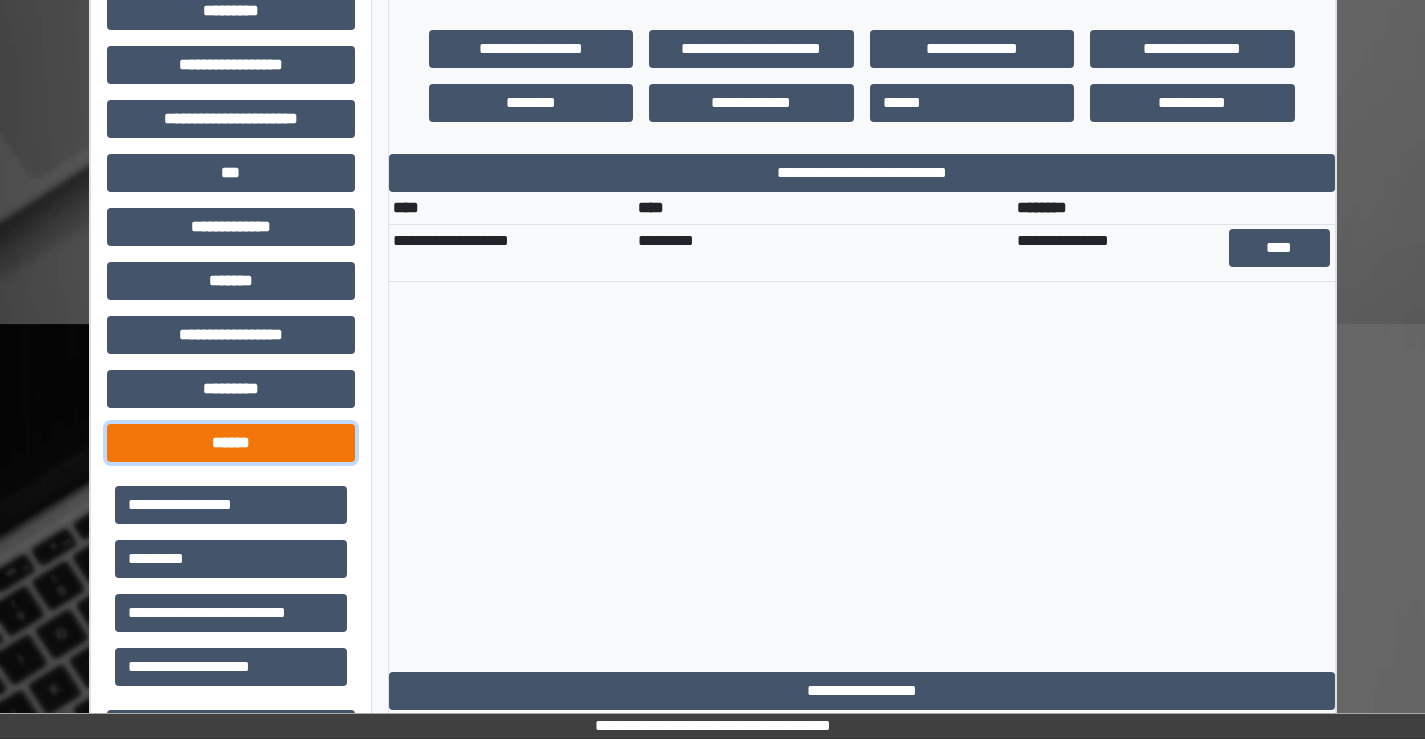 click on "******" at bounding box center (231, 443) 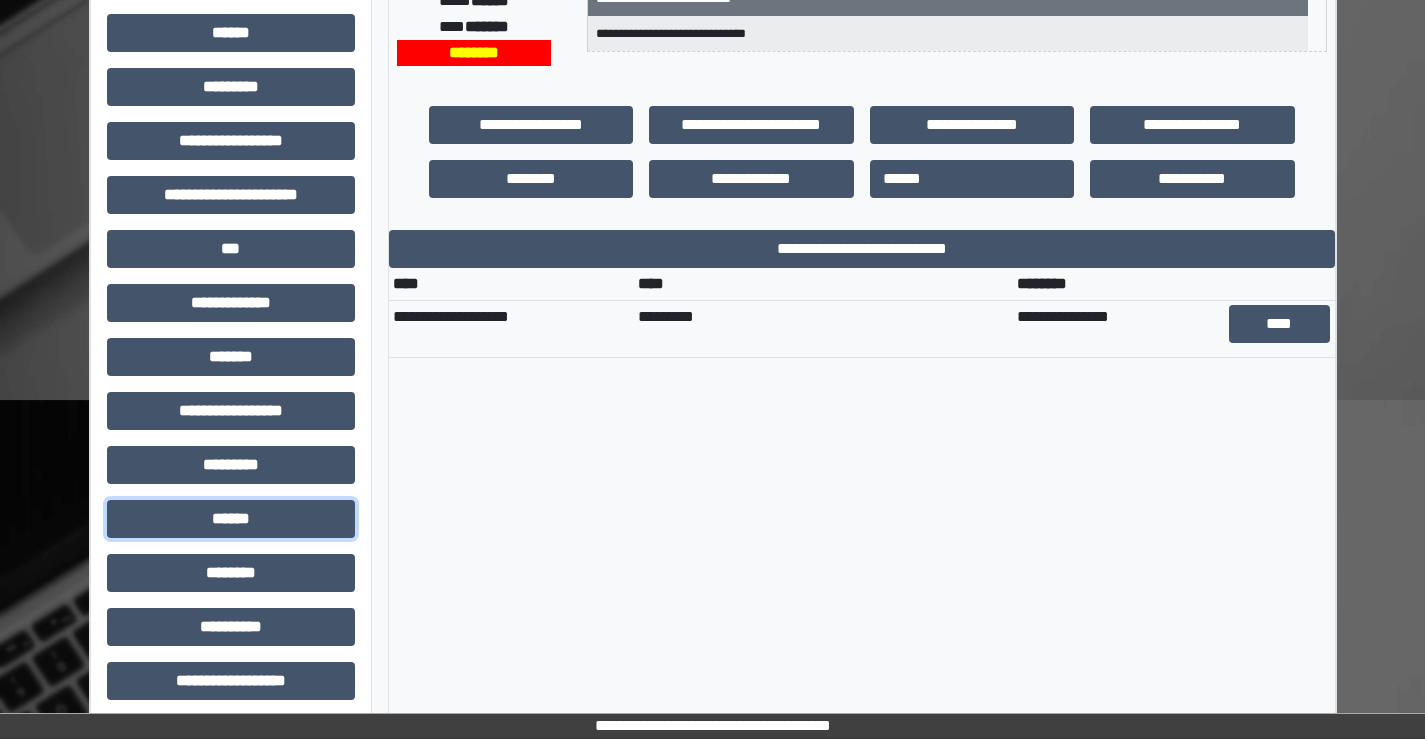 scroll, scrollTop: 389, scrollLeft: 0, axis: vertical 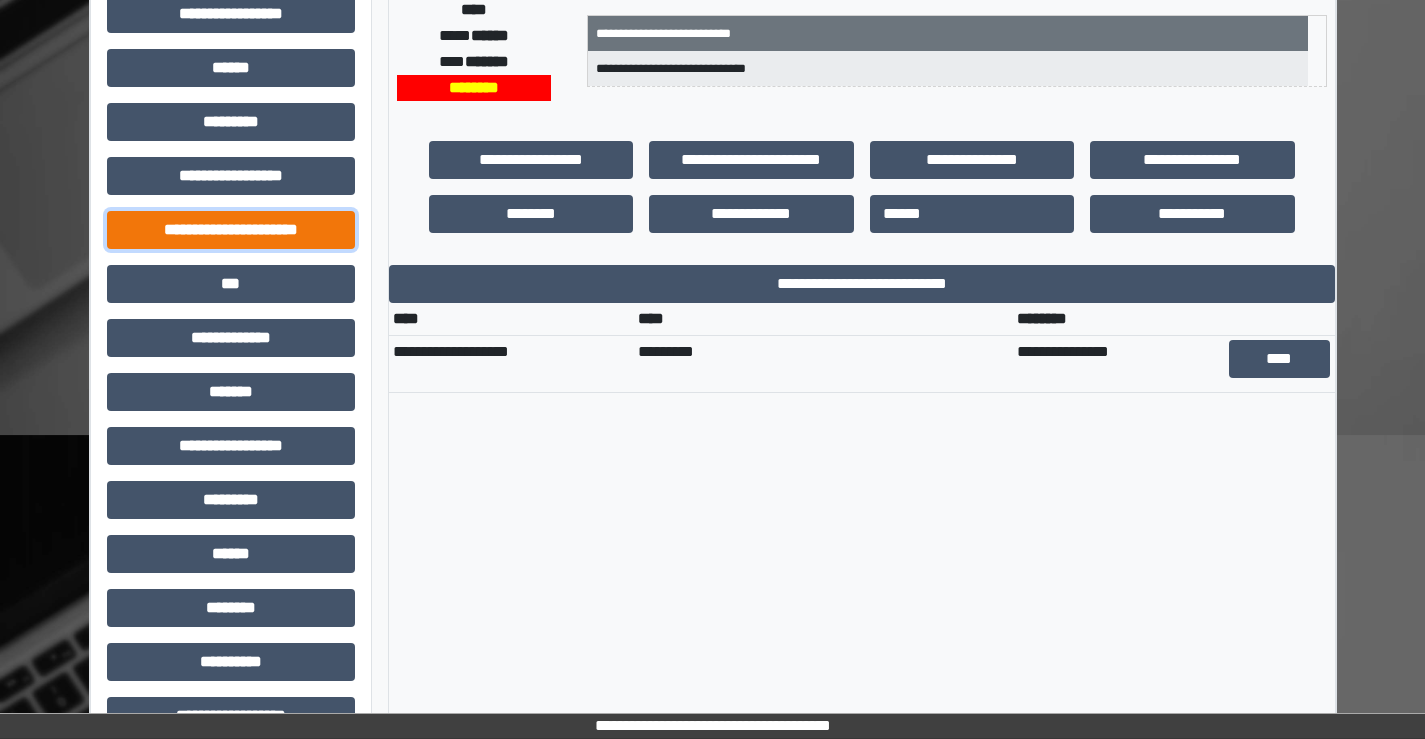 click on "**********" at bounding box center [231, 230] 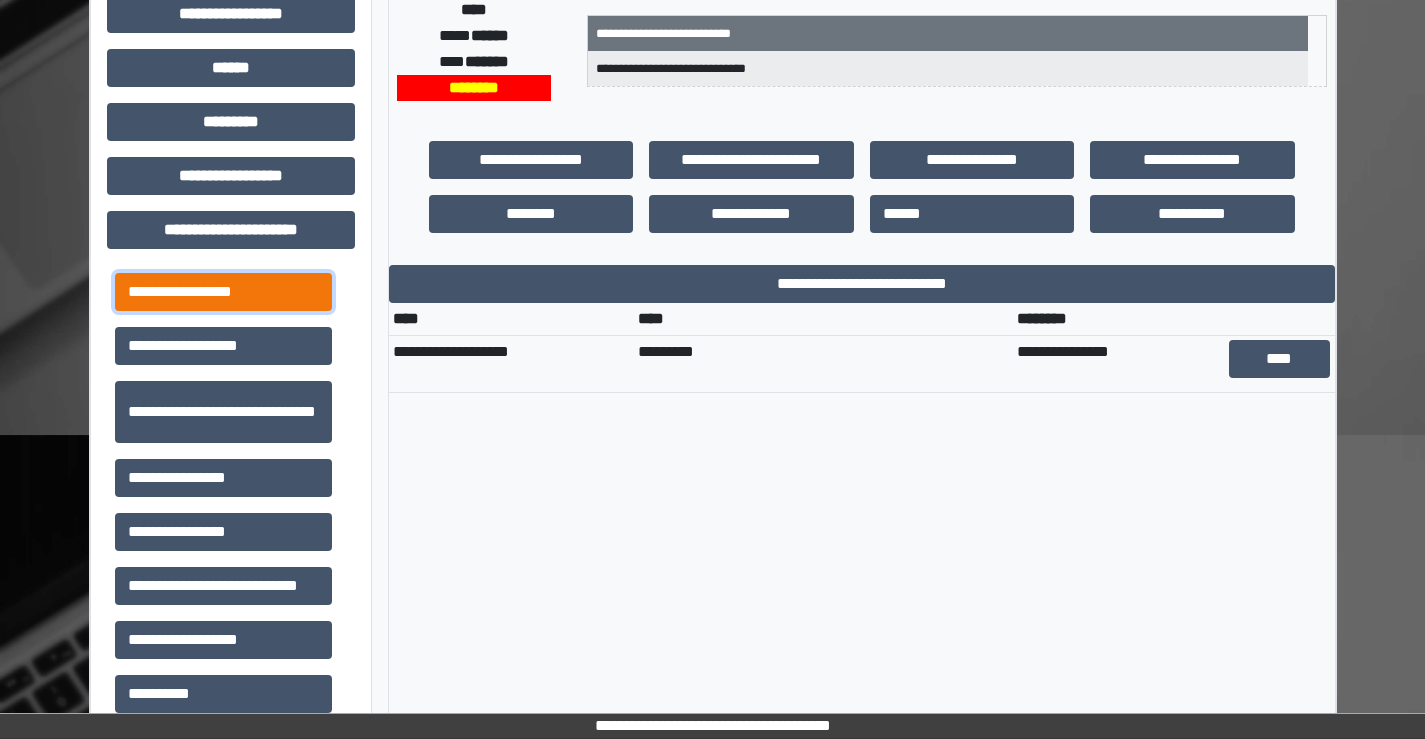 click on "**********" at bounding box center [223, 292] 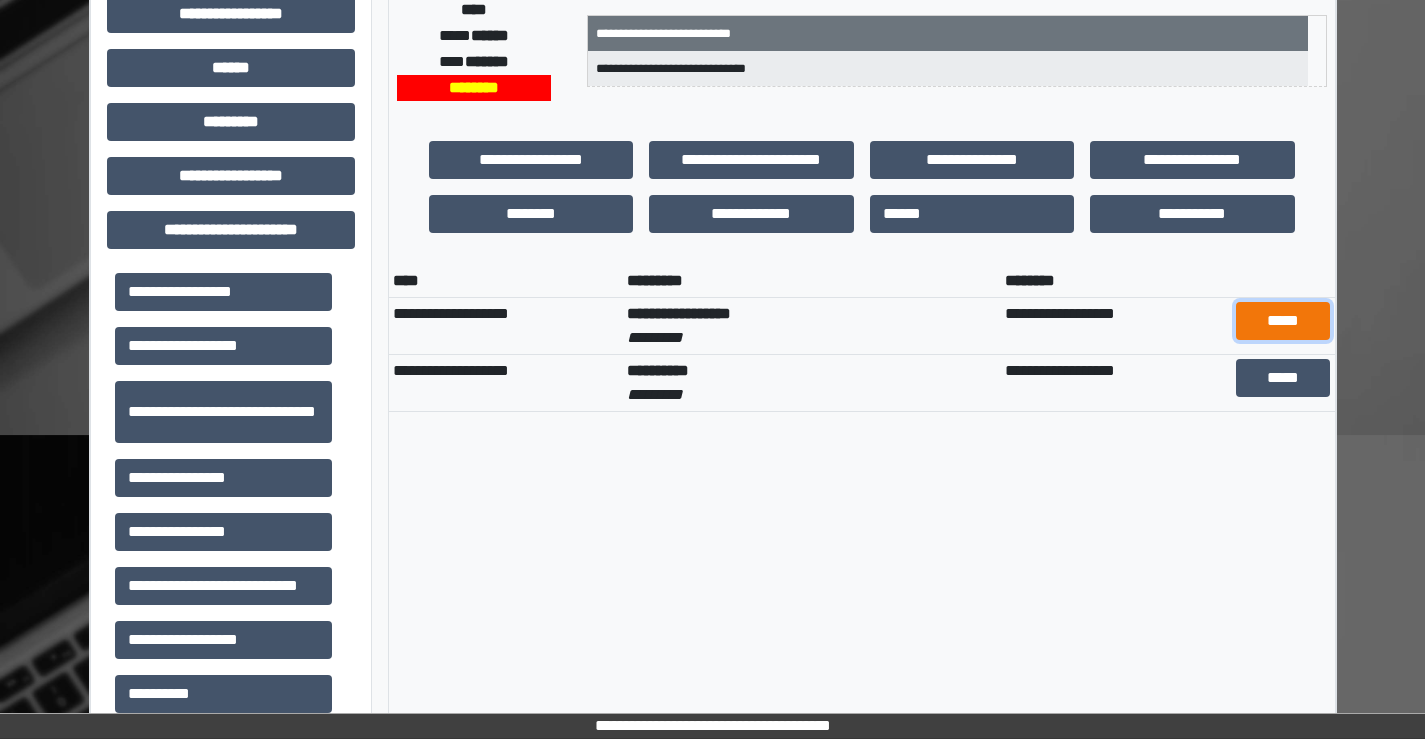 click on "*****" at bounding box center (1283, 321) 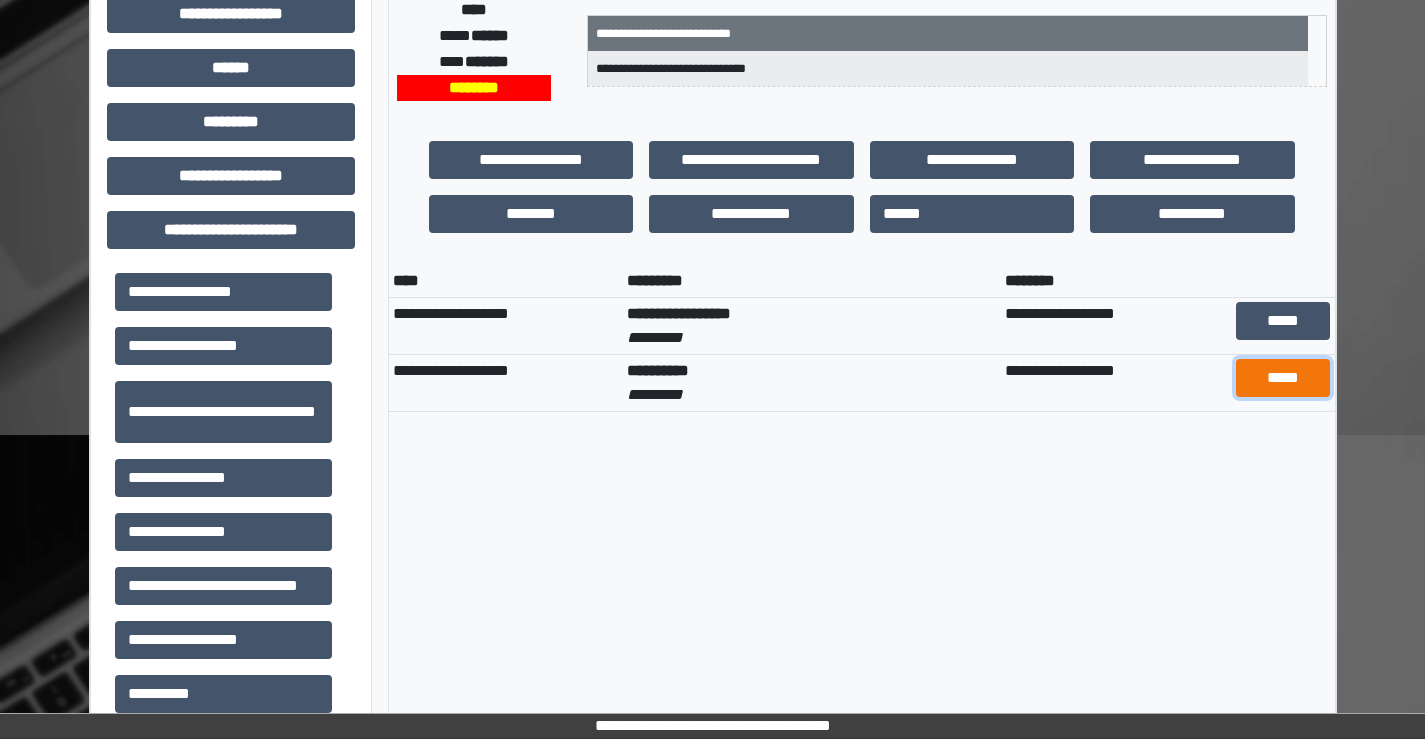 click on "*****" at bounding box center [1283, 378] 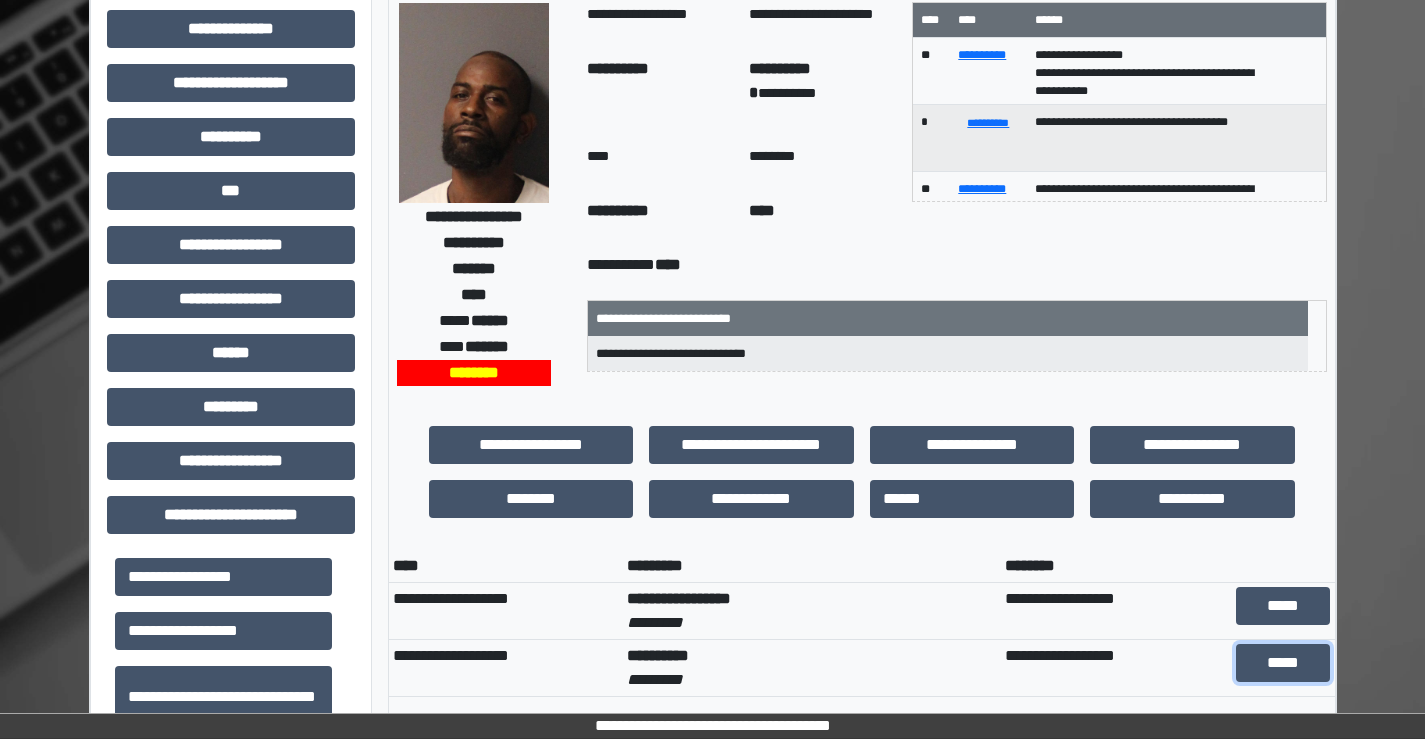 scroll, scrollTop: 0, scrollLeft: 0, axis: both 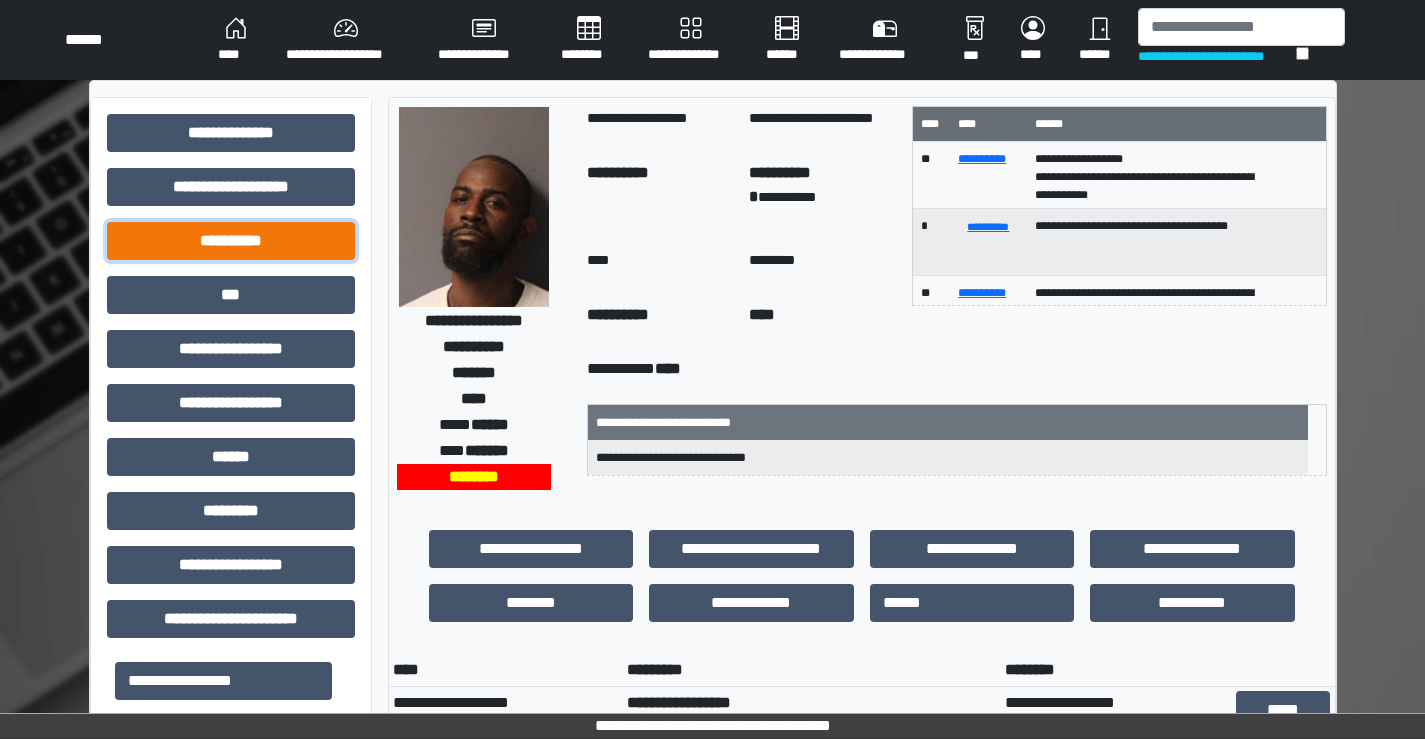 click on "**********" at bounding box center [231, 241] 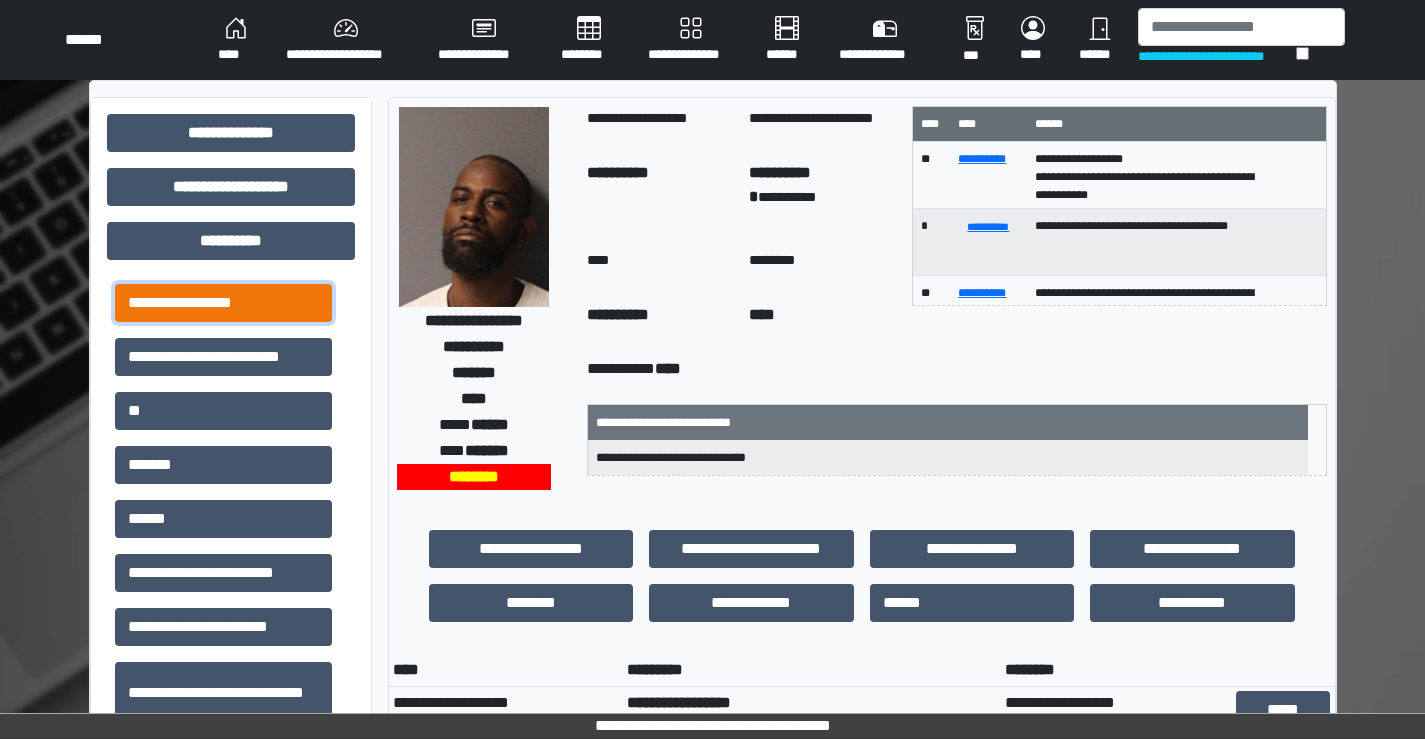 click on "**********" at bounding box center [223, 303] 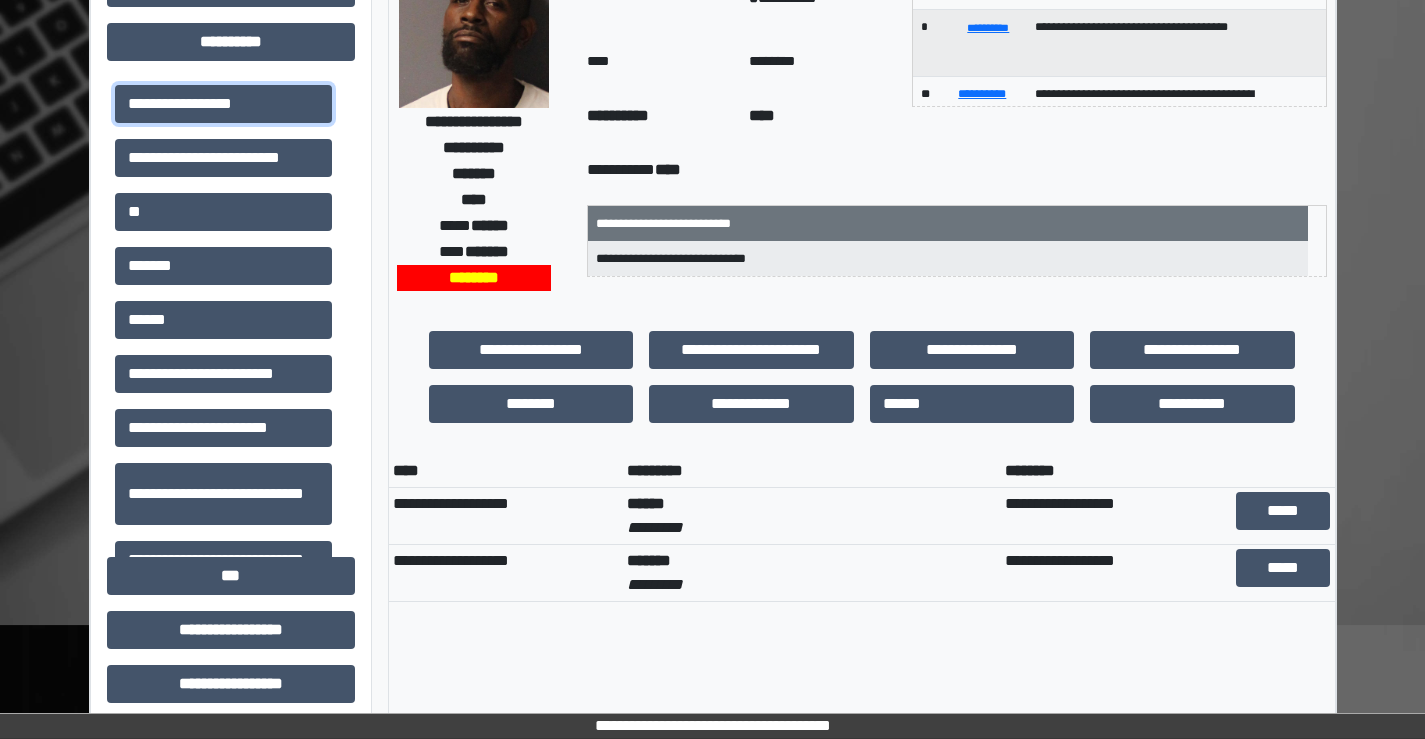 scroll, scrollTop: 200, scrollLeft: 0, axis: vertical 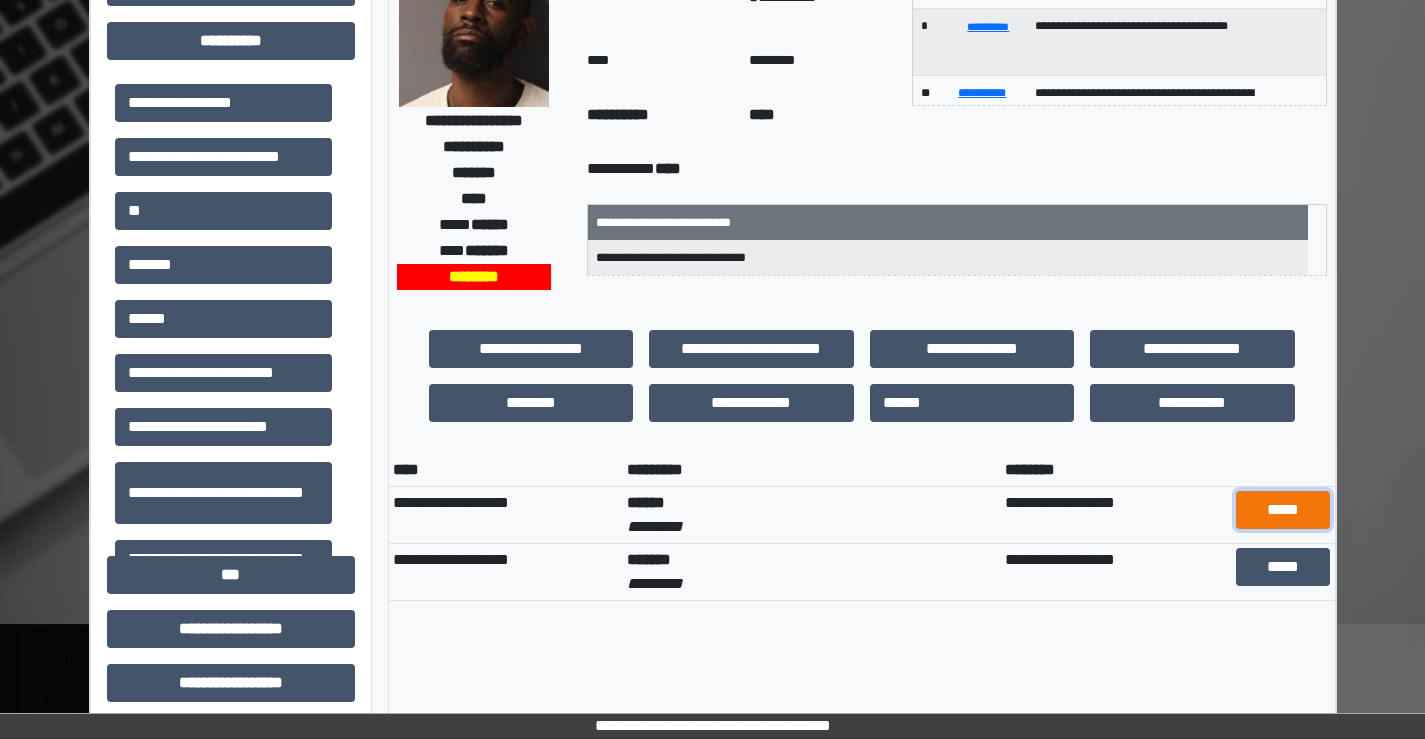 click on "*****" at bounding box center (1283, 510) 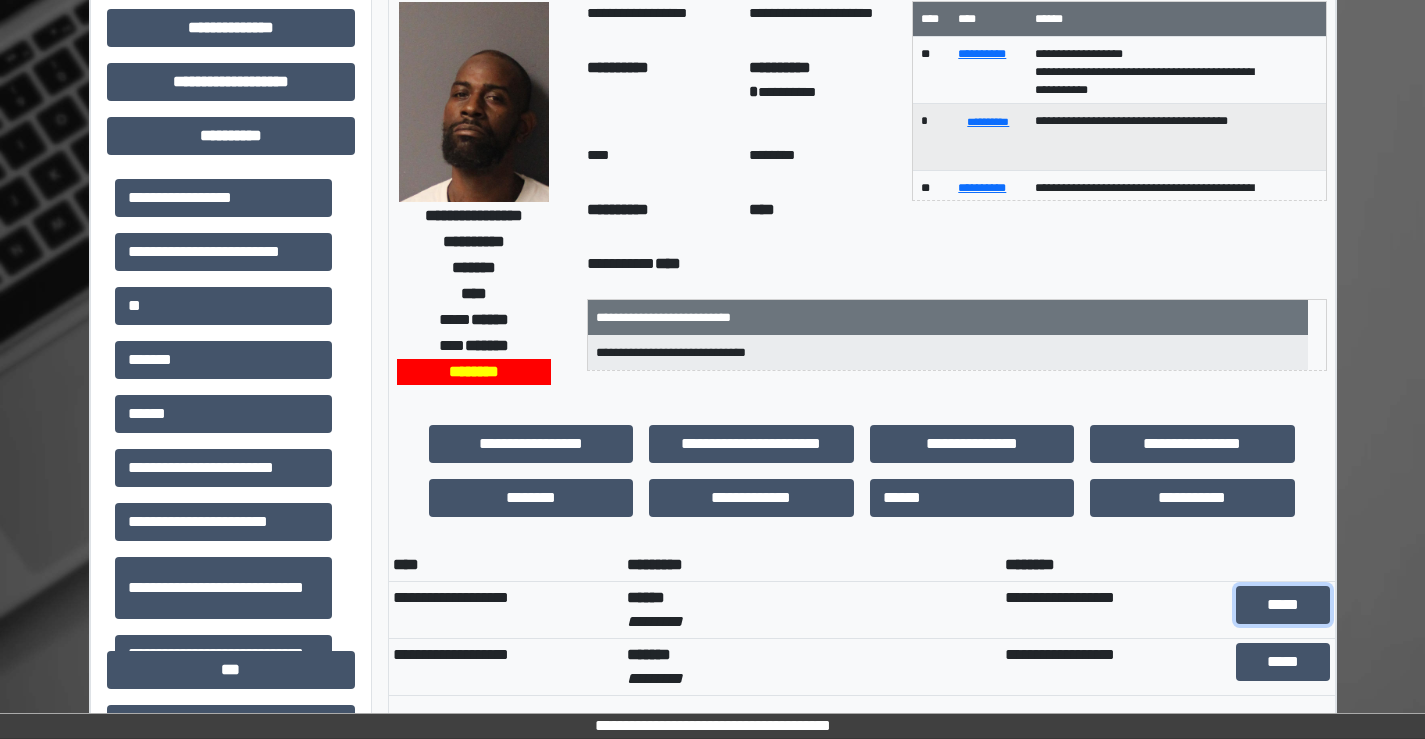 scroll, scrollTop: 0, scrollLeft: 0, axis: both 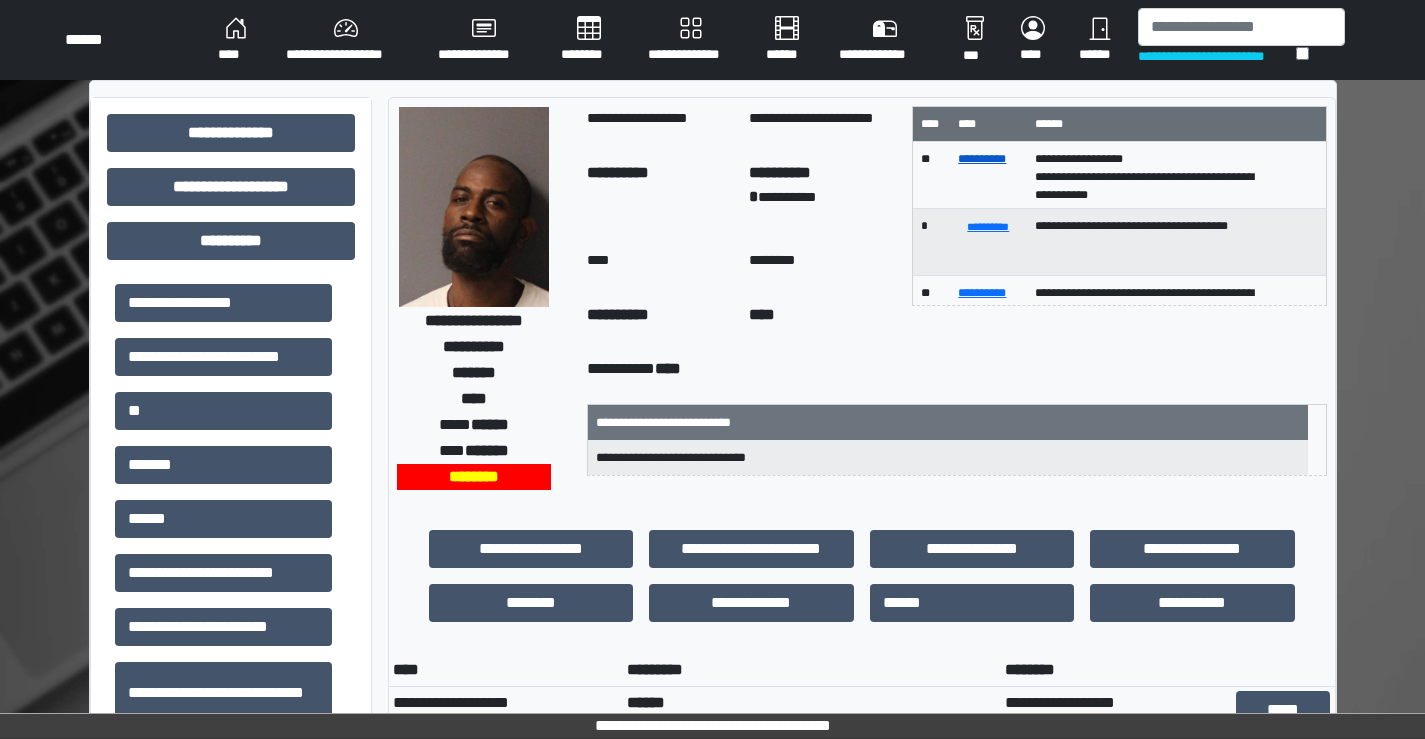 click on "**********" at bounding box center (982, 159) 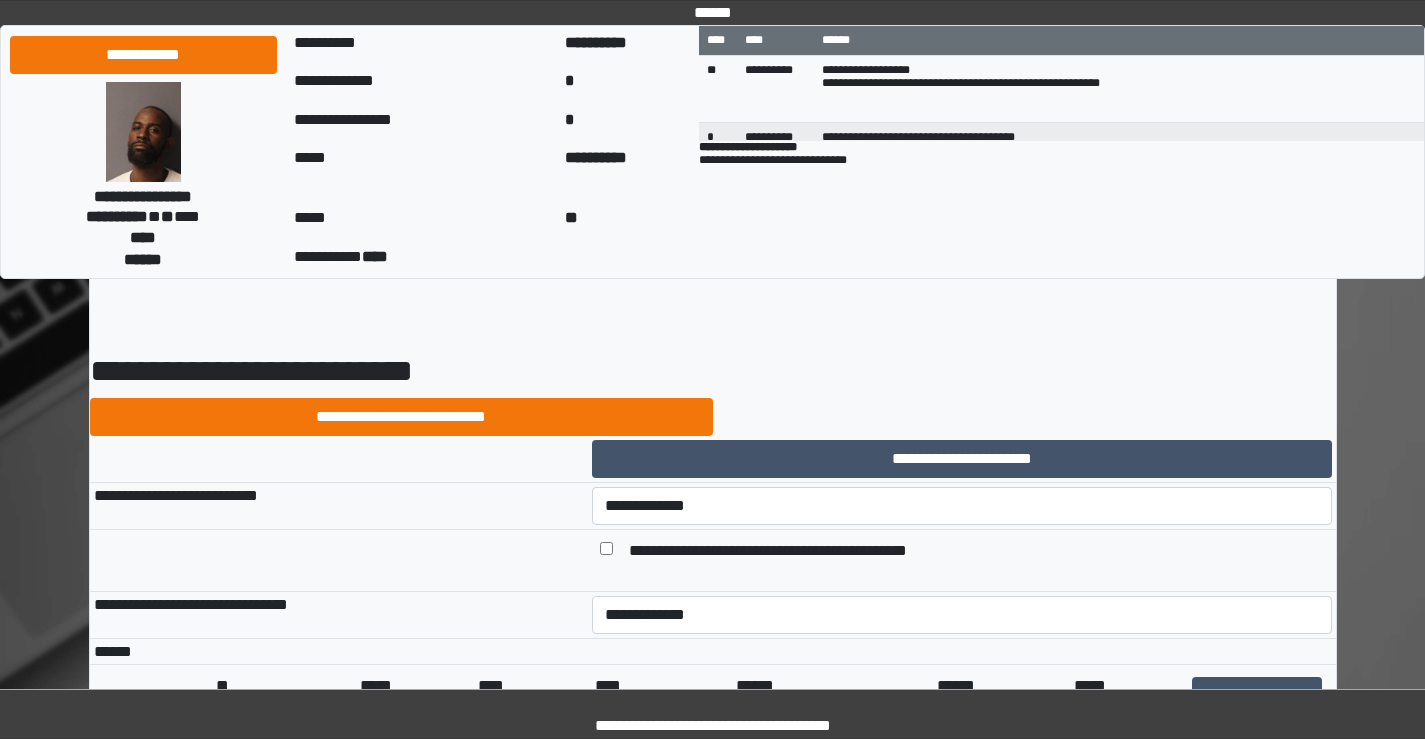 scroll, scrollTop: 100, scrollLeft: 0, axis: vertical 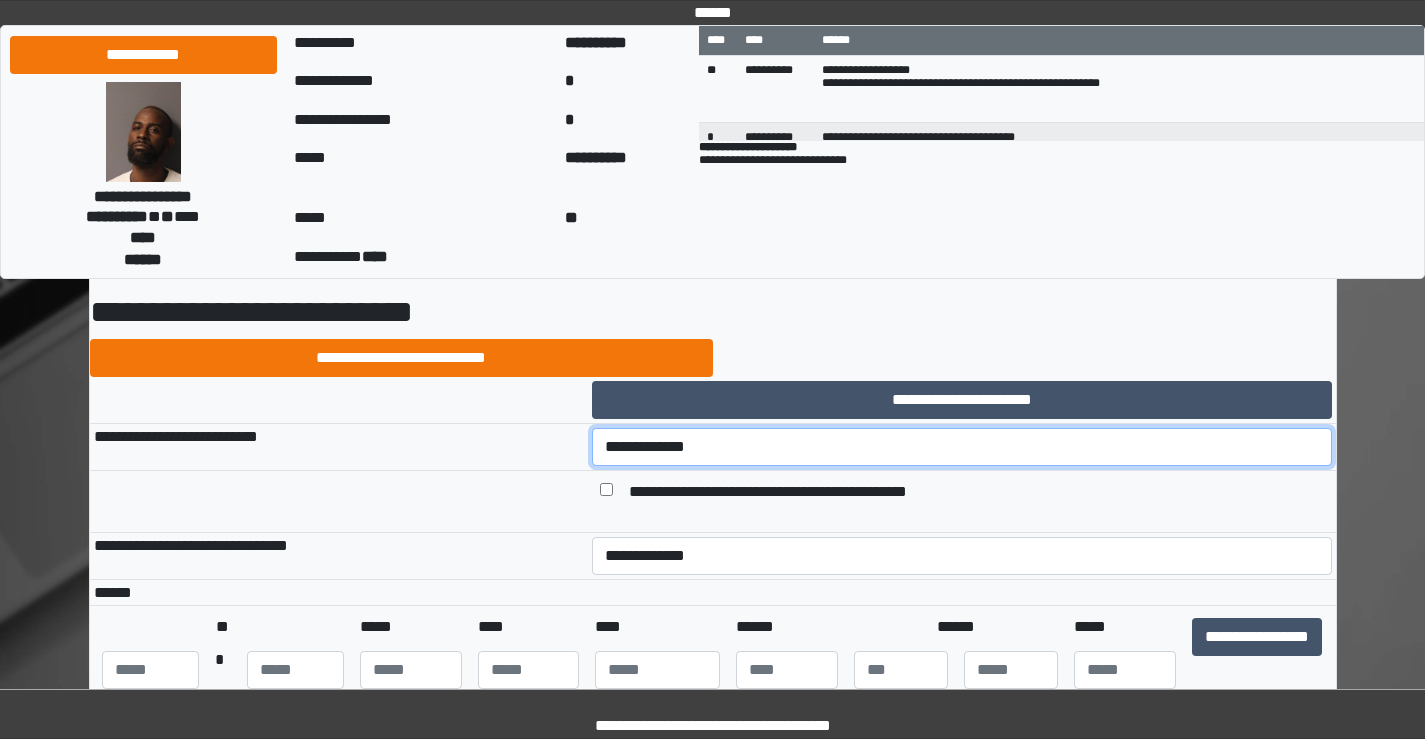 click on "**********" at bounding box center (962, 447) 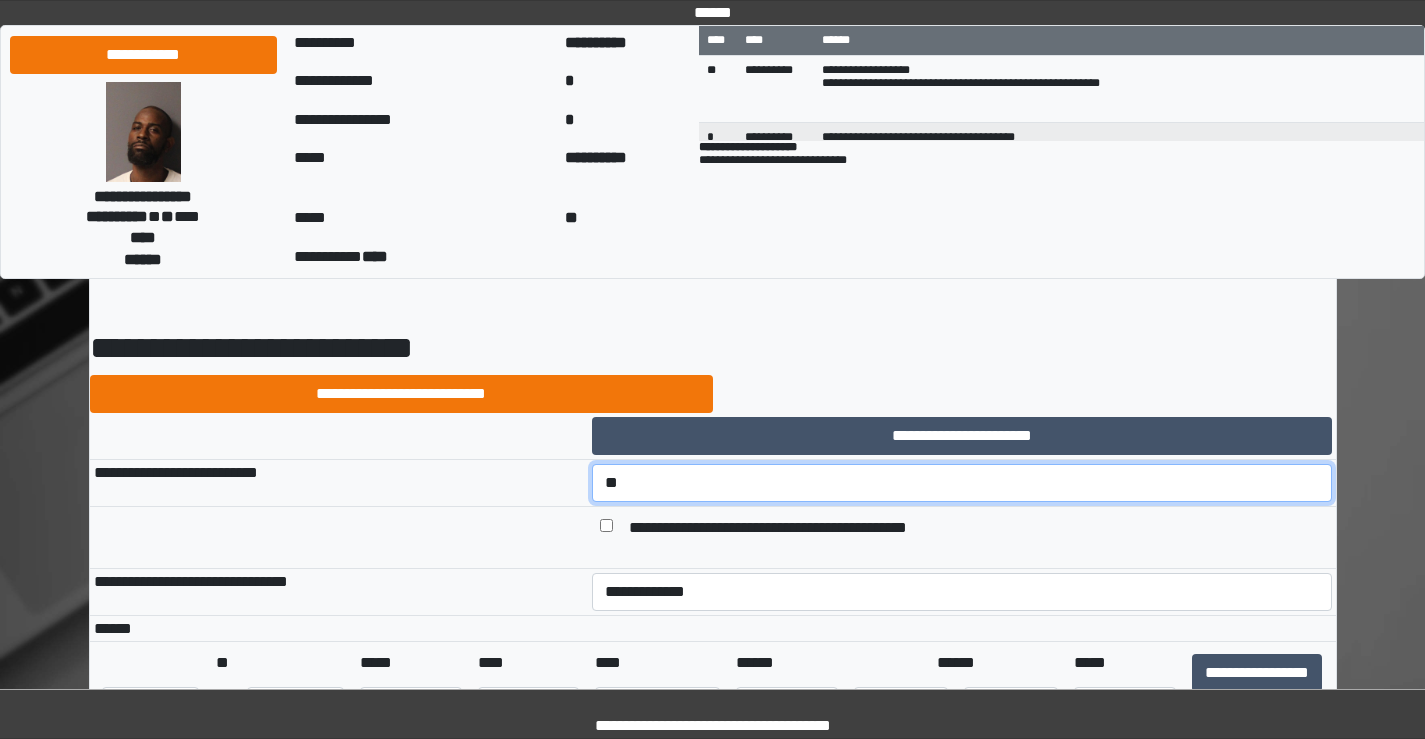 scroll, scrollTop: 100, scrollLeft: 0, axis: vertical 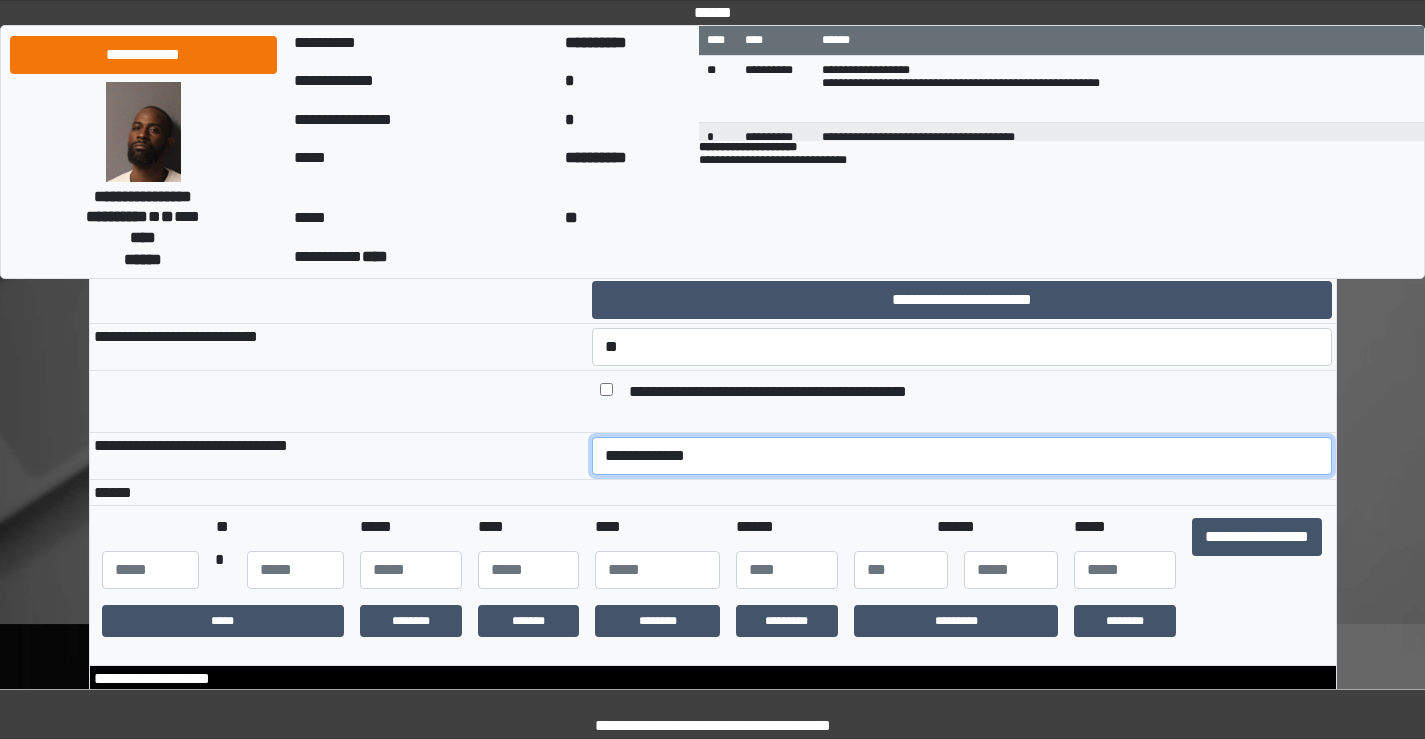 click on "**********" at bounding box center (962, 456) 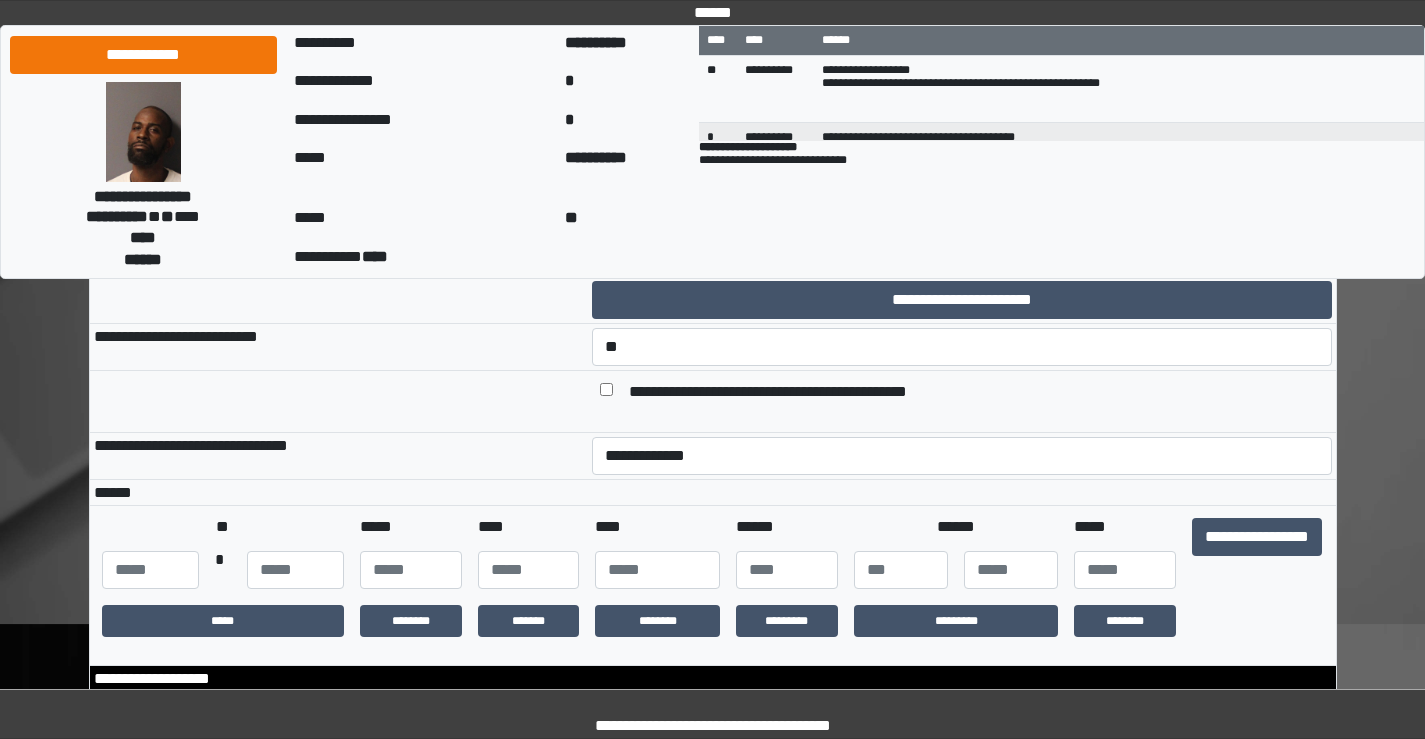 click on "**********" at bounding box center [339, 456] 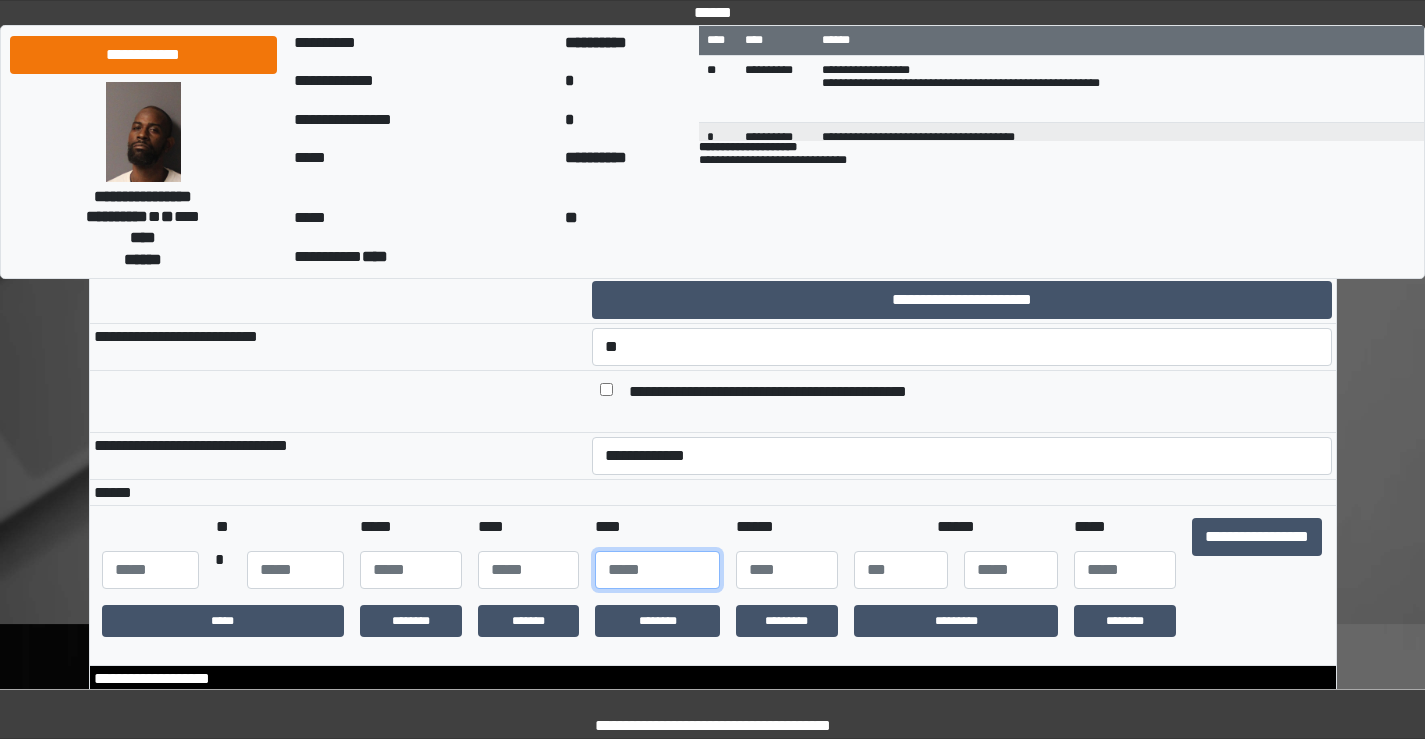 click at bounding box center (657, 570) 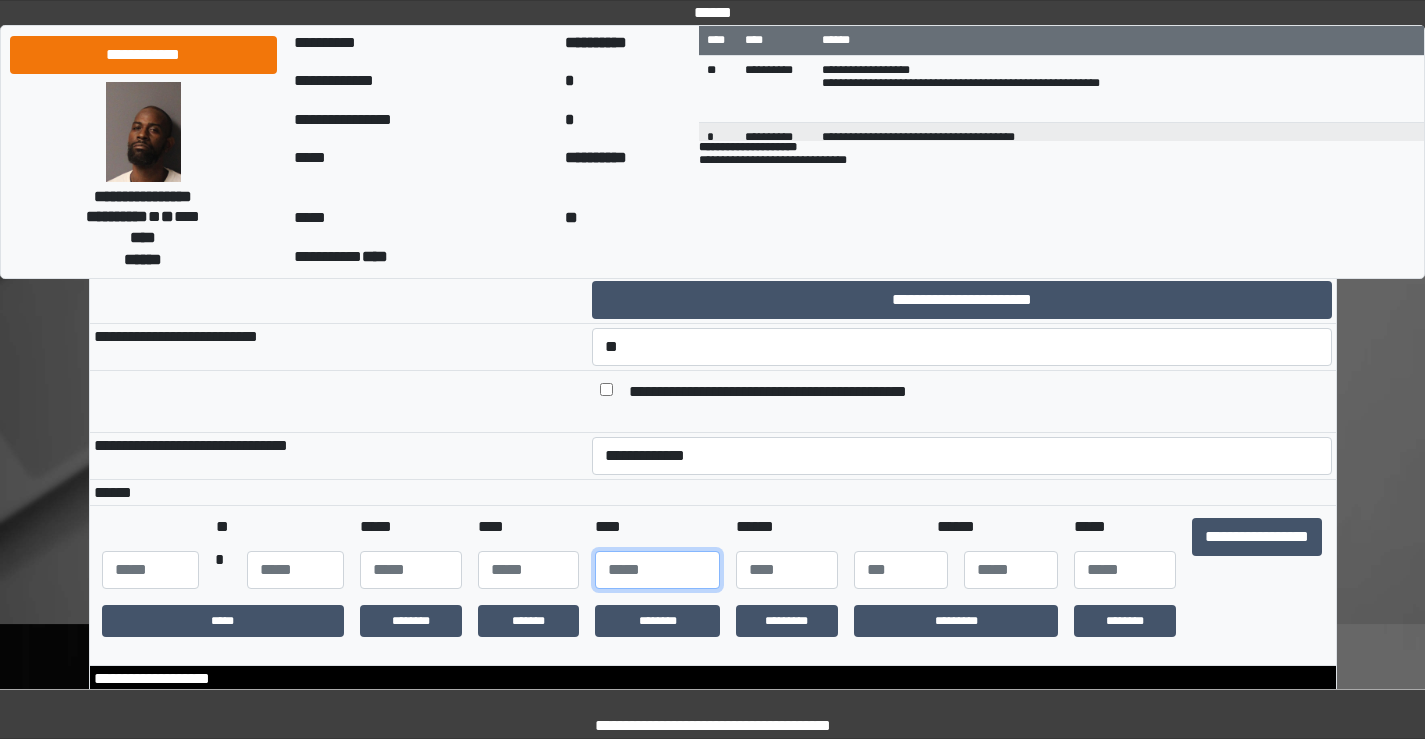 type on "****" 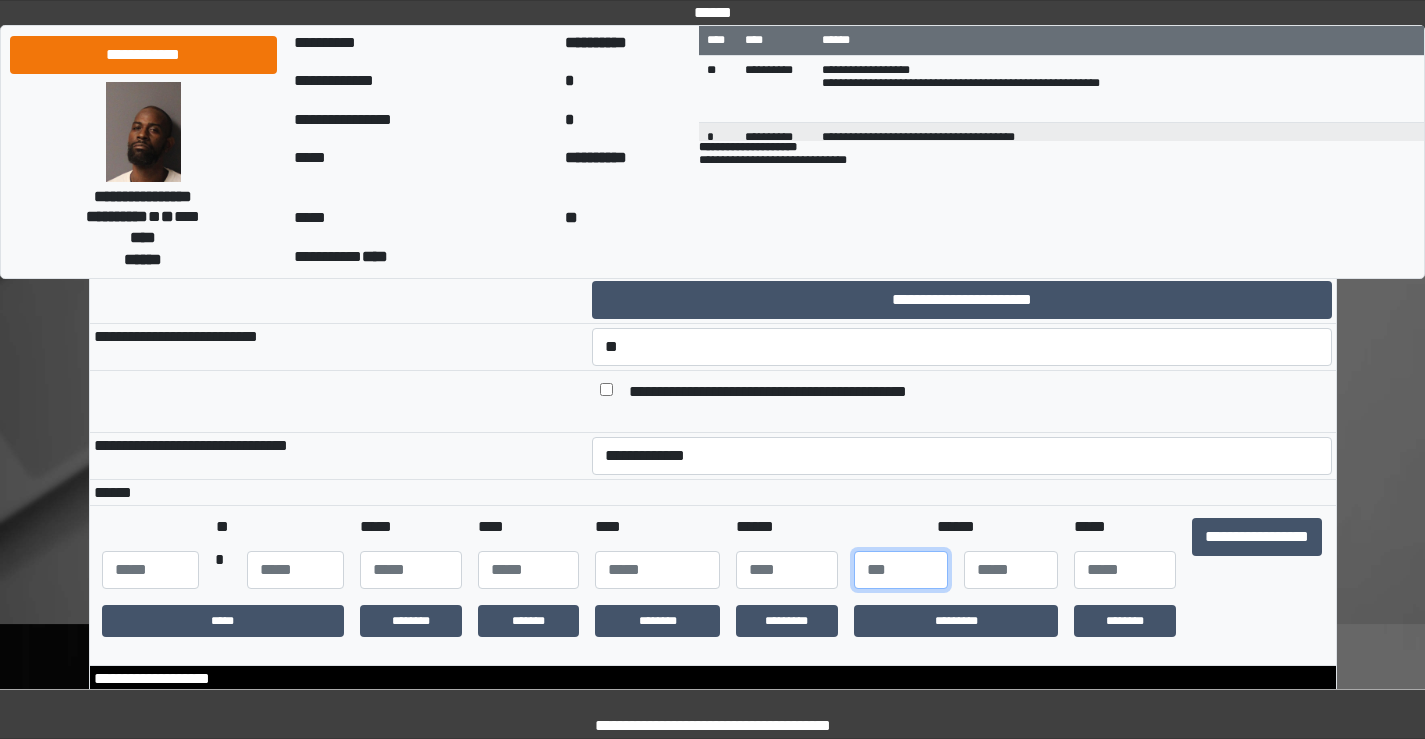 click at bounding box center (901, 570) 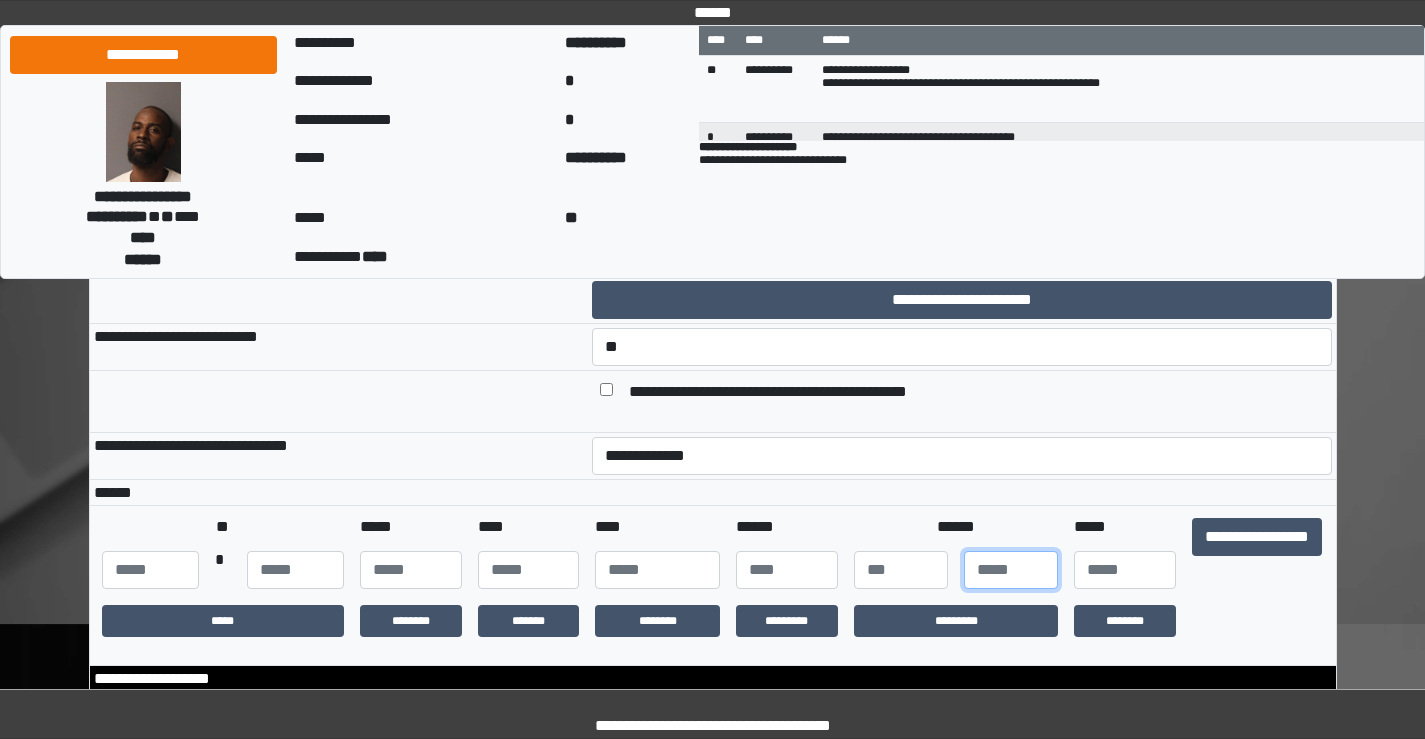 click at bounding box center [1011, 570] 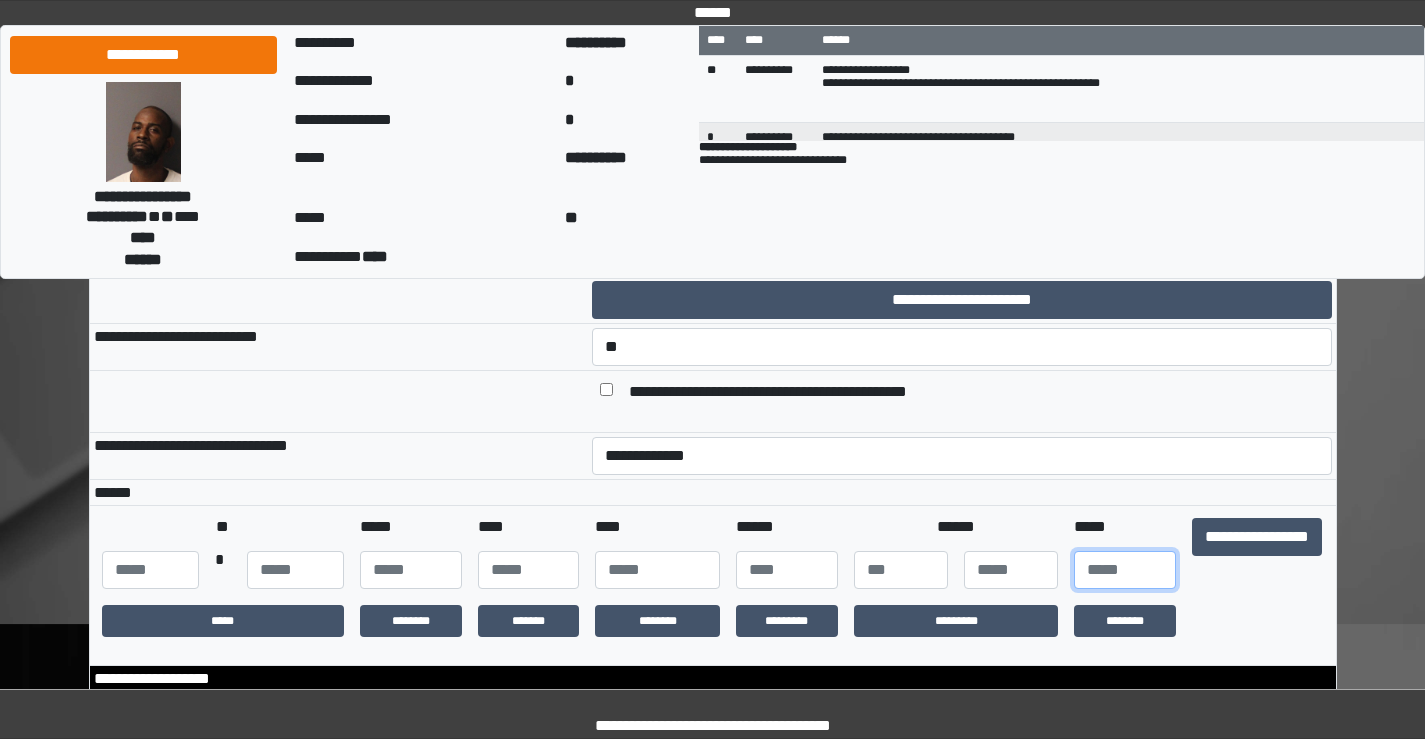 click at bounding box center (1125, 570) 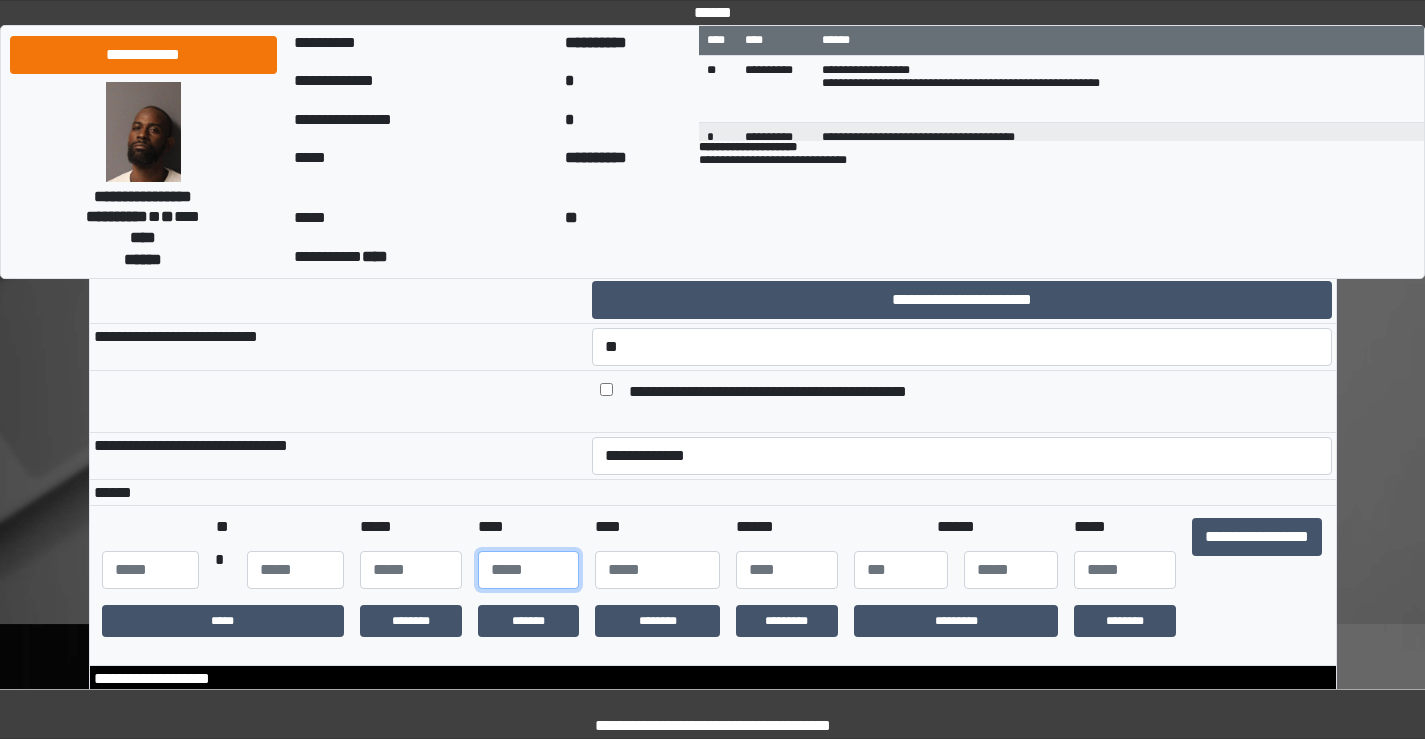 click at bounding box center (529, 570) 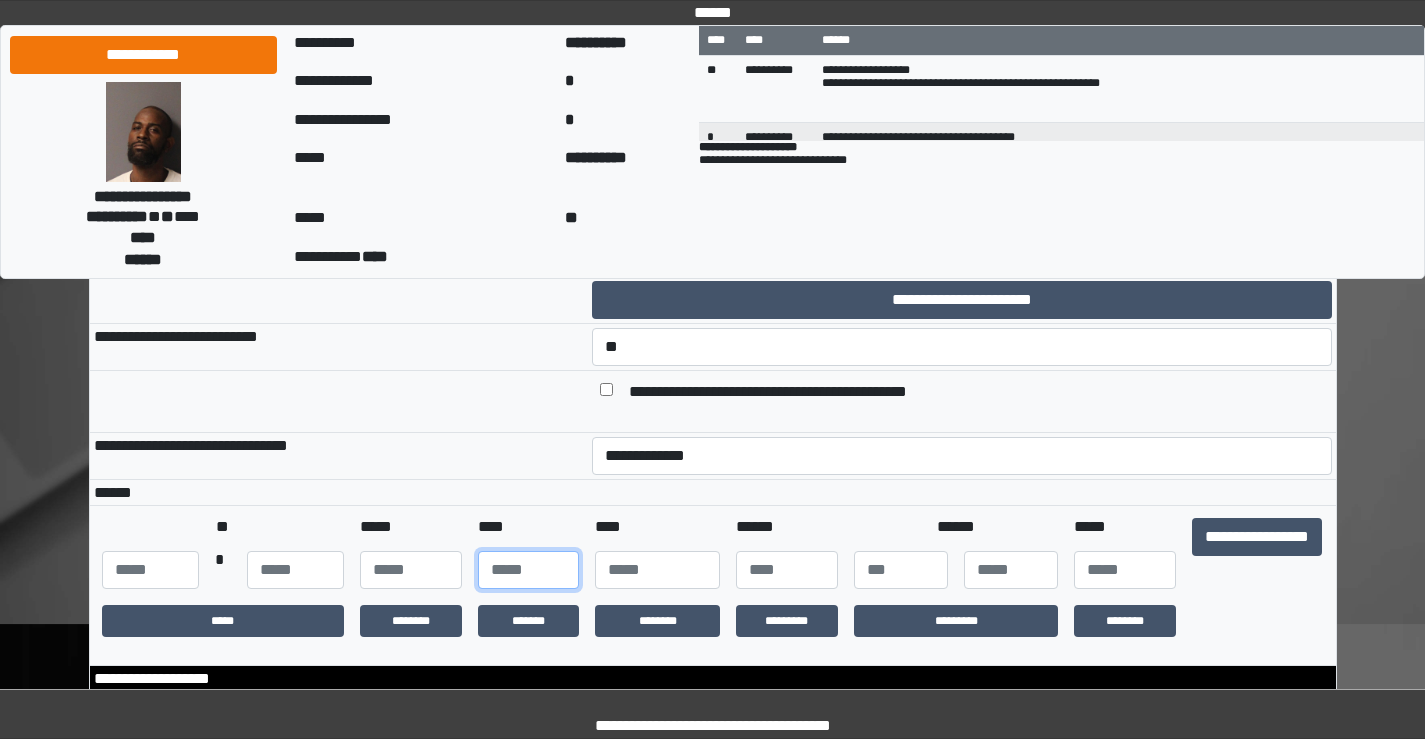 type on "**" 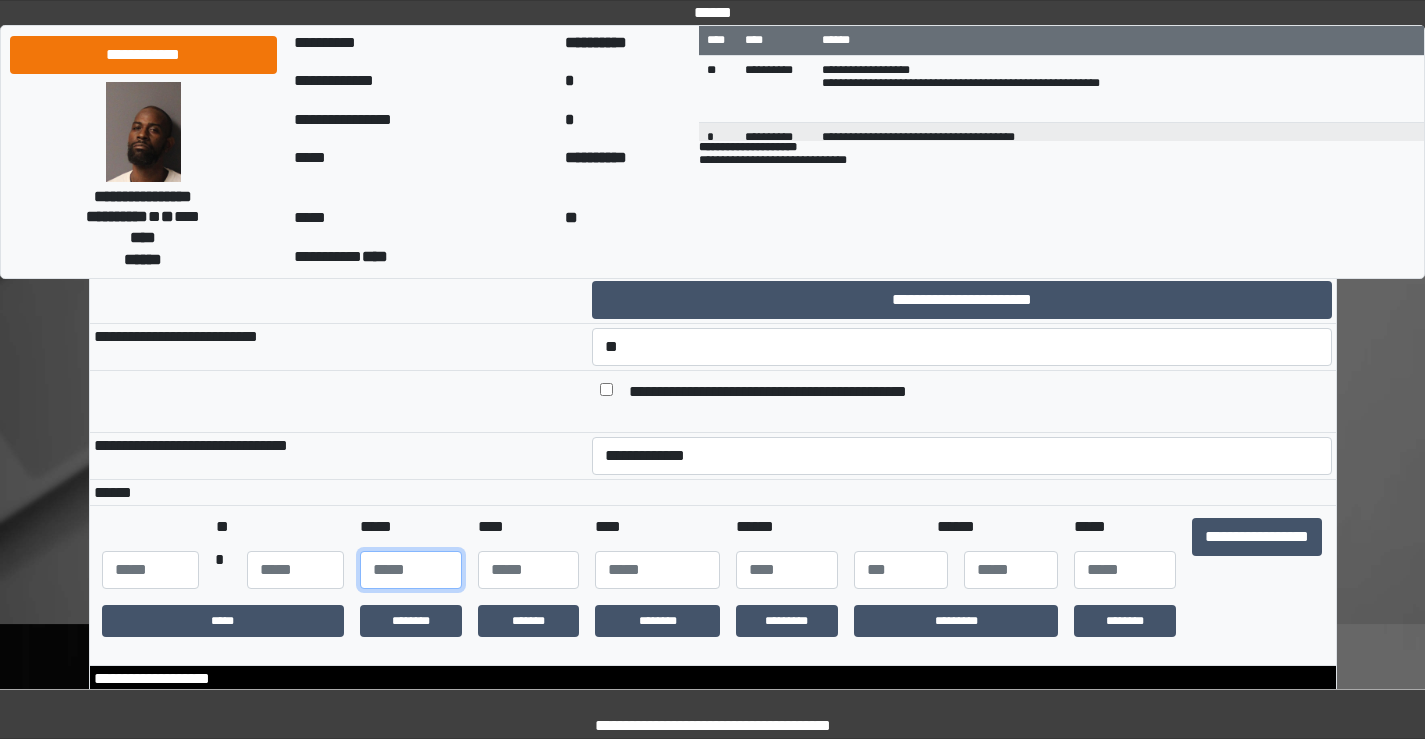 click at bounding box center [411, 570] 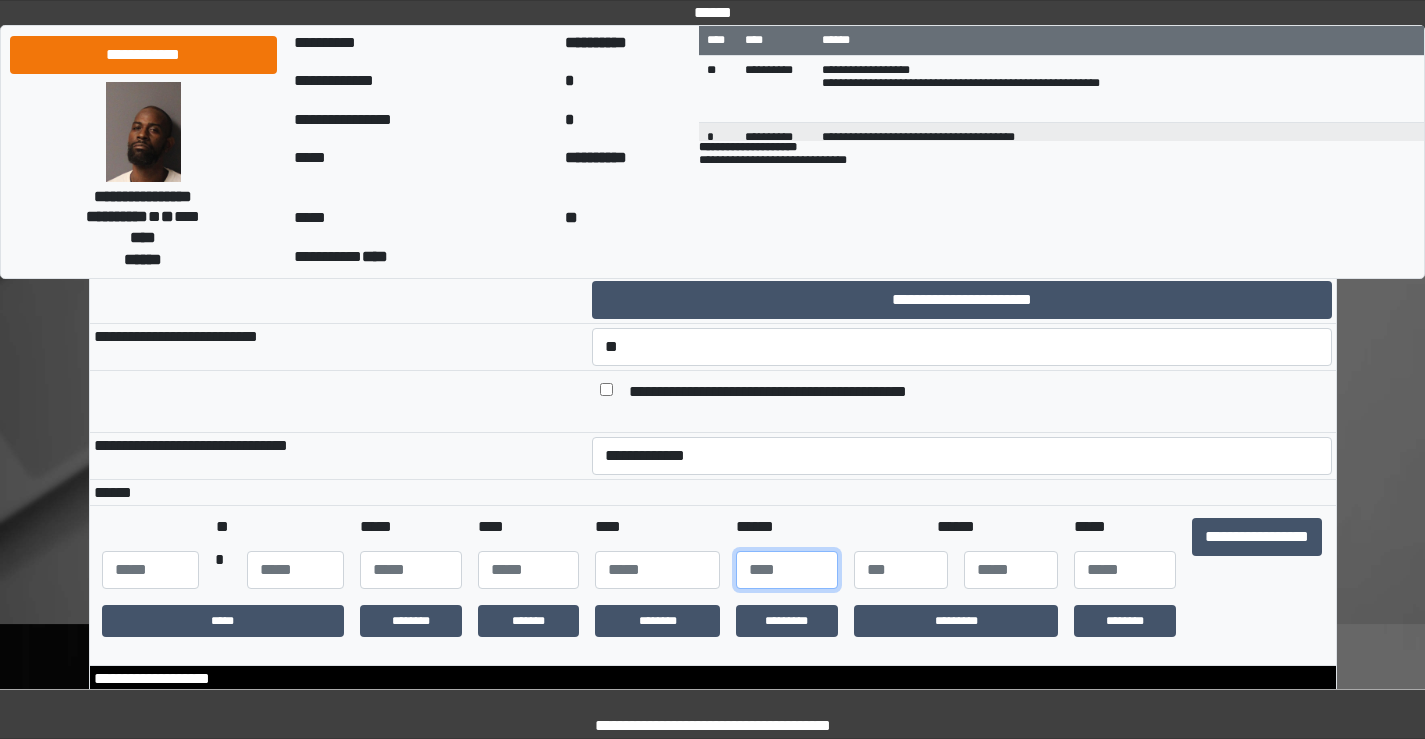 click at bounding box center [787, 570] 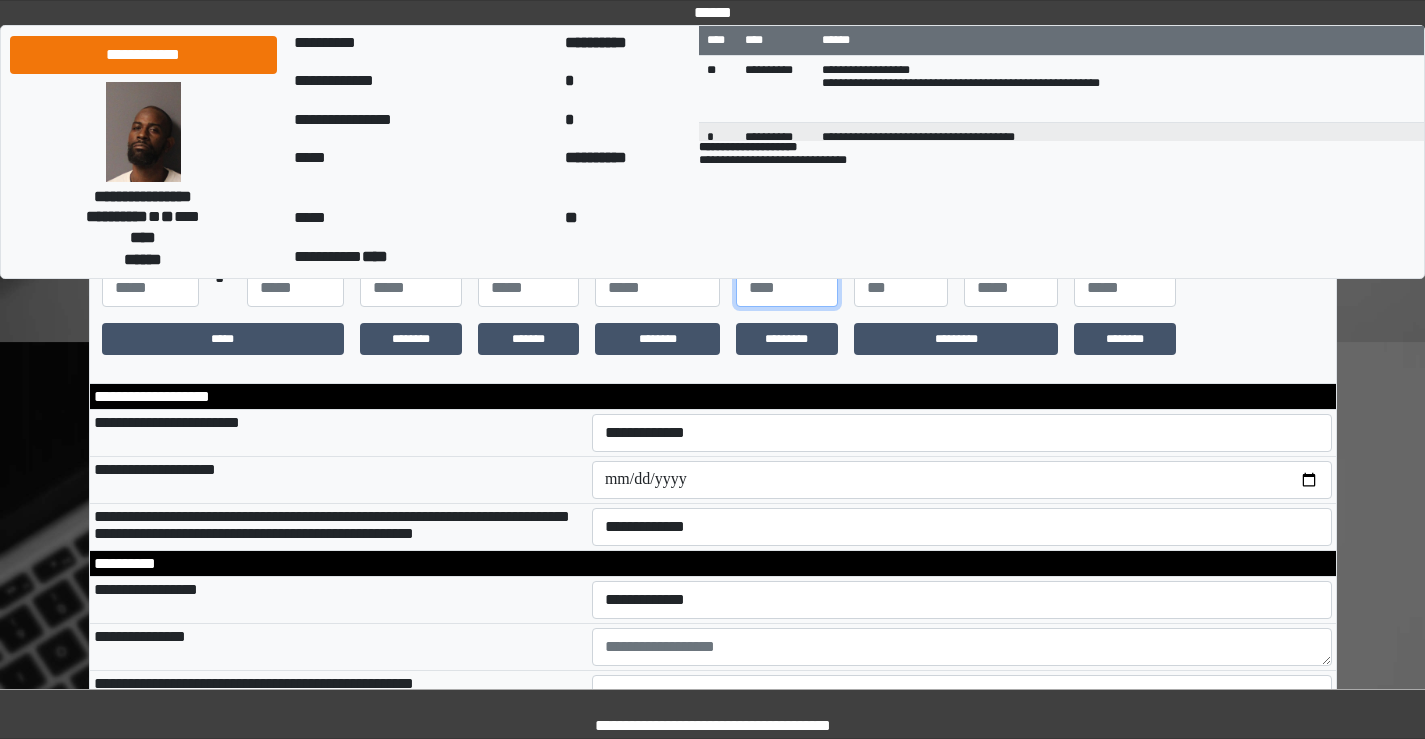 scroll, scrollTop: 400, scrollLeft: 0, axis: vertical 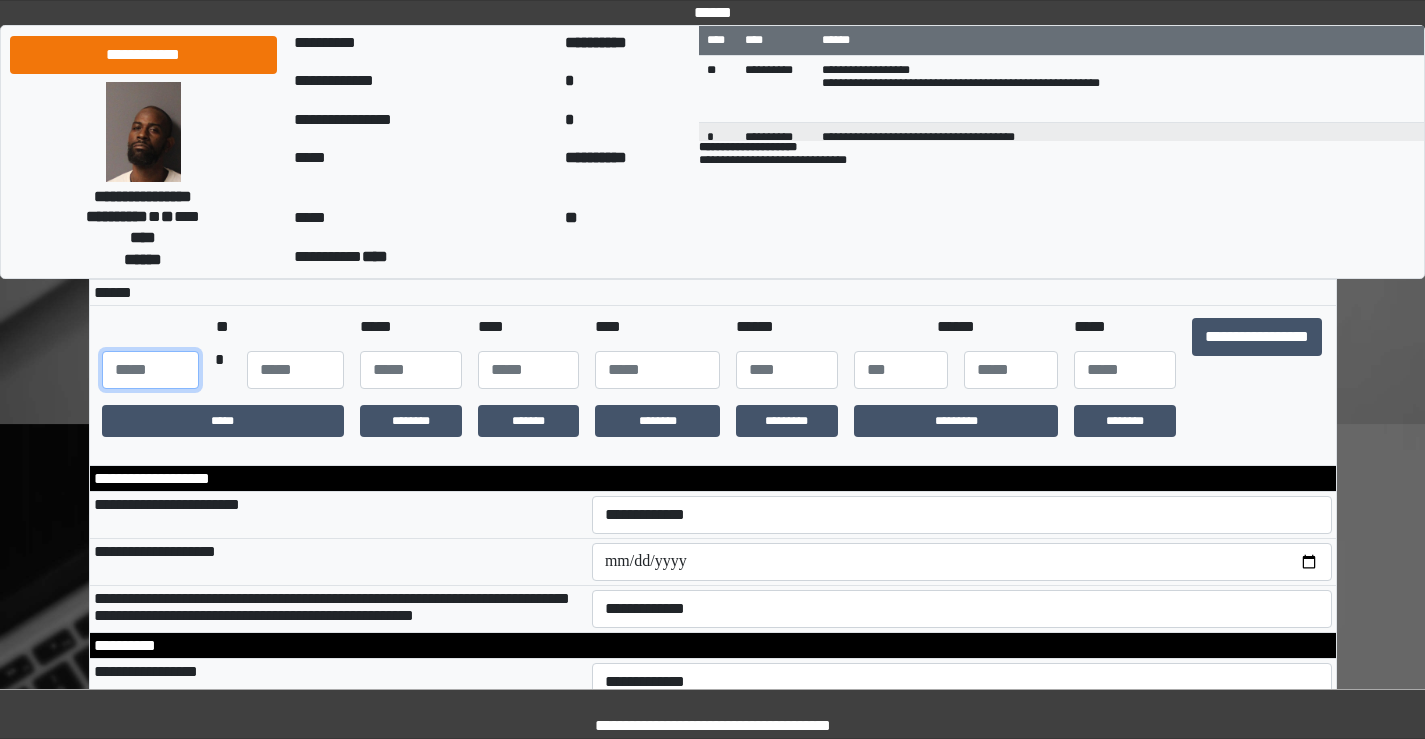 click at bounding box center (150, 370) 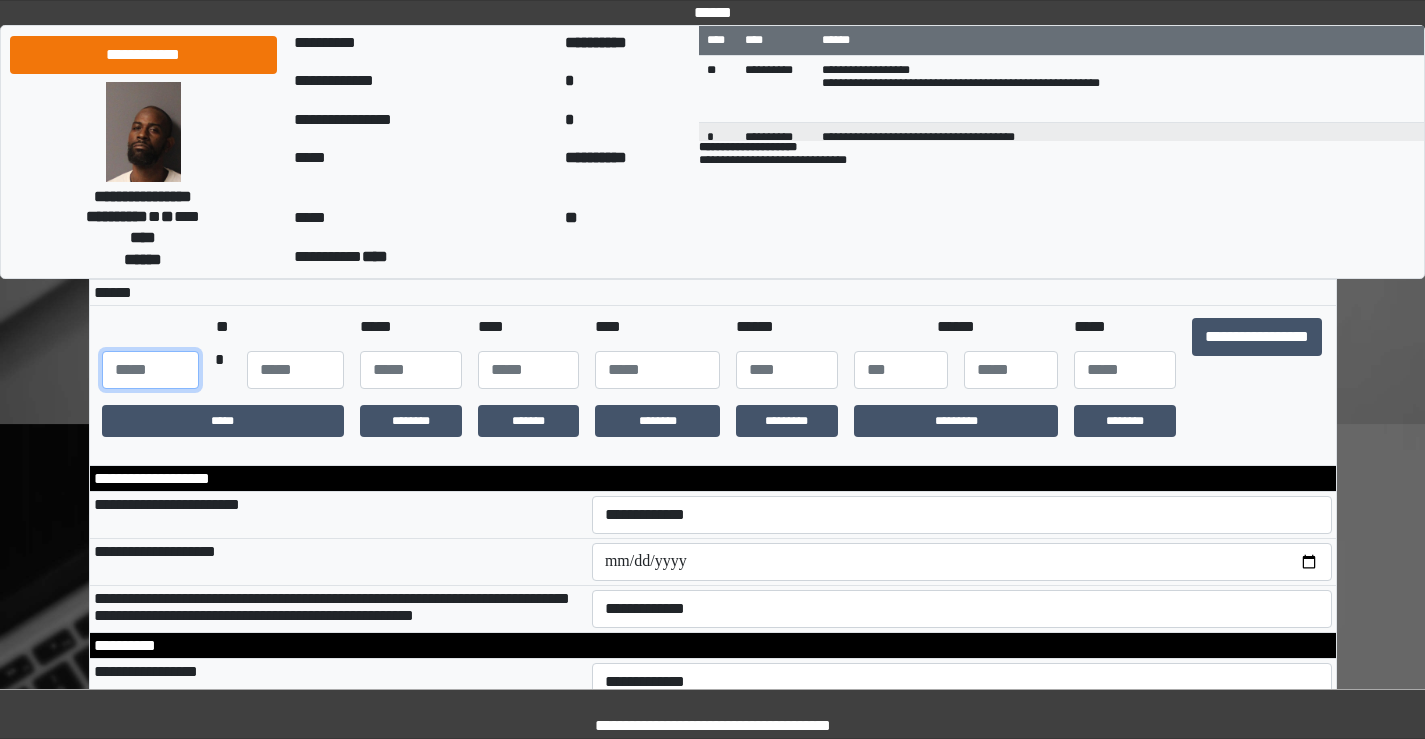 type on "***" 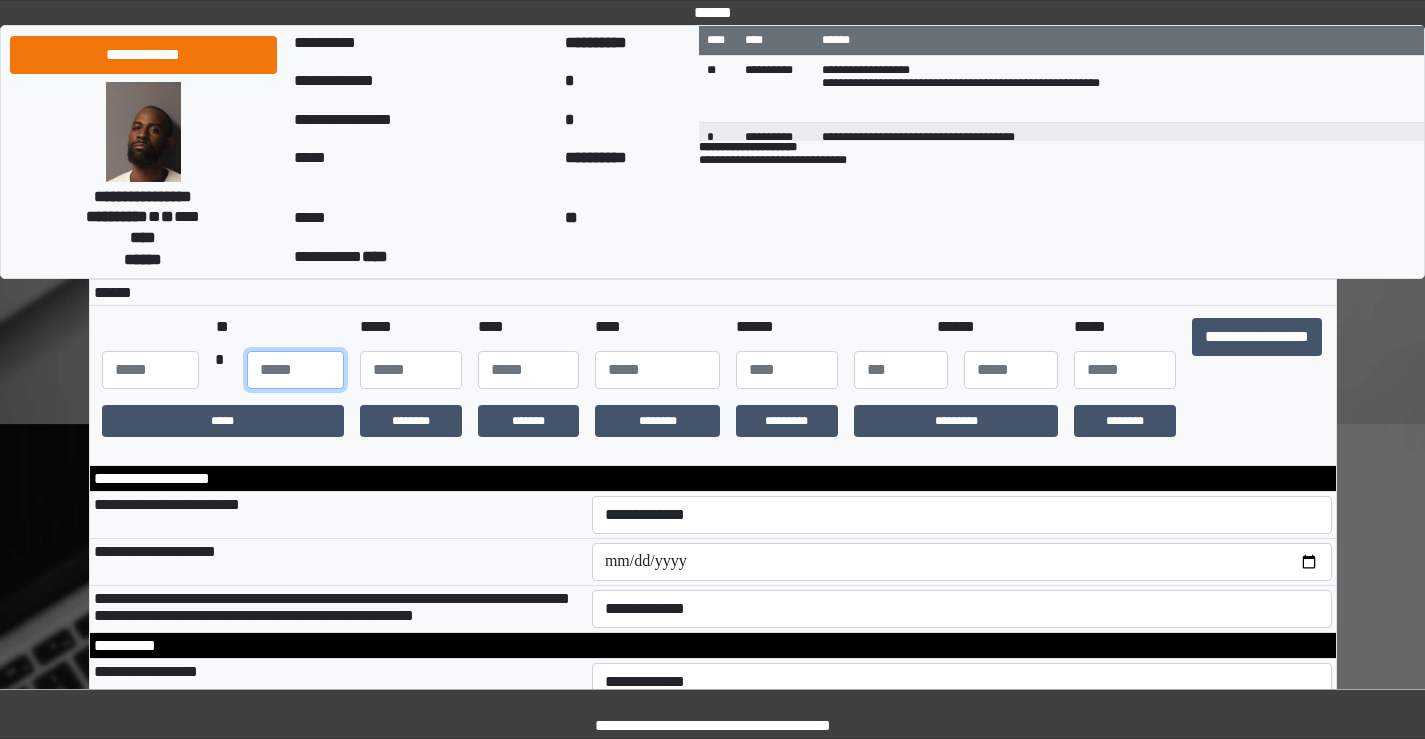 click at bounding box center [295, 370] 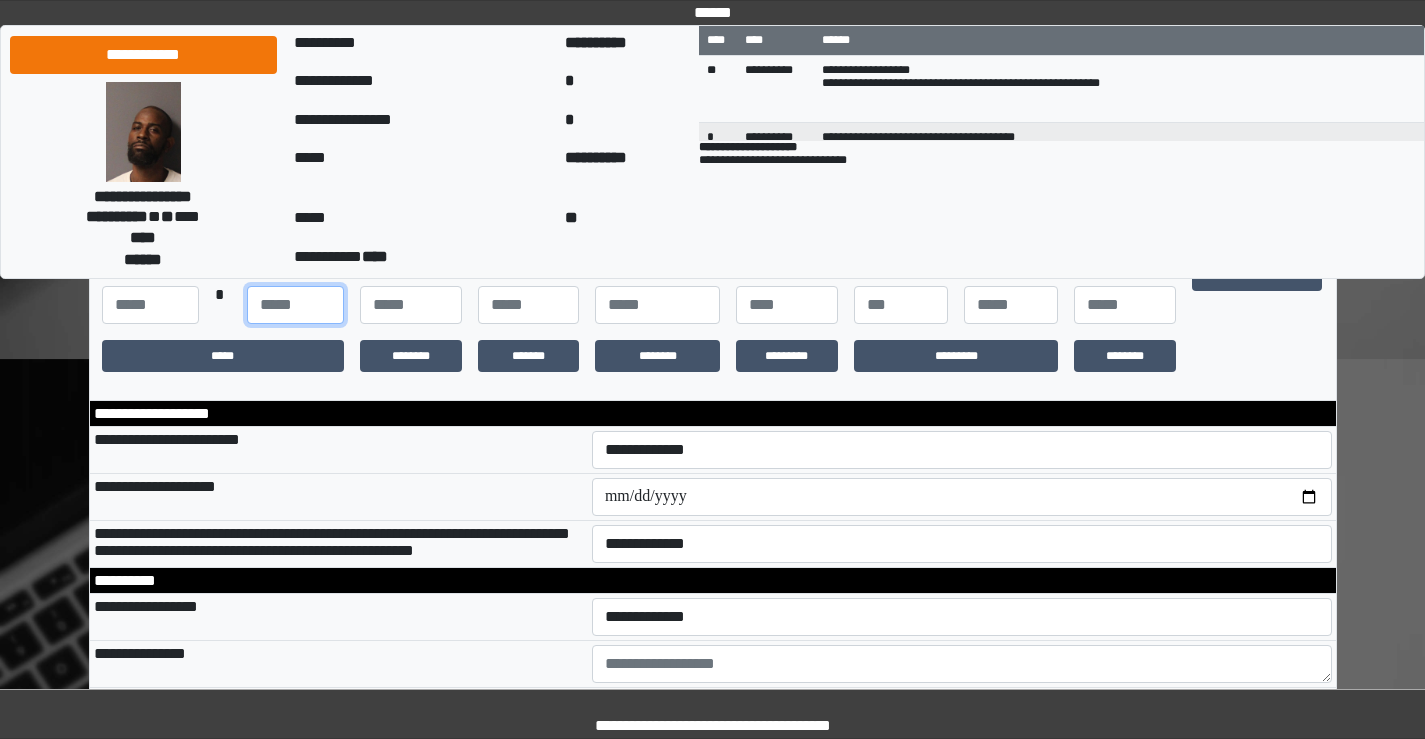 scroll, scrollTop: 500, scrollLeft: 0, axis: vertical 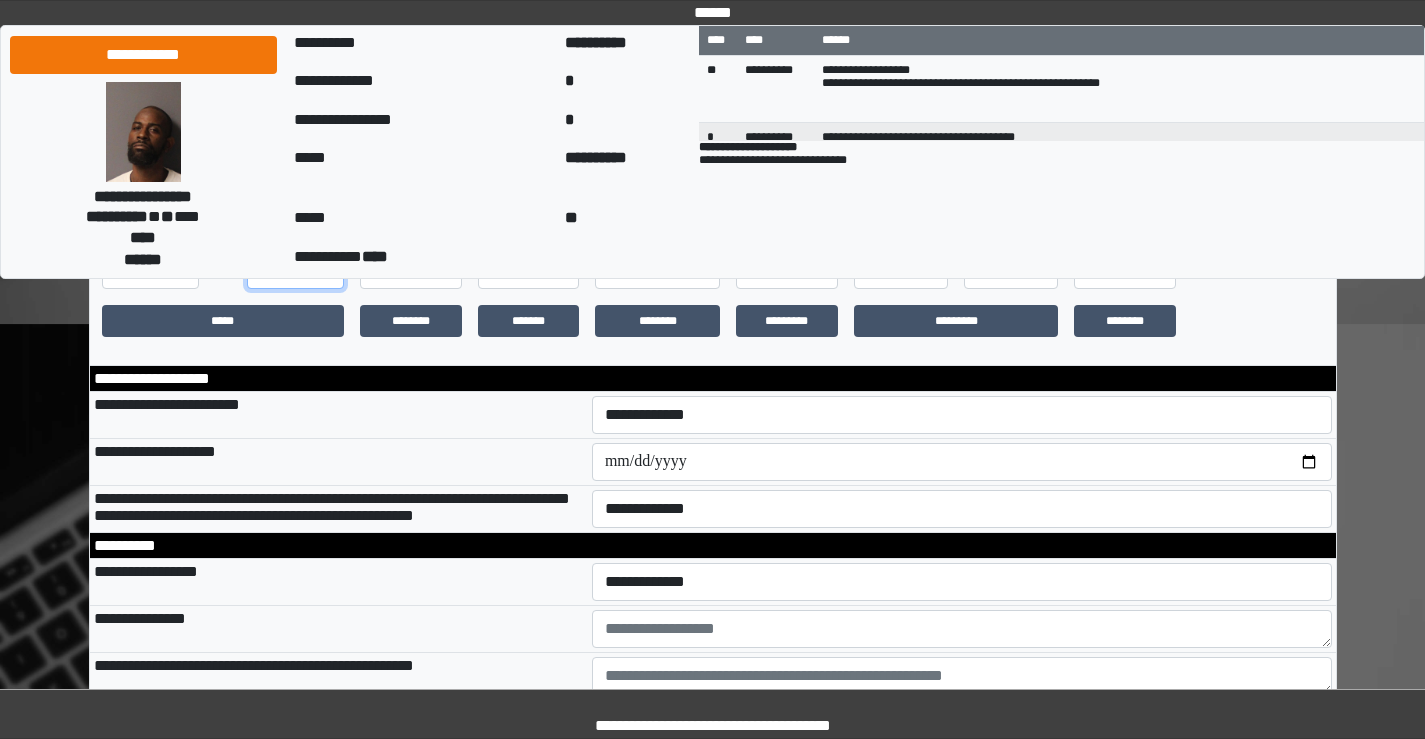 type on "**" 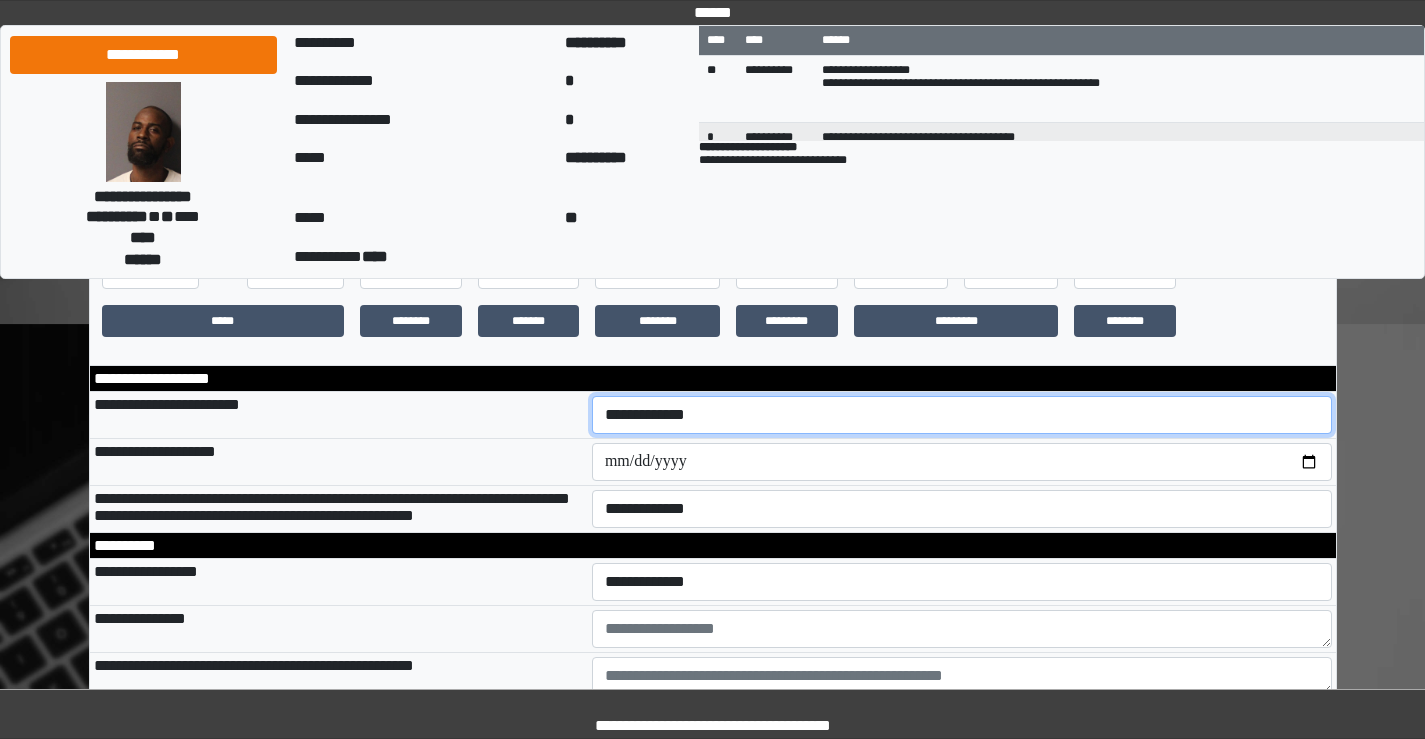 click on "**********" at bounding box center [962, 415] 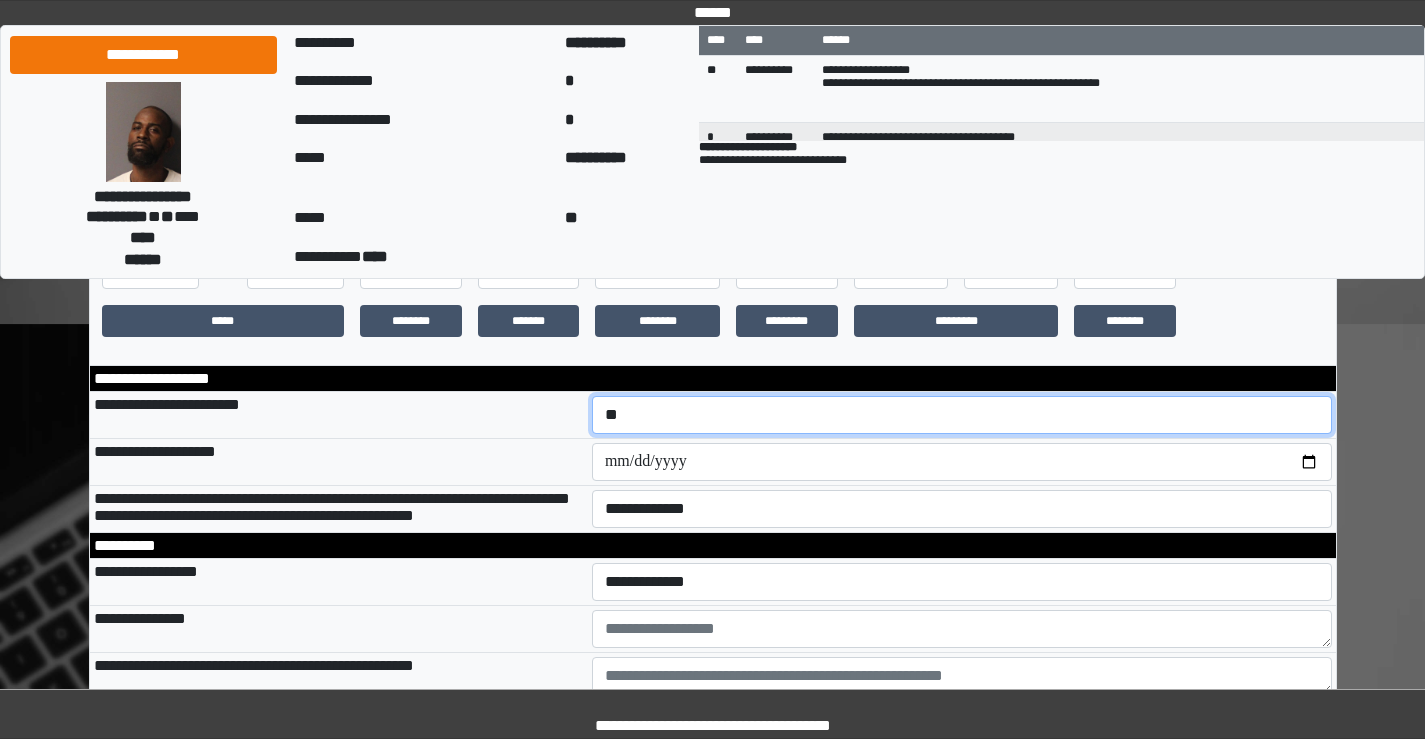 scroll, scrollTop: 600, scrollLeft: 0, axis: vertical 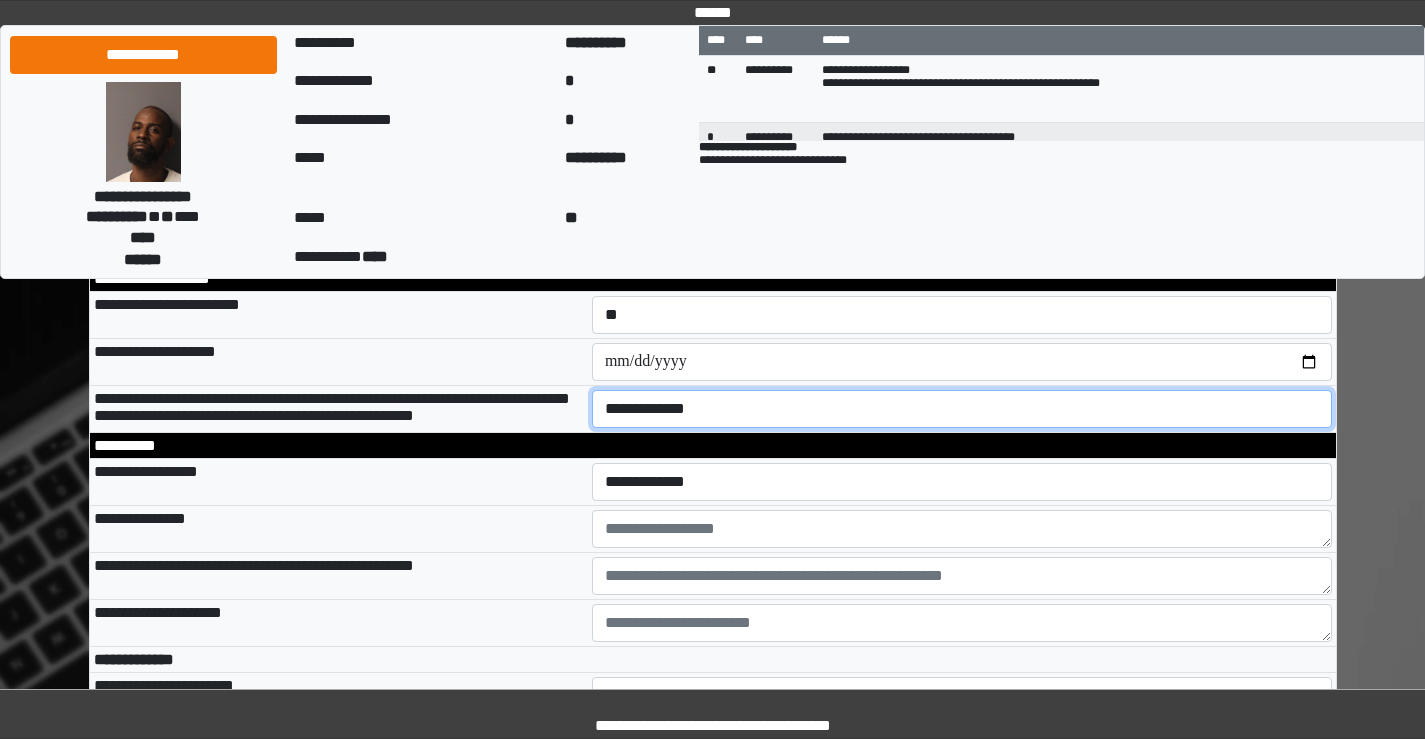 click on "**********" at bounding box center (962, 409) 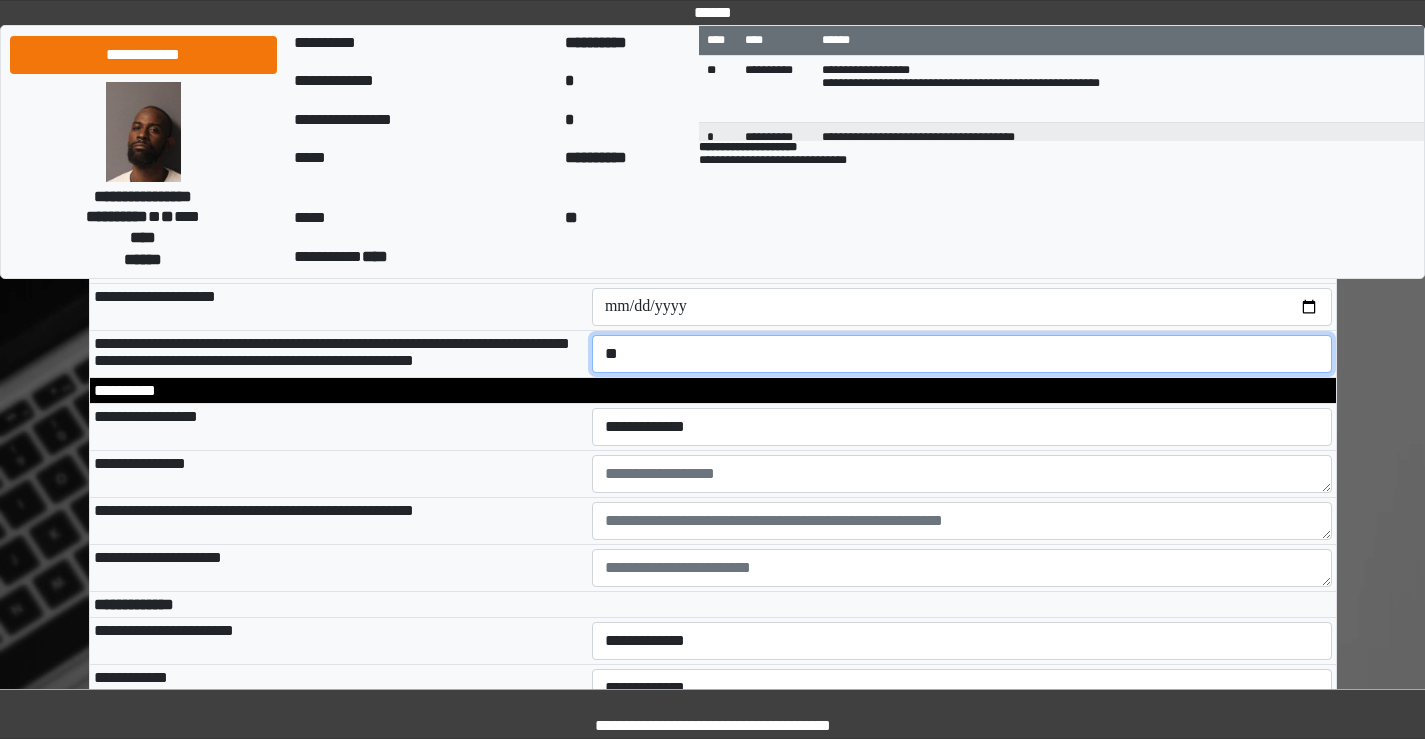 scroll, scrollTop: 700, scrollLeft: 0, axis: vertical 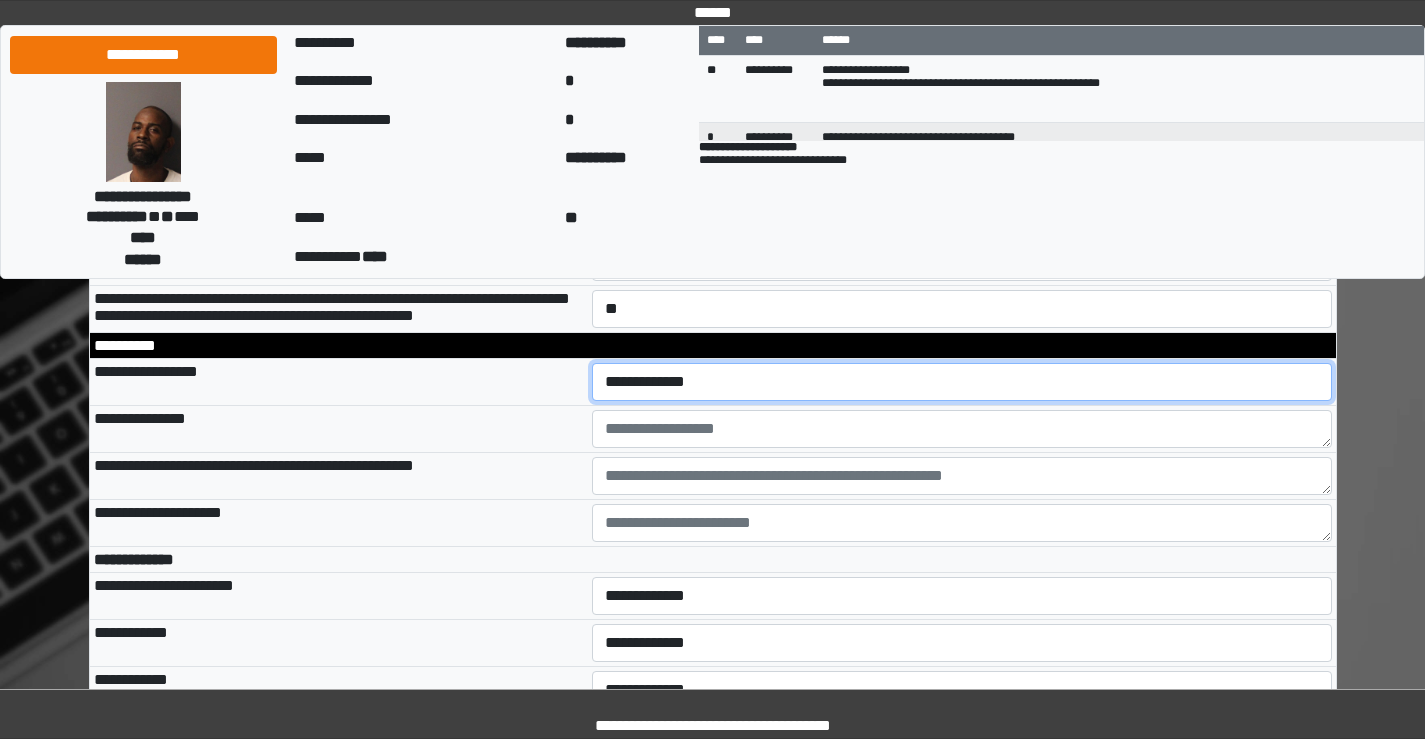 click on "**********" at bounding box center (962, 382) 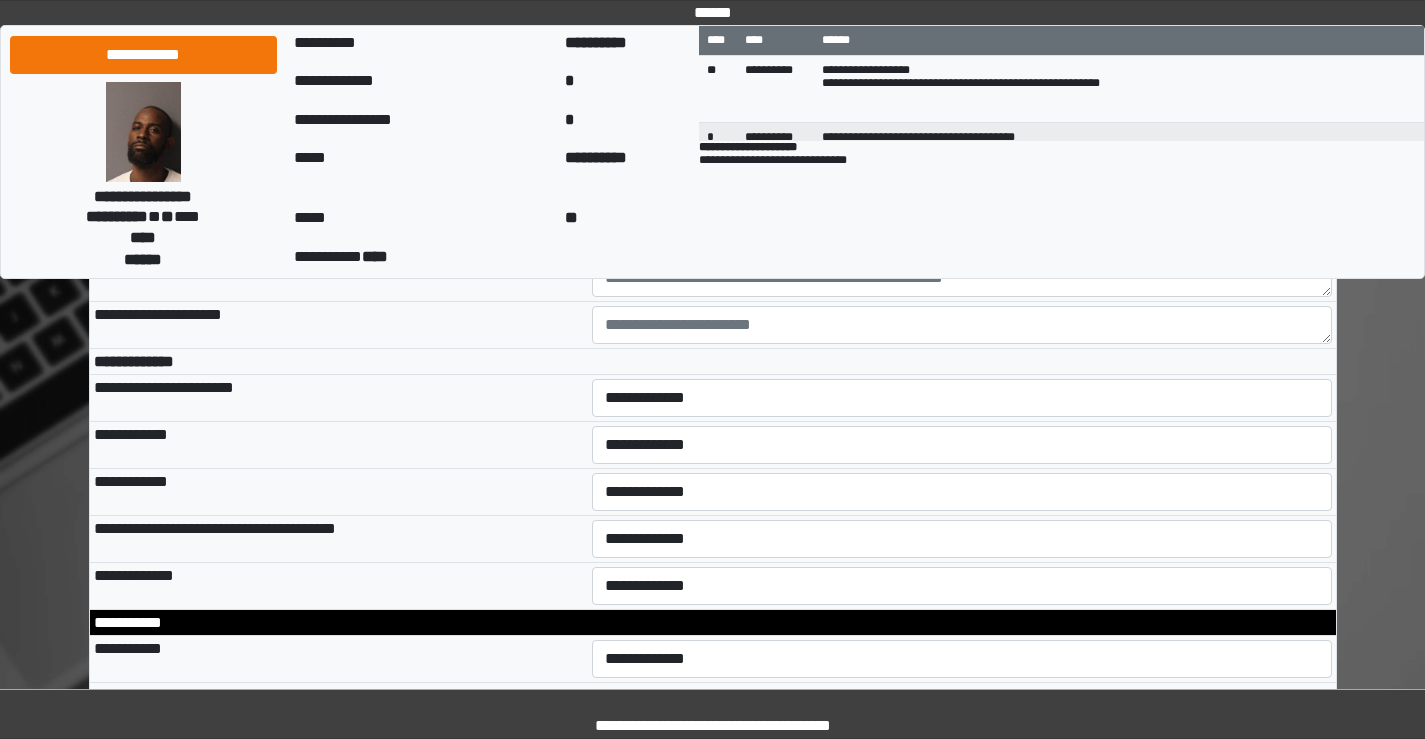 scroll, scrollTop: 900, scrollLeft: 0, axis: vertical 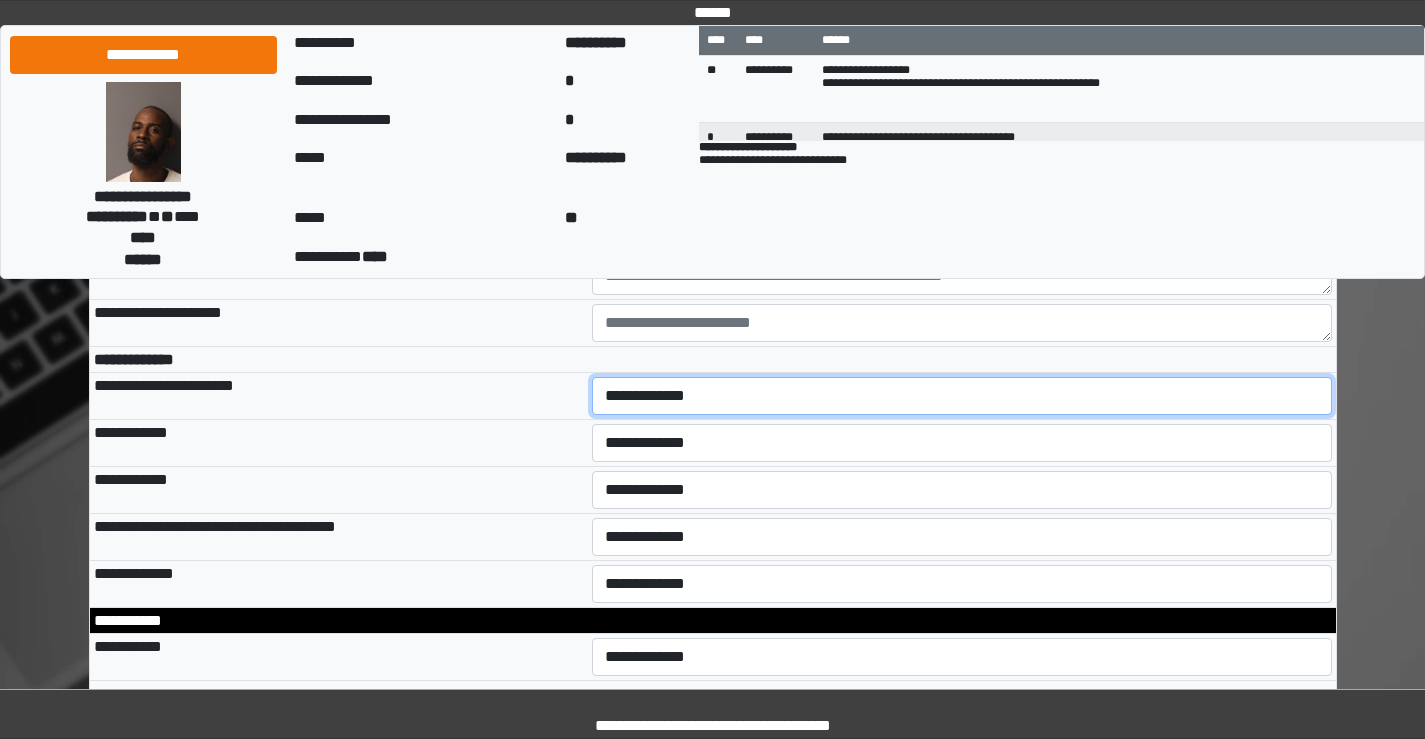 click on "**********" at bounding box center (962, 396) 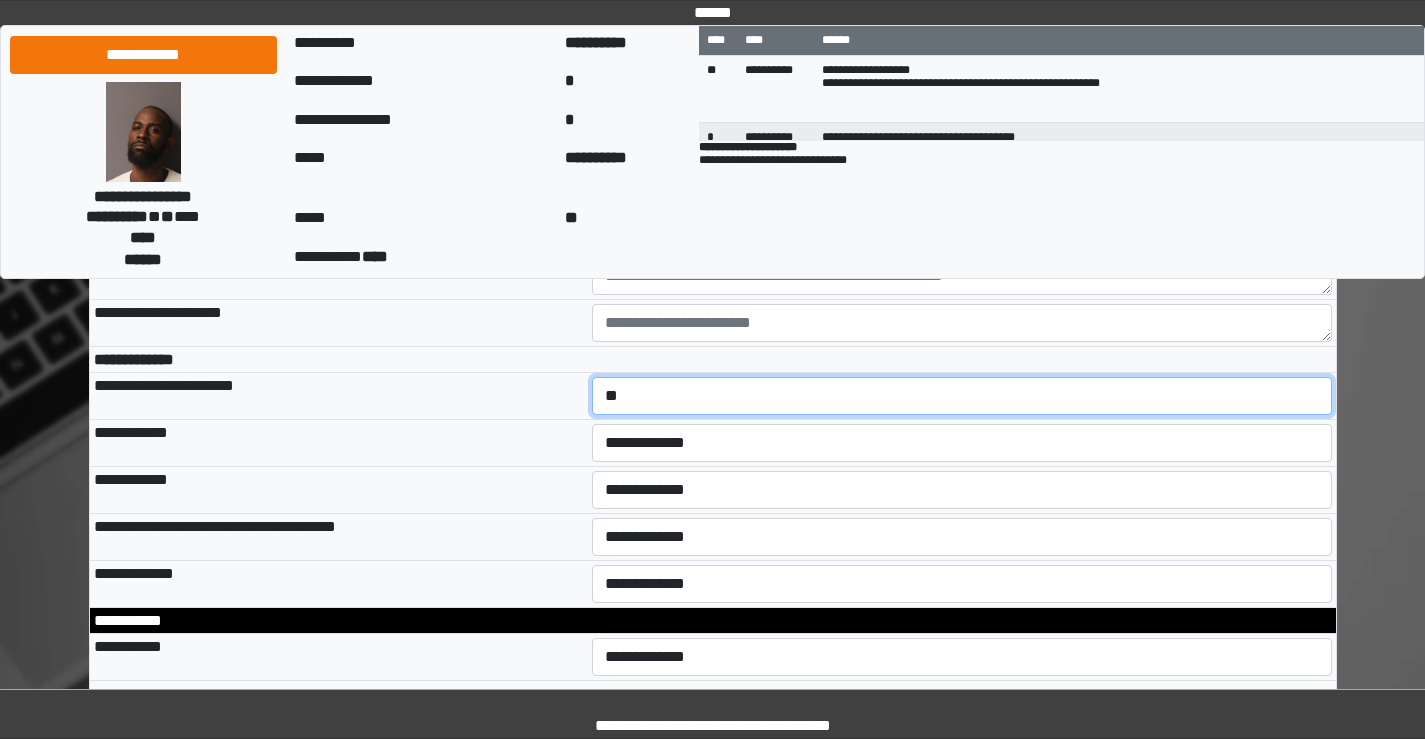 click on "**********" at bounding box center [962, 396] 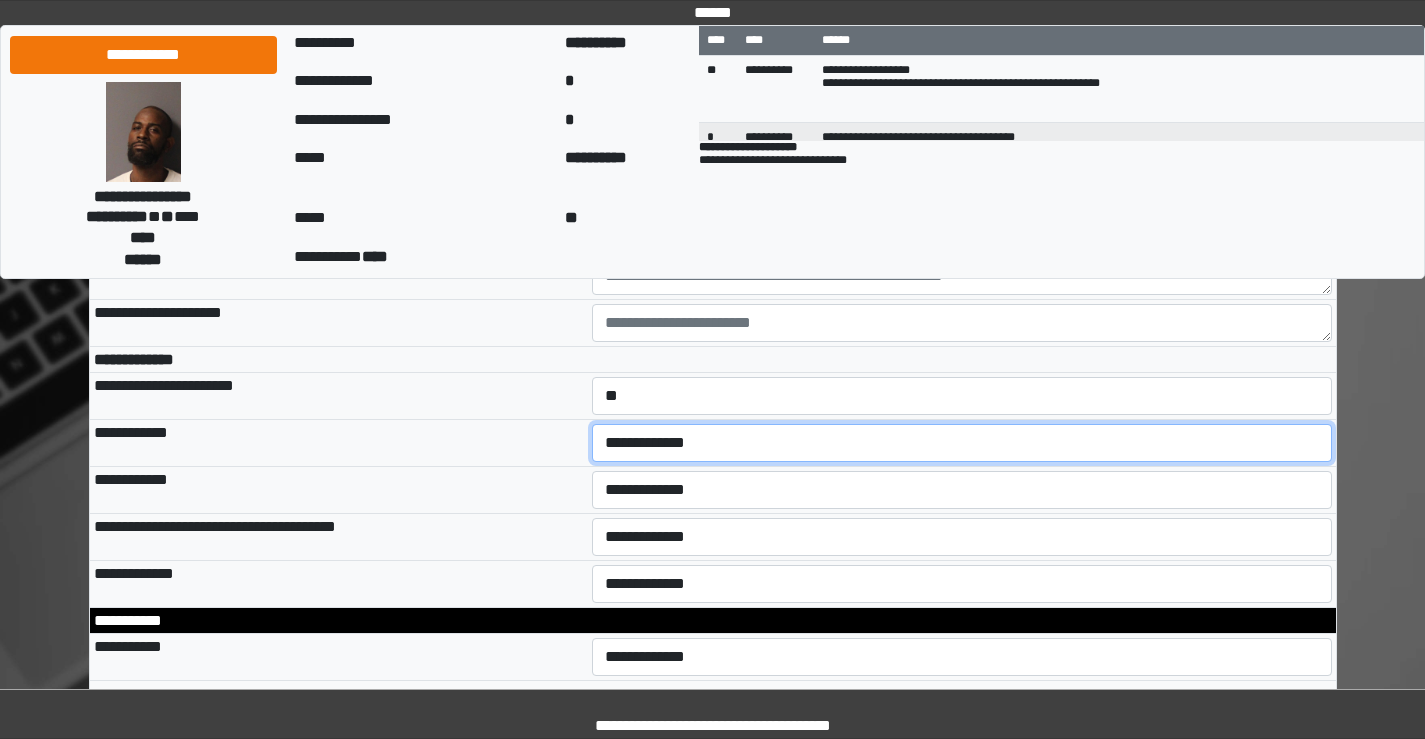 click on "**********" at bounding box center (962, 443) 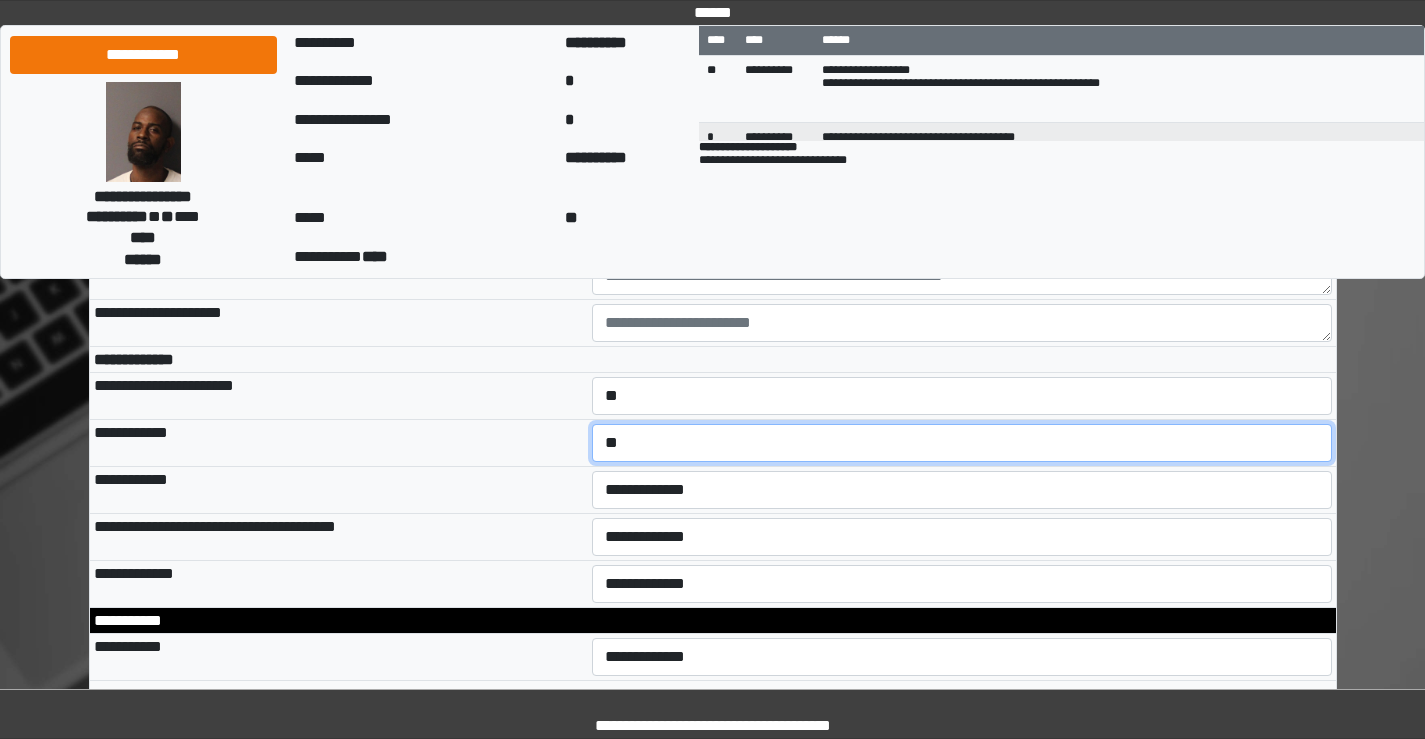 click on "**********" at bounding box center [962, 443] 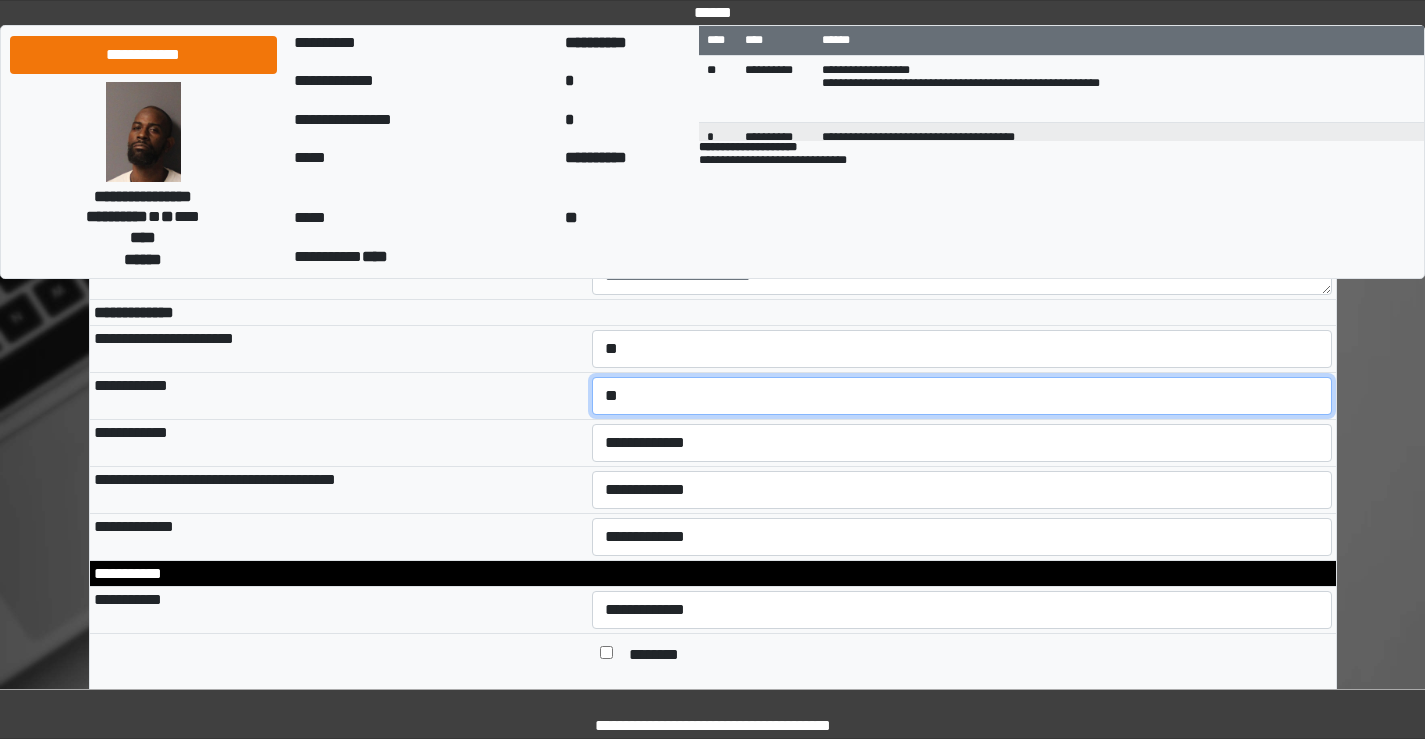 scroll, scrollTop: 900, scrollLeft: 0, axis: vertical 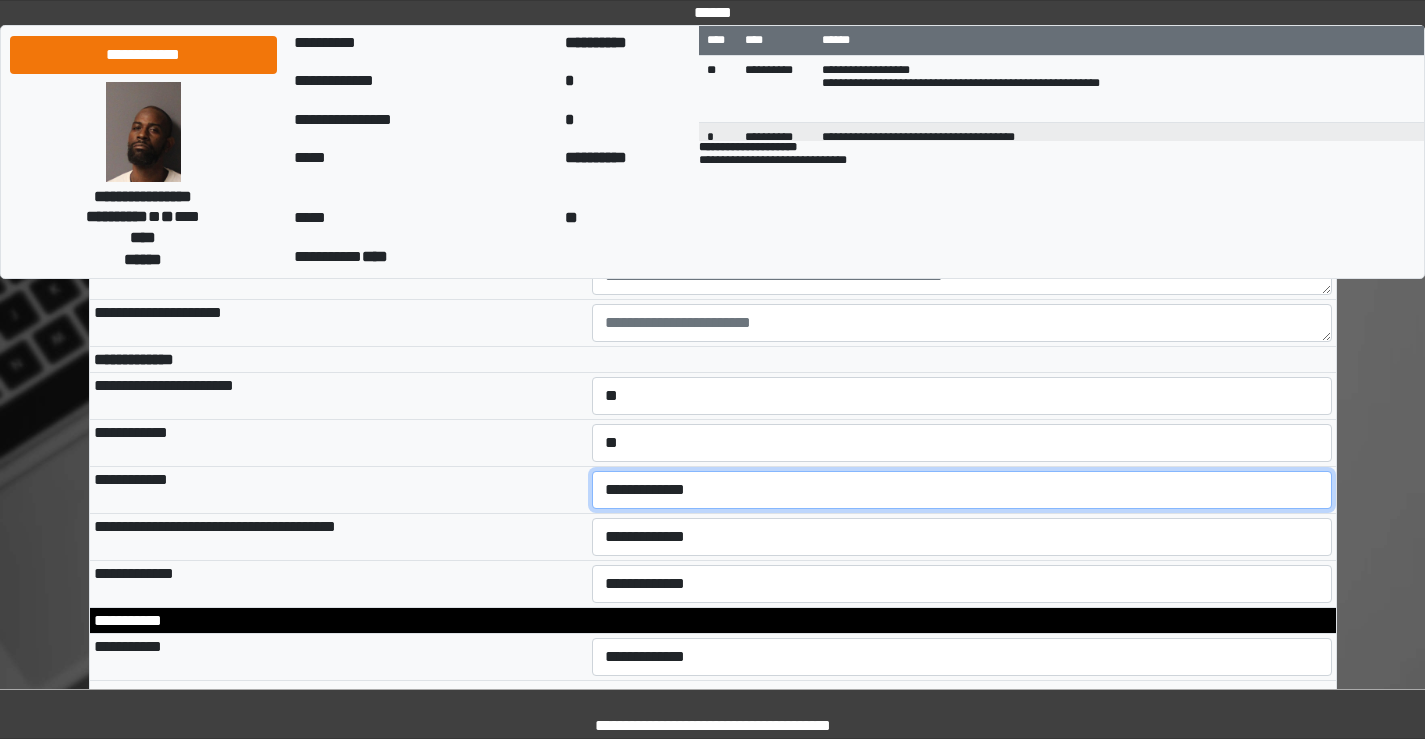 click on "**********" at bounding box center (962, 490) 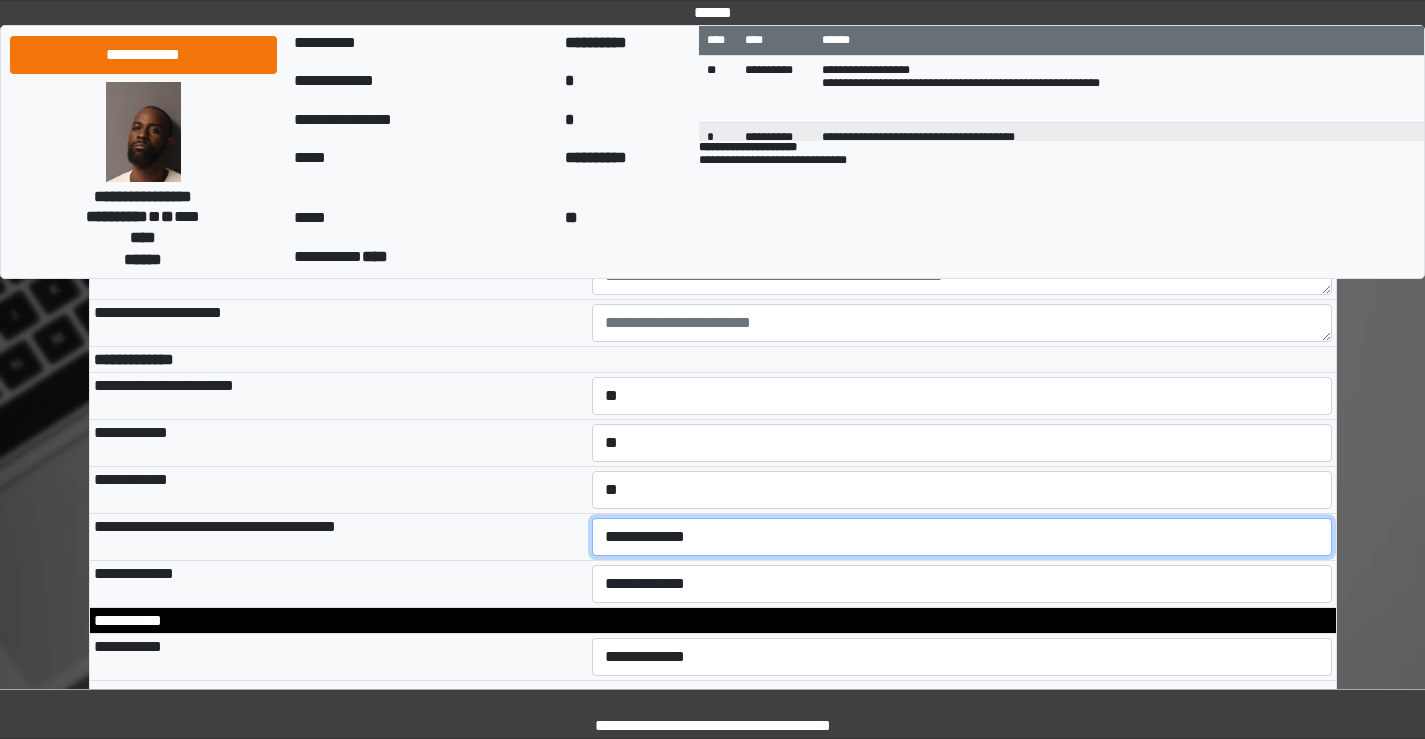 click on "**********" at bounding box center (962, 537) 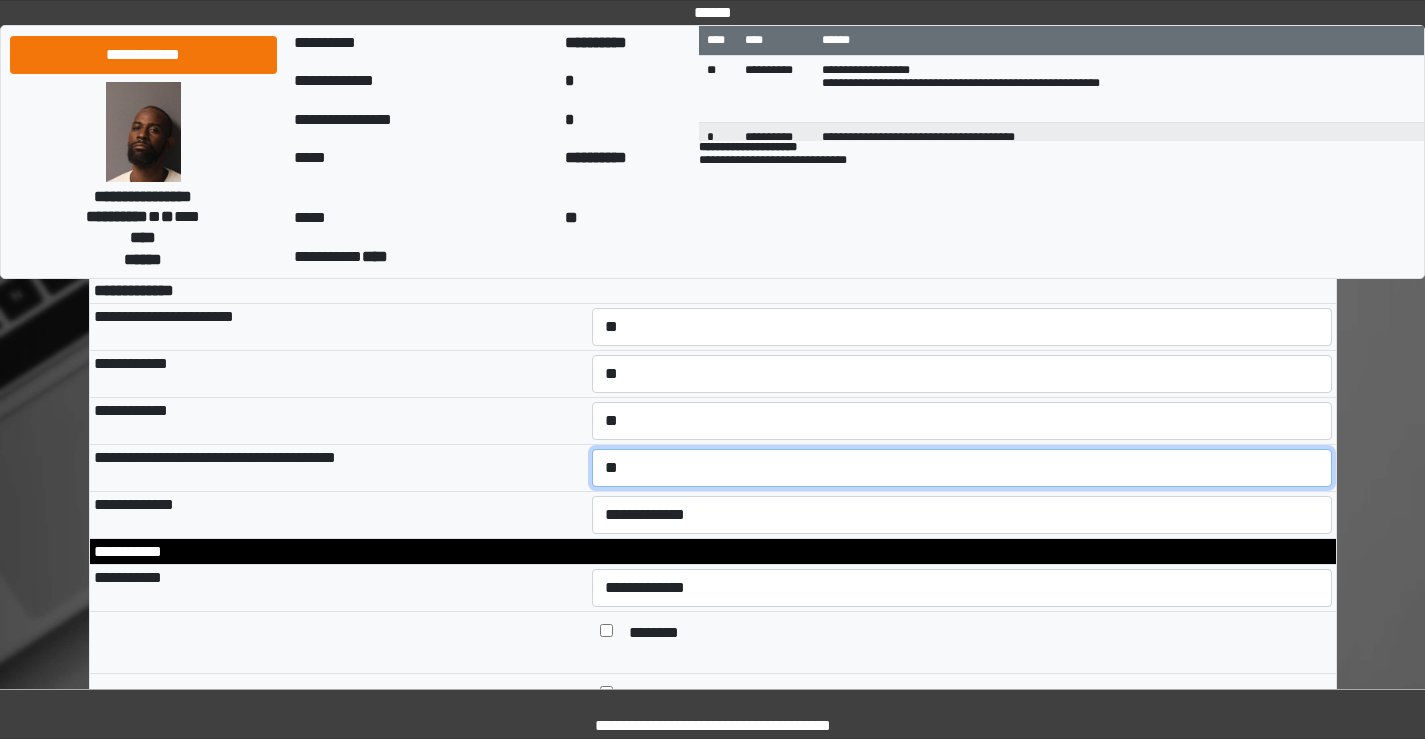scroll, scrollTop: 1000, scrollLeft: 0, axis: vertical 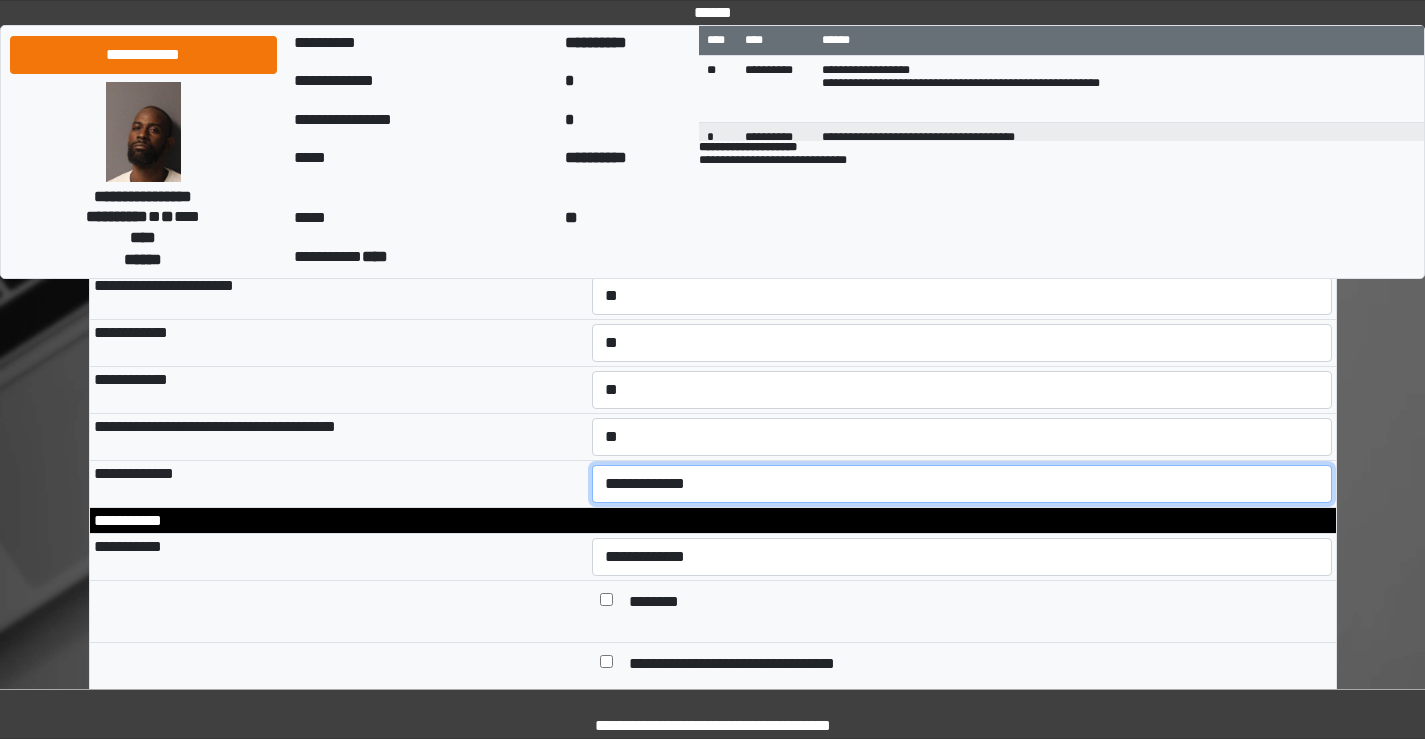 click on "**********" at bounding box center [962, 484] 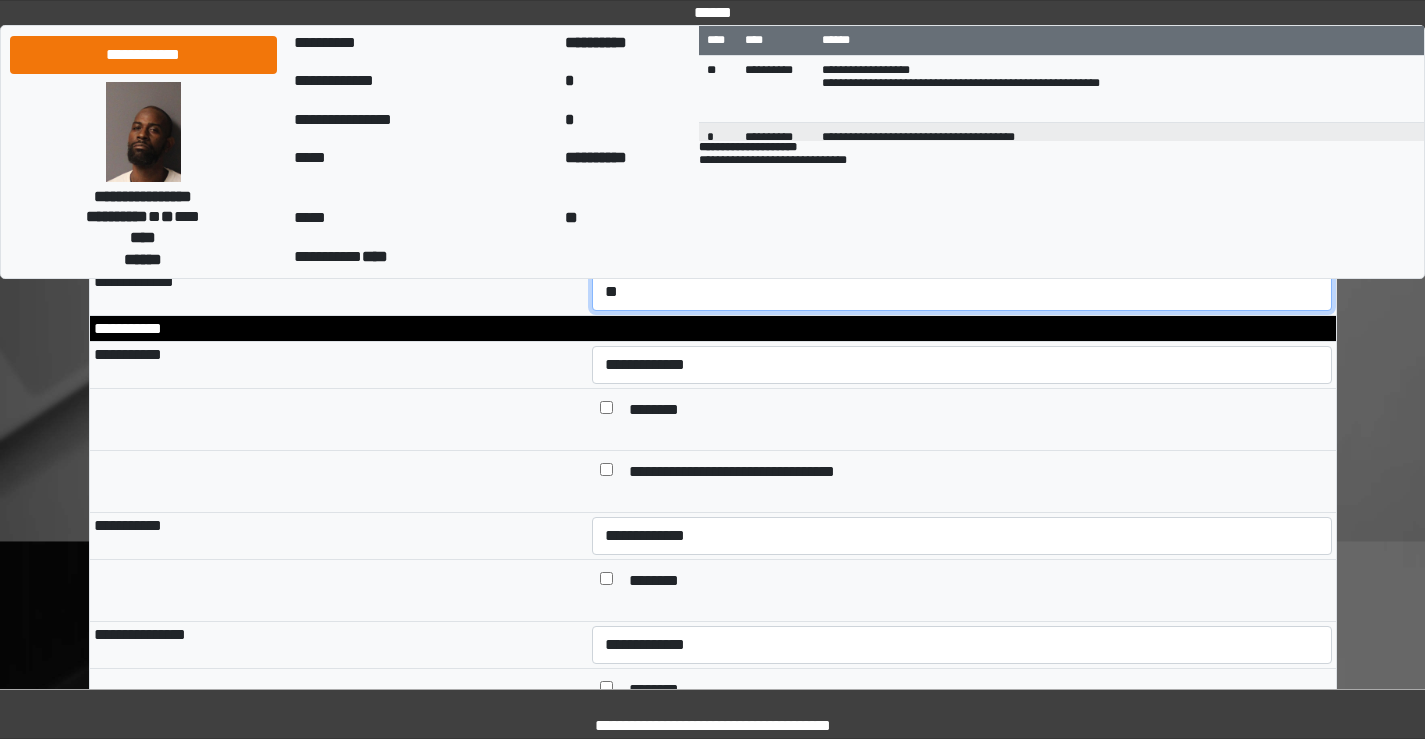 scroll, scrollTop: 1200, scrollLeft: 0, axis: vertical 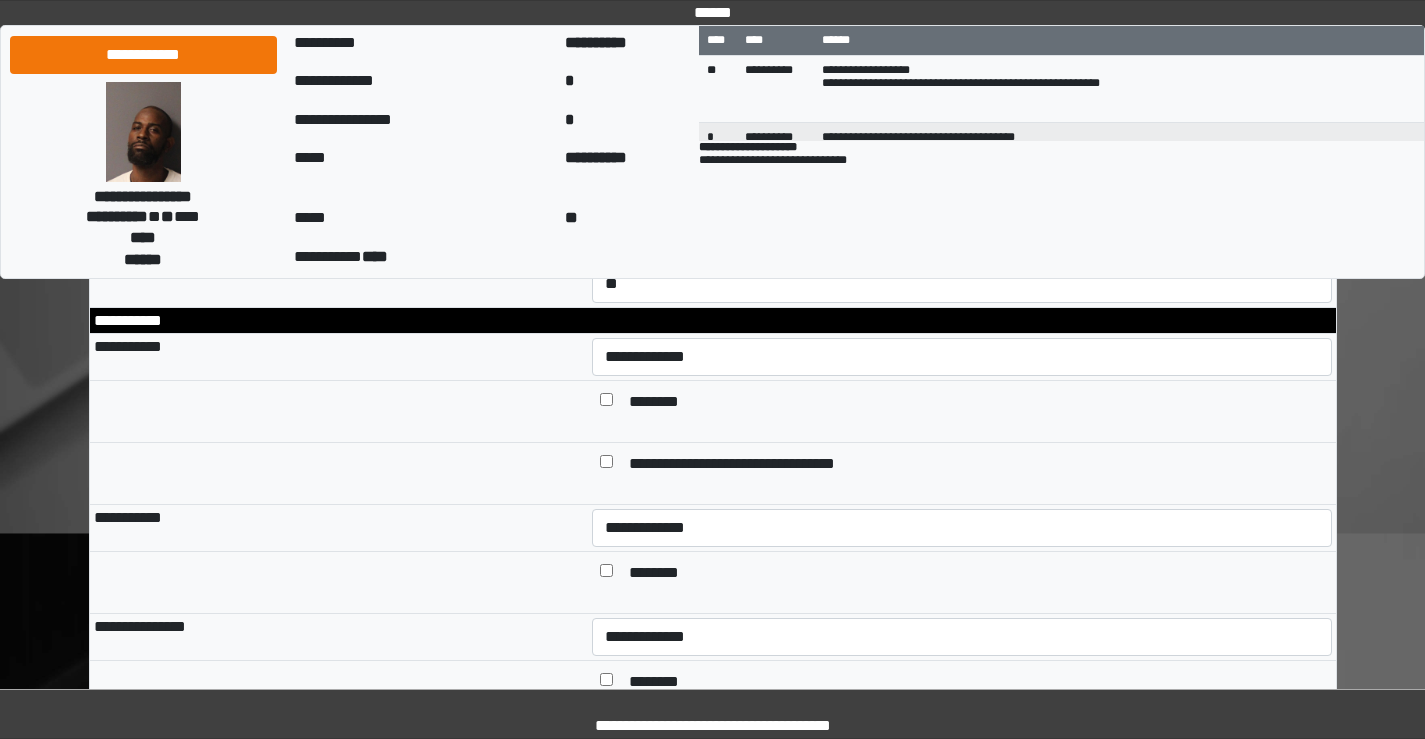 click on "********" at bounding box center (662, 403) 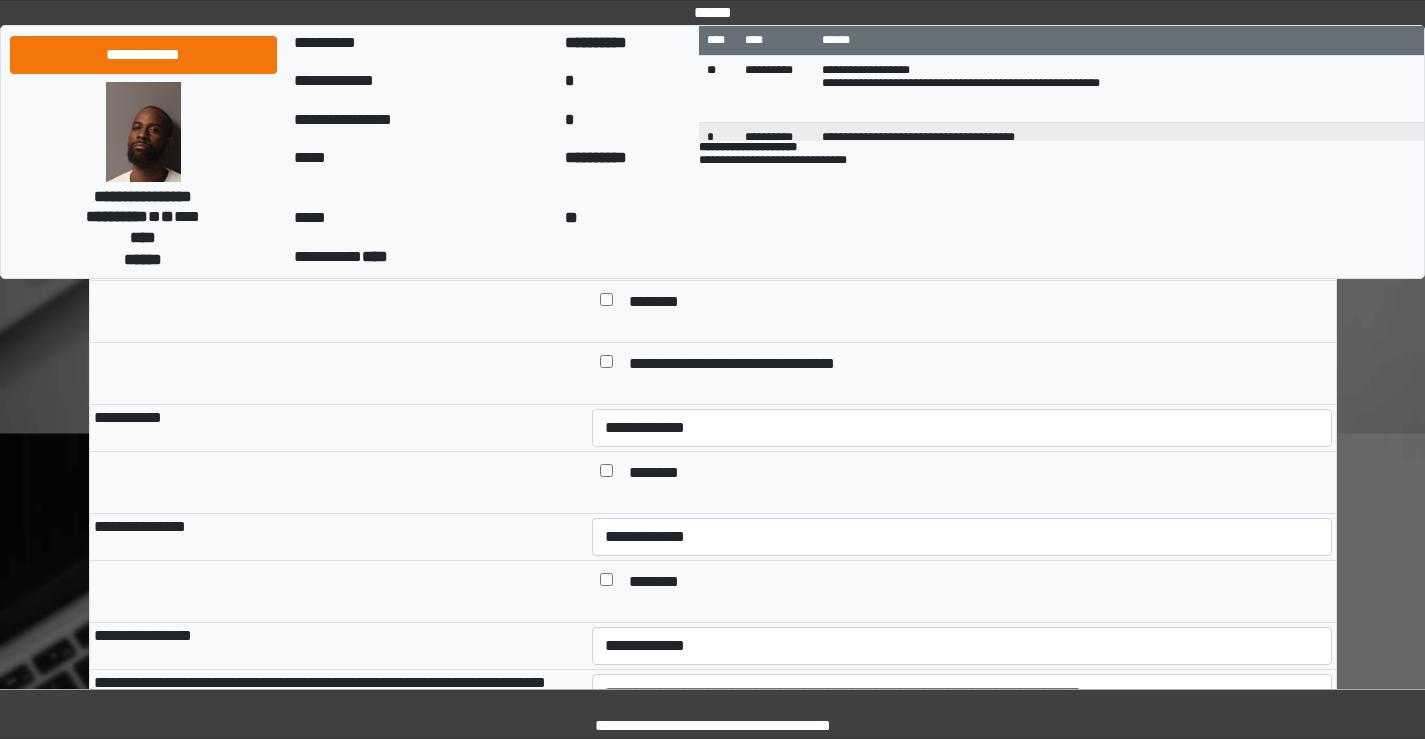 click on "********" at bounding box center (662, 474) 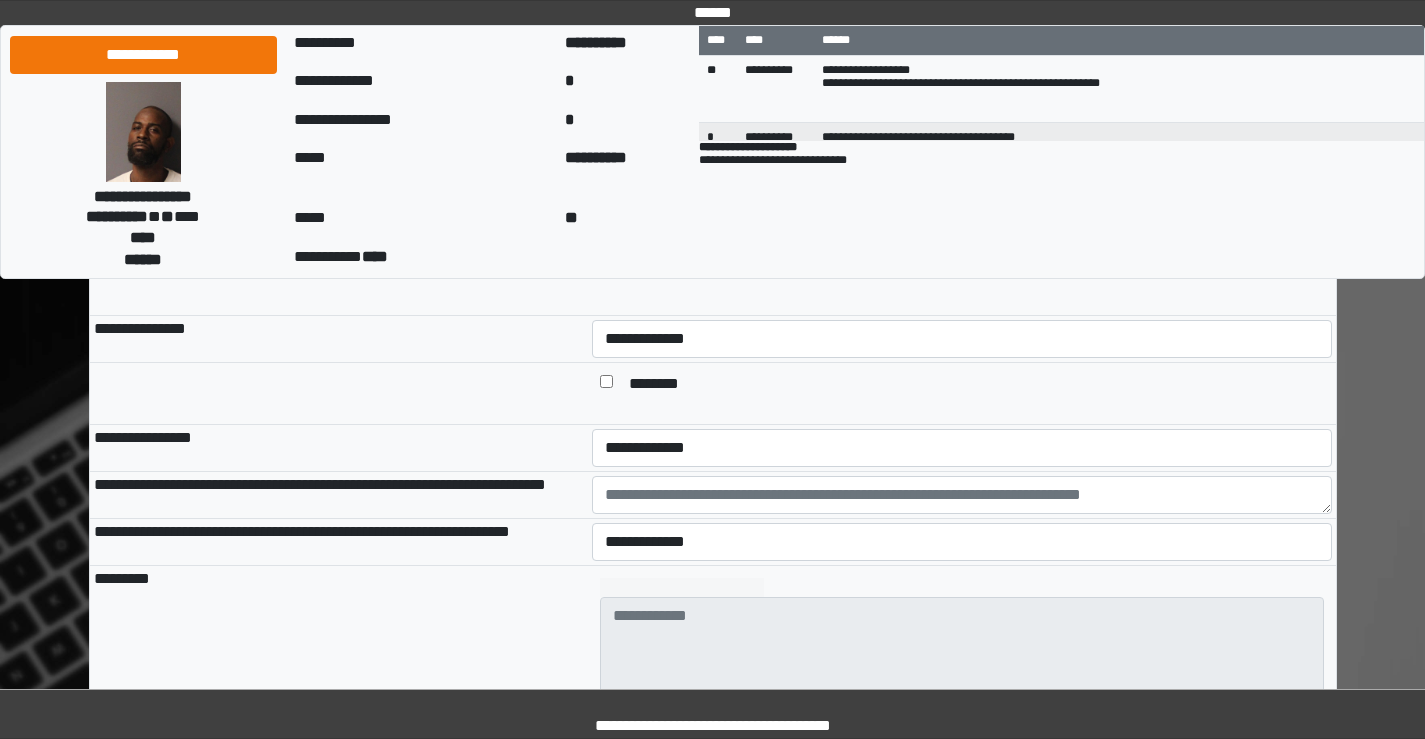 scroll, scrollTop: 1500, scrollLeft: 0, axis: vertical 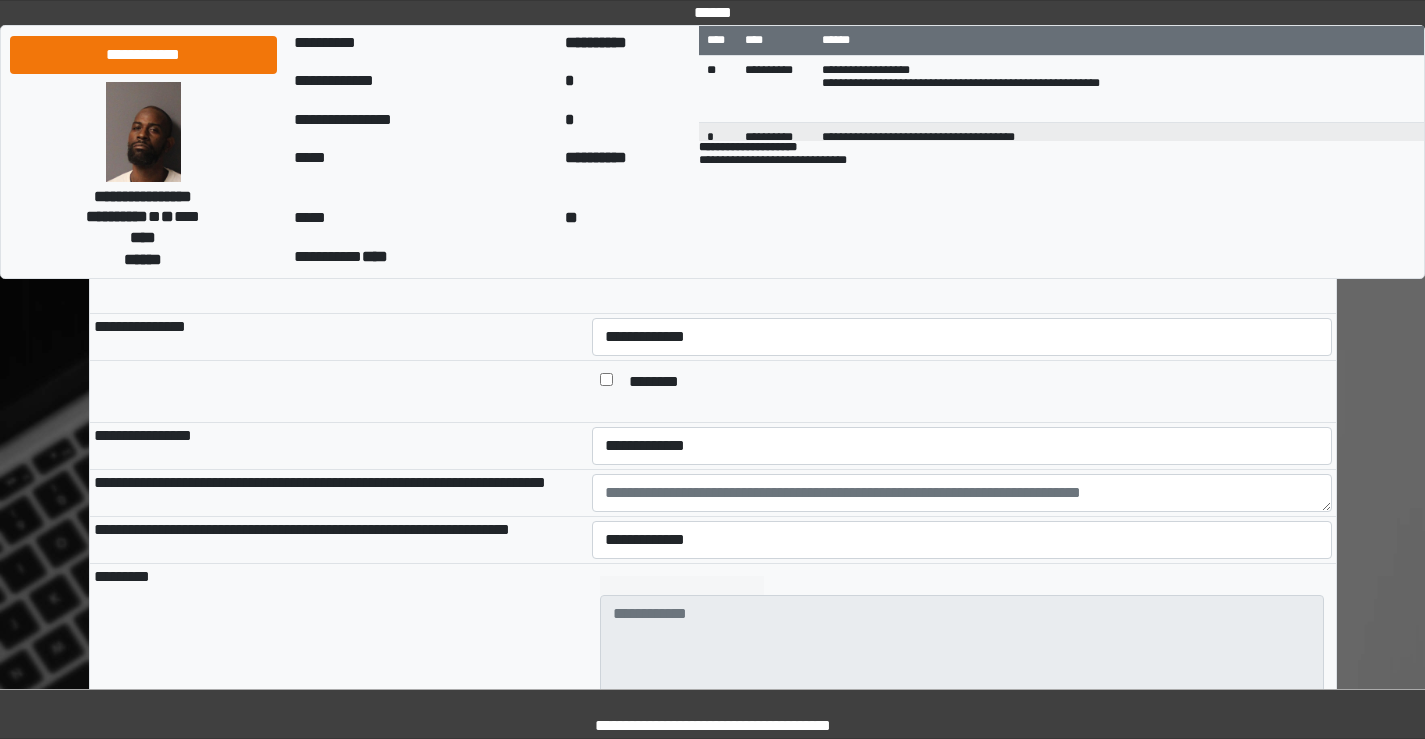 click on "********" at bounding box center [662, 383] 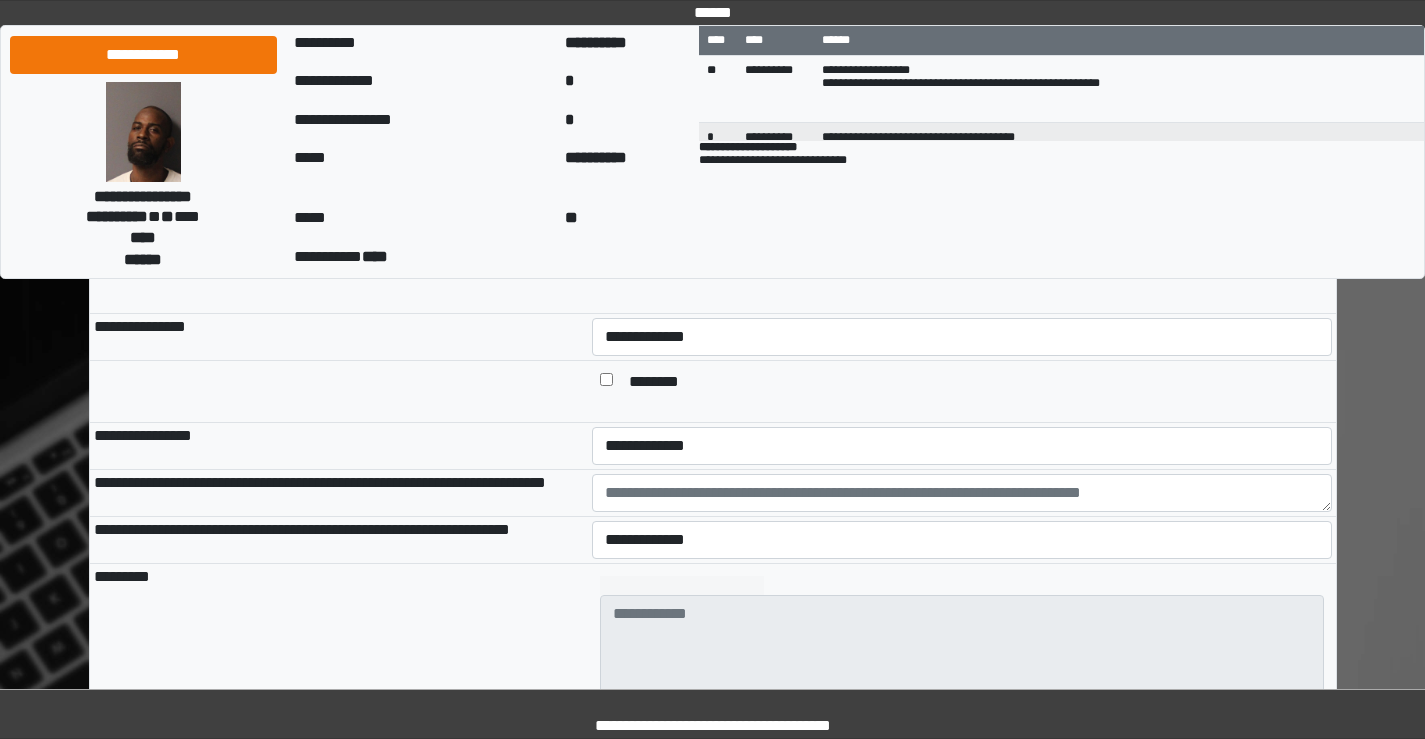 scroll, scrollTop: 1600, scrollLeft: 0, axis: vertical 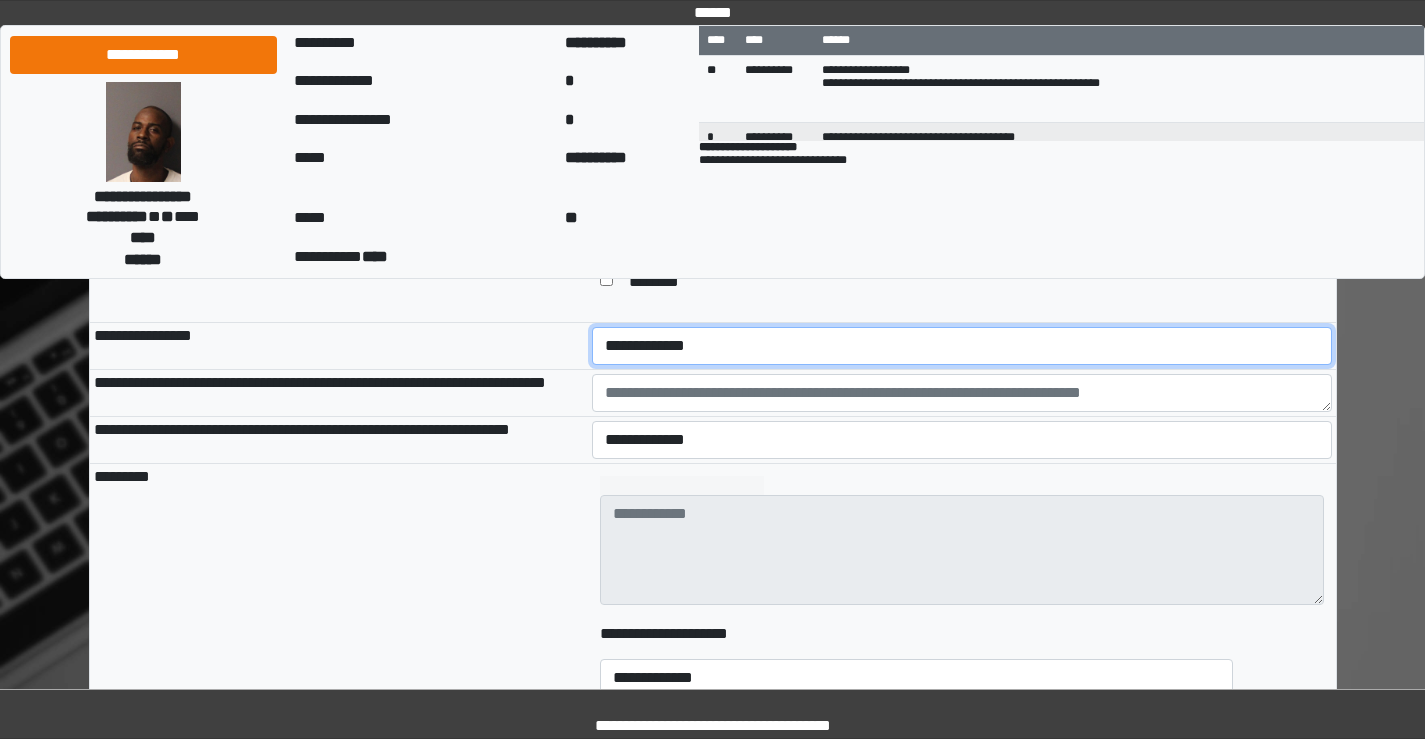 click on "**********" at bounding box center (962, 346) 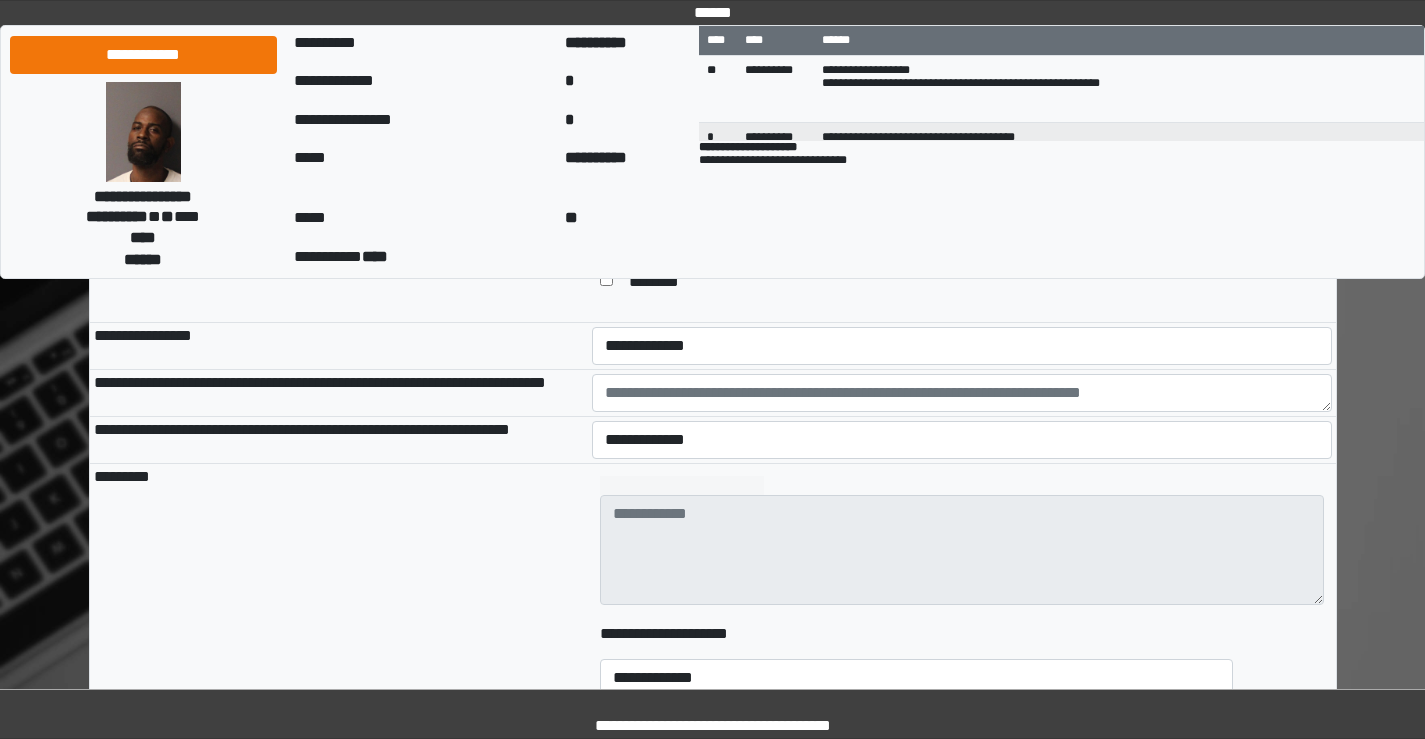 click on "**********" at bounding box center (339, 346) 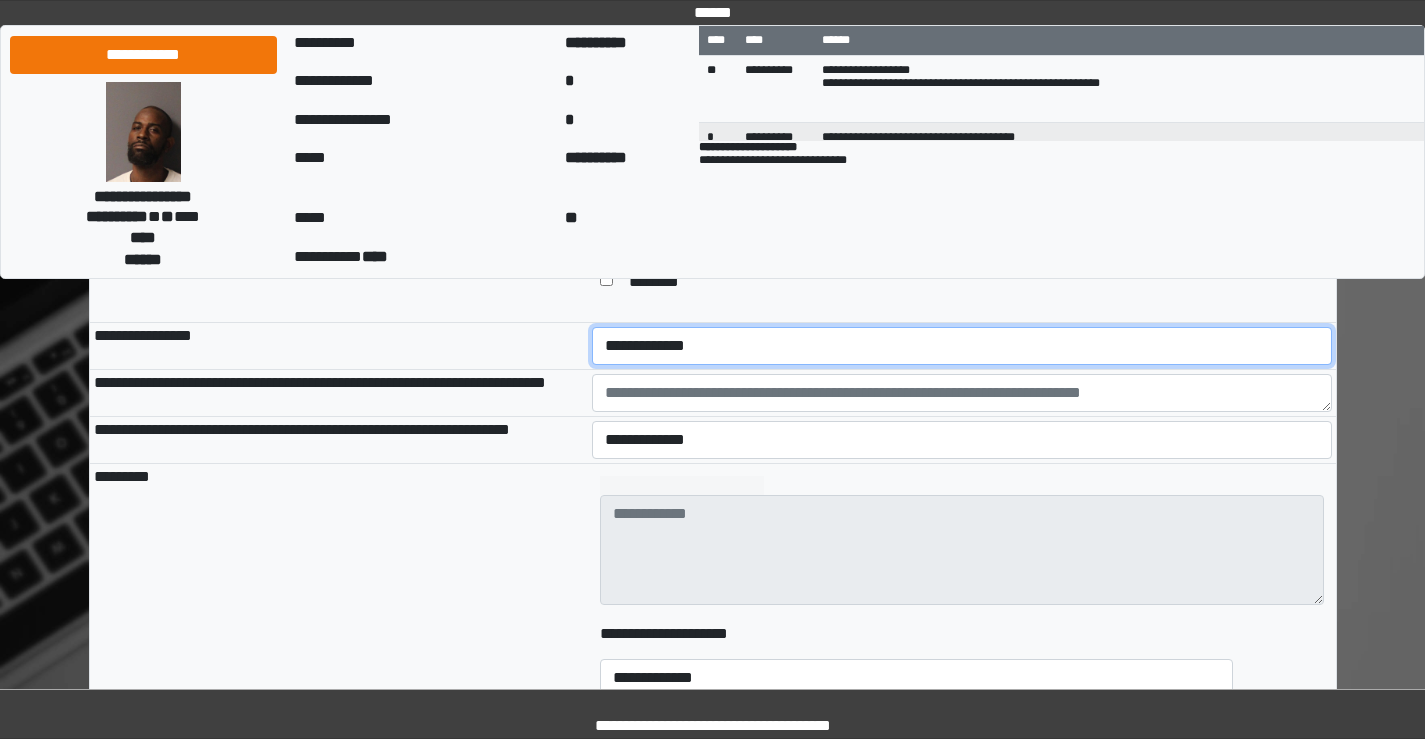click on "**********" at bounding box center (962, 346) 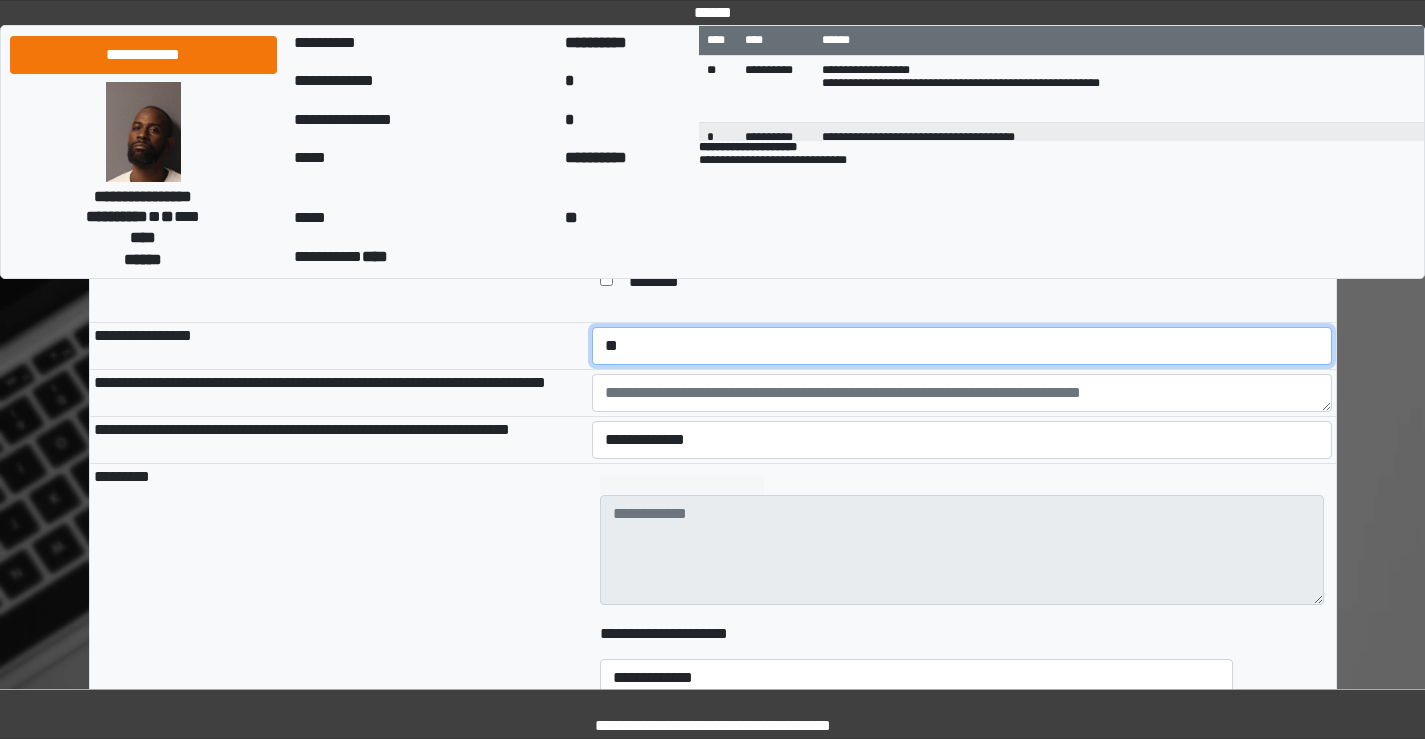 click on "**********" at bounding box center [962, 346] 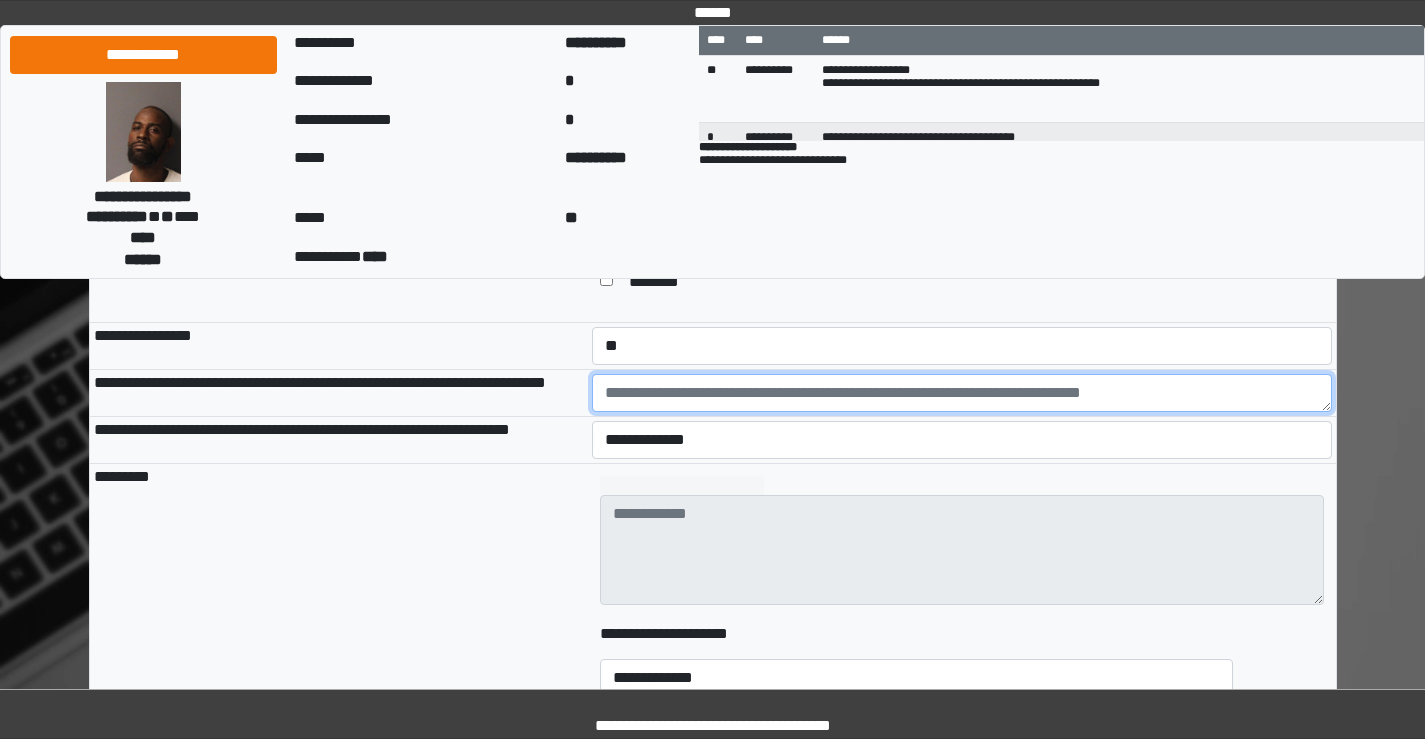 click at bounding box center (962, 393) 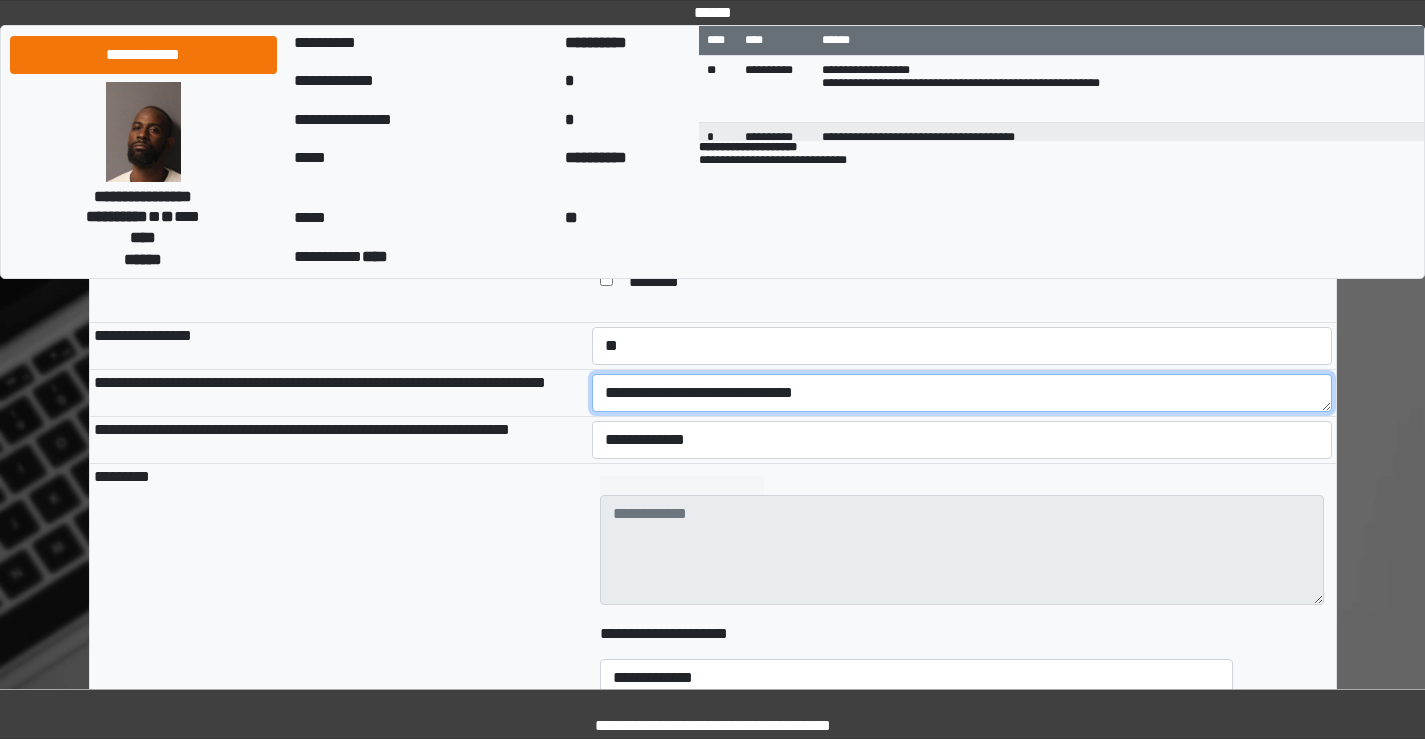 type on "**********" 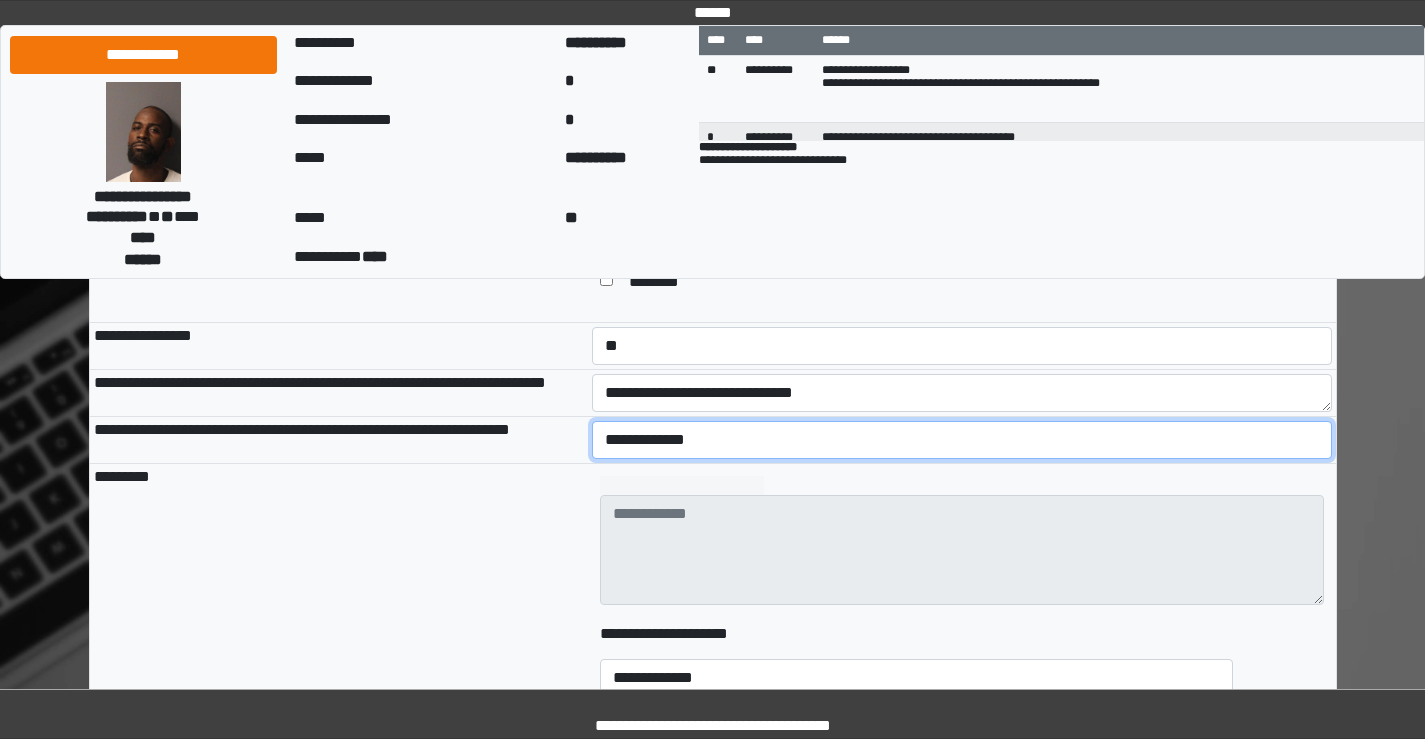 click on "**********" at bounding box center (962, 440) 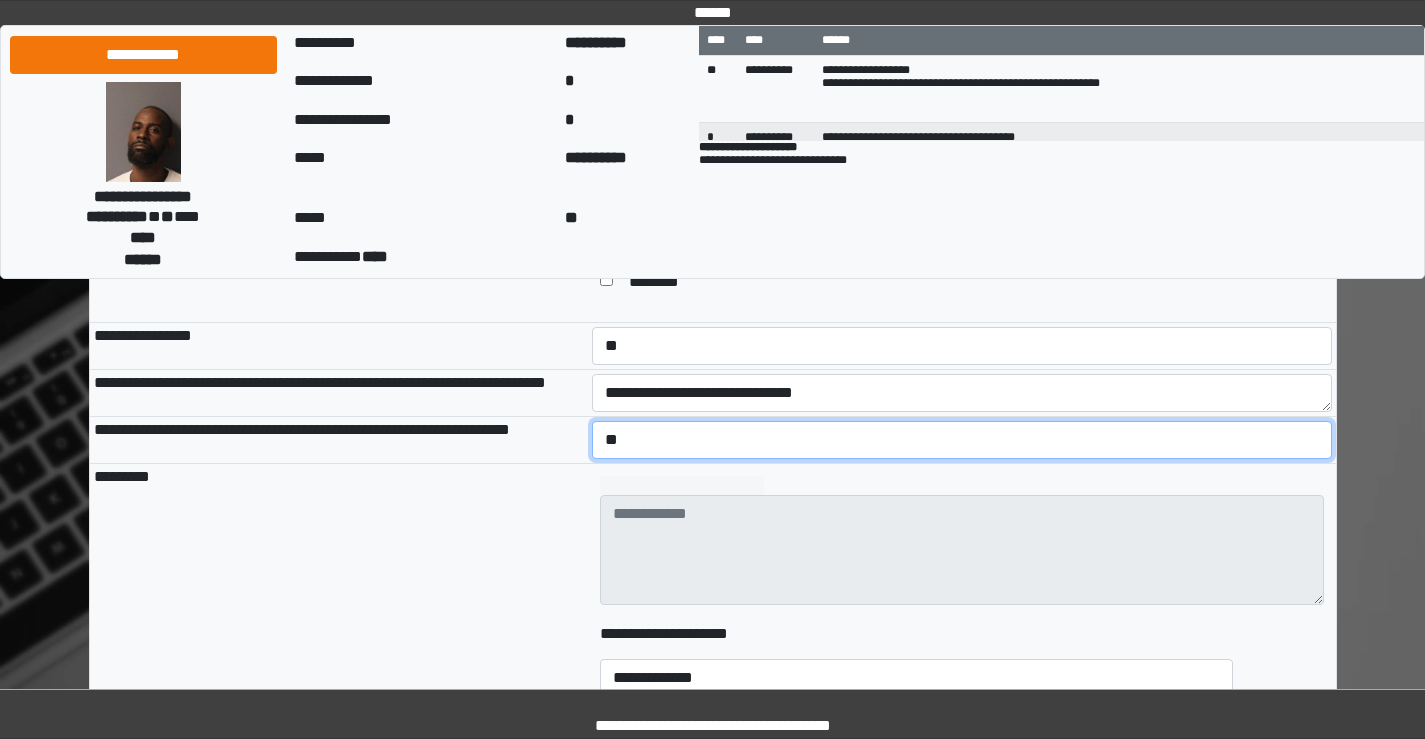 click on "**********" at bounding box center [962, 440] 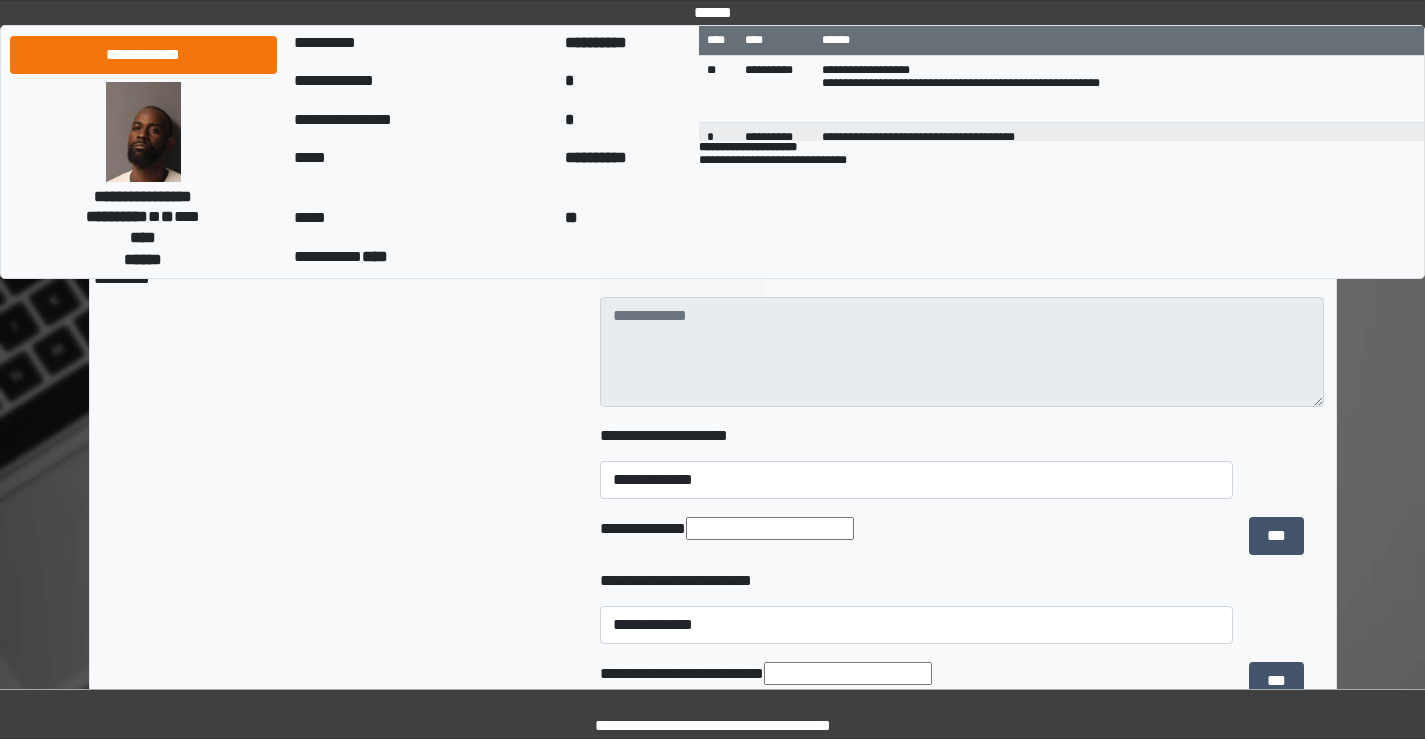 scroll, scrollTop: 1900, scrollLeft: 0, axis: vertical 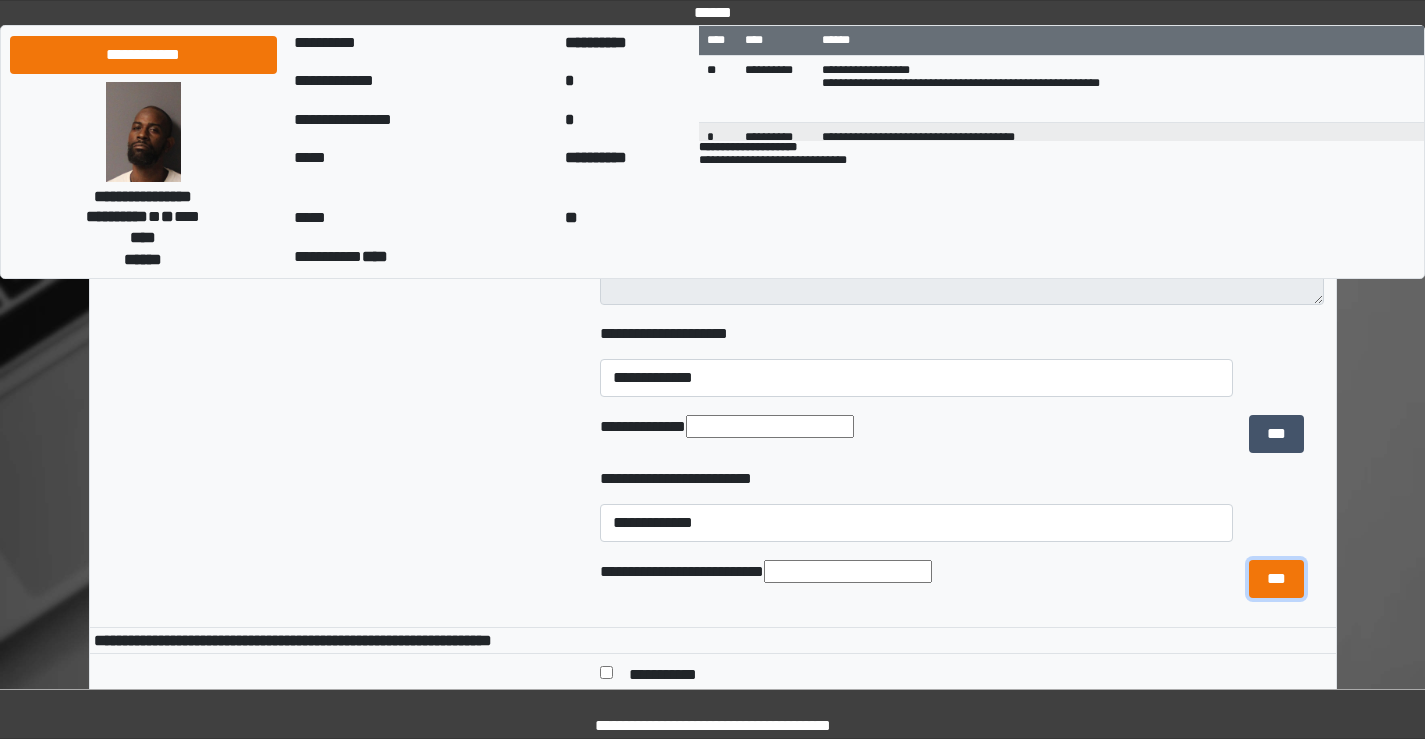 click on "***" at bounding box center [1276, 579] 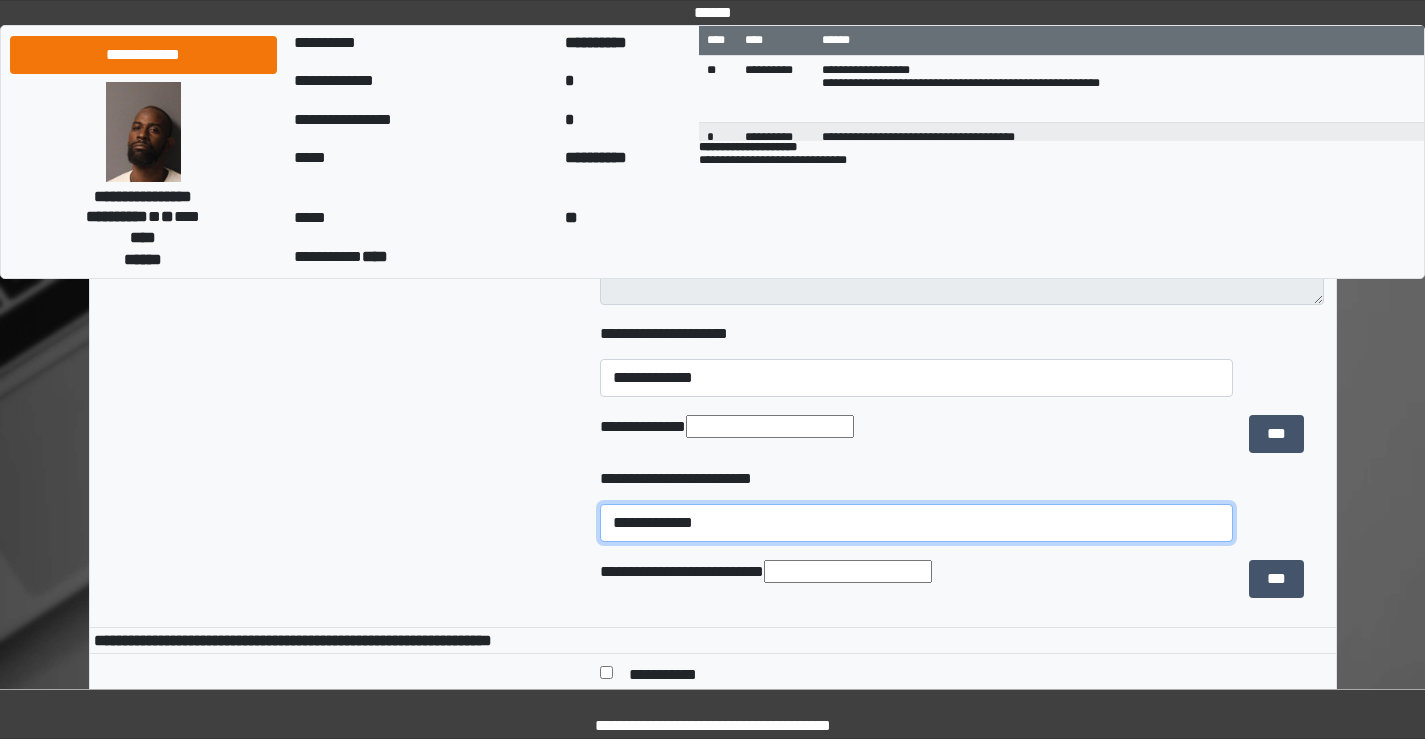 click on "**********" at bounding box center (916, 523) 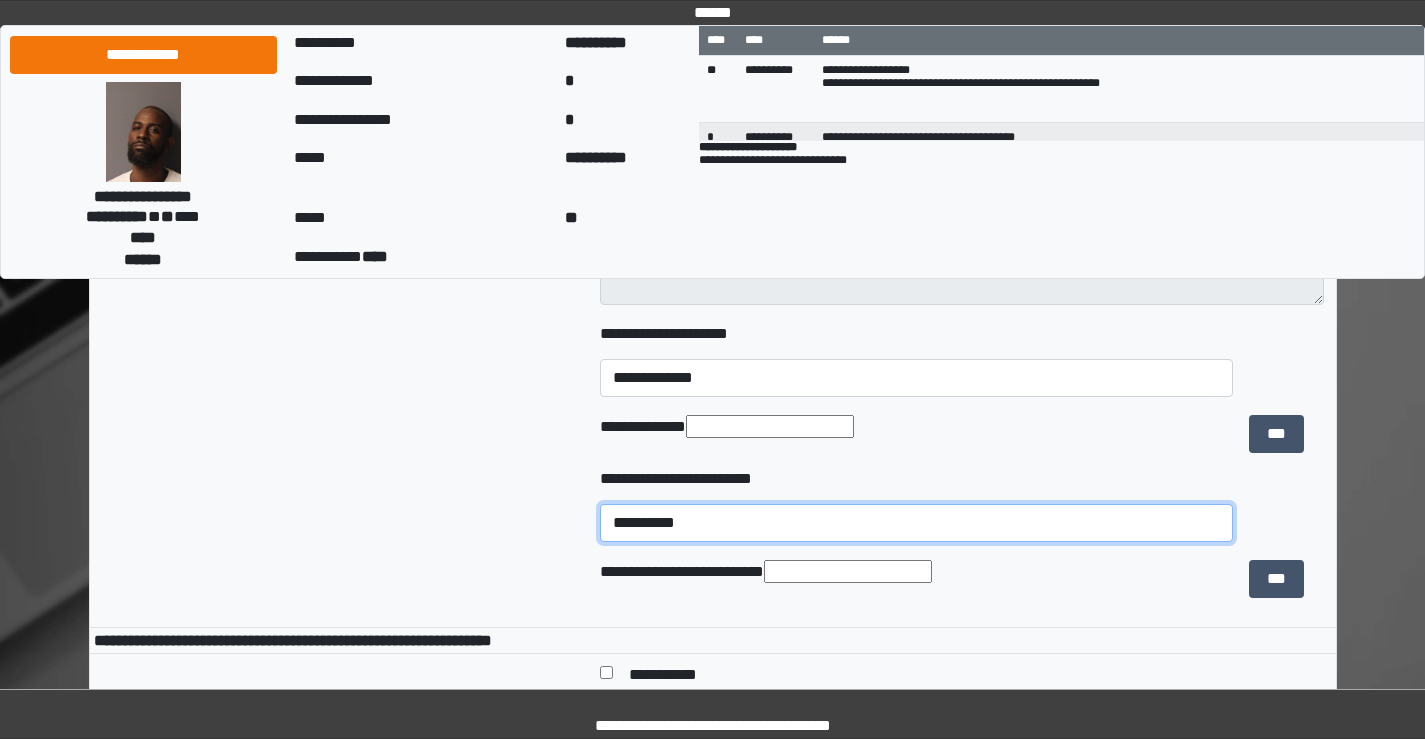 click on "**********" at bounding box center (916, 523) 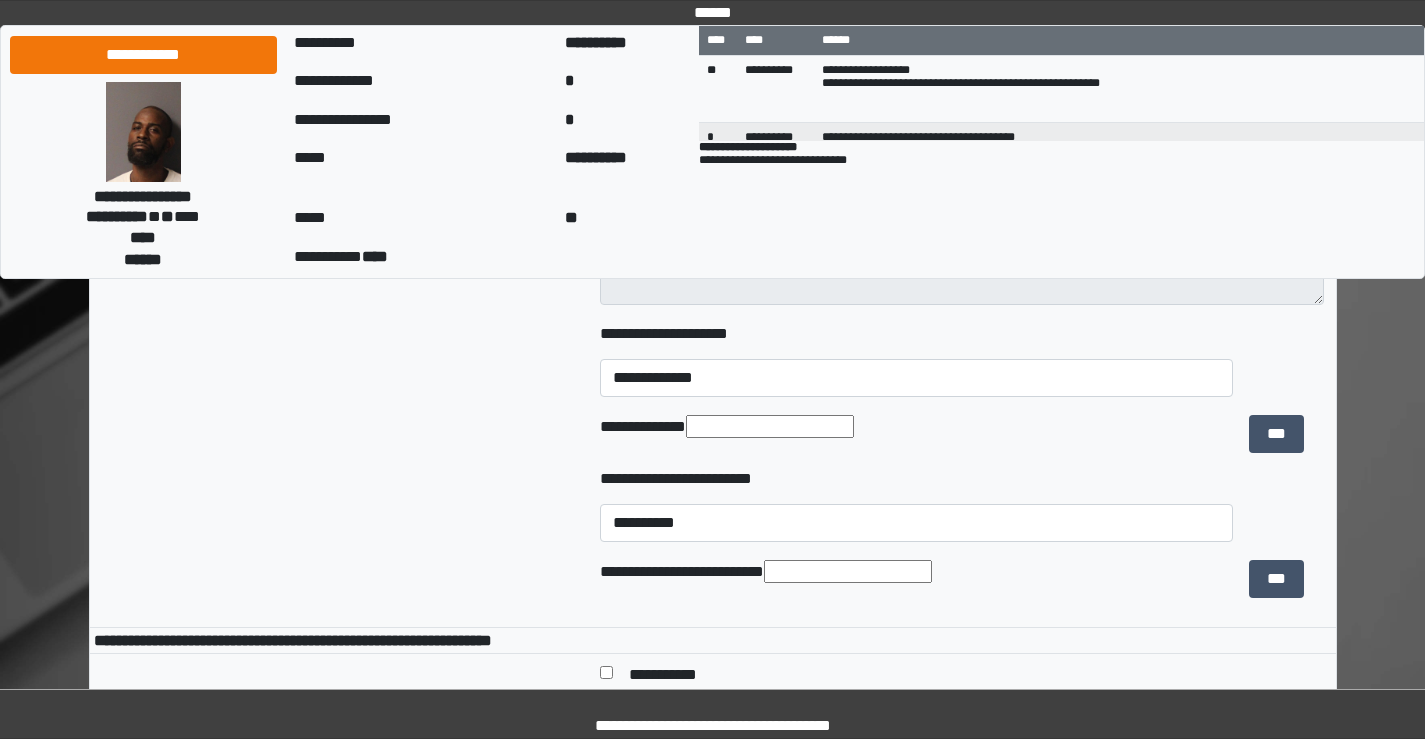 click at bounding box center (848, 571) 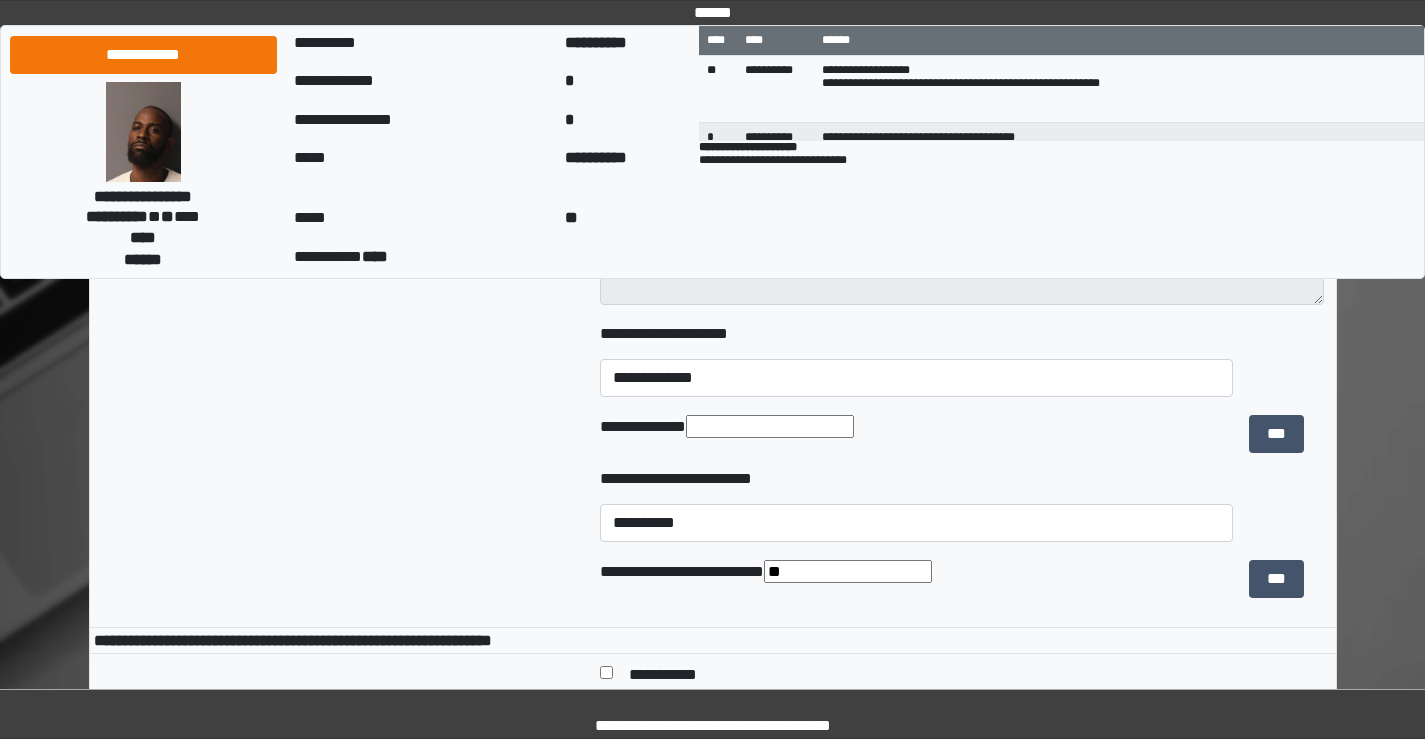 type on "*" 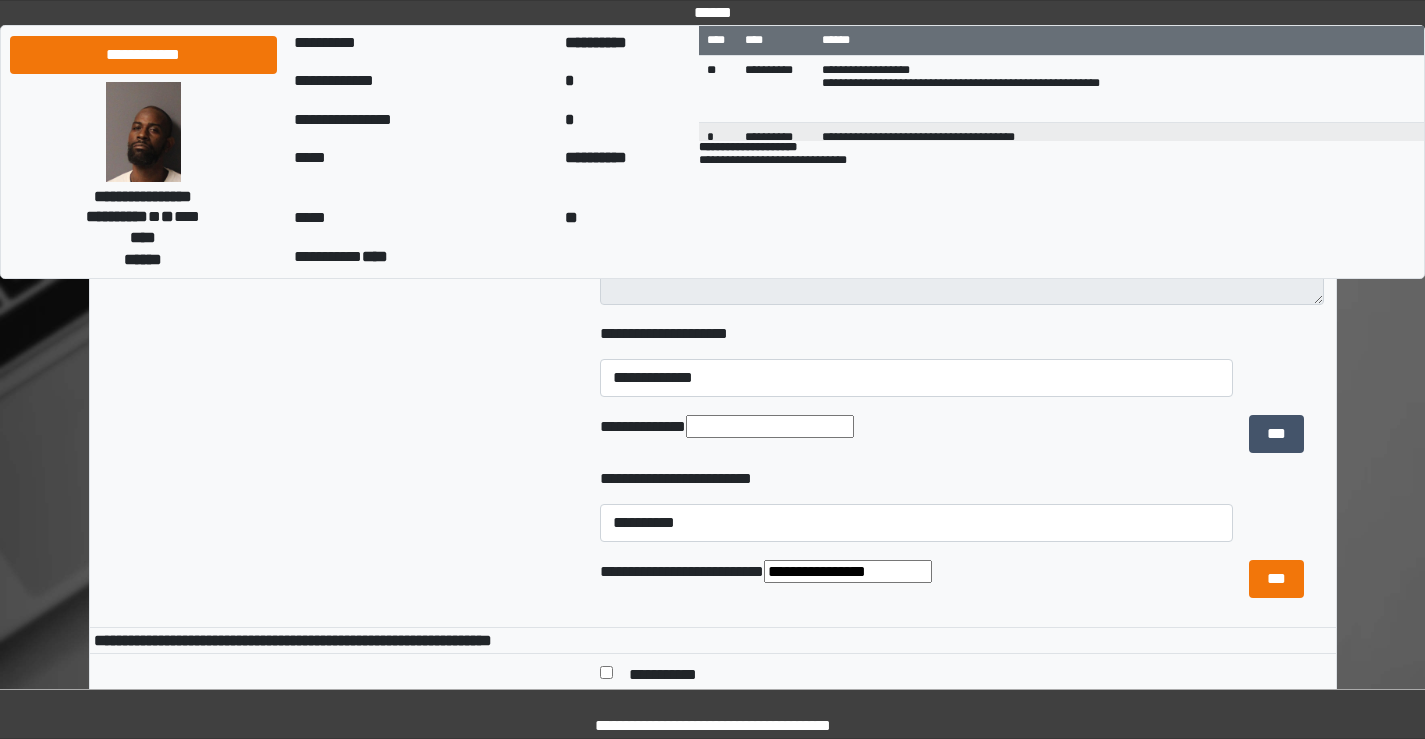 type on "**********" 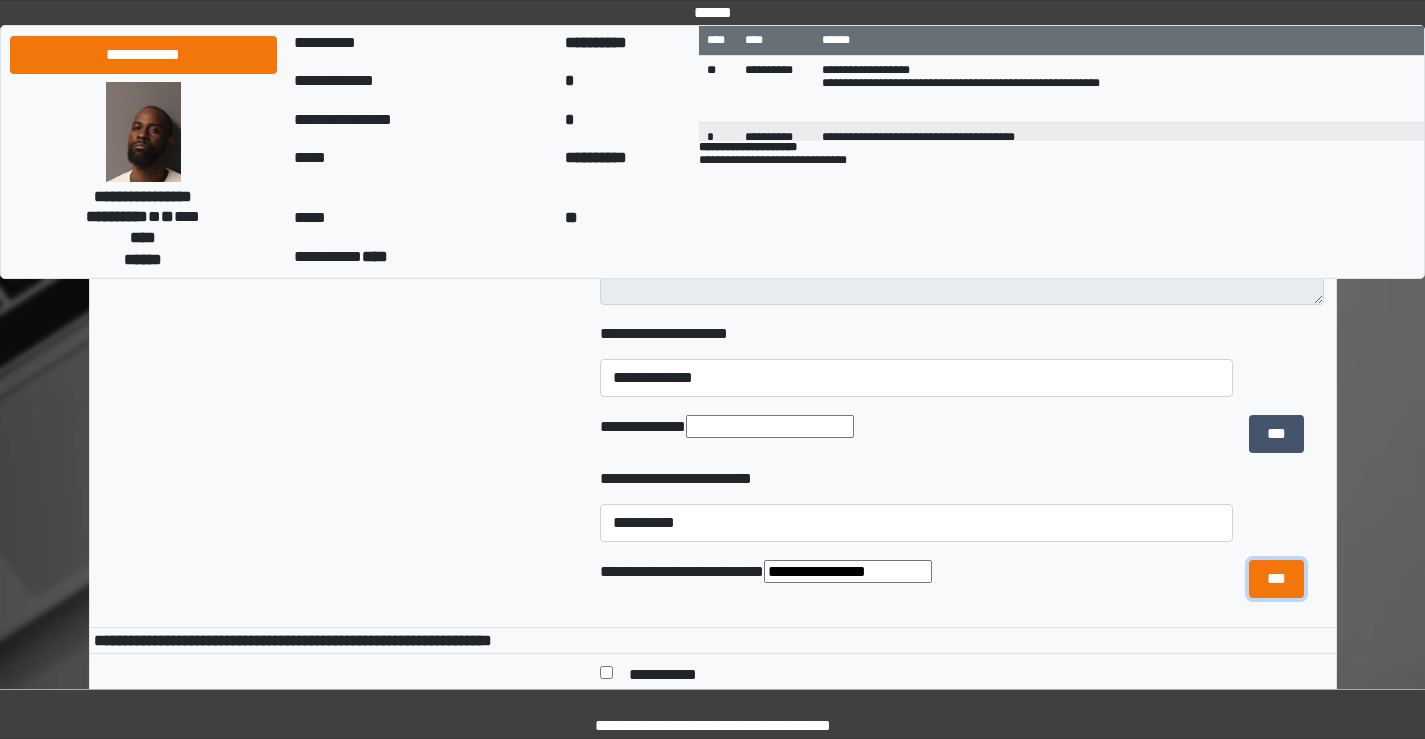 click on "***" at bounding box center (1276, 579) 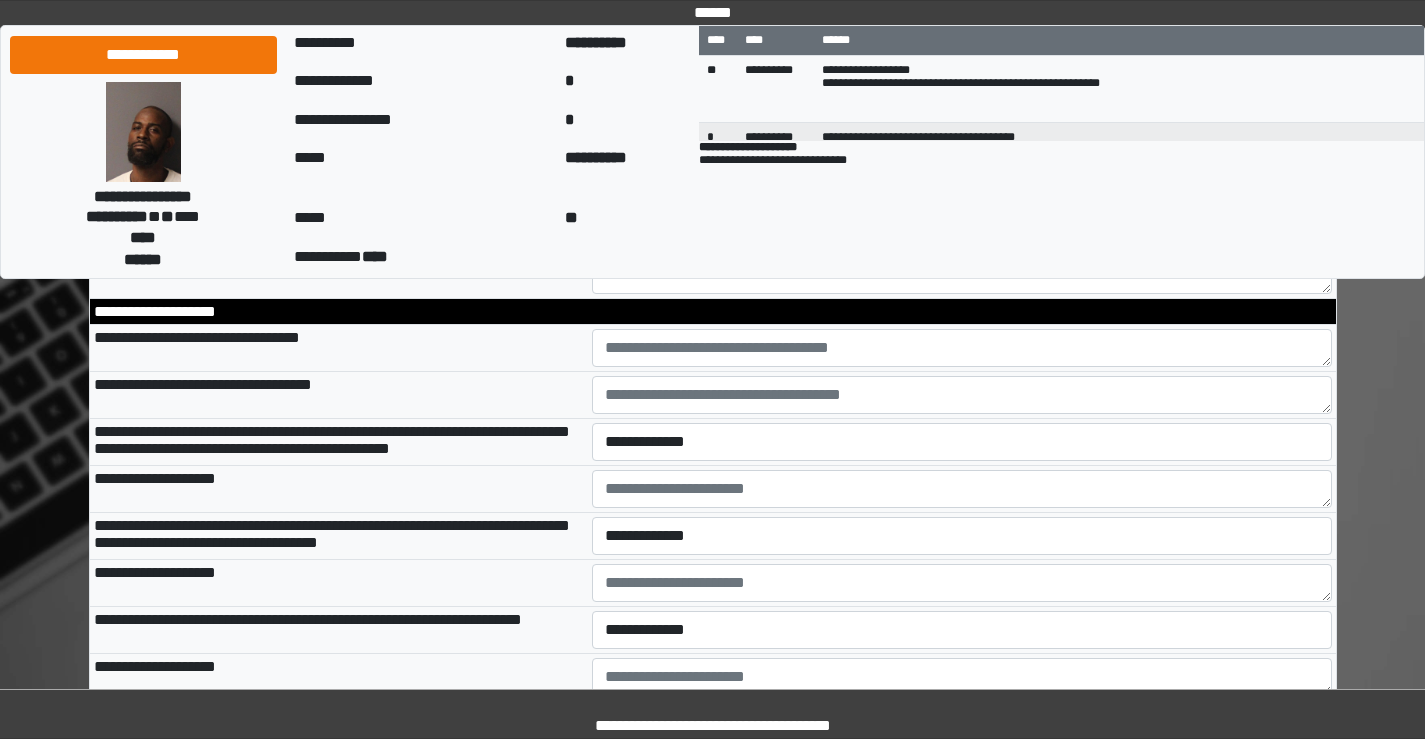 scroll, scrollTop: 2600, scrollLeft: 0, axis: vertical 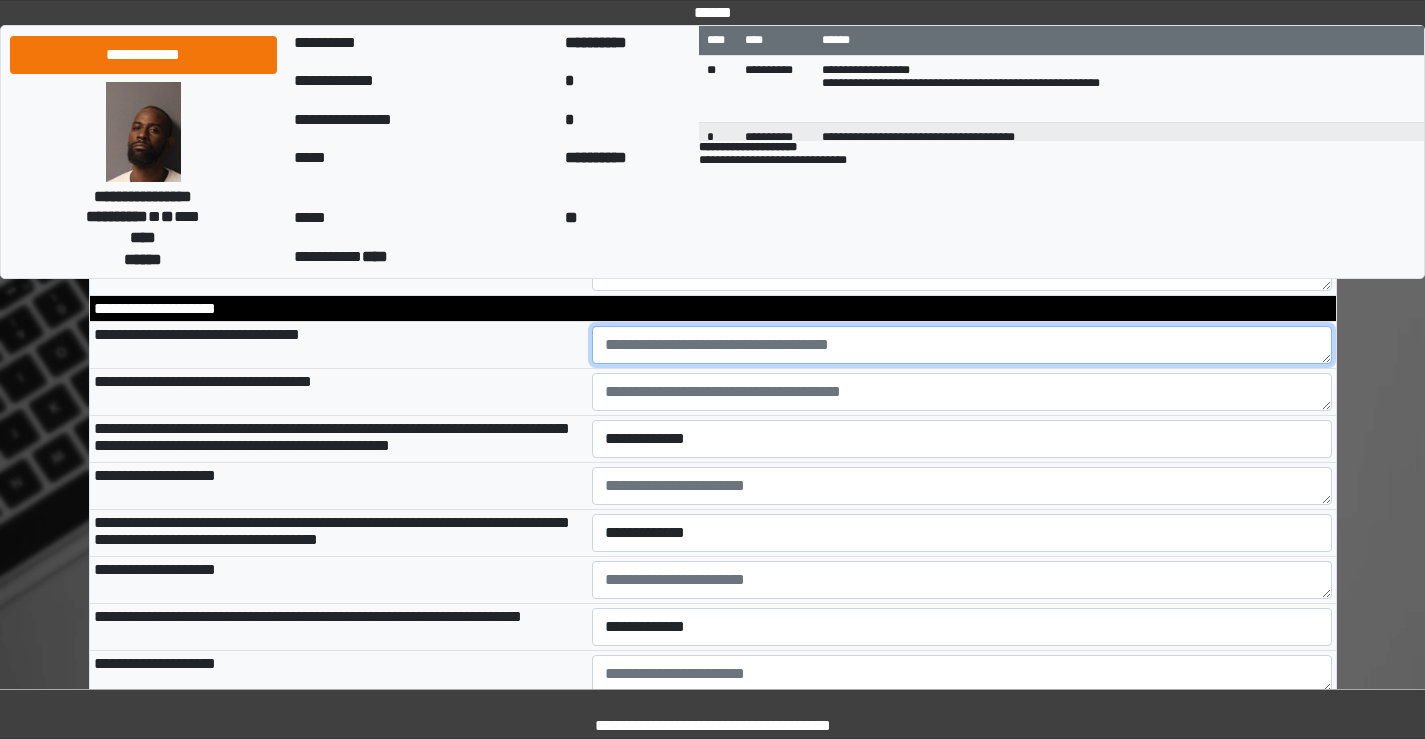 click at bounding box center (962, 345) 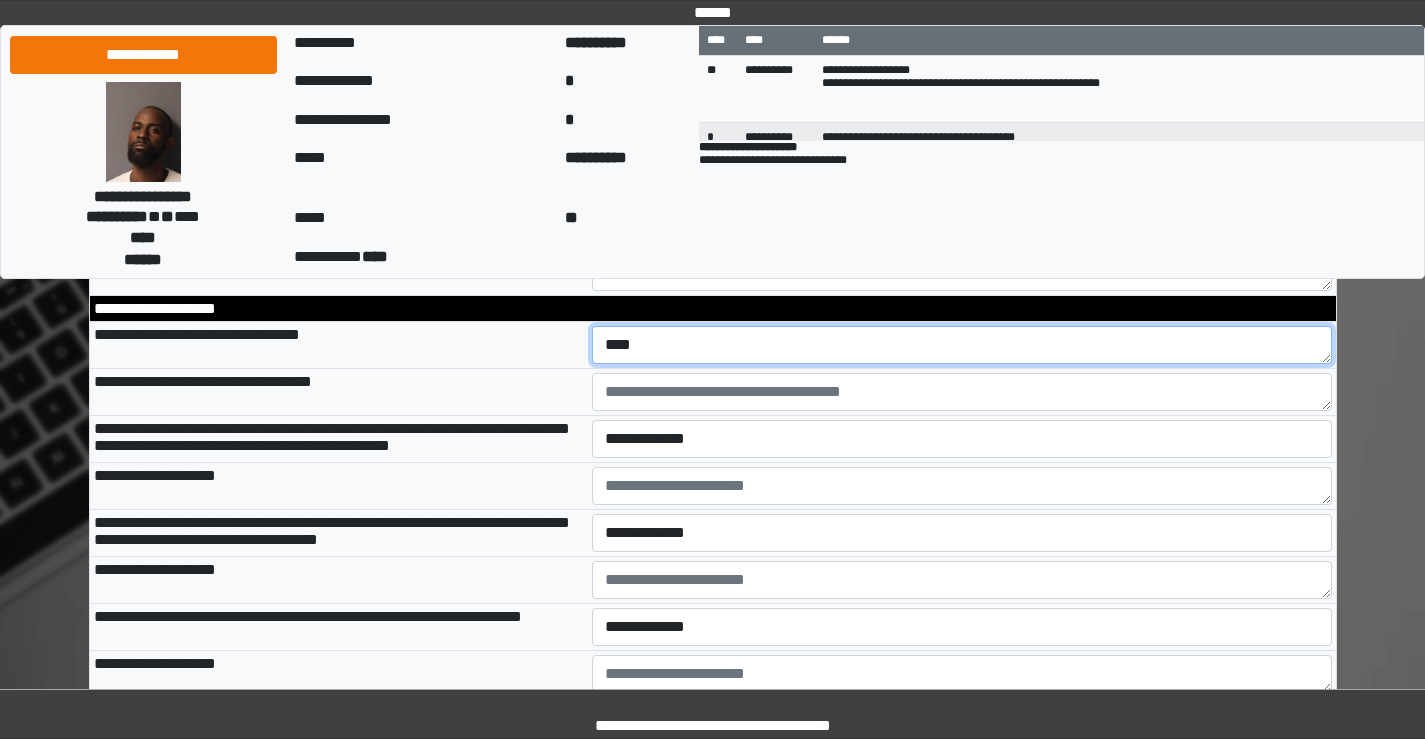 type on "****" 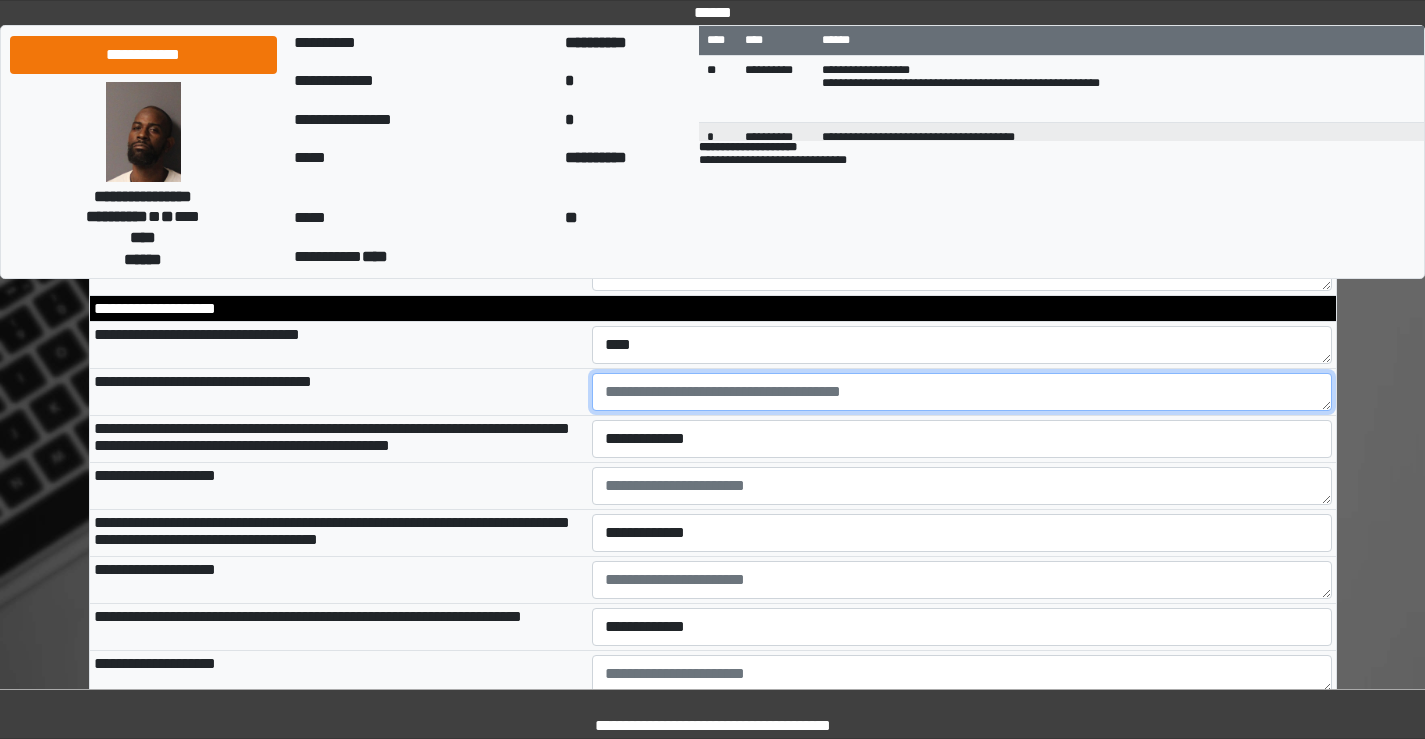 click at bounding box center (962, 392) 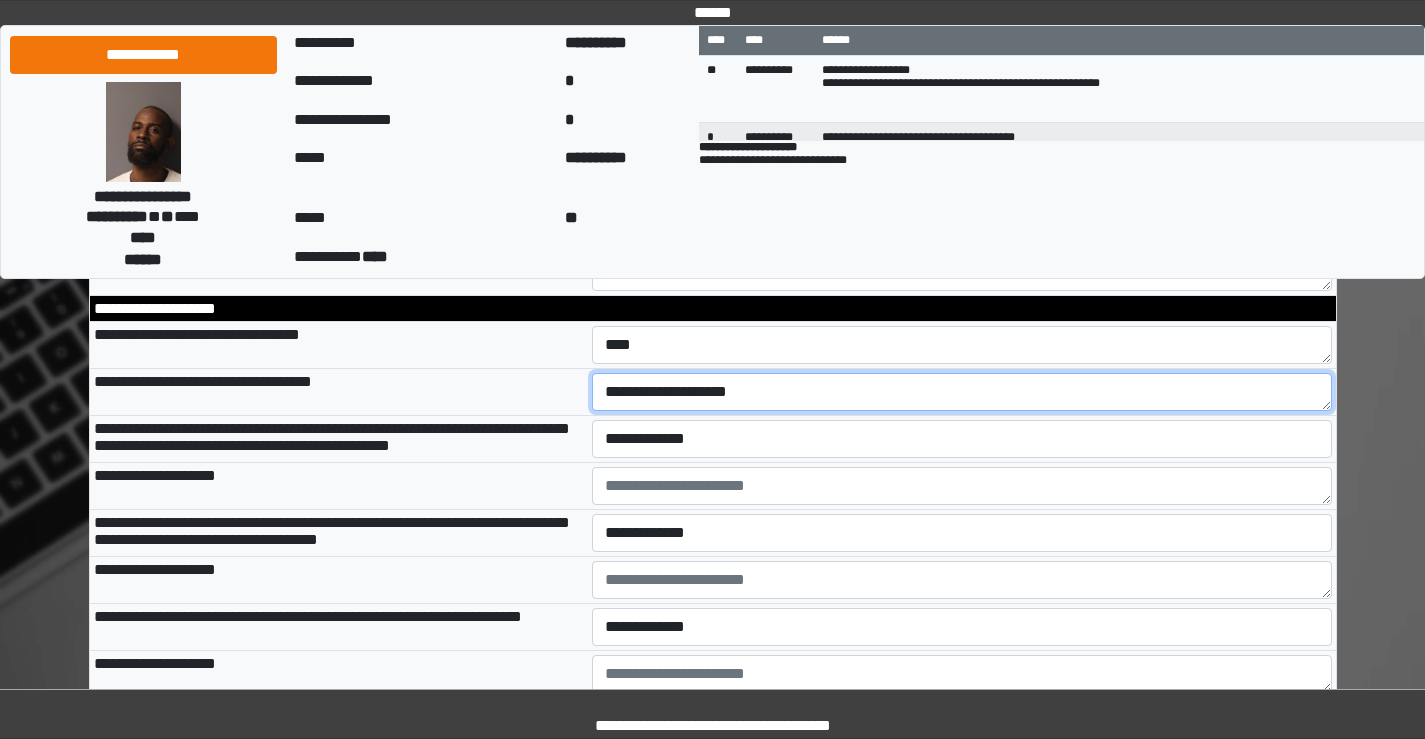 click on "**********" at bounding box center [962, 392] 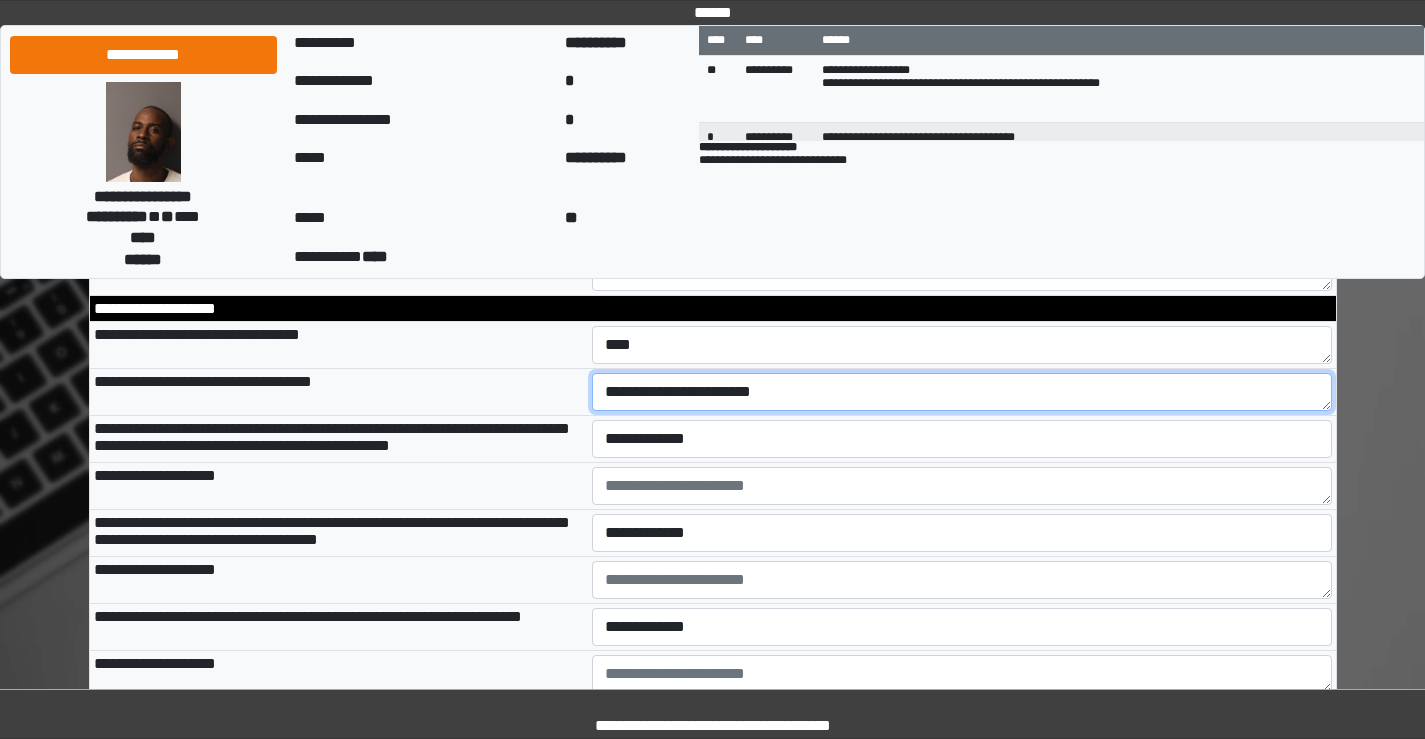 type on "**********" 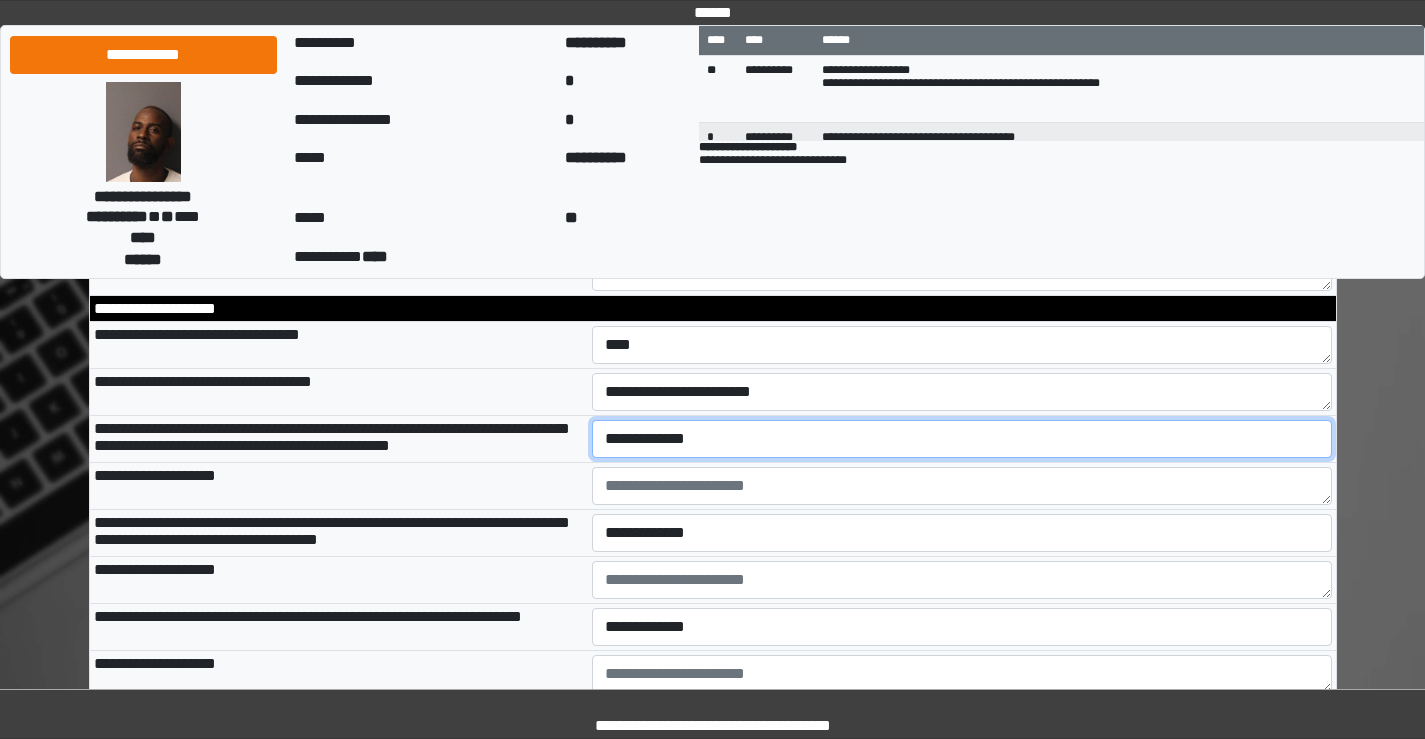 click on "**********" at bounding box center [962, 439] 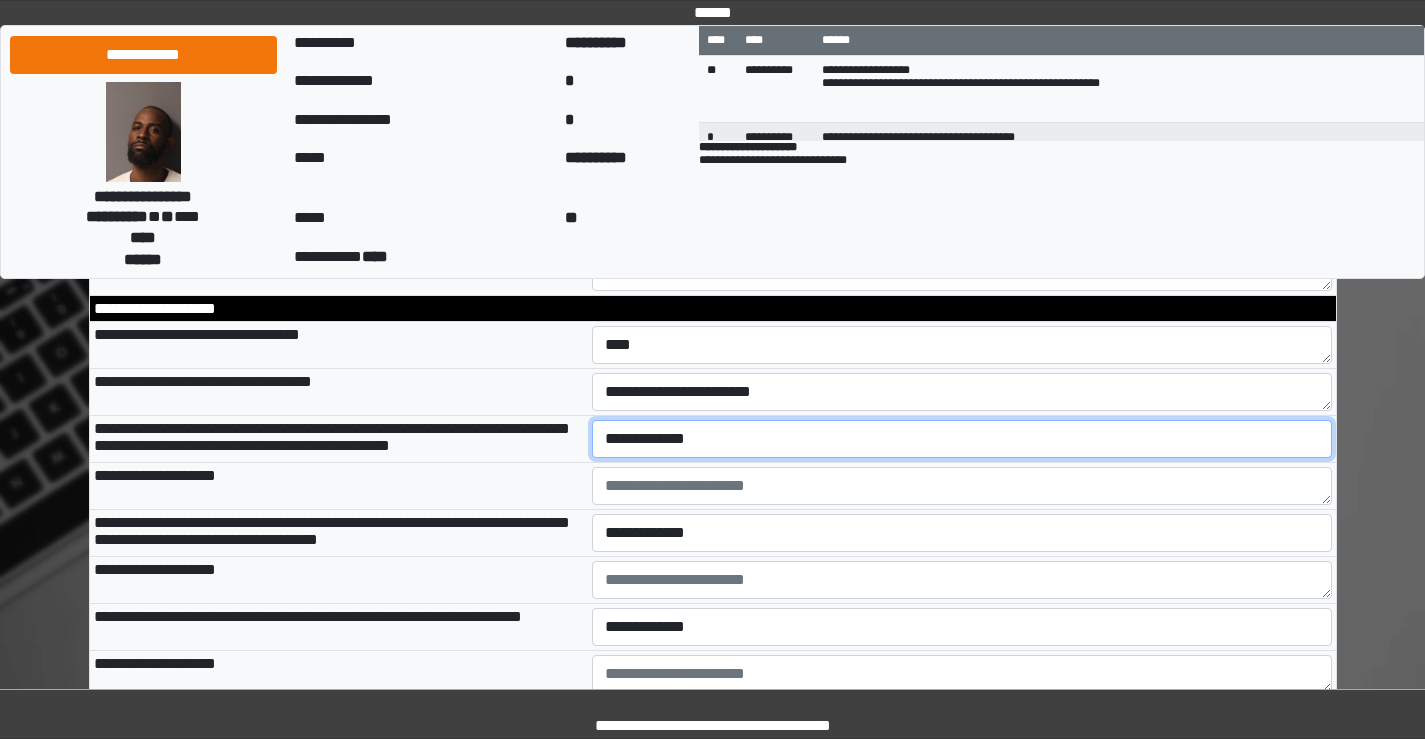 select on "*" 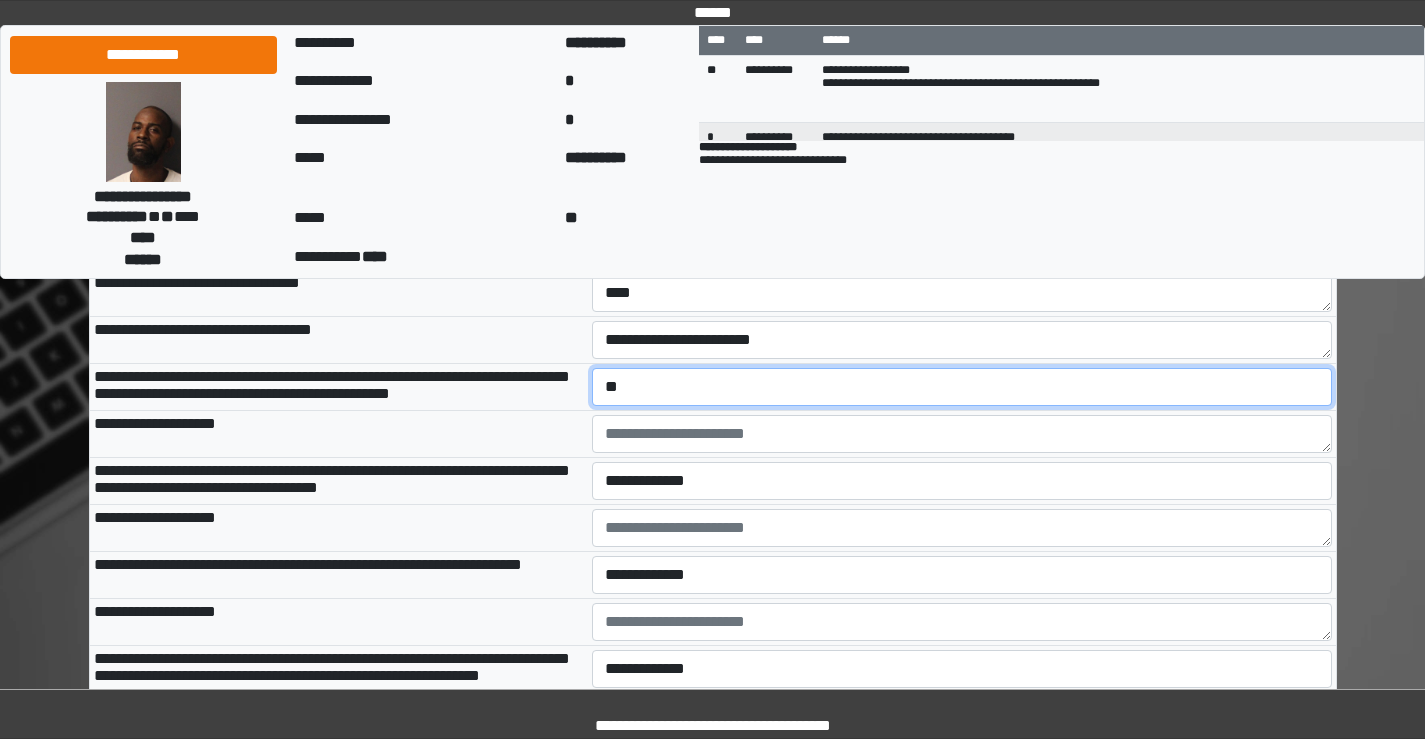 scroll, scrollTop: 2700, scrollLeft: 0, axis: vertical 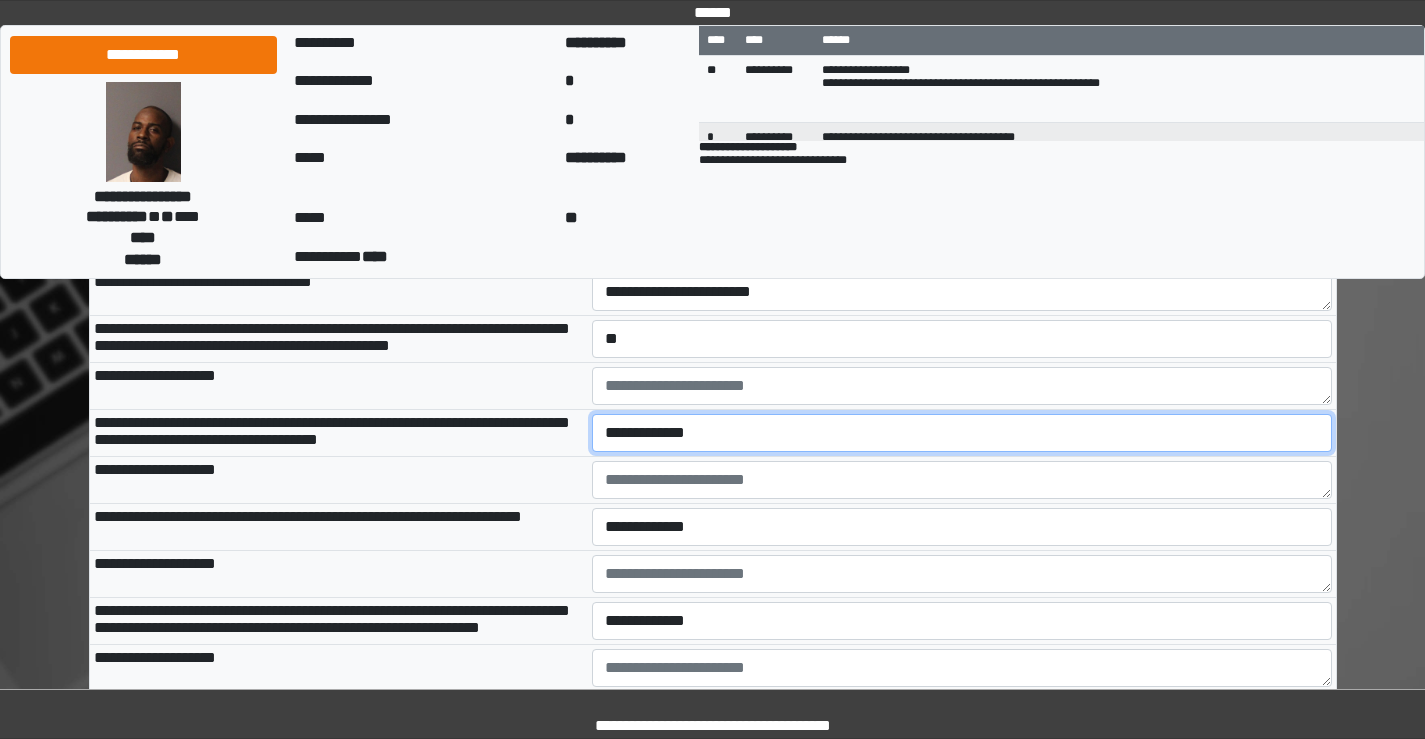 click on "**********" at bounding box center (962, 433) 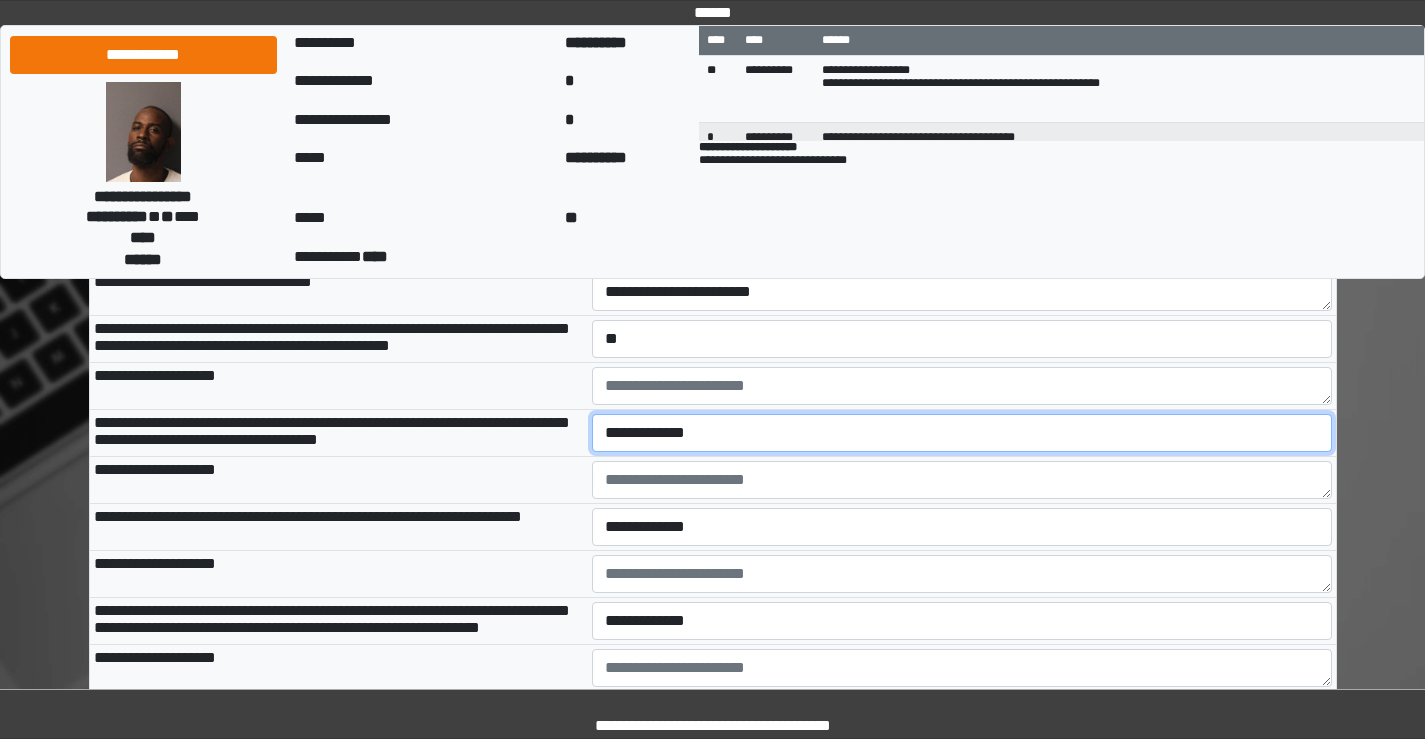 select on "*" 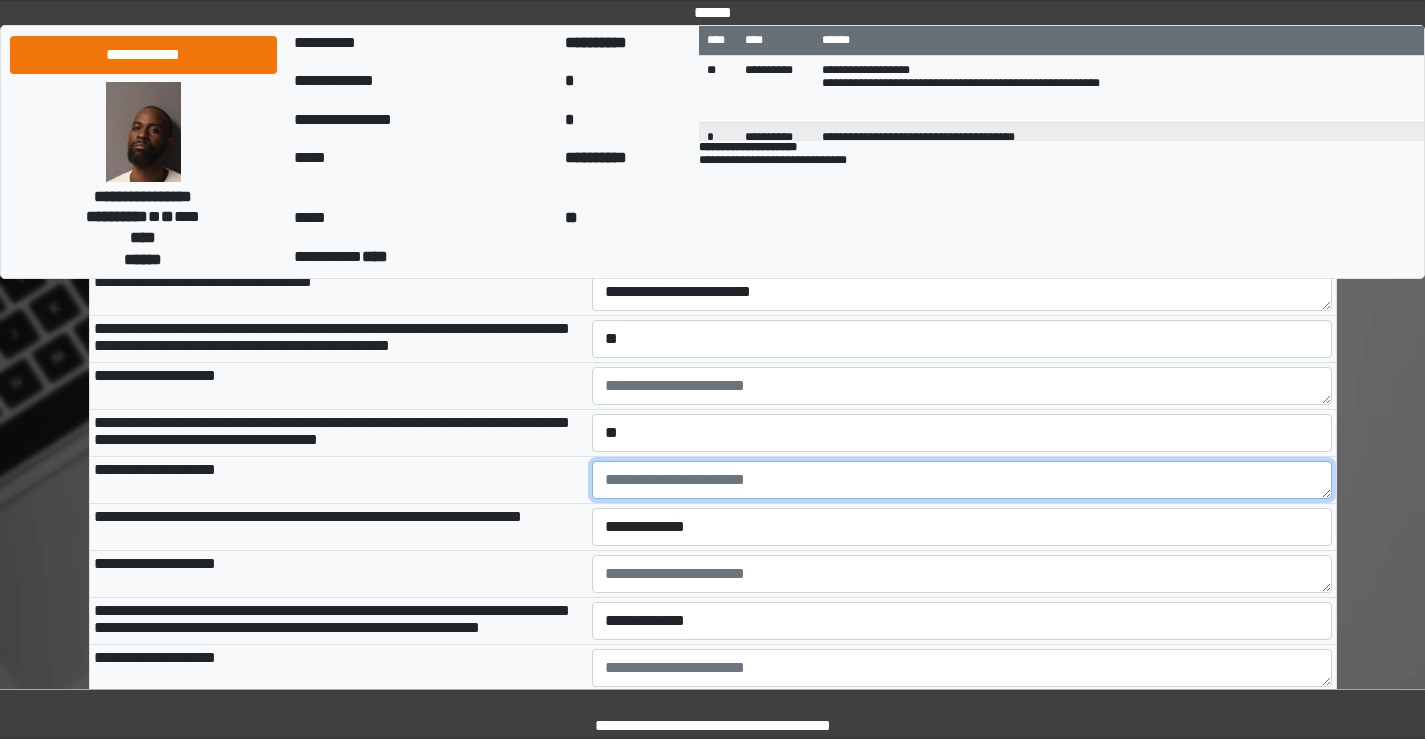 click at bounding box center (962, 480) 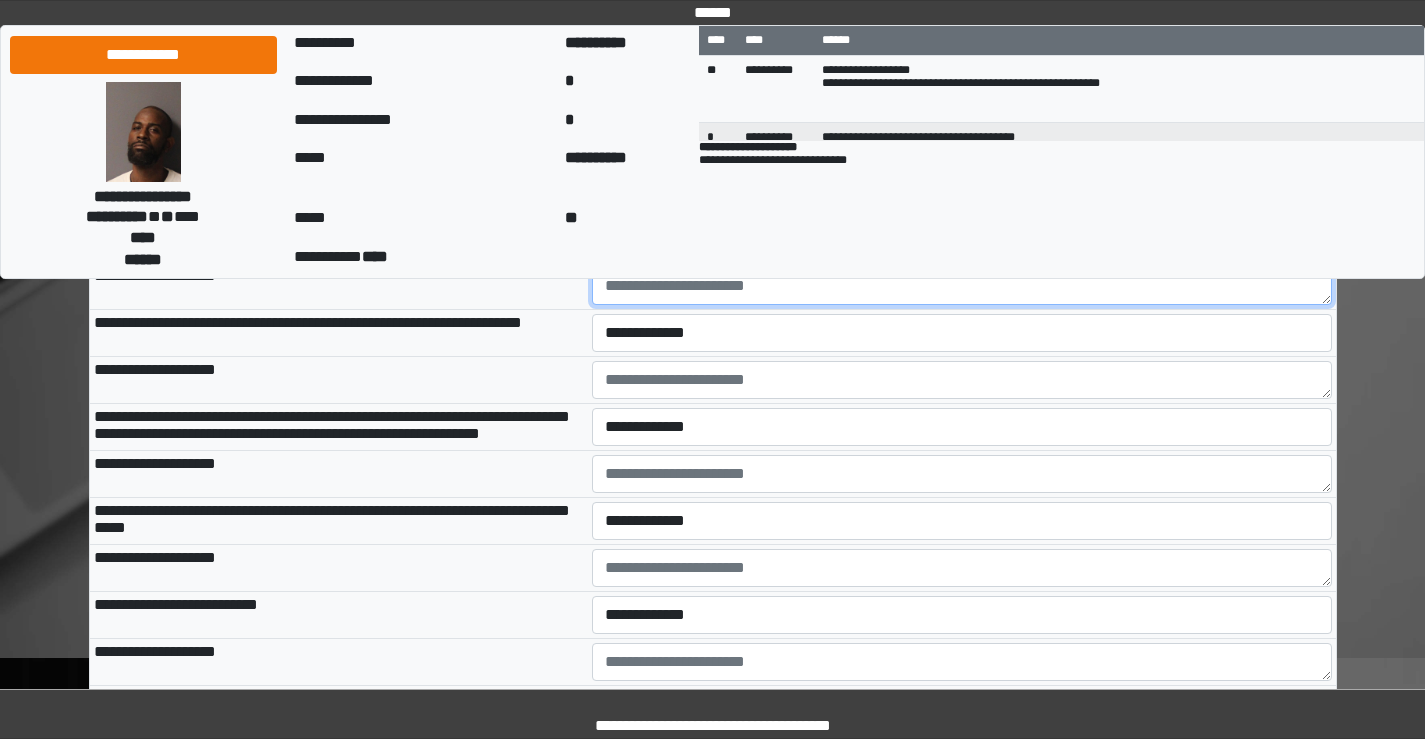 scroll, scrollTop: 2900, scrollLeft: 0, axis: vertical 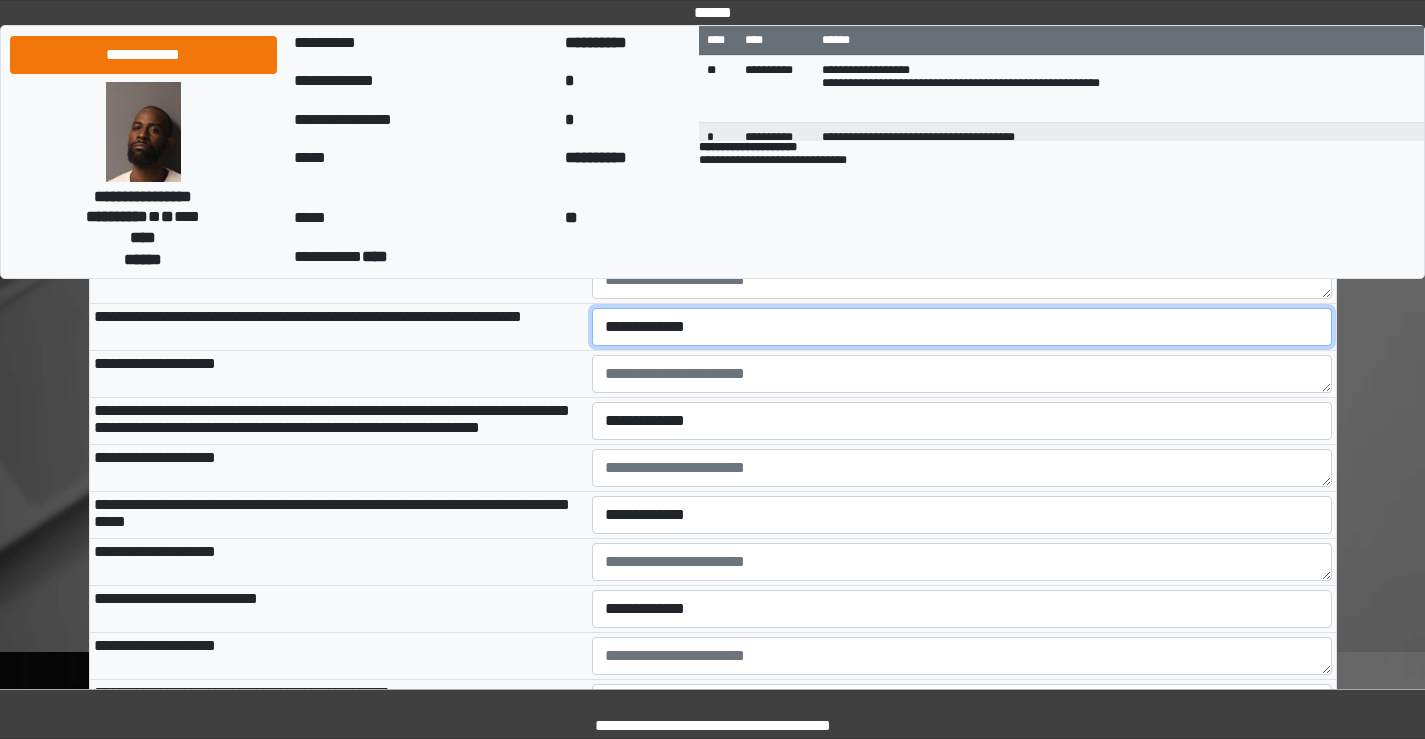 click on "**********" at bounding box center [962, 327] 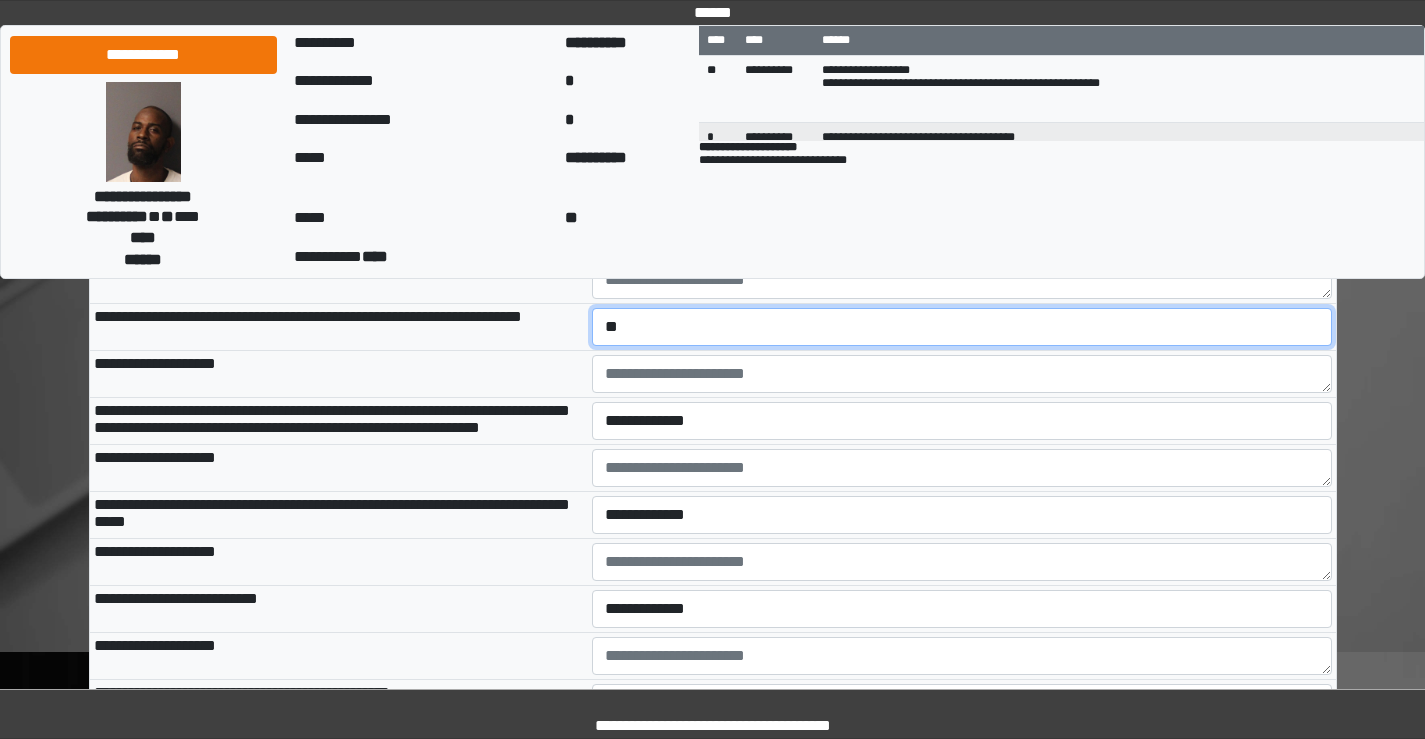 click on "**********" at bounding box center [962, 327] 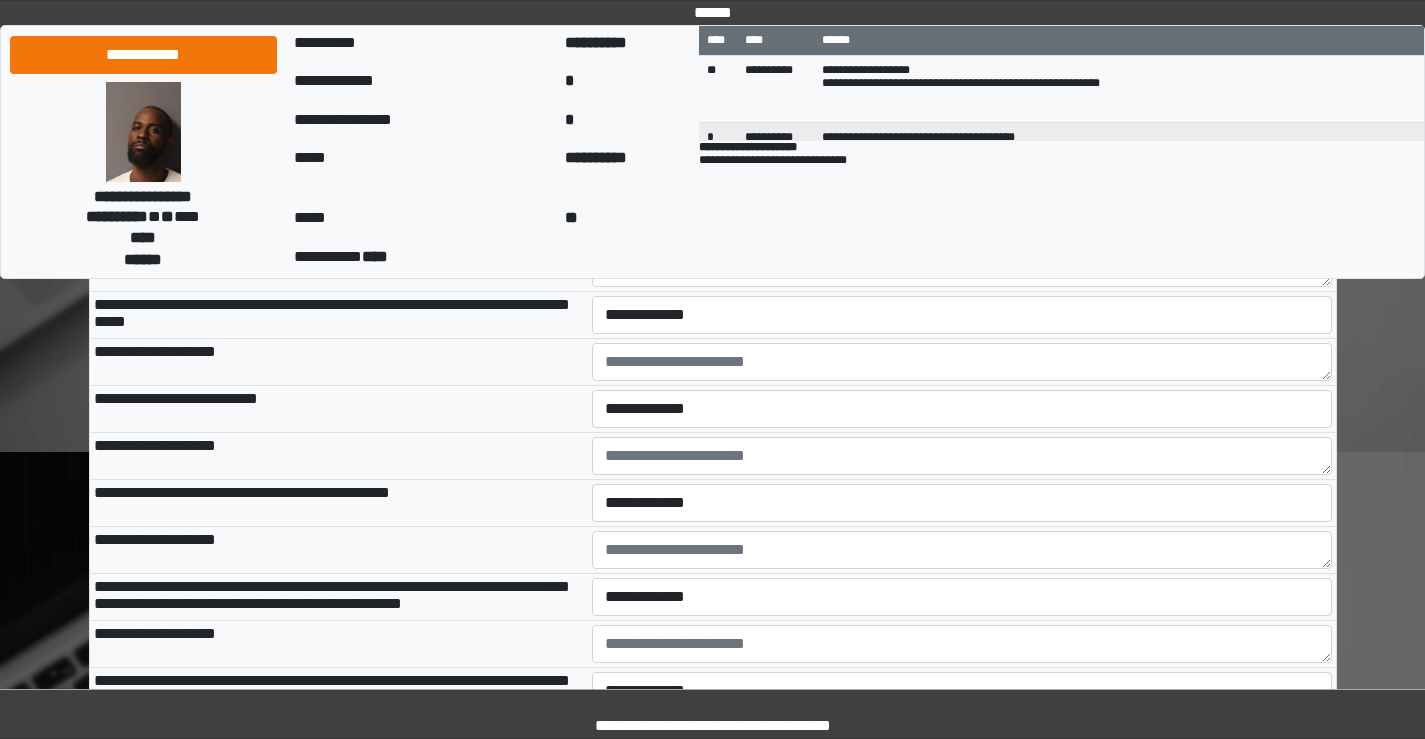 scroll, scrollTop: 3000, scrollLeft: 0, axis: vertical 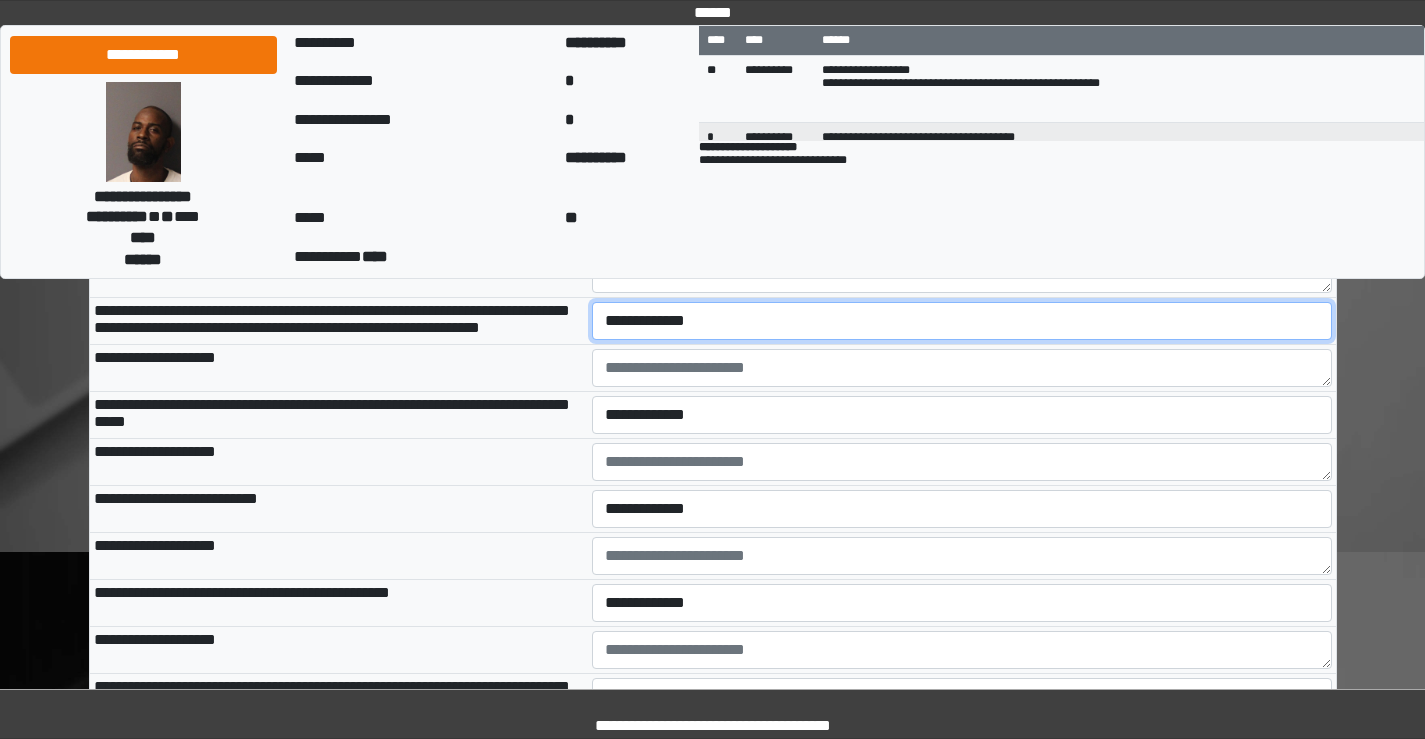click on "**********" at bounding box center (962, 321) 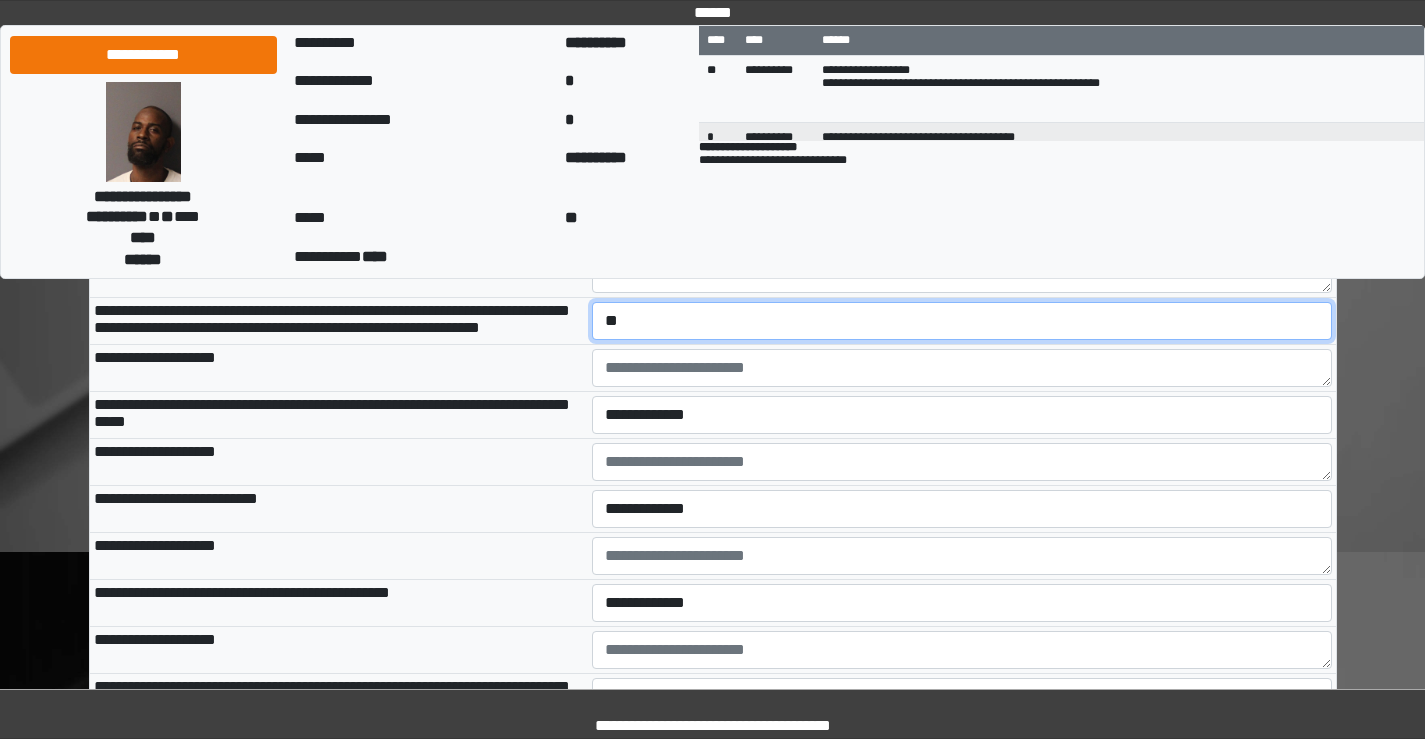 click on "**********" at bounding box center (962, 321) 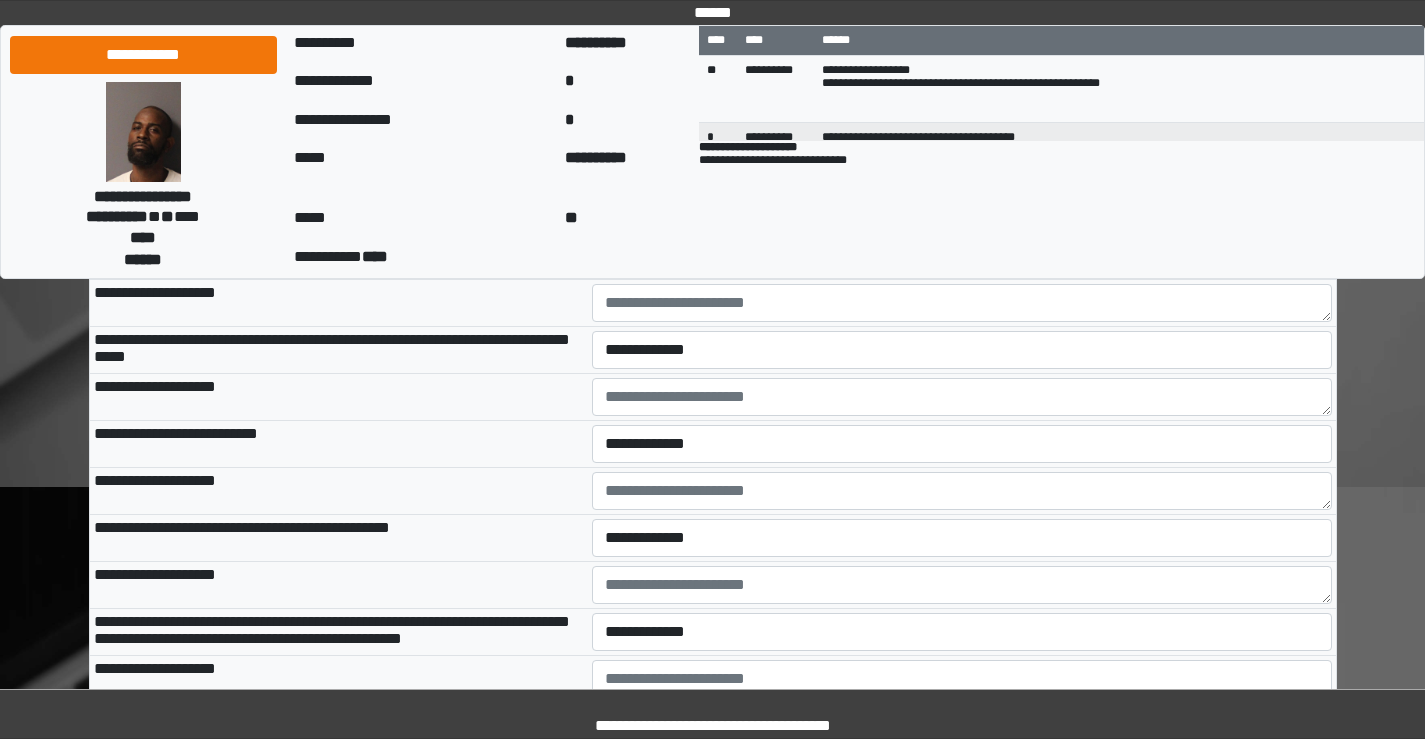 scroll, scrollTop: 3100, scrollLeft: 0, axis: vertical 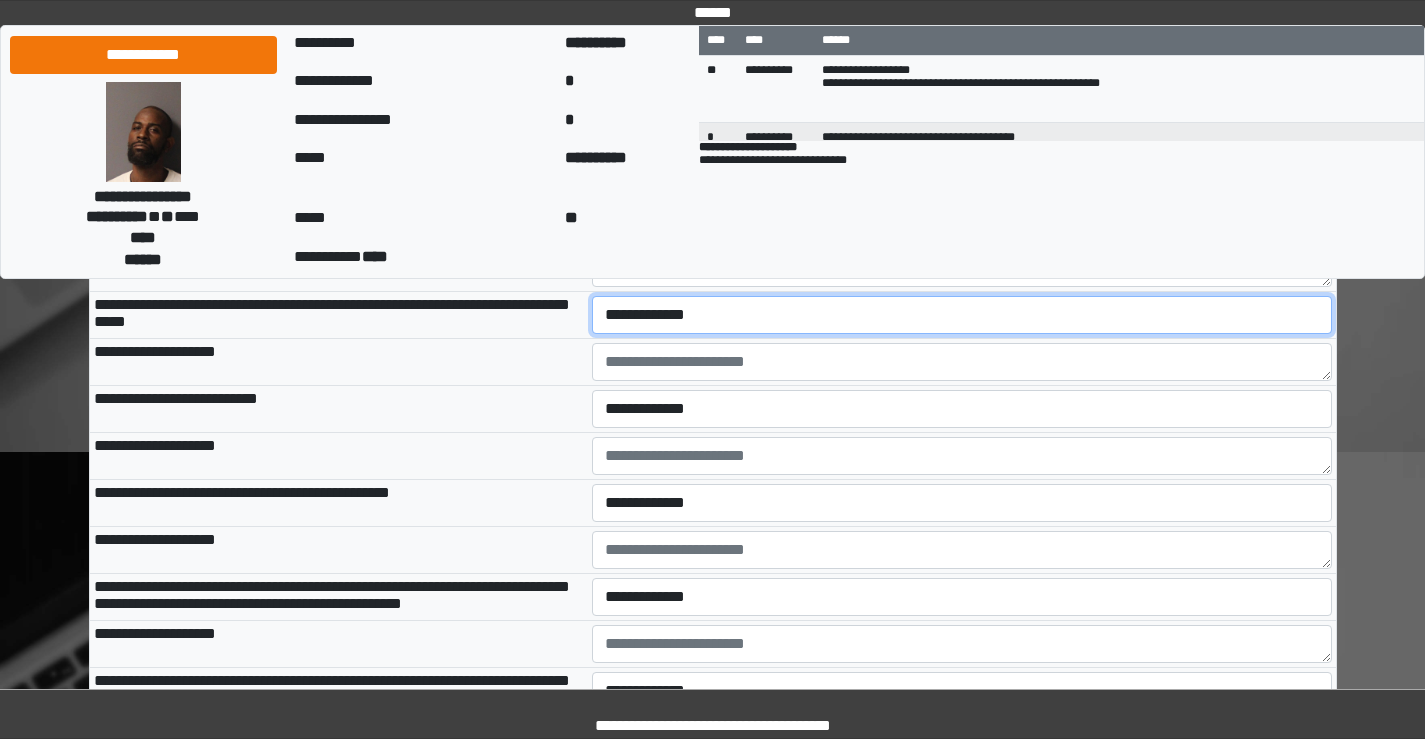 click on "**********" at bounding box center (962, 315) 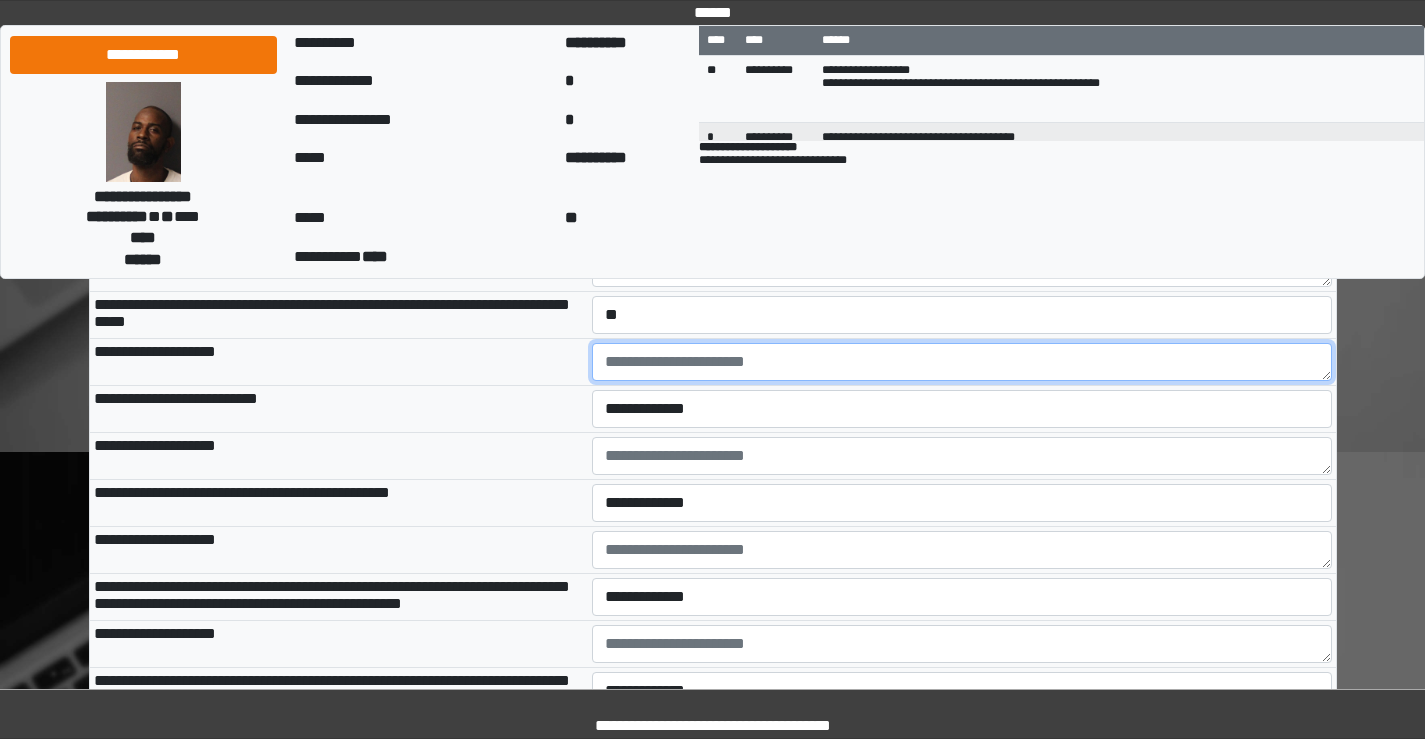 click at bounding box center (962, 362) 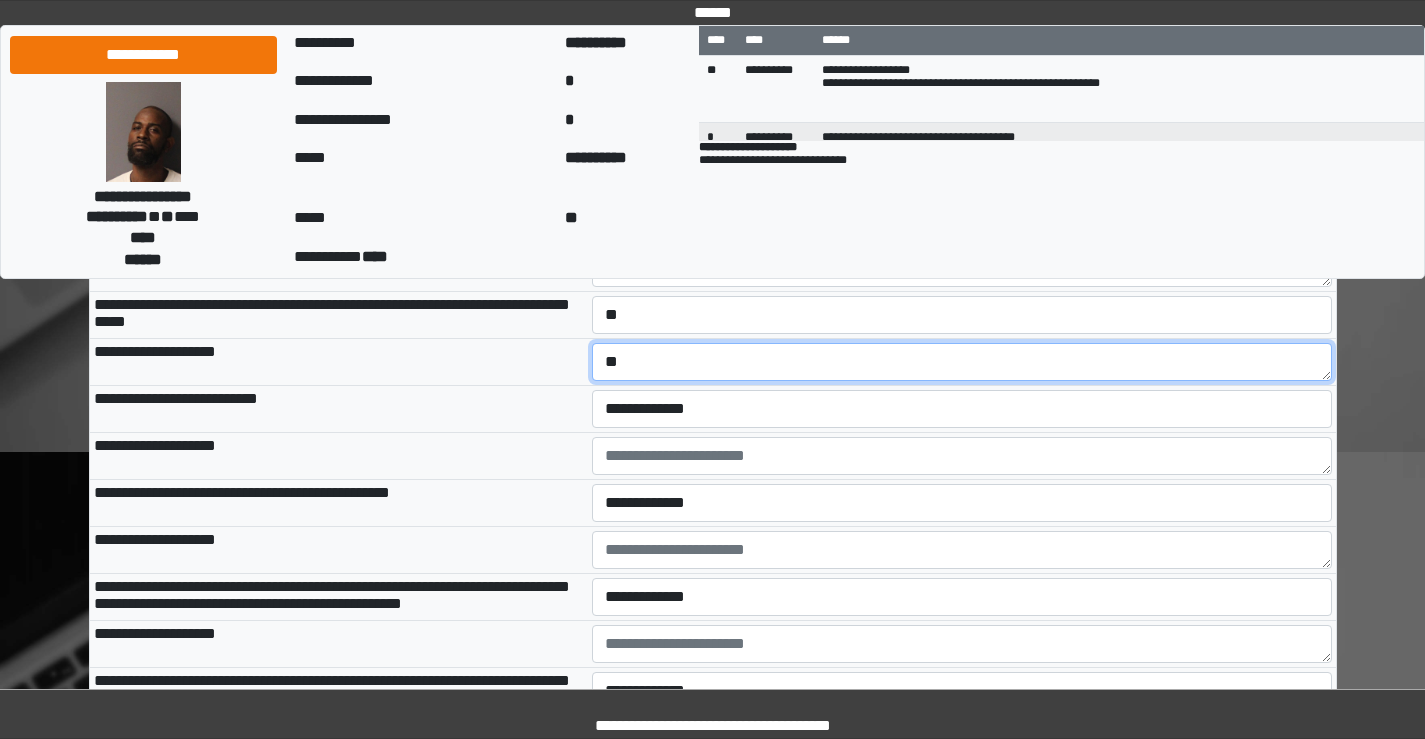 type on "*" 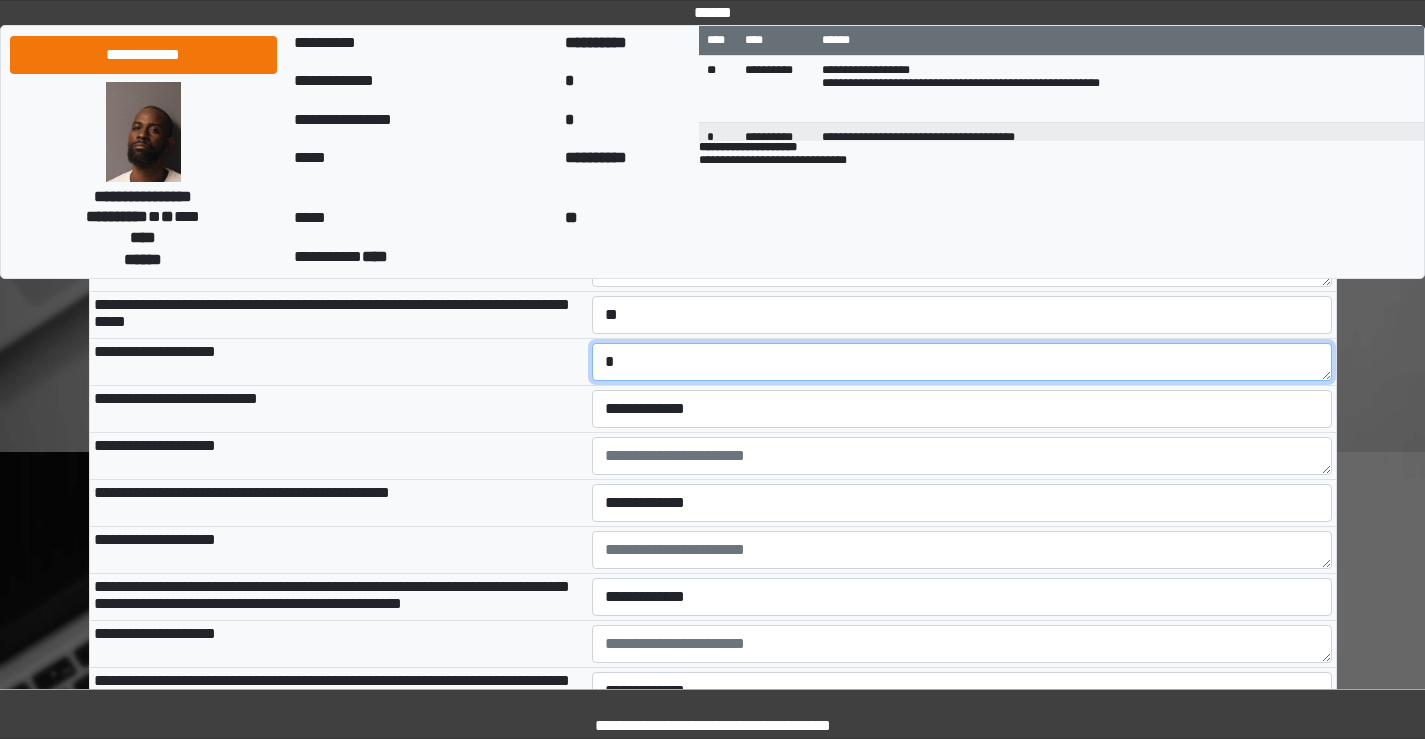 type 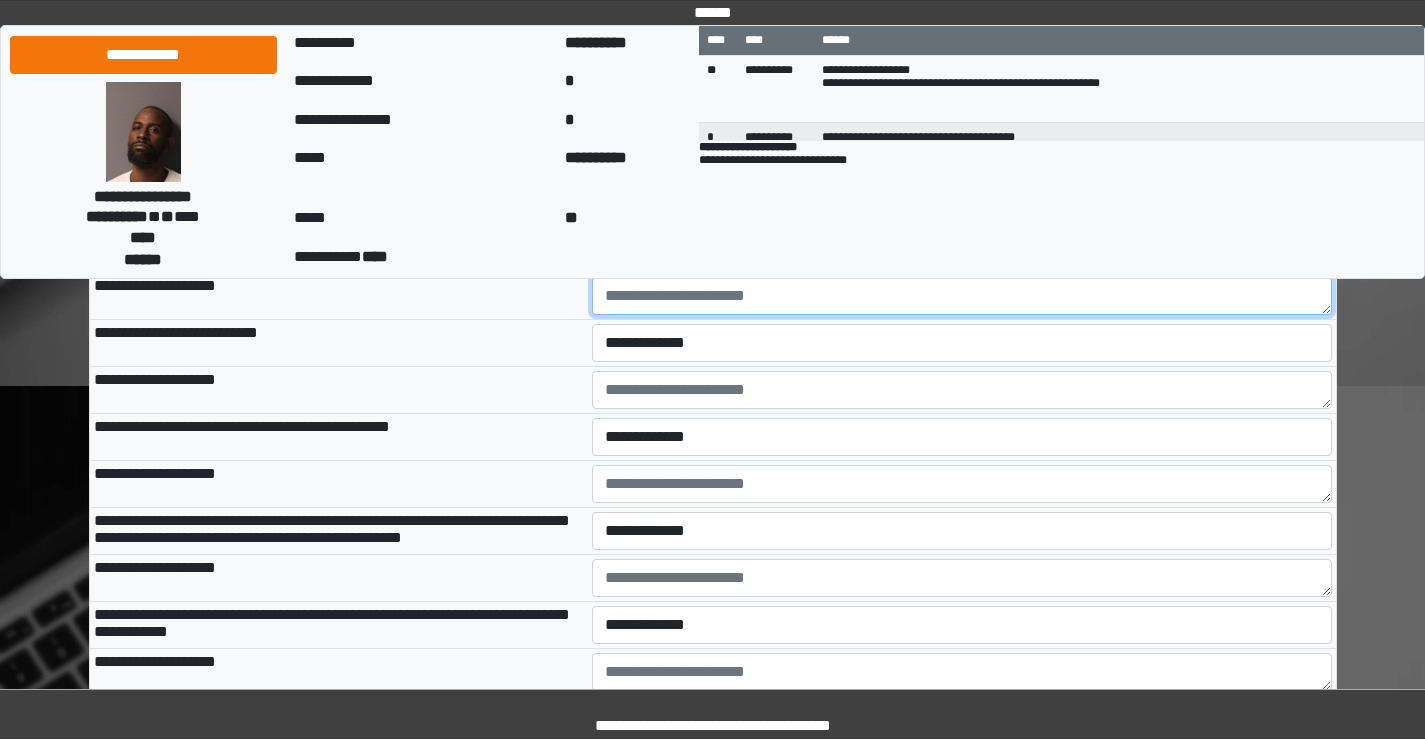 scroll, scrollTop: 3200, scrollLeft: 0, axis: vertical 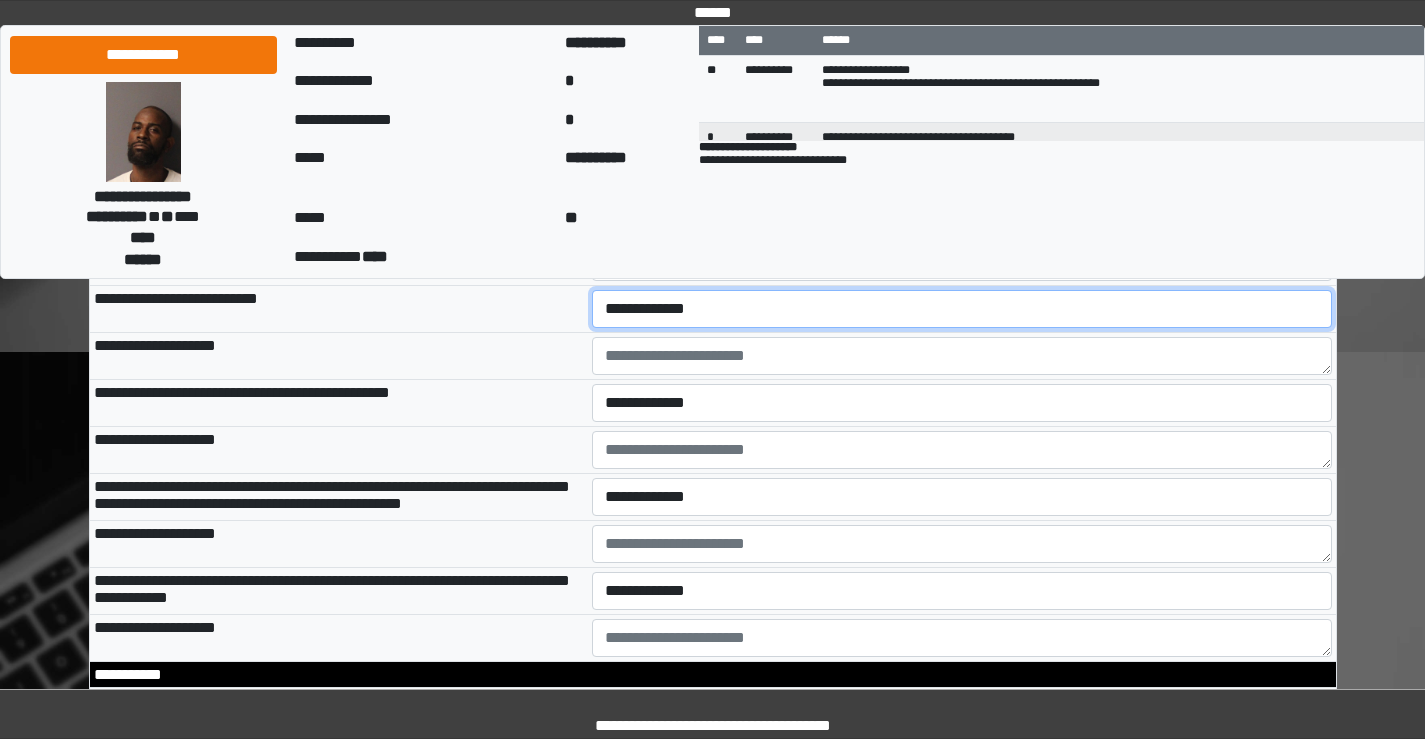 click on "**********" at bounding box center [962, 309] 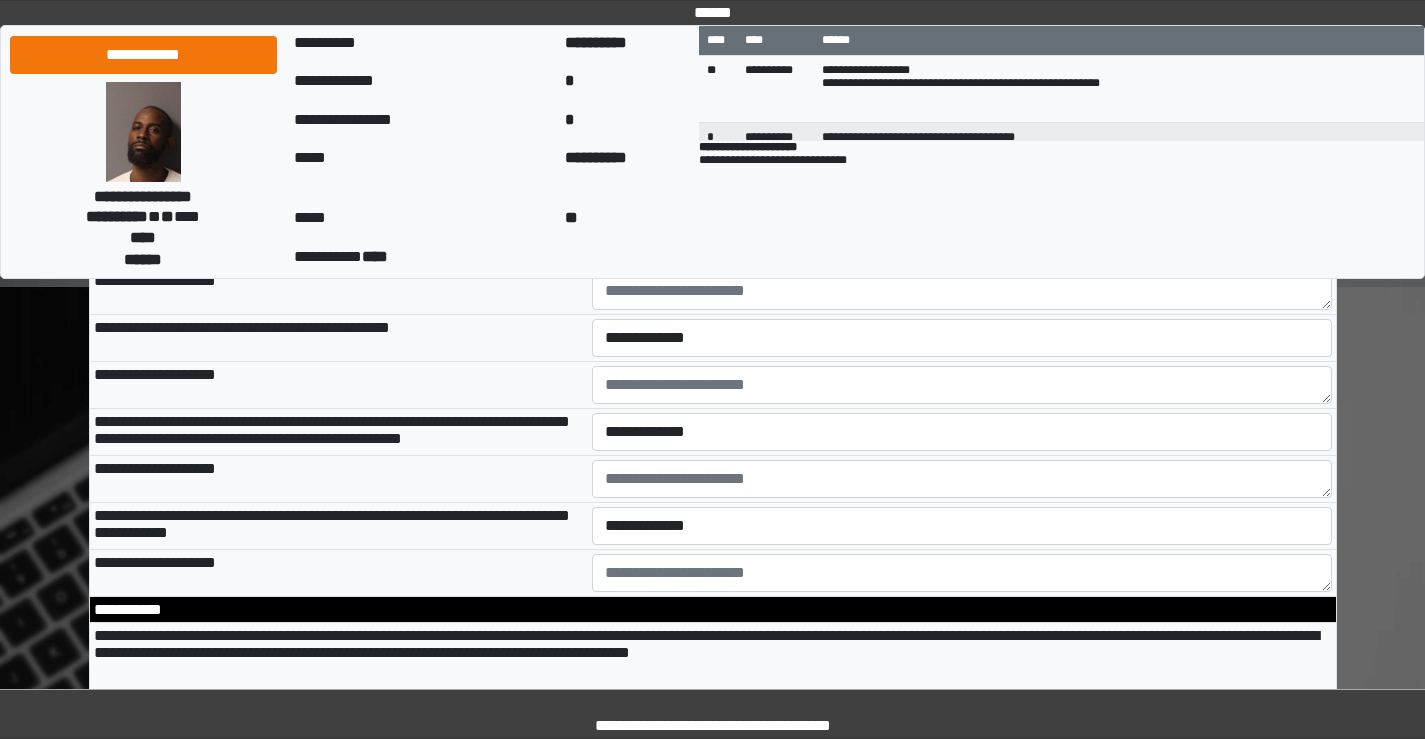 scroll, scrollTop: 3300, scrollLeft: 0, axis: vertical 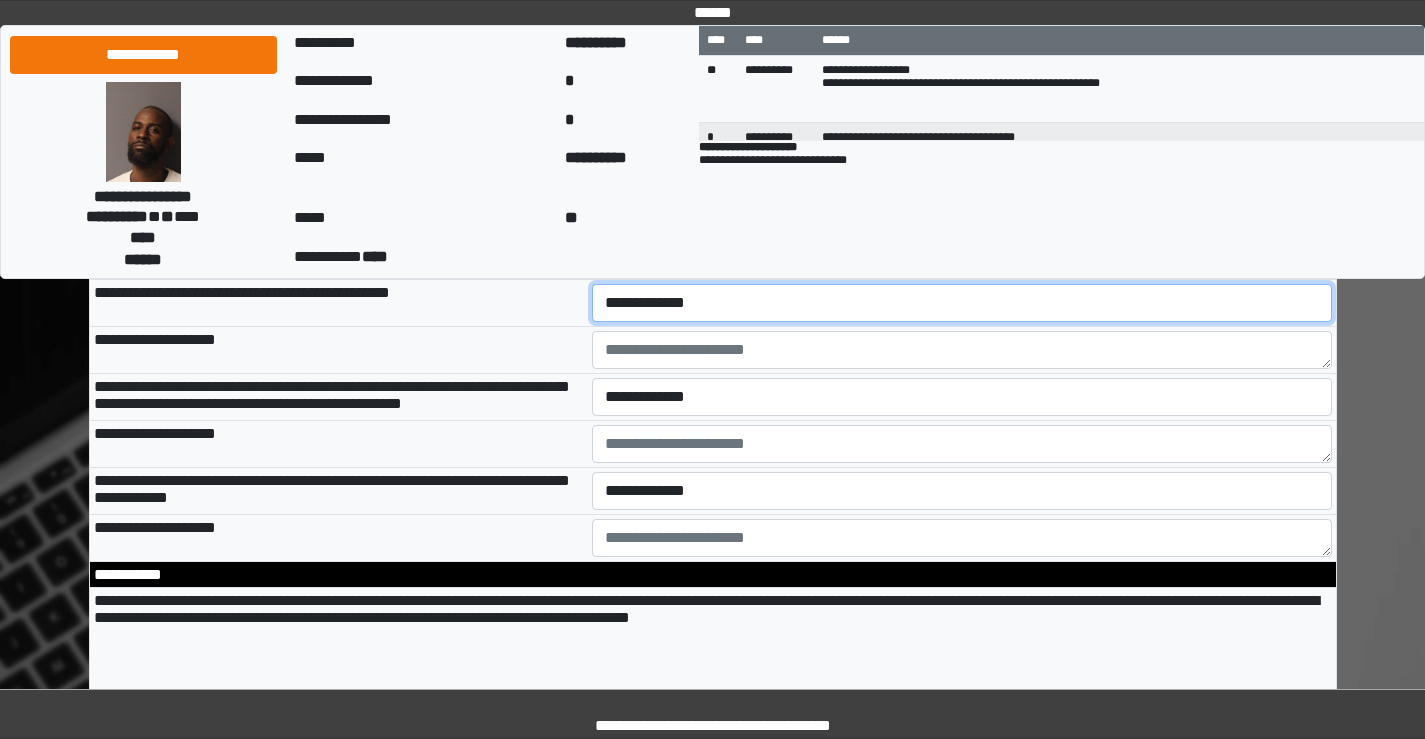 click on "**********" at bounding box center [962, 303] 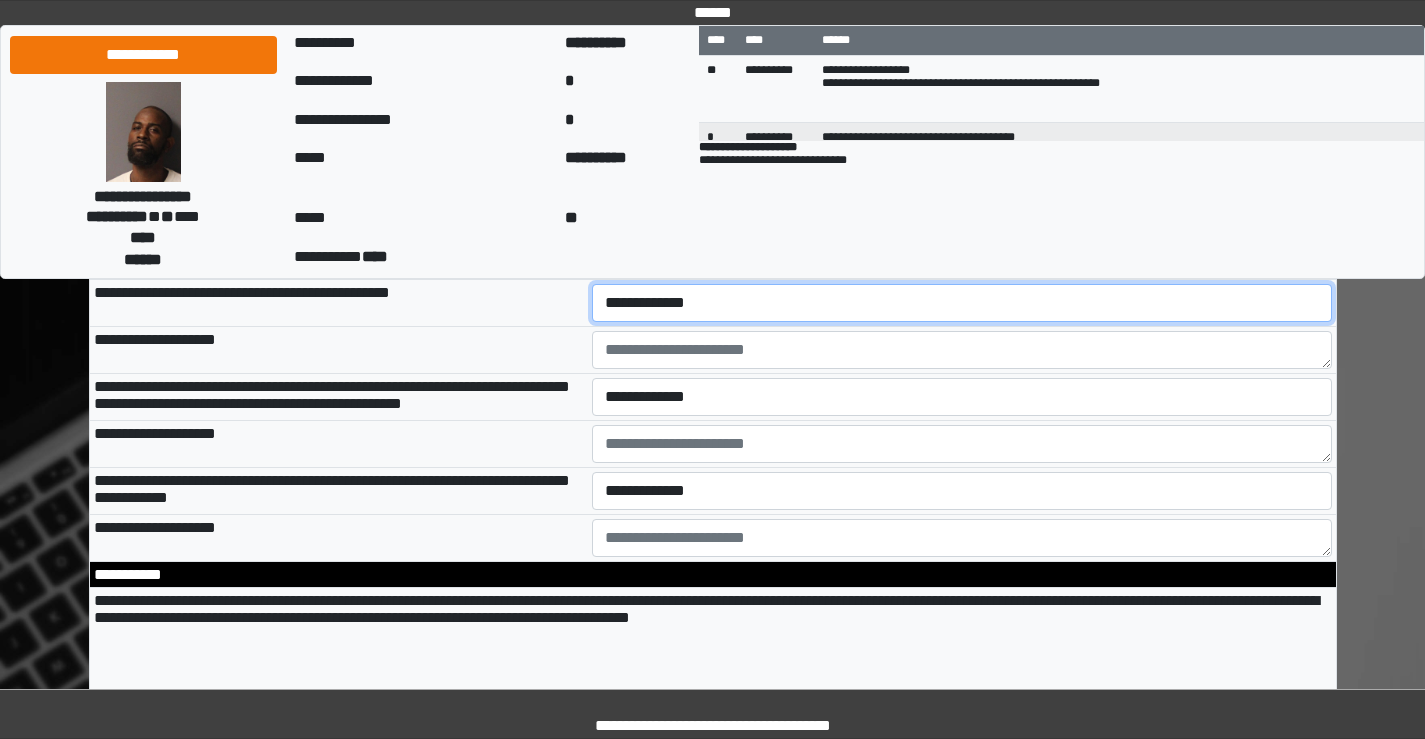 select on "*" 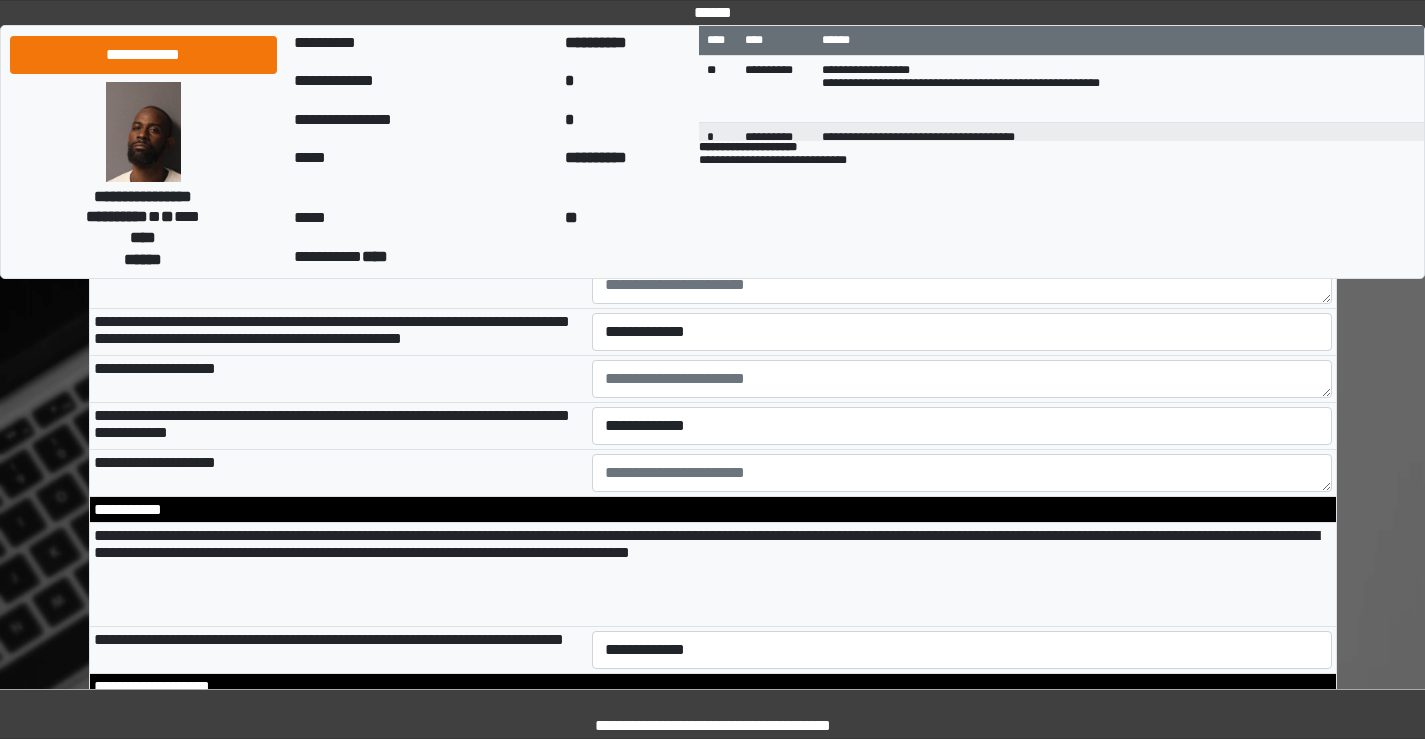 scroll, scrollTop: 3400, scrollLeft: 0, axis: vertical 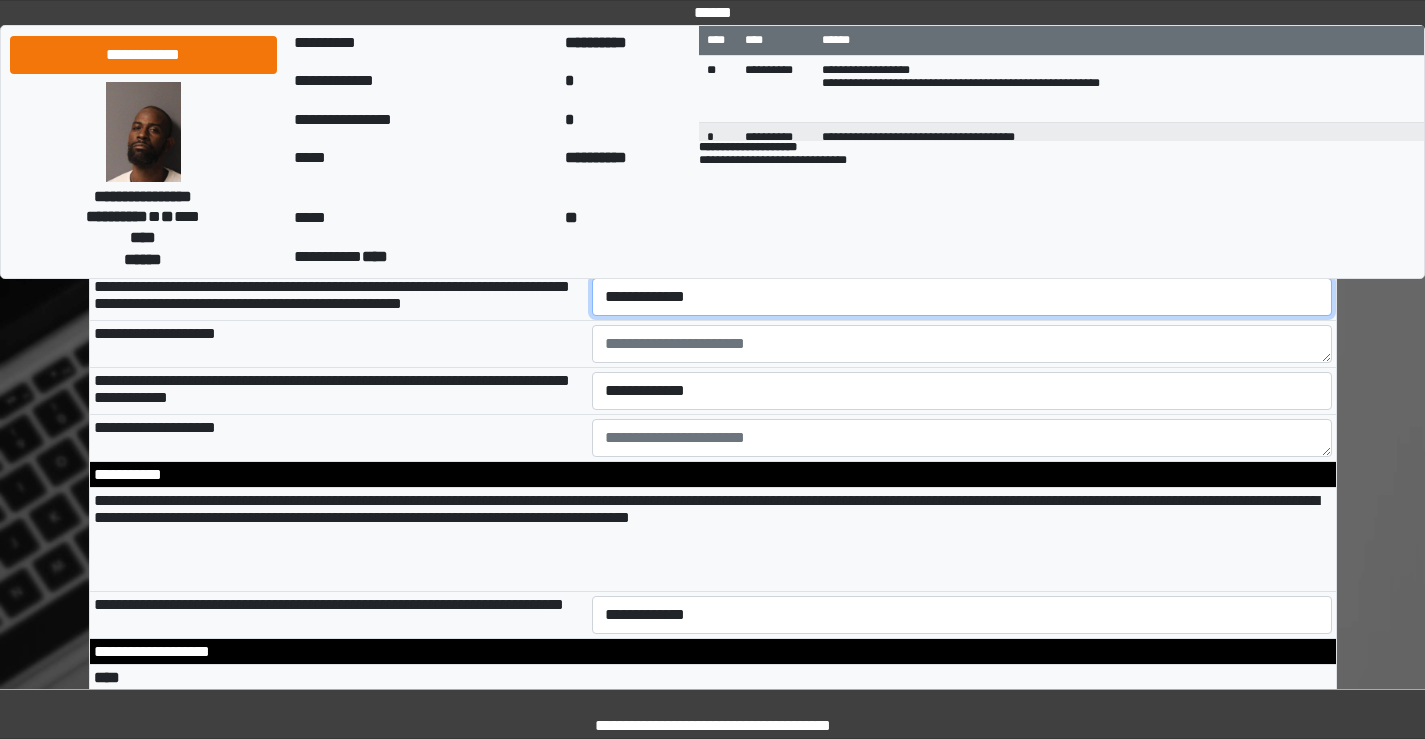 click on "**********" at bounding box center [962, 297] 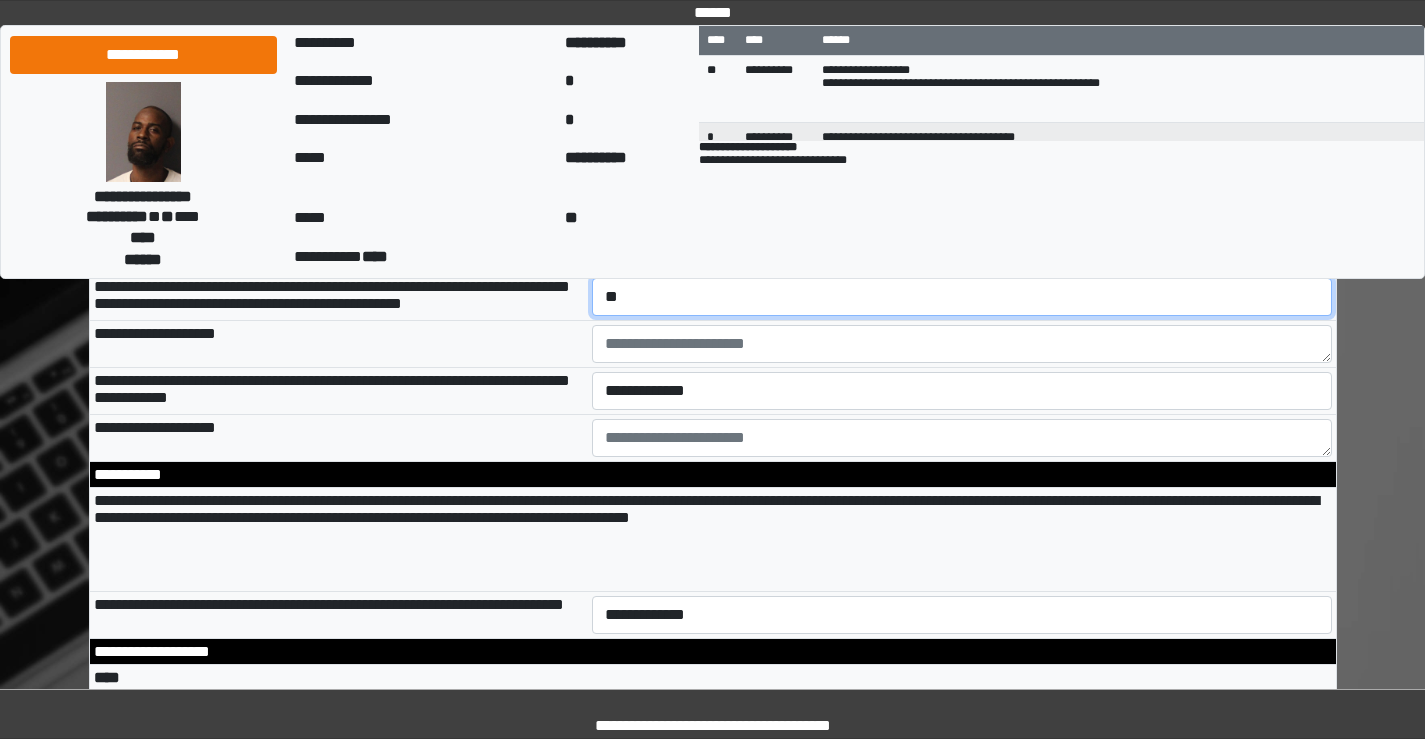 click on "**********" at bounding box center [962, 297] 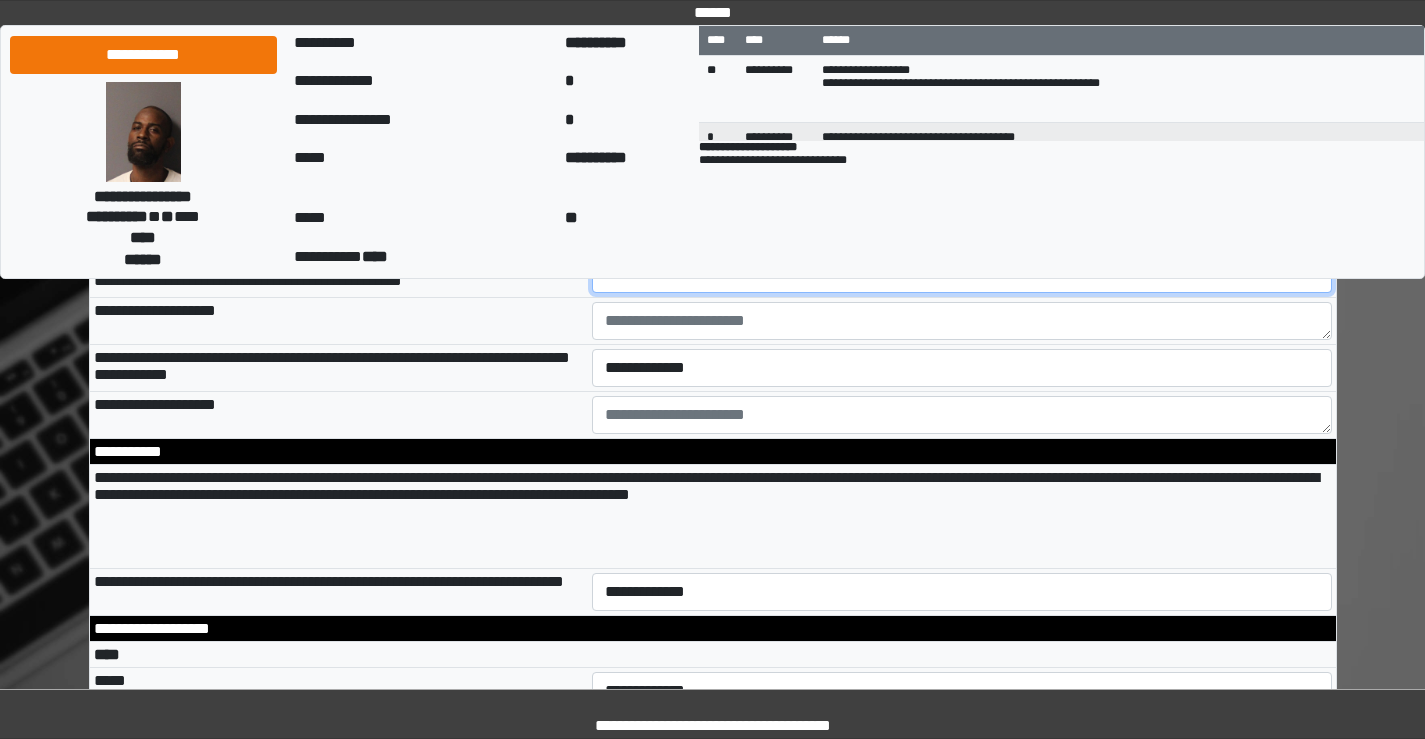 scroll, scrollTop: 3400, scrollLeft: 0, axis: vertical 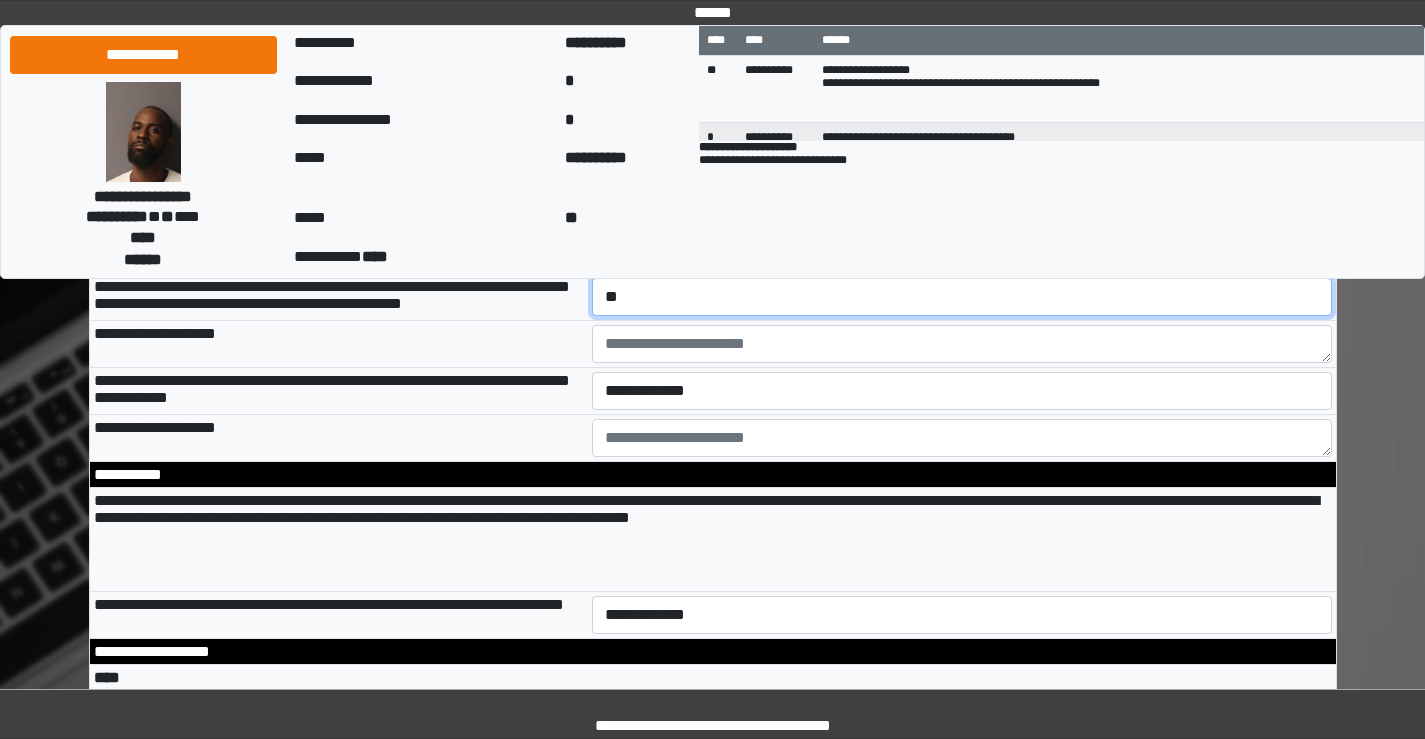 click on "**********" at bounding box center [962, 297] 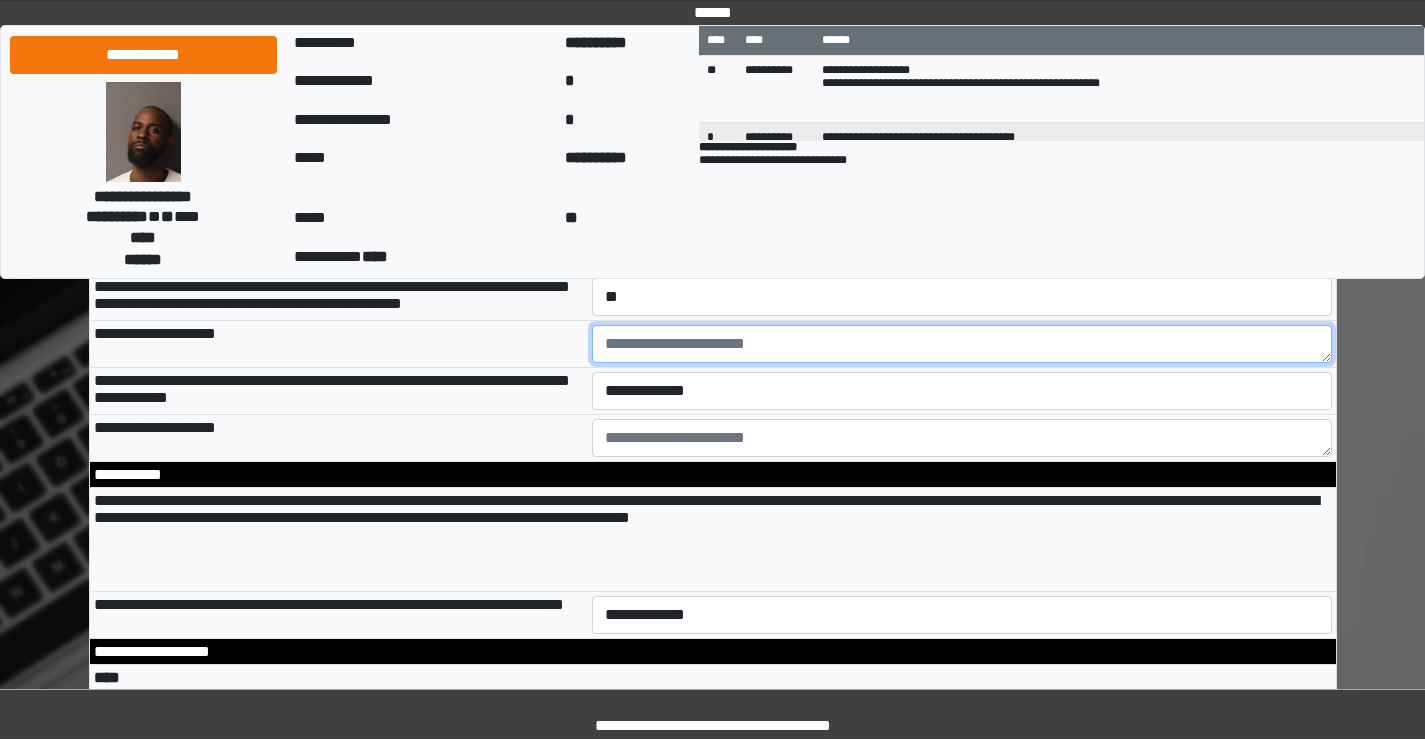 click at bounding box center (962, 344) 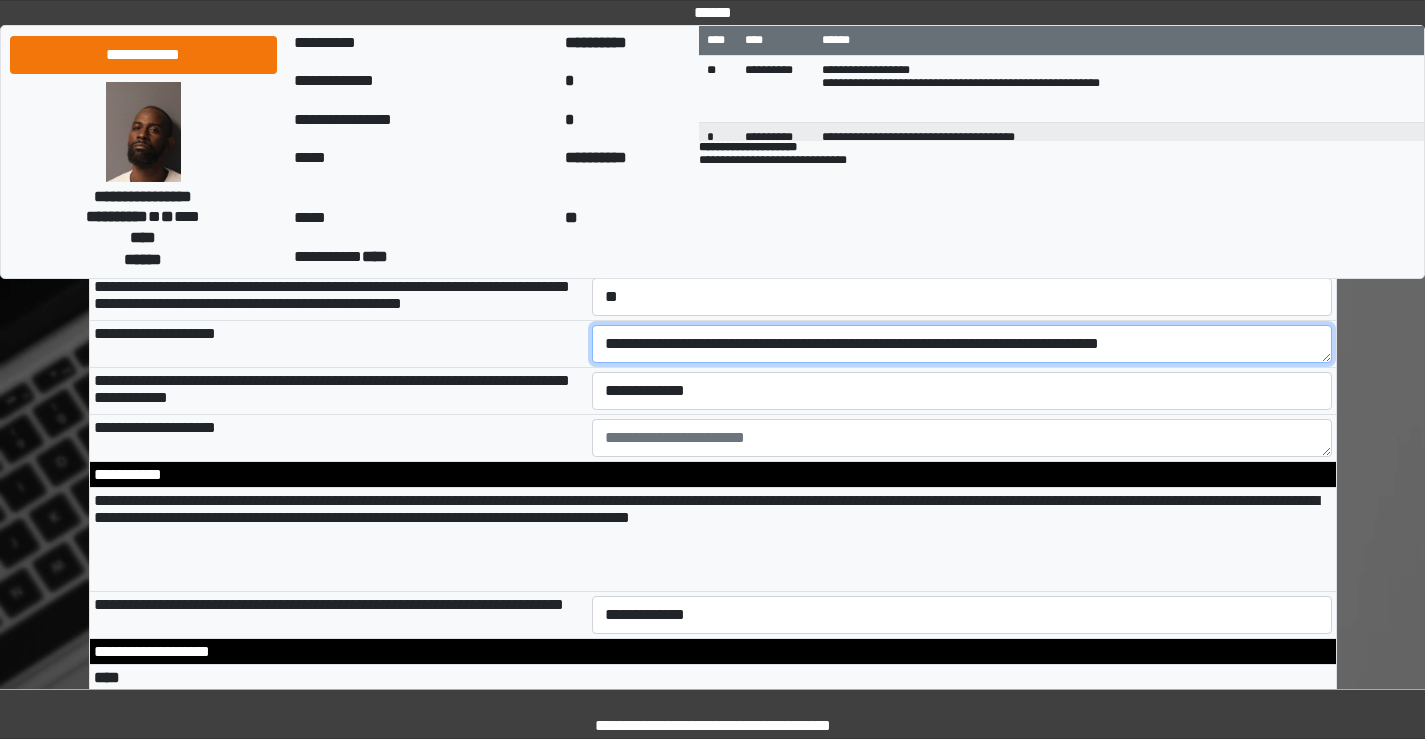 type on "**********" 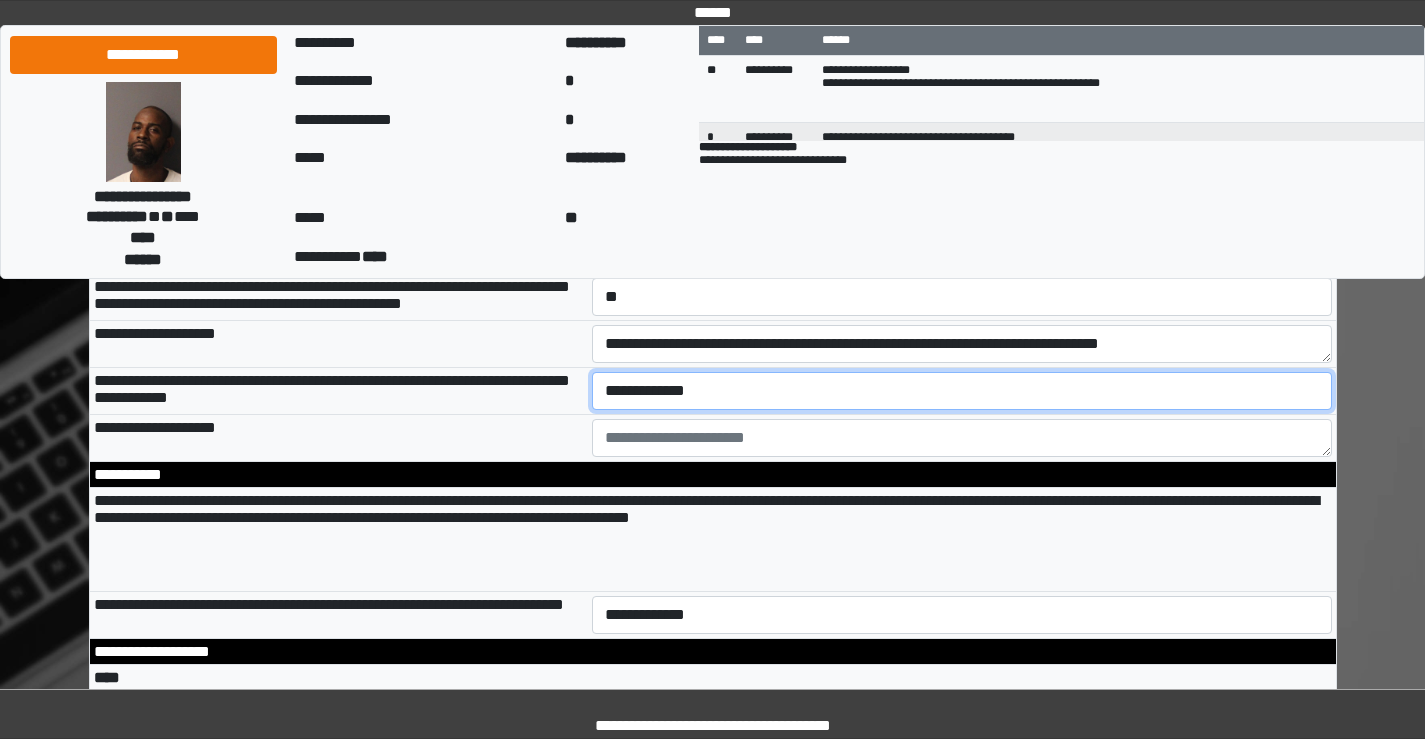 click on "**********" at bounding box center [962, 391] 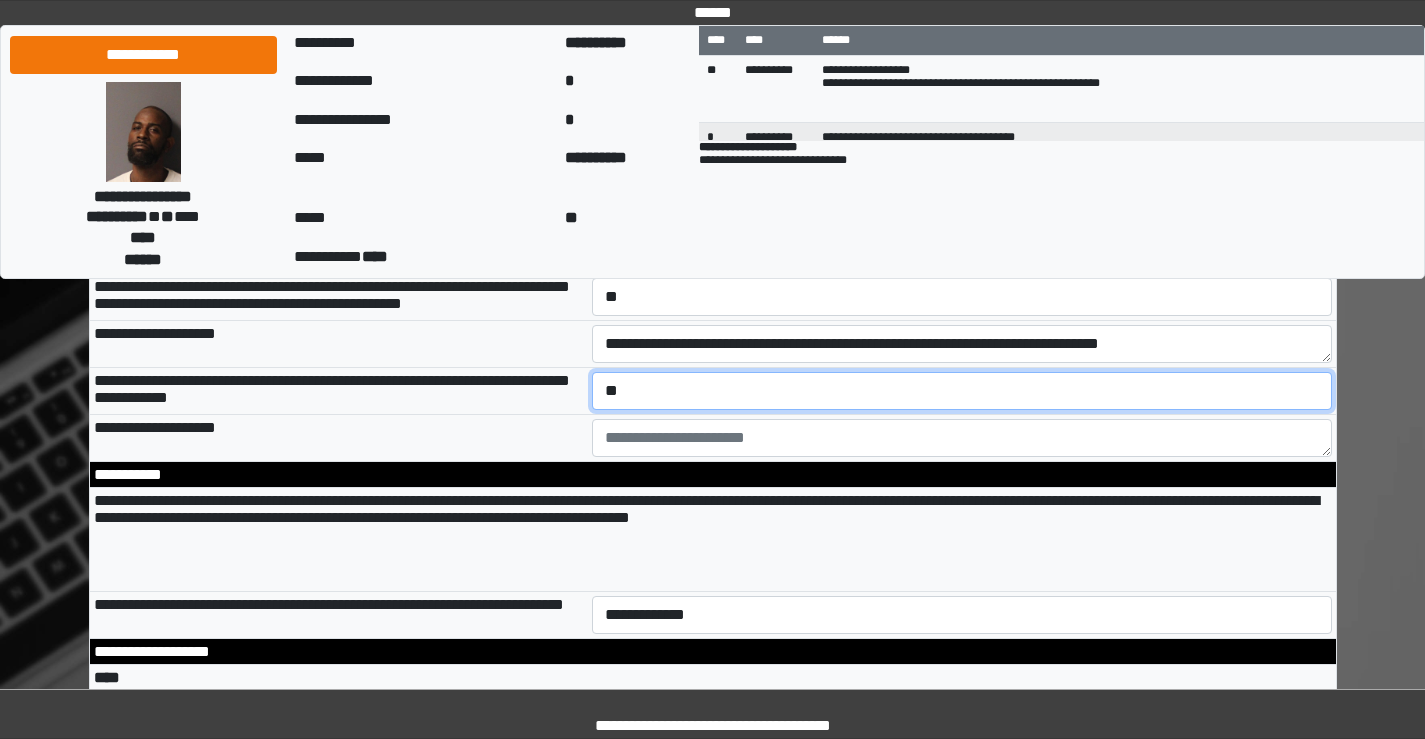 click on "**********" at bounding box center (962, 391) 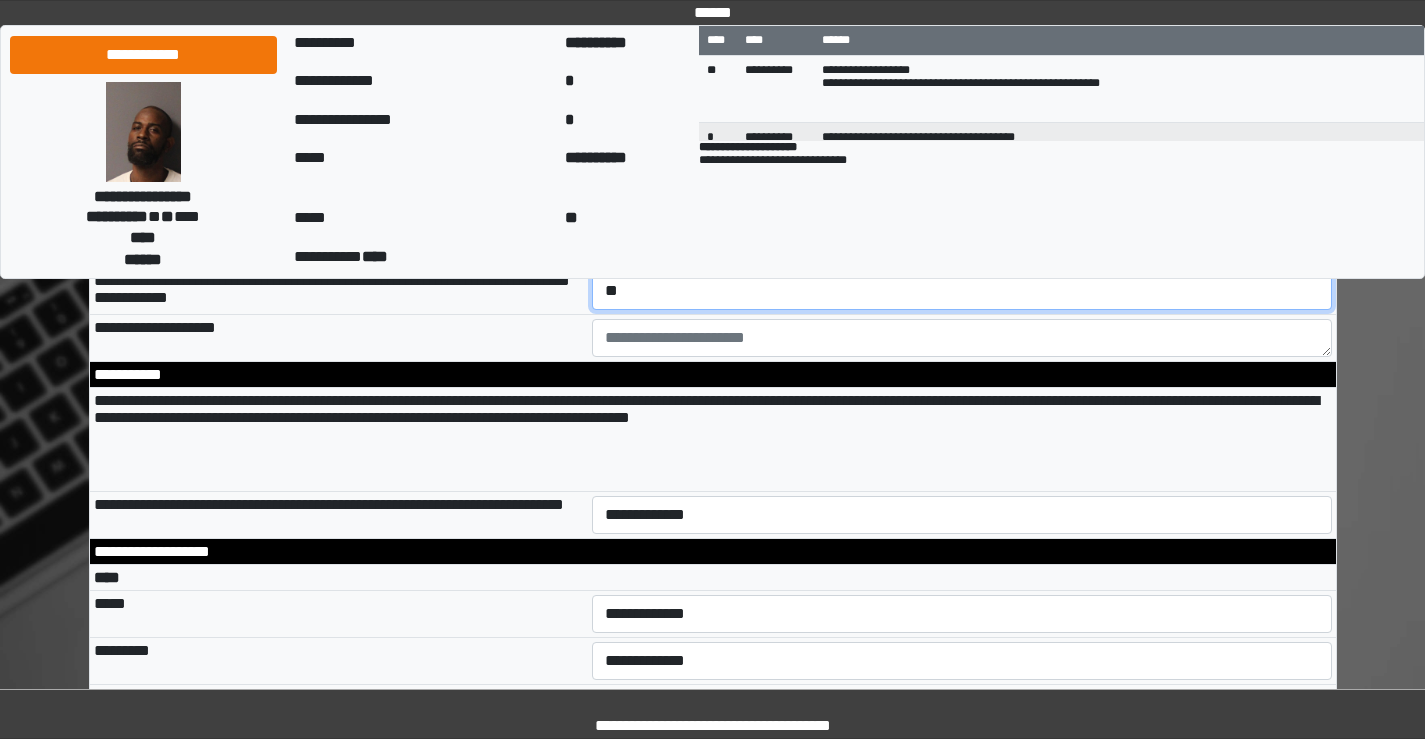 scroll, scrollTop: 3700, scrollLeft: 0, axis: vertical 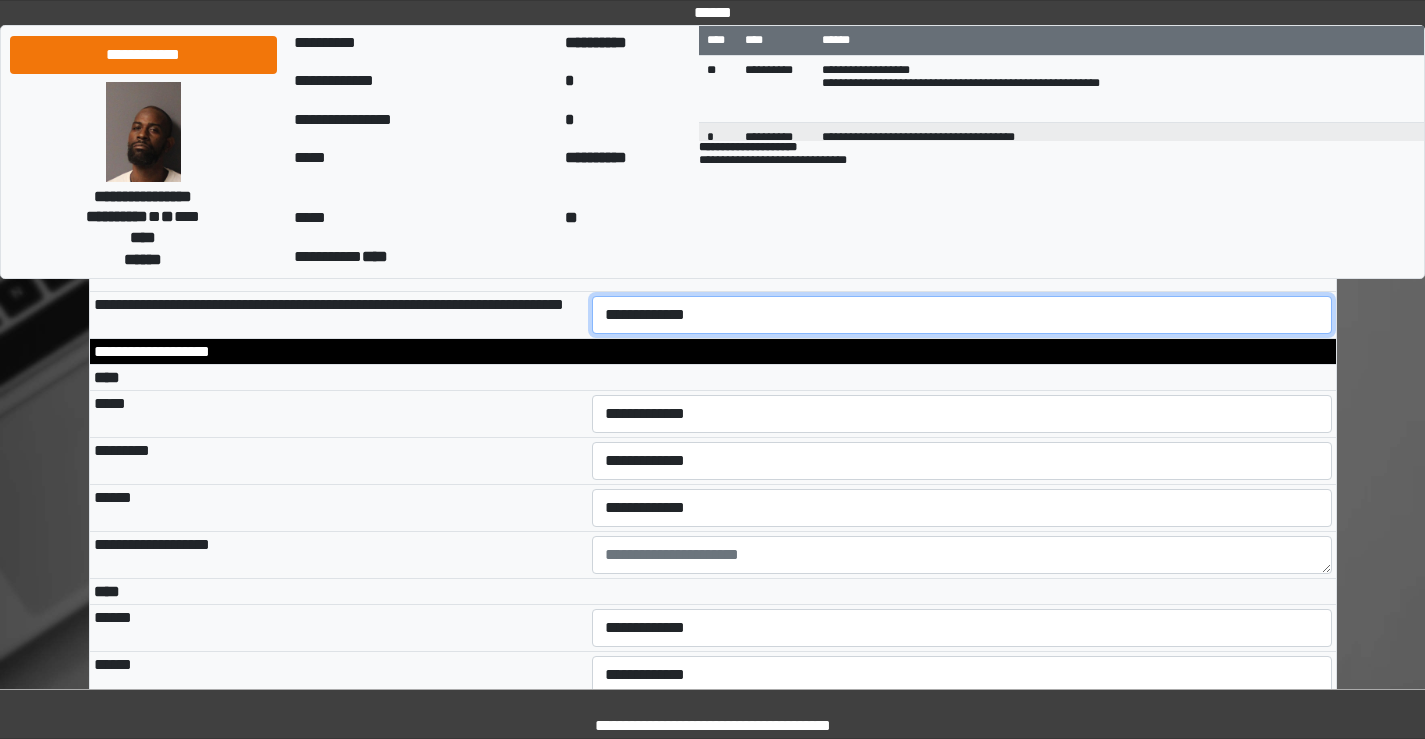 click on "**********" at bounding box center (962, 315) 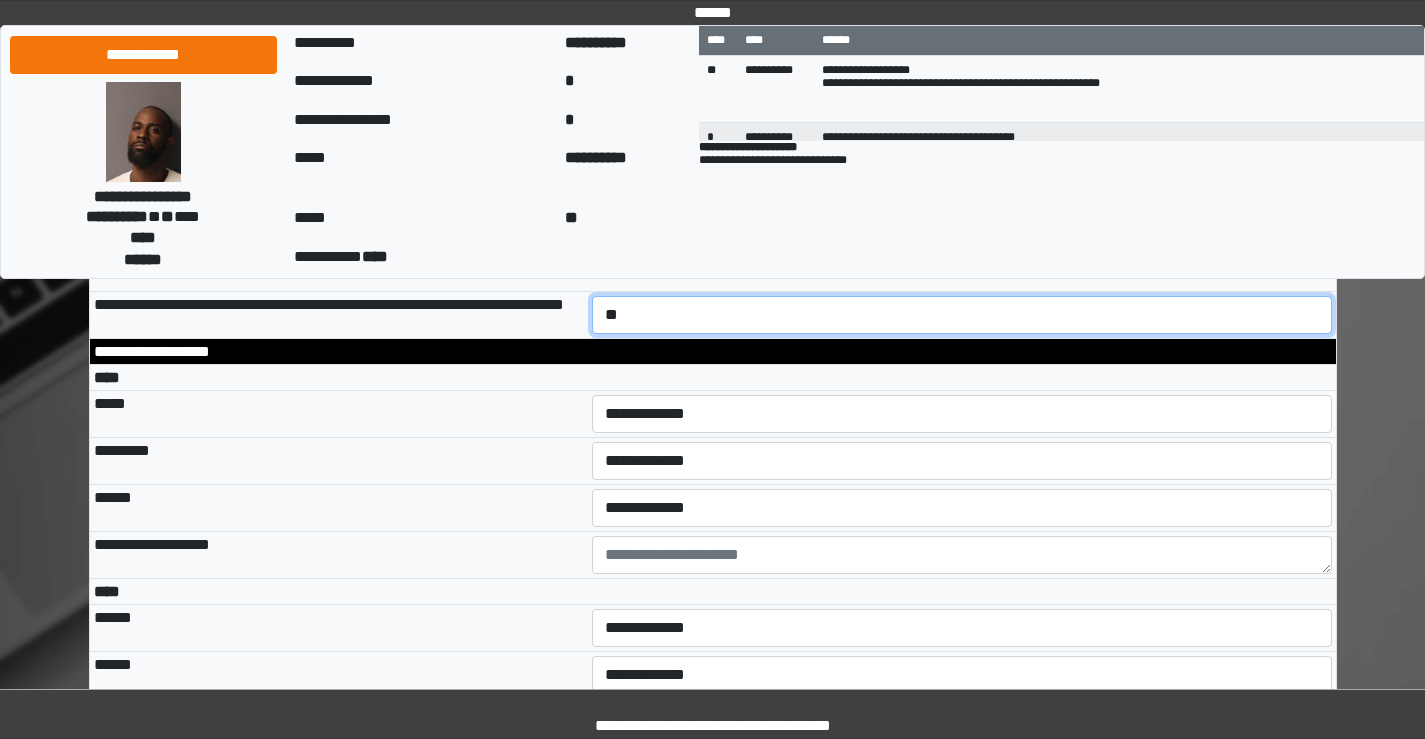 click on "**********" at bounding box center [962, 315] 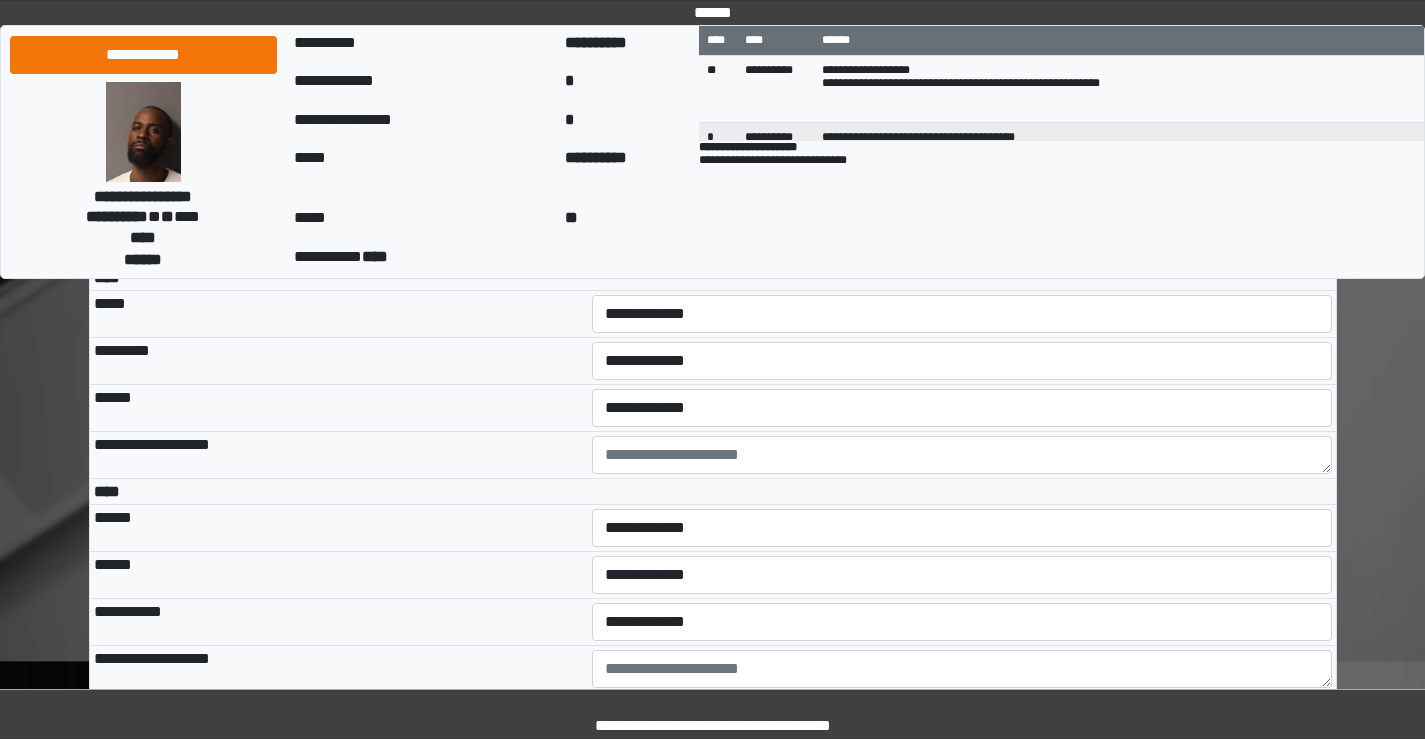 scroll, scrollTop: 3900, scrollLeft: 0, axis: vertical 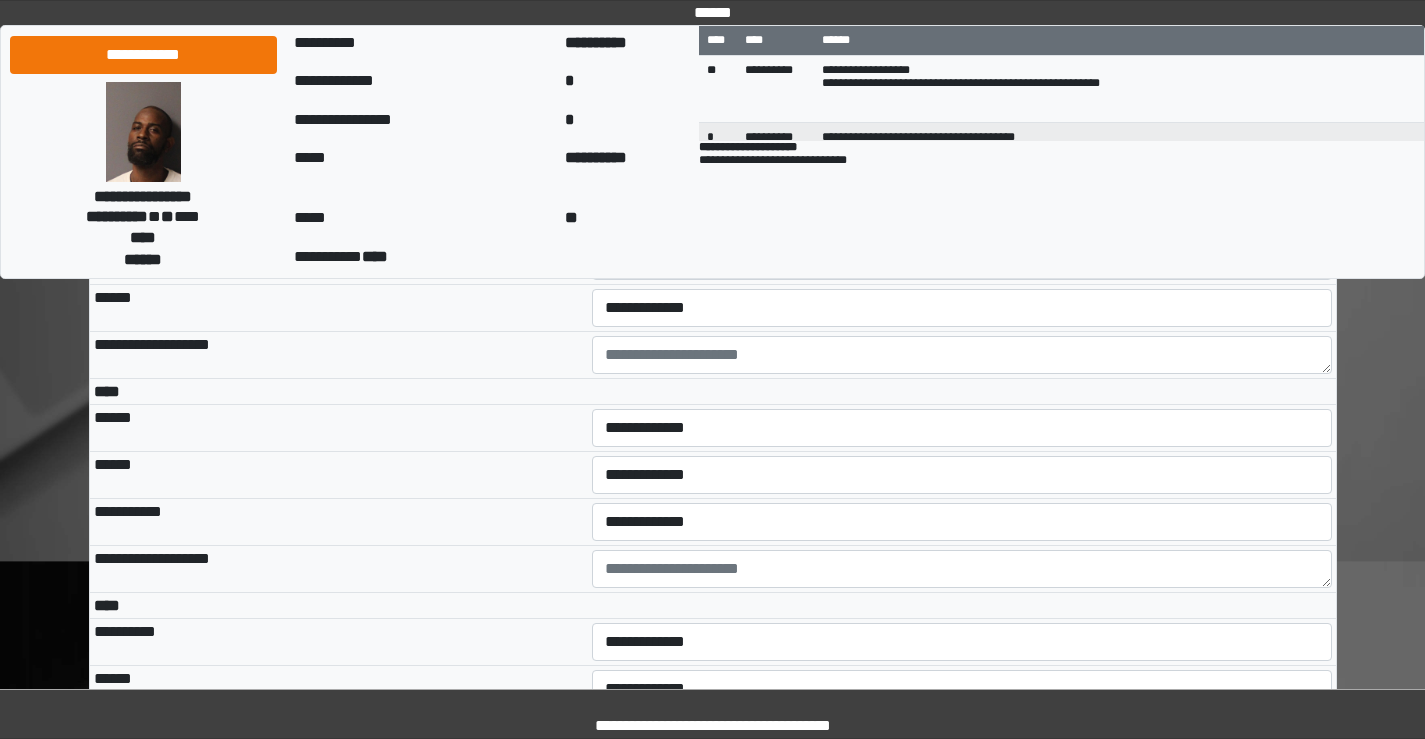 click on "**********" at bounding box center (962, 214) 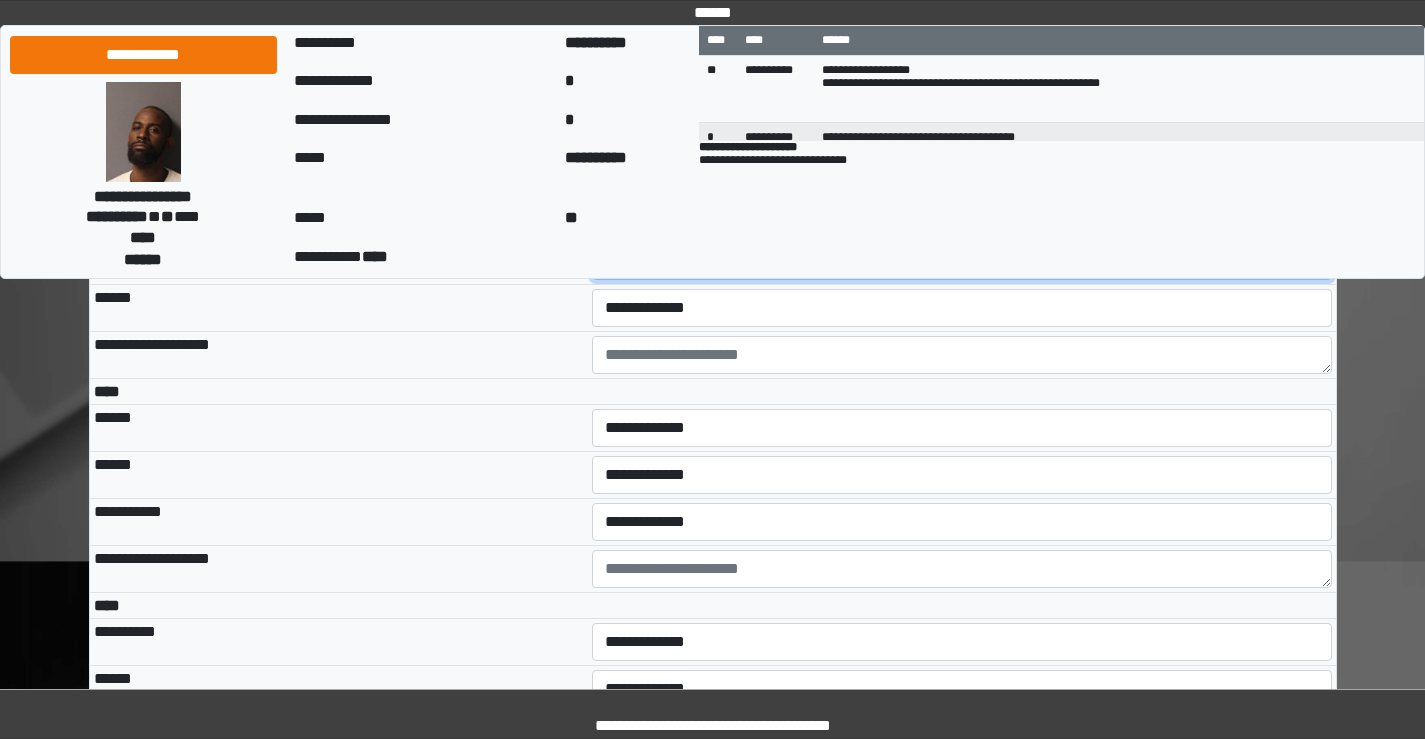 click on "**********" at bounding box center (962, 261) 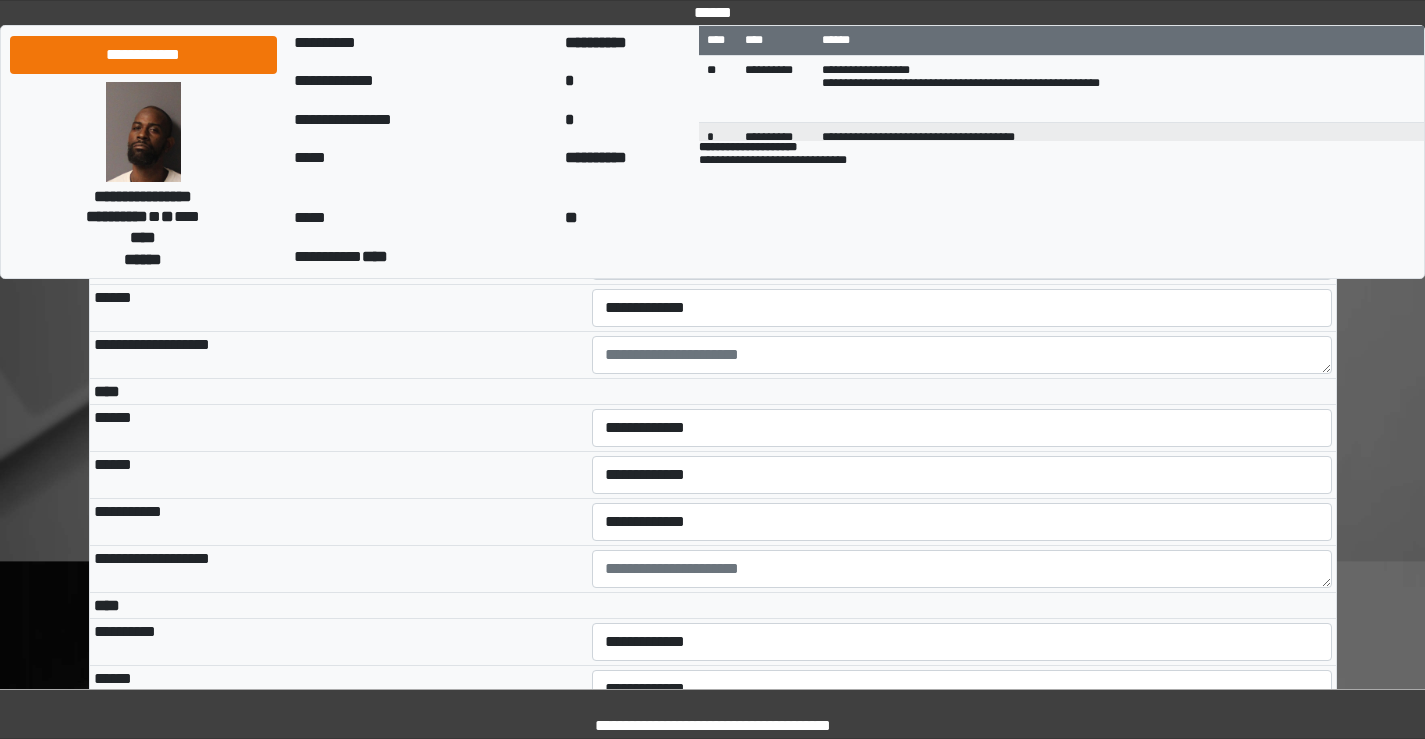 click on "**********" at bounding box center [962, 308] 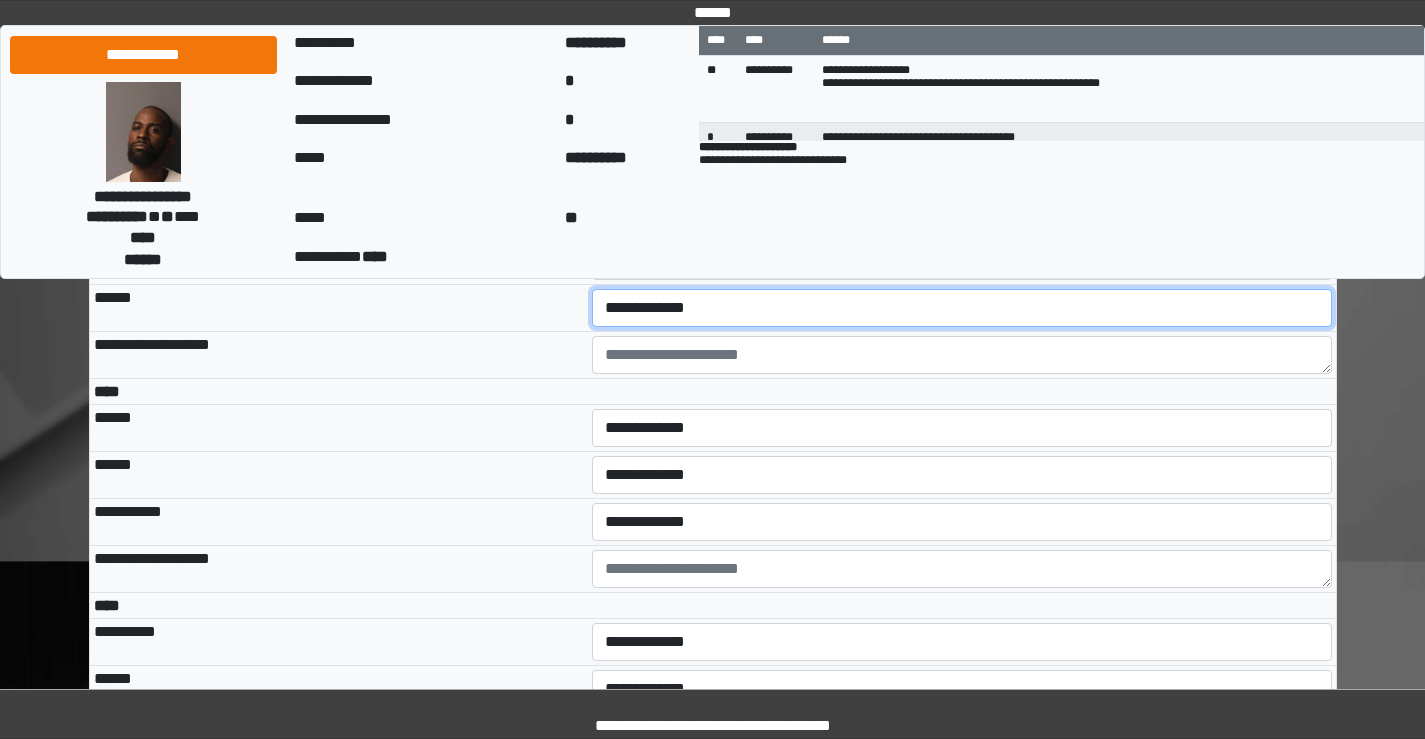 click on "**********" at bounding box center [962, 308] 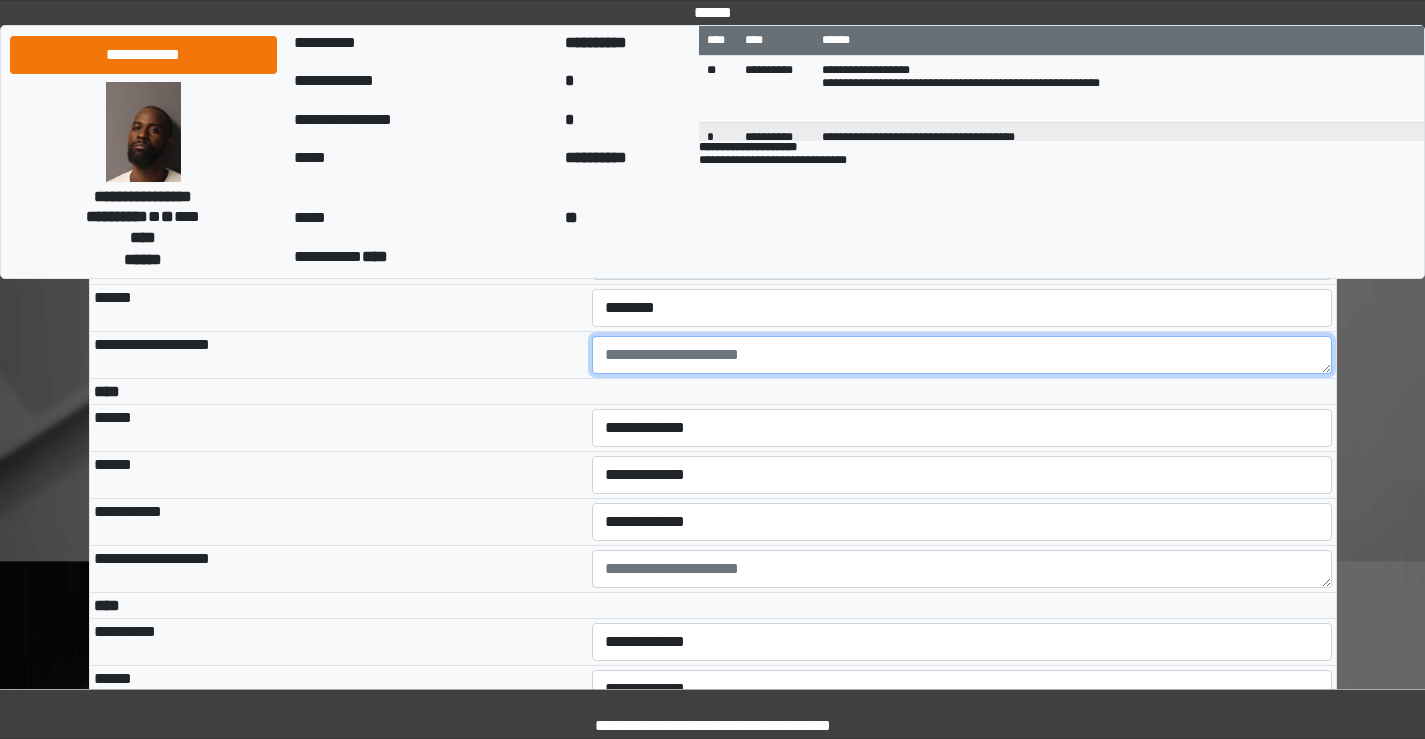 click at bounding box center [962, 355] 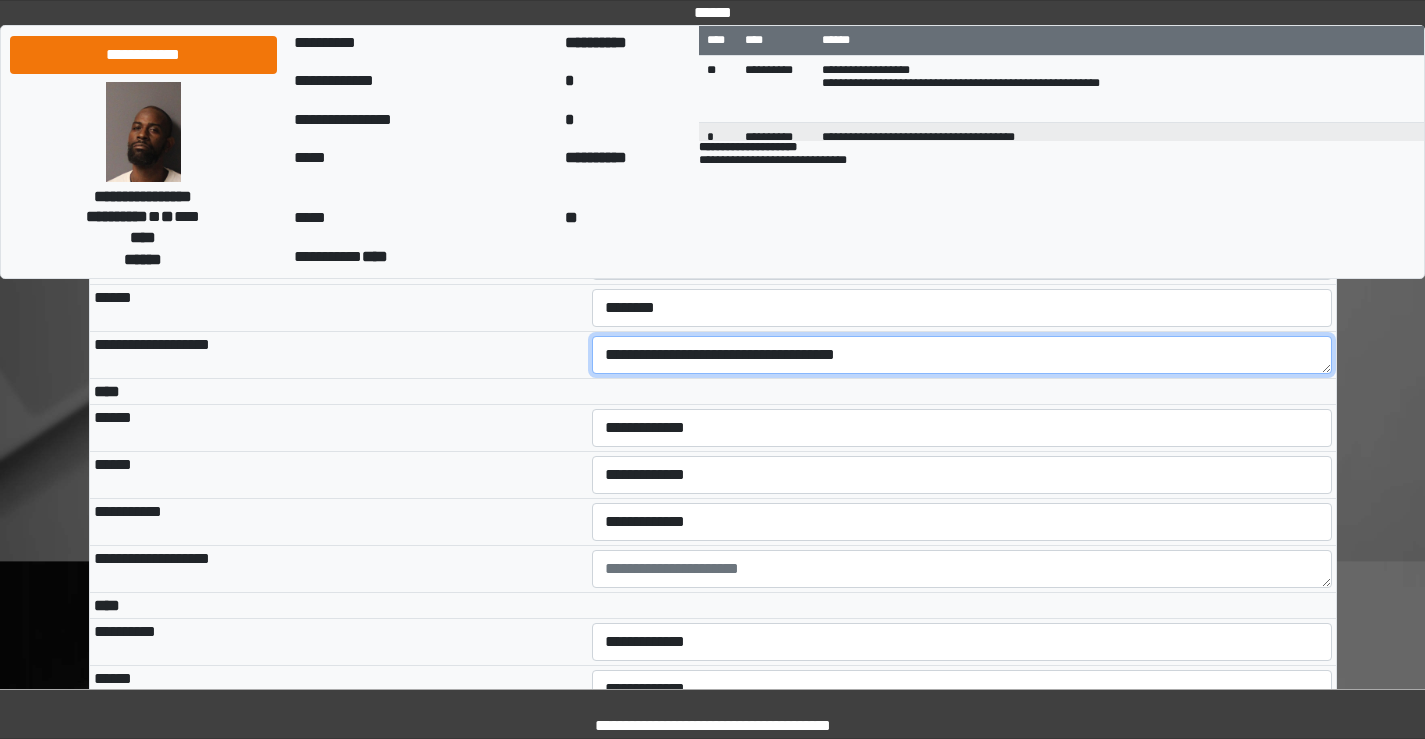 scroll, scrollTop: 4000, scrollLeft: 0, axis: vertical 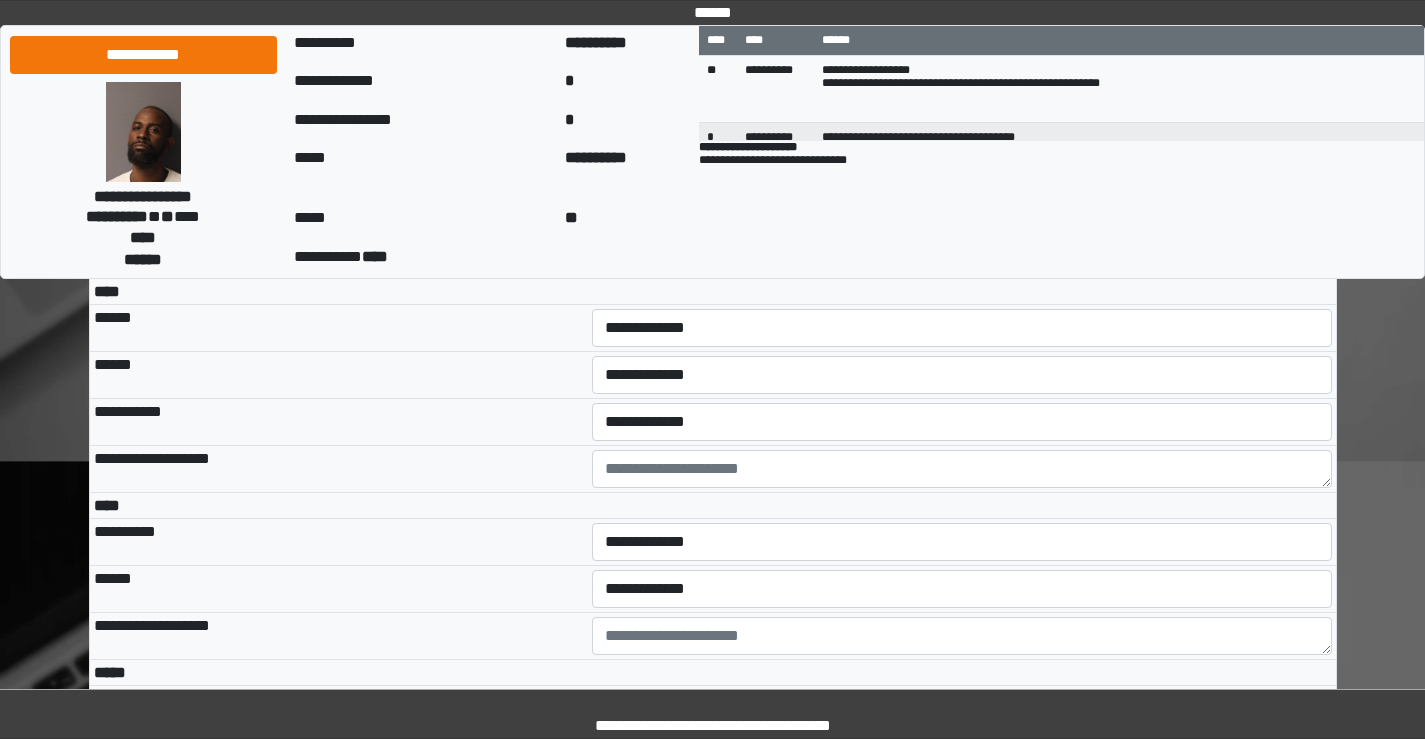 type on "**********" 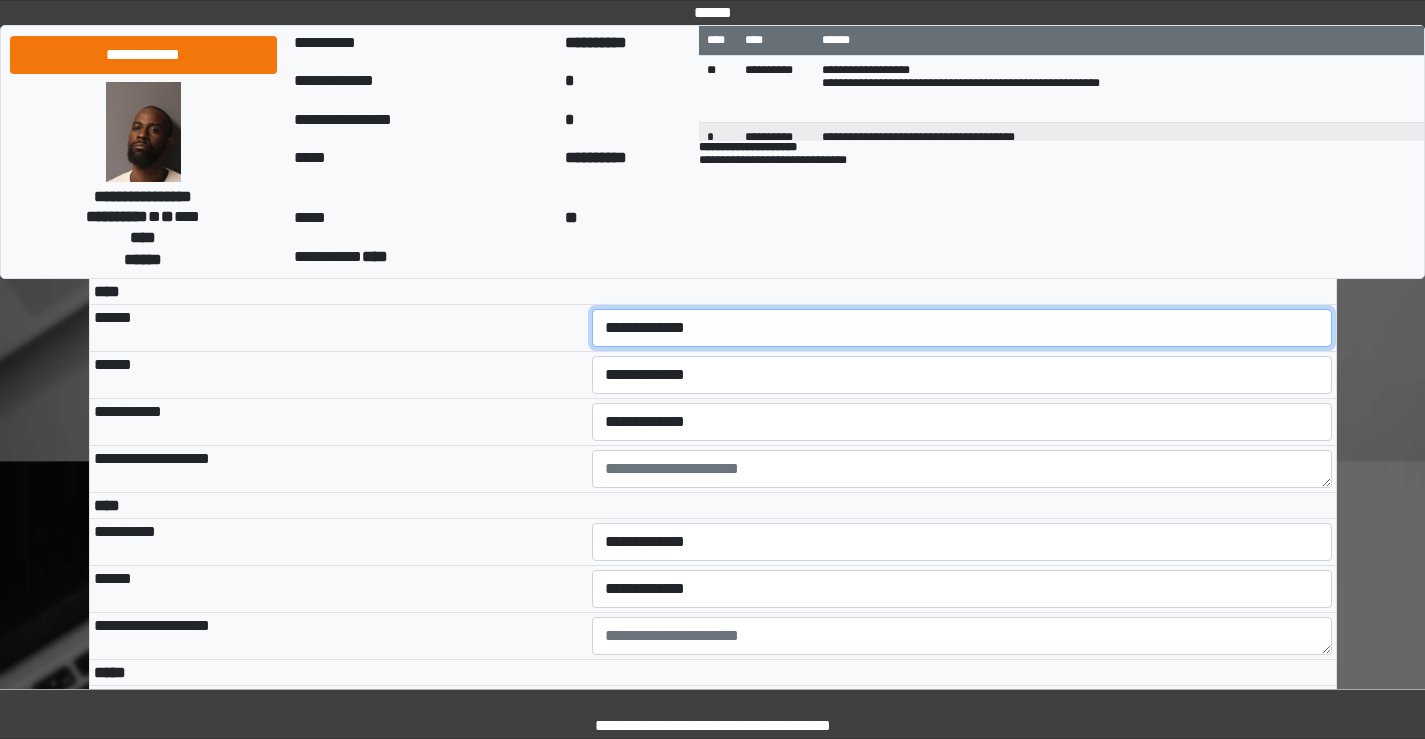 drag, startPoint x: 661, startPoint y: 451, endPoint x: 661, endPoint y: 476, distance: 25 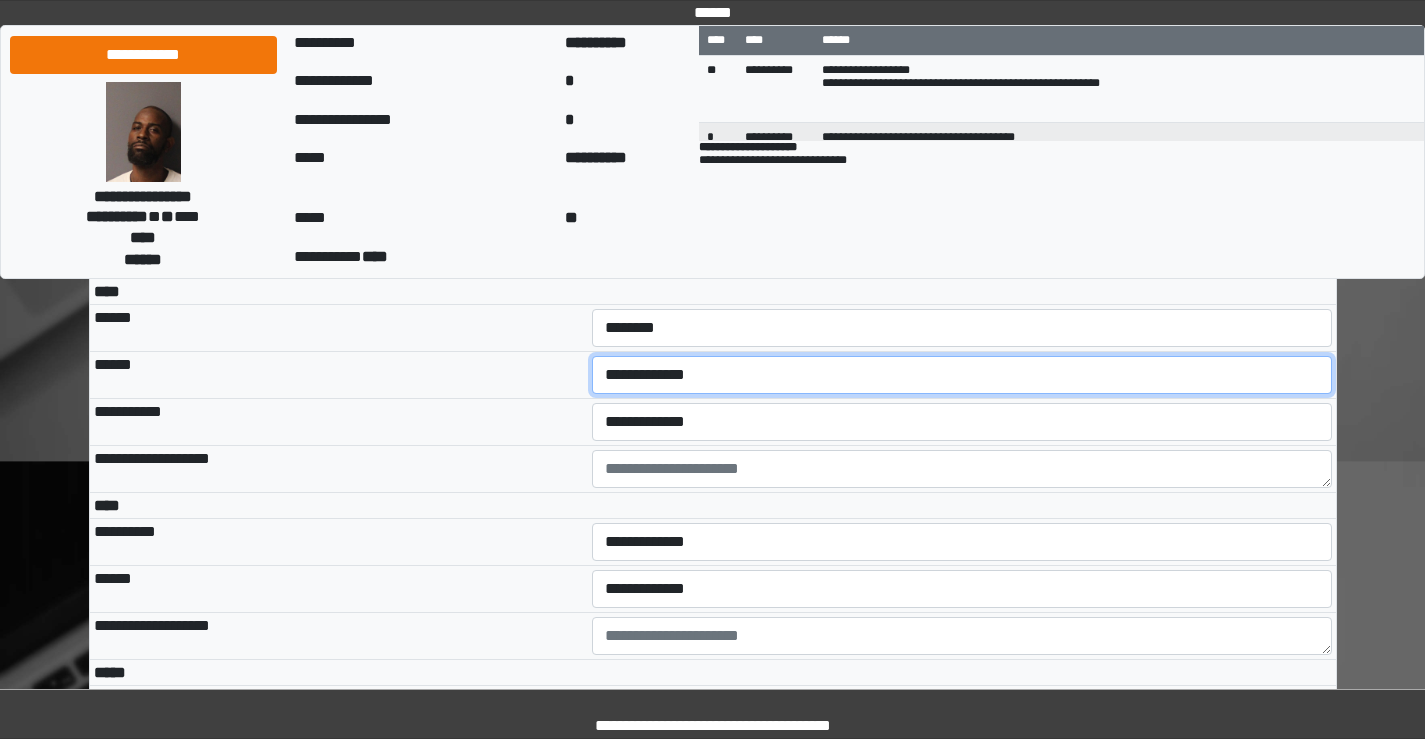 click on "**********" at bounding box center [962, 375] 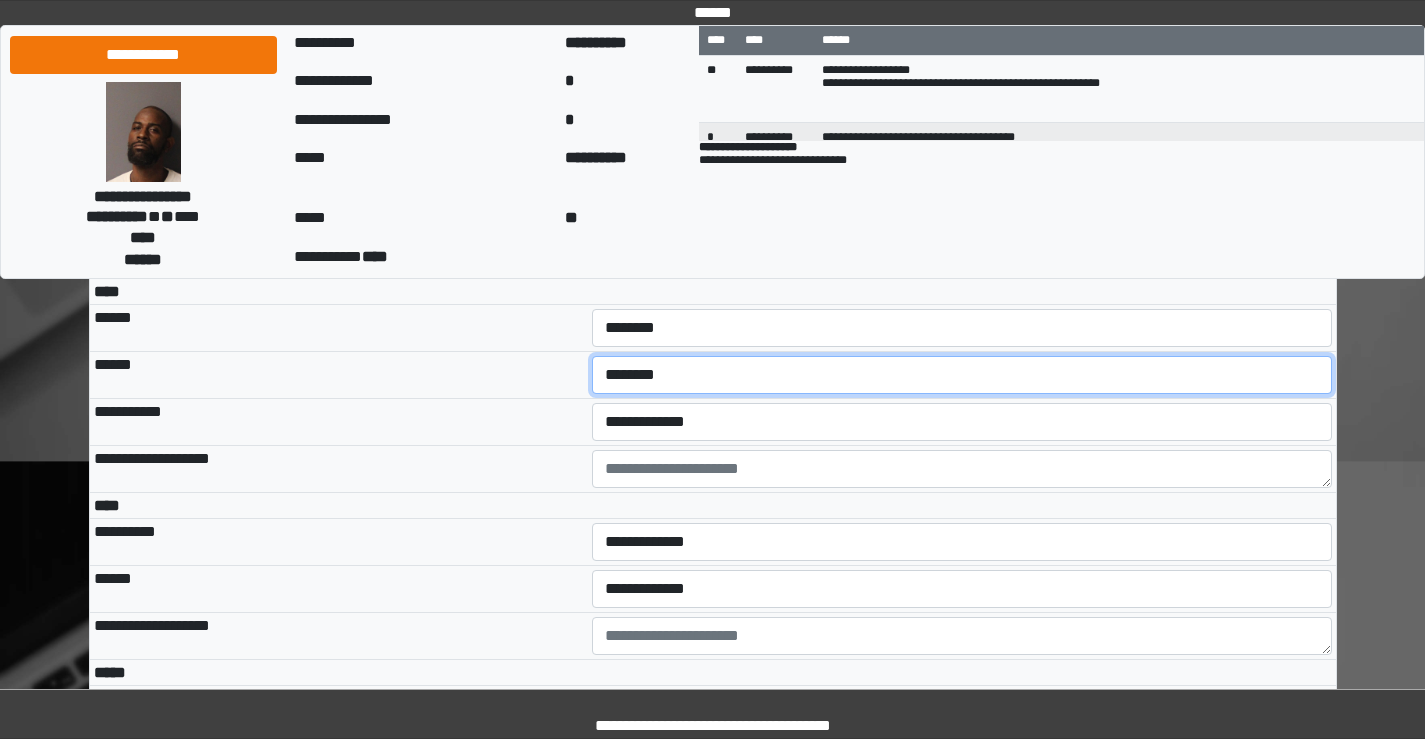 click on "**********" at bounding box center [962, 375] 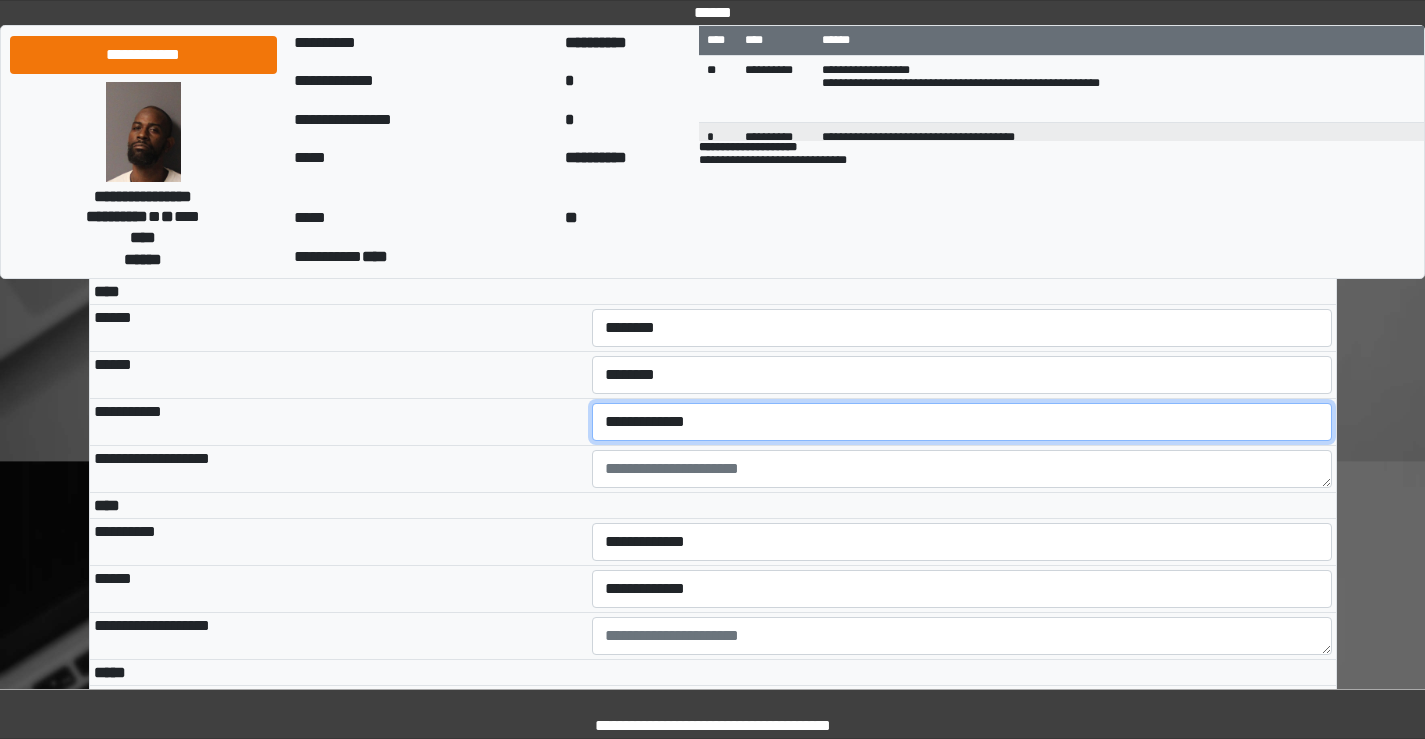 click on "**********" at bounding box center [962, 422] 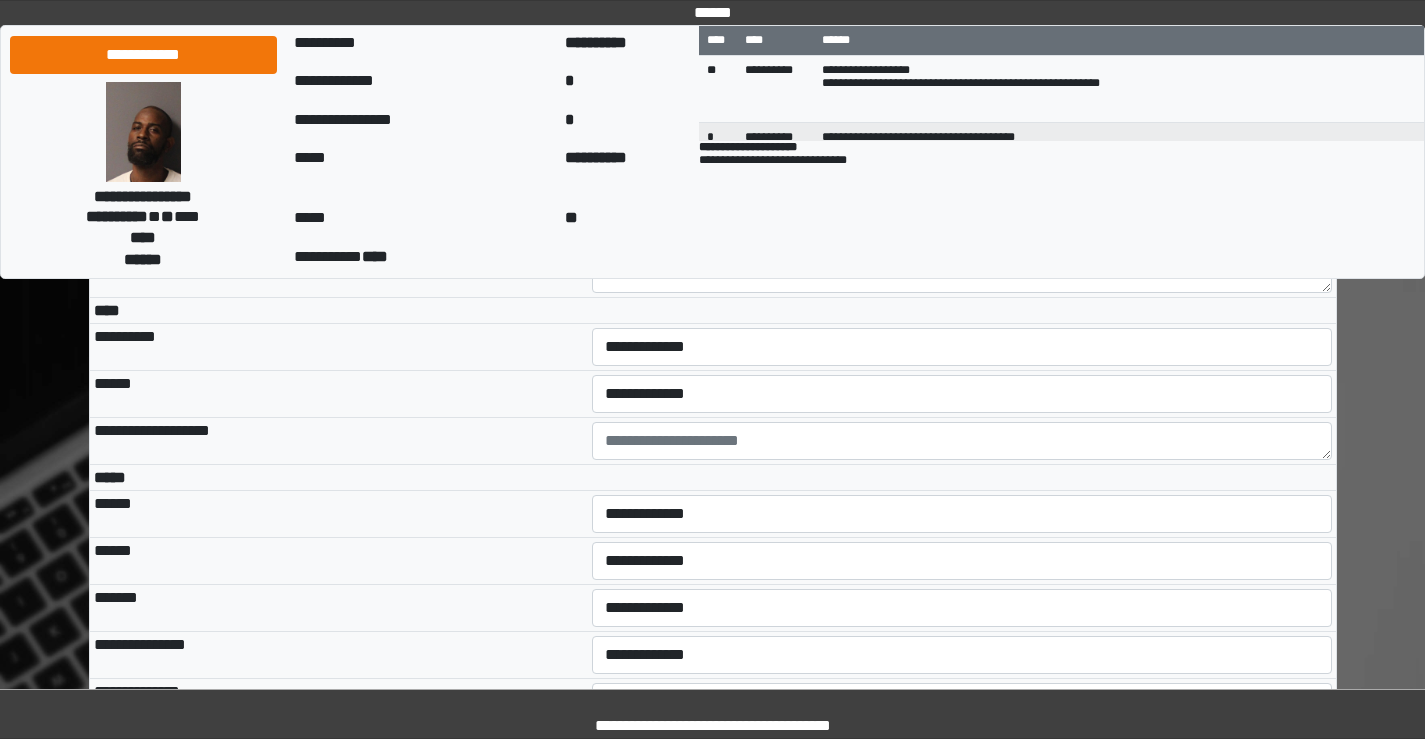 scroll, scrollTop: 4200, scrollLeft: 0, axis: vertical 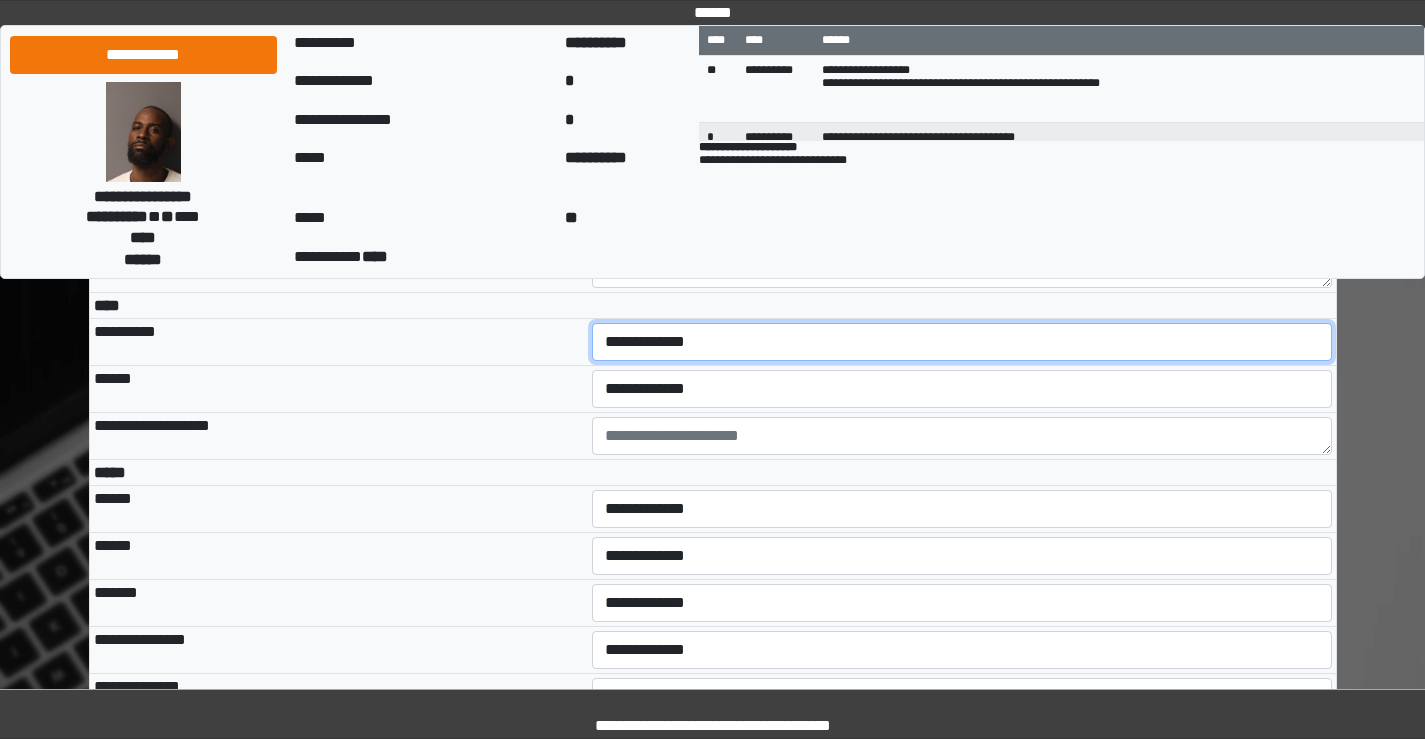 click on "**********" at bounding box center [962, 342] 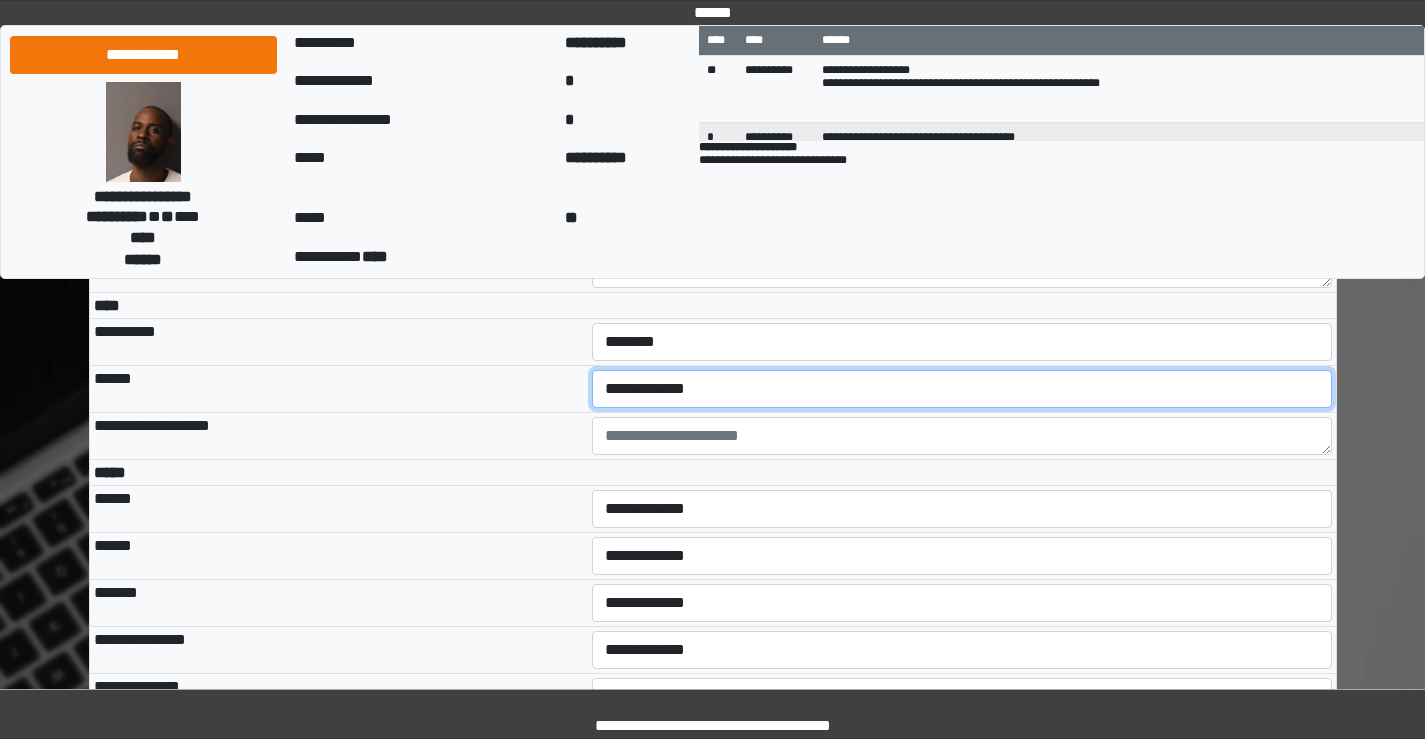 click on "**********" at bounding box center (962, 389) 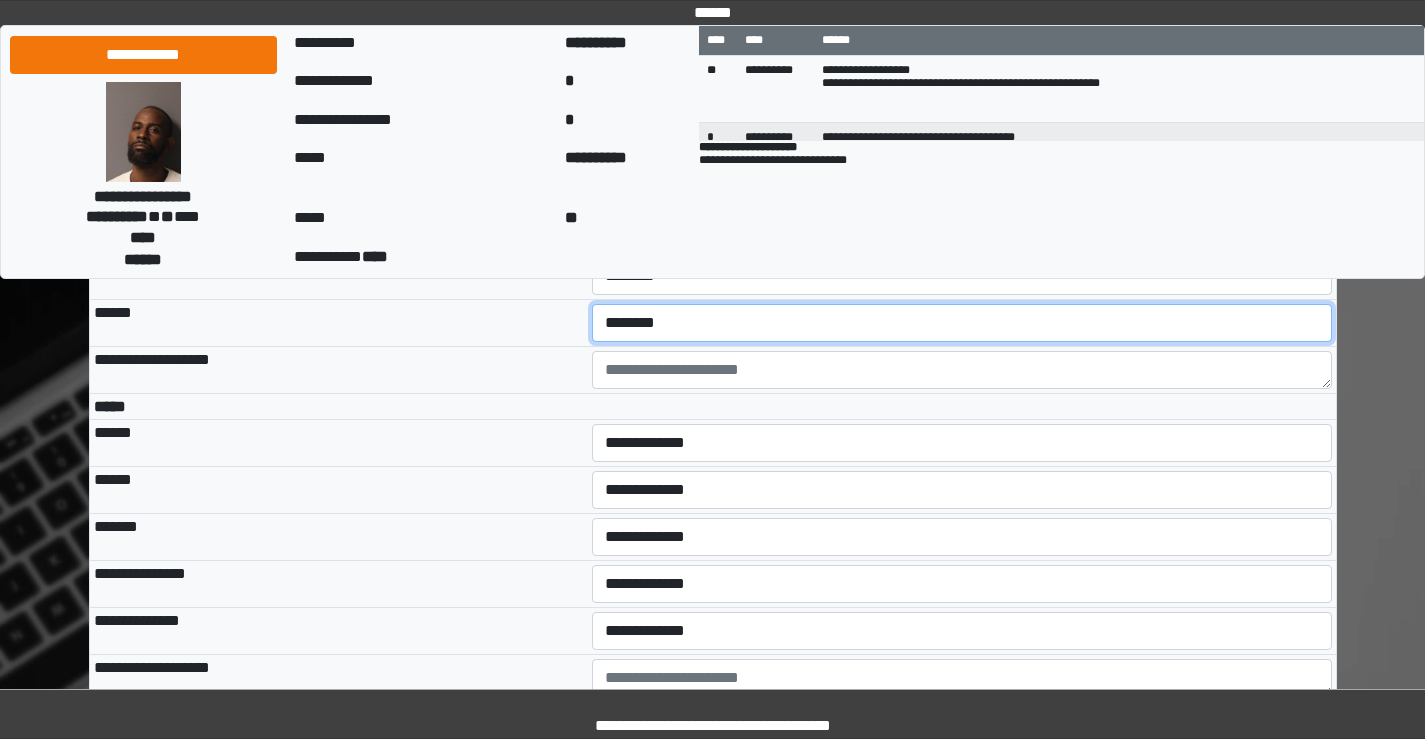 scroll, scrollTop: 4300, scrollLeft: 0, axis: vertical 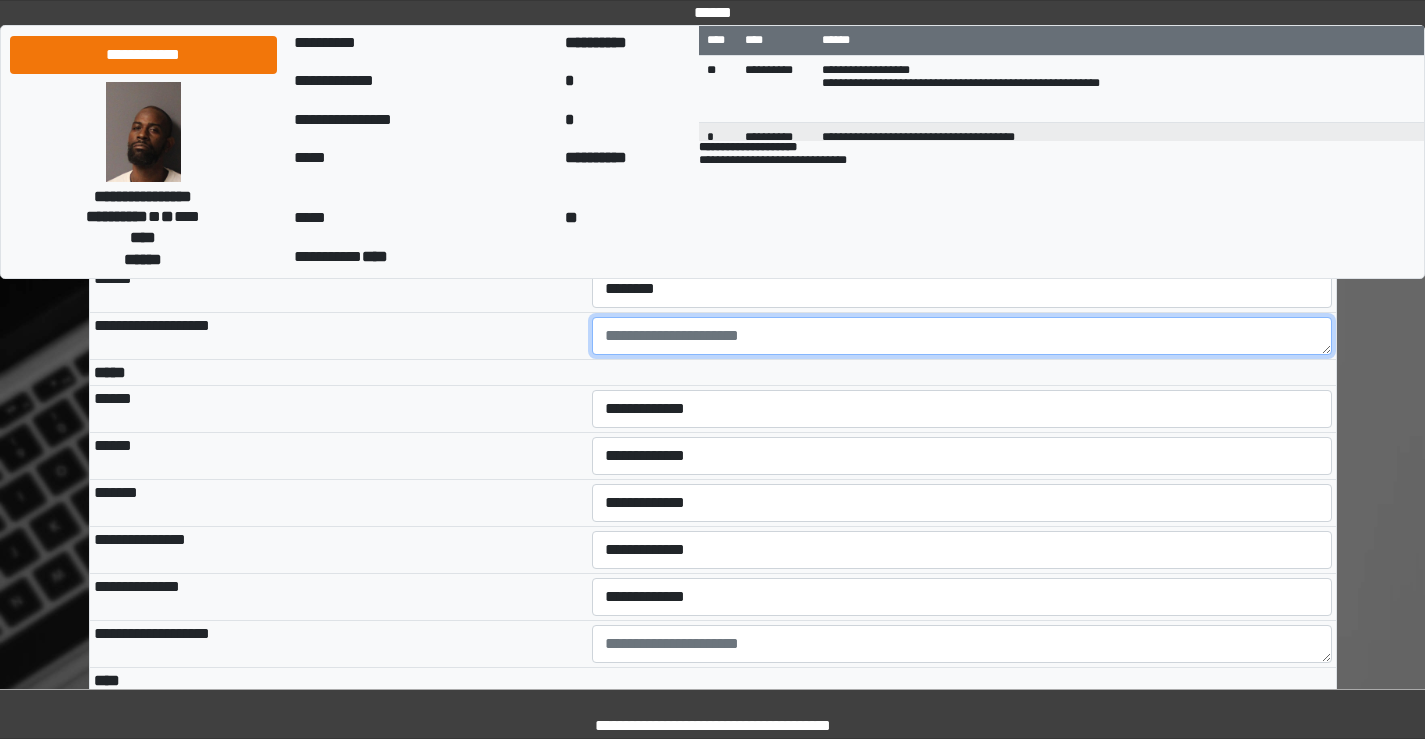 click at bounding box center [962, 336] 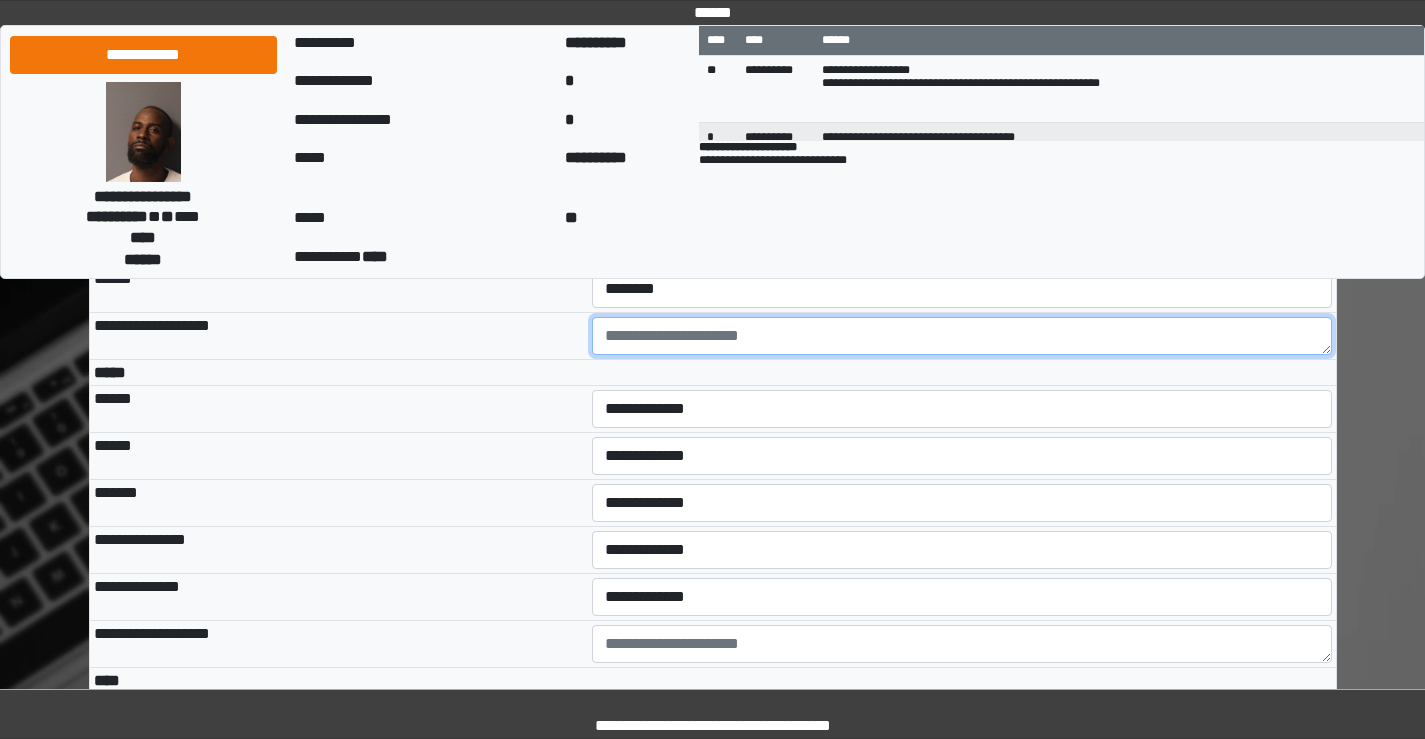 scroll, scrollTop: 4400, scrollLeft: 0, axis: vertical 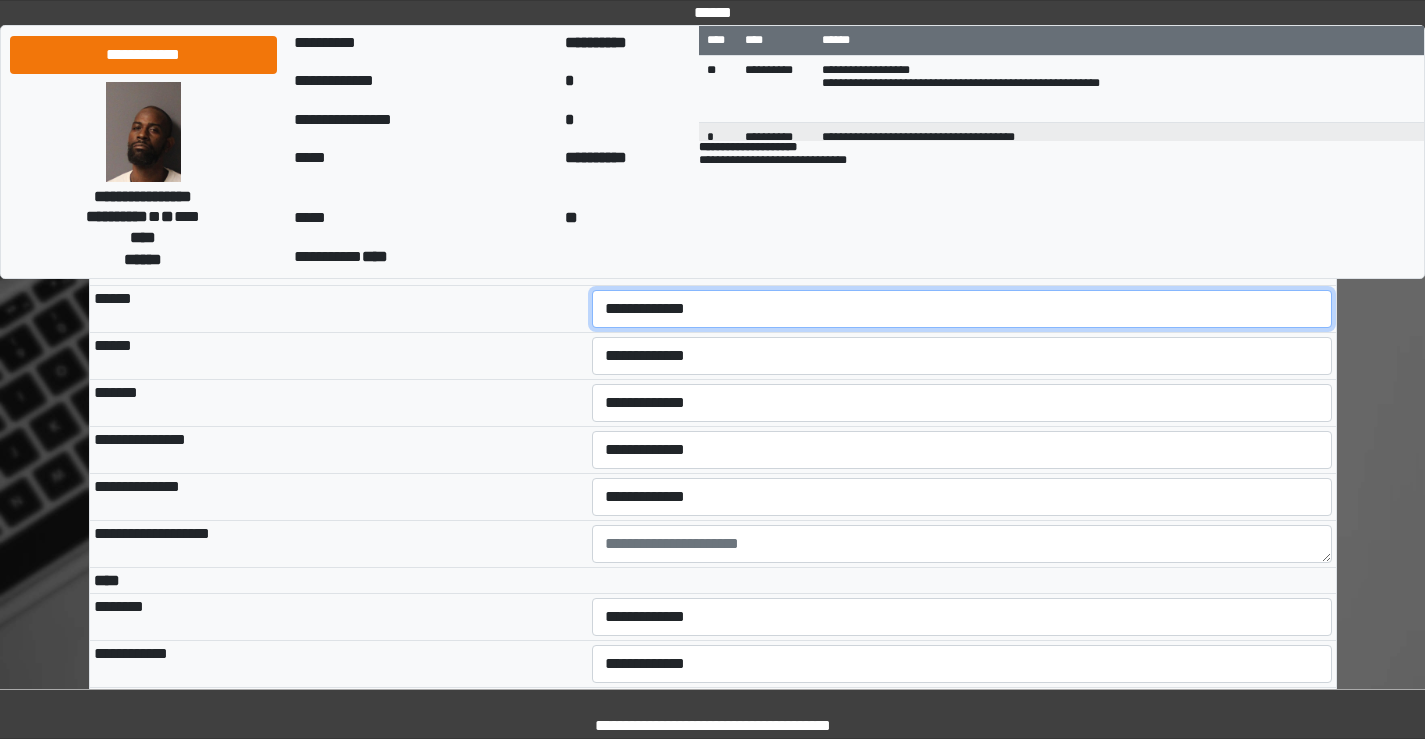 drag, startPoint x: 689, startPoint y: 452, endPoint x: 687, endPoint y: 464, distance: 12.165525 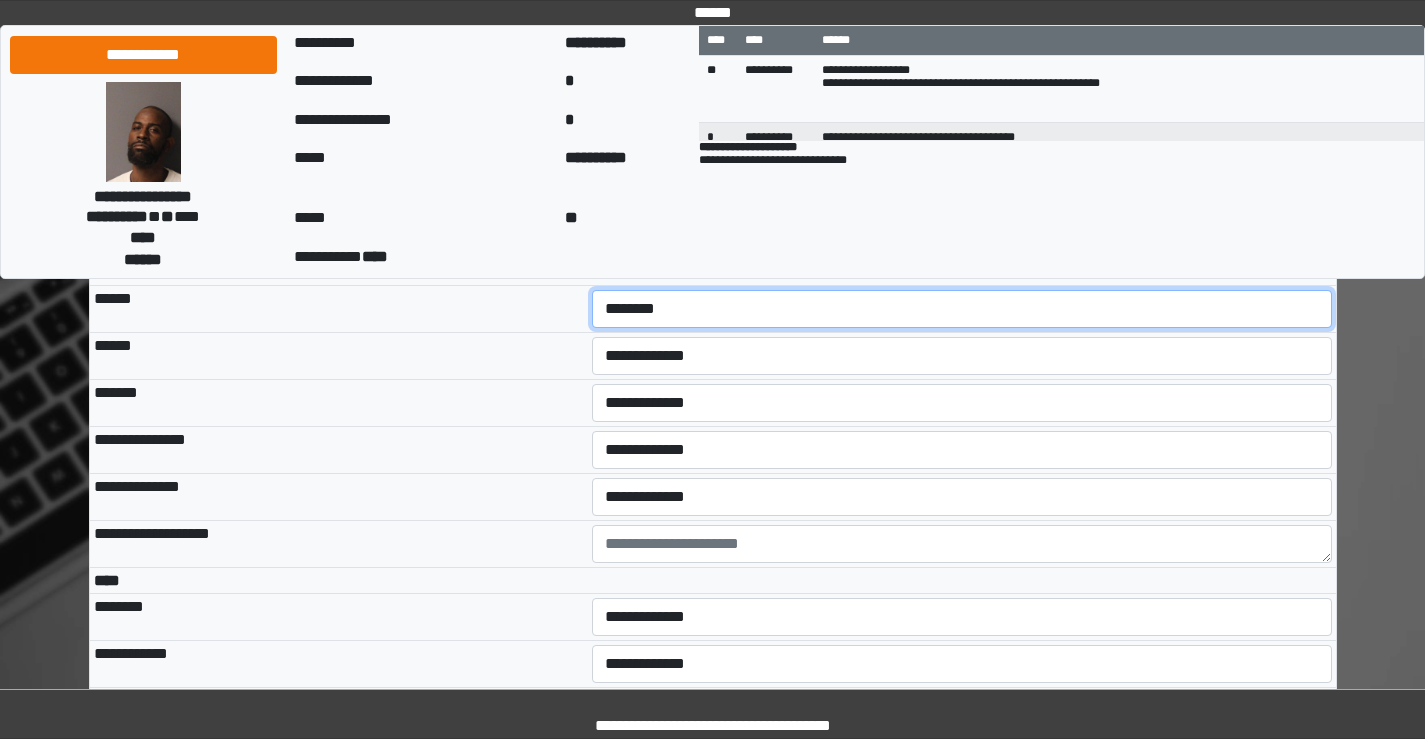 click on "**********" at bounding box center (962, 309) 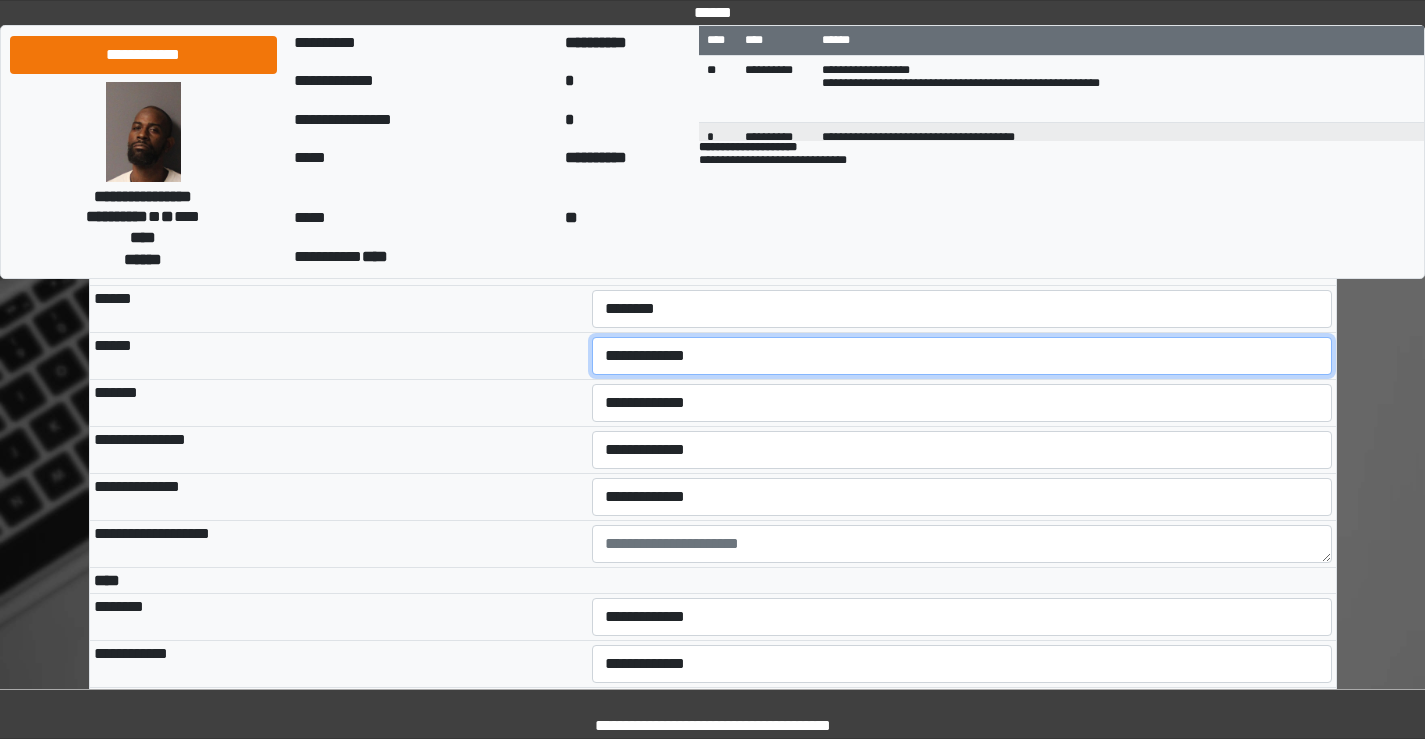 click on "**********" at bounding box center [962, 356] 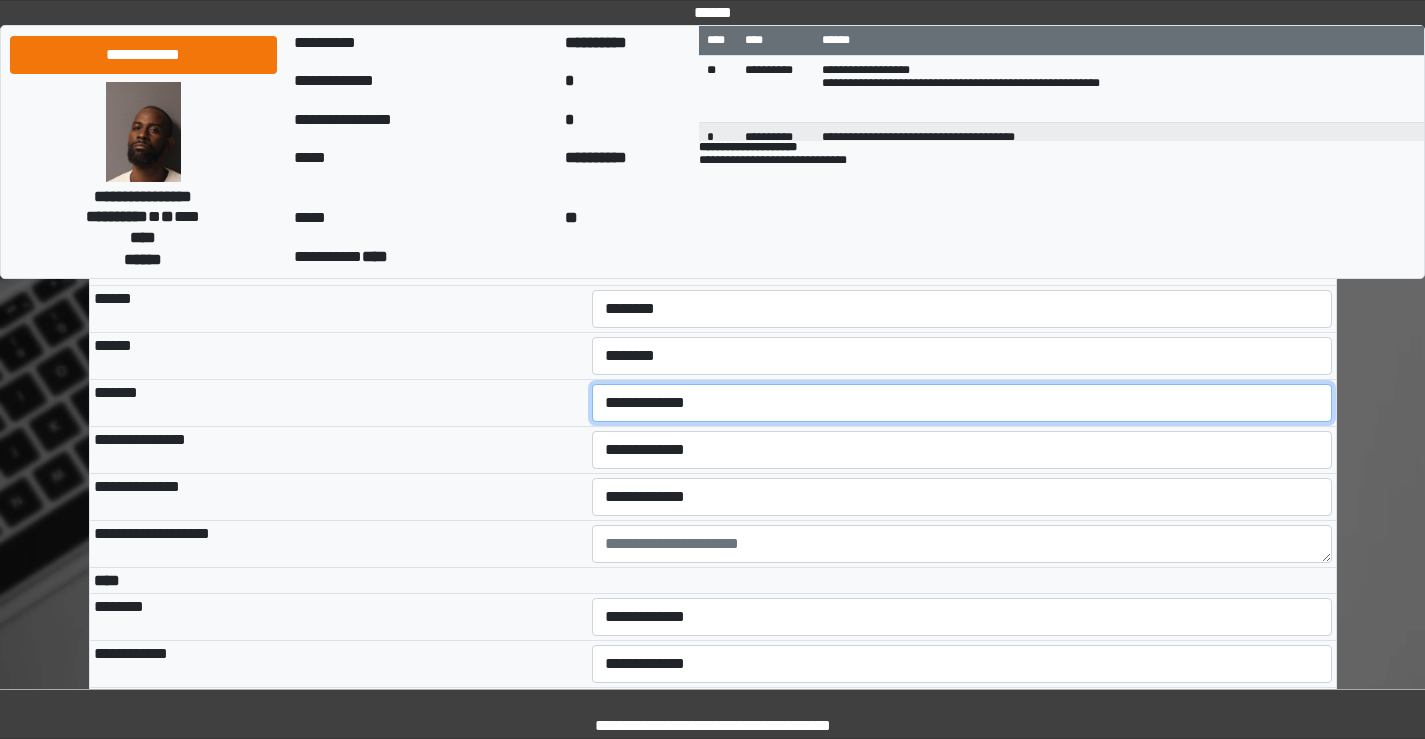 click on "**********" at bounding box center [962, 403] 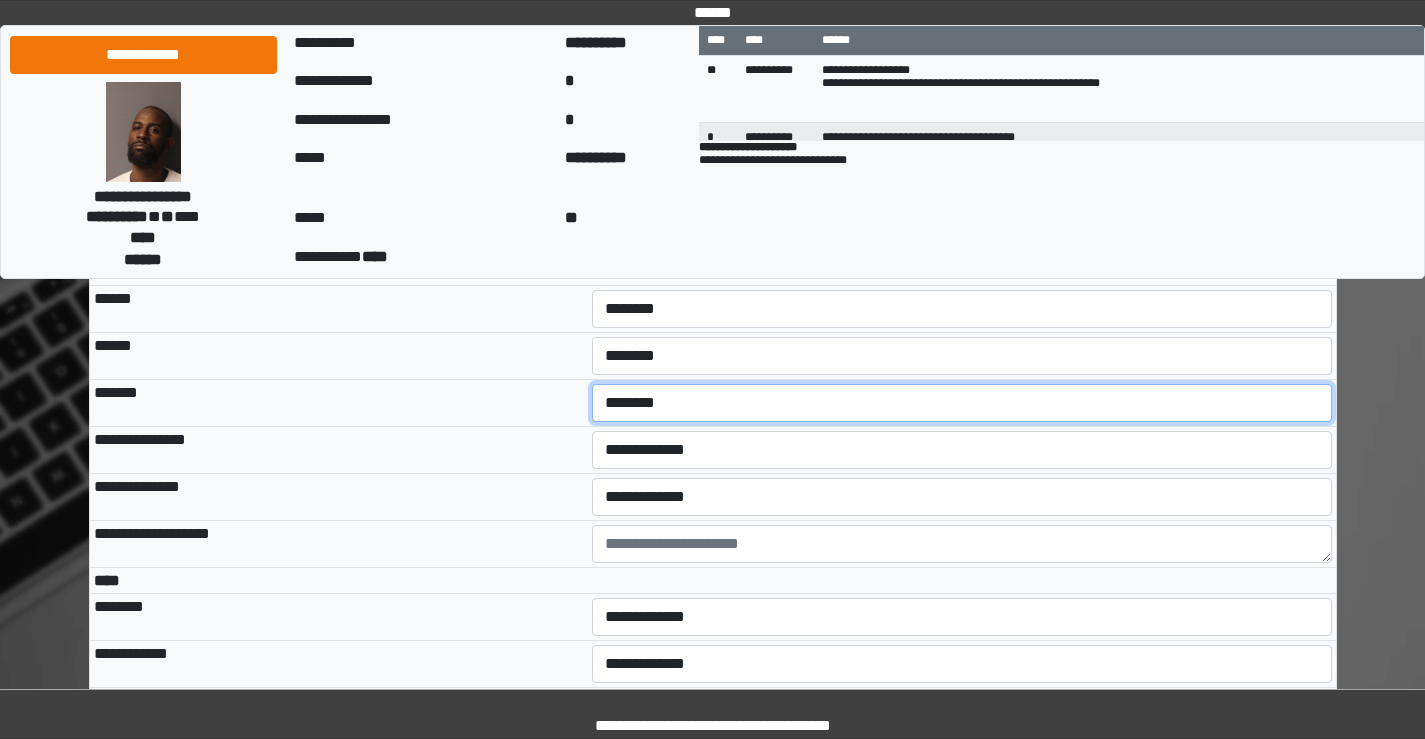 click on "**********" at bounding box center (962, 403) 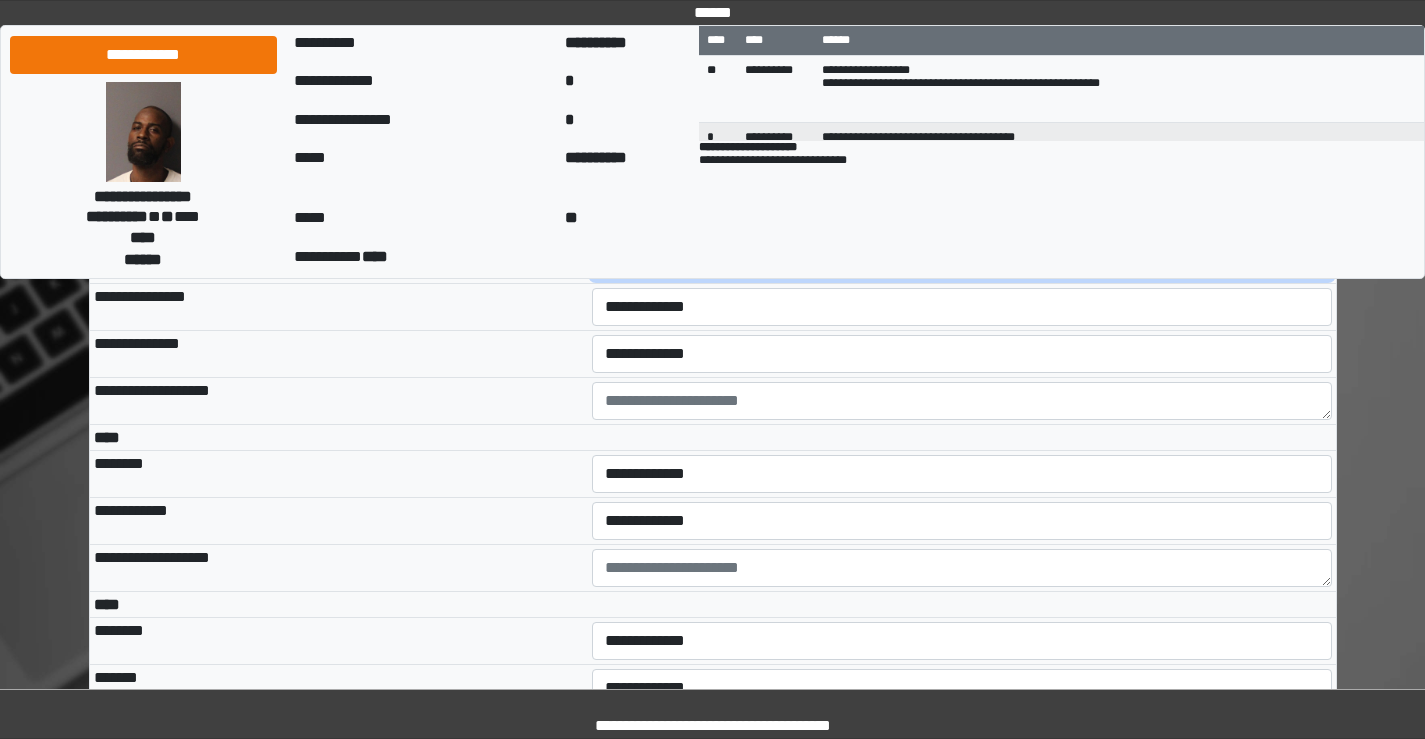 scroll, scrollTop: 4600, scrollLeft: 0, axis: vertical 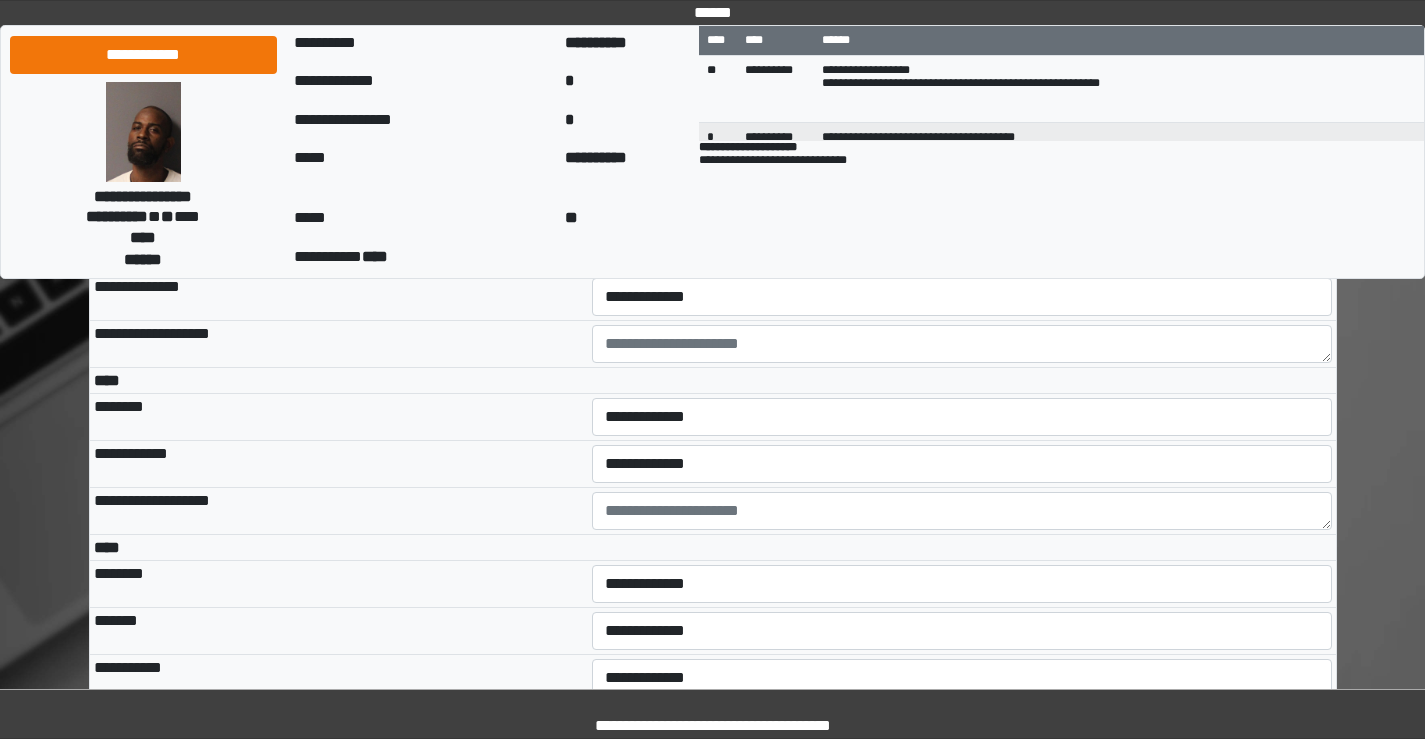 click on "**********" at bounding box center [962, 250] 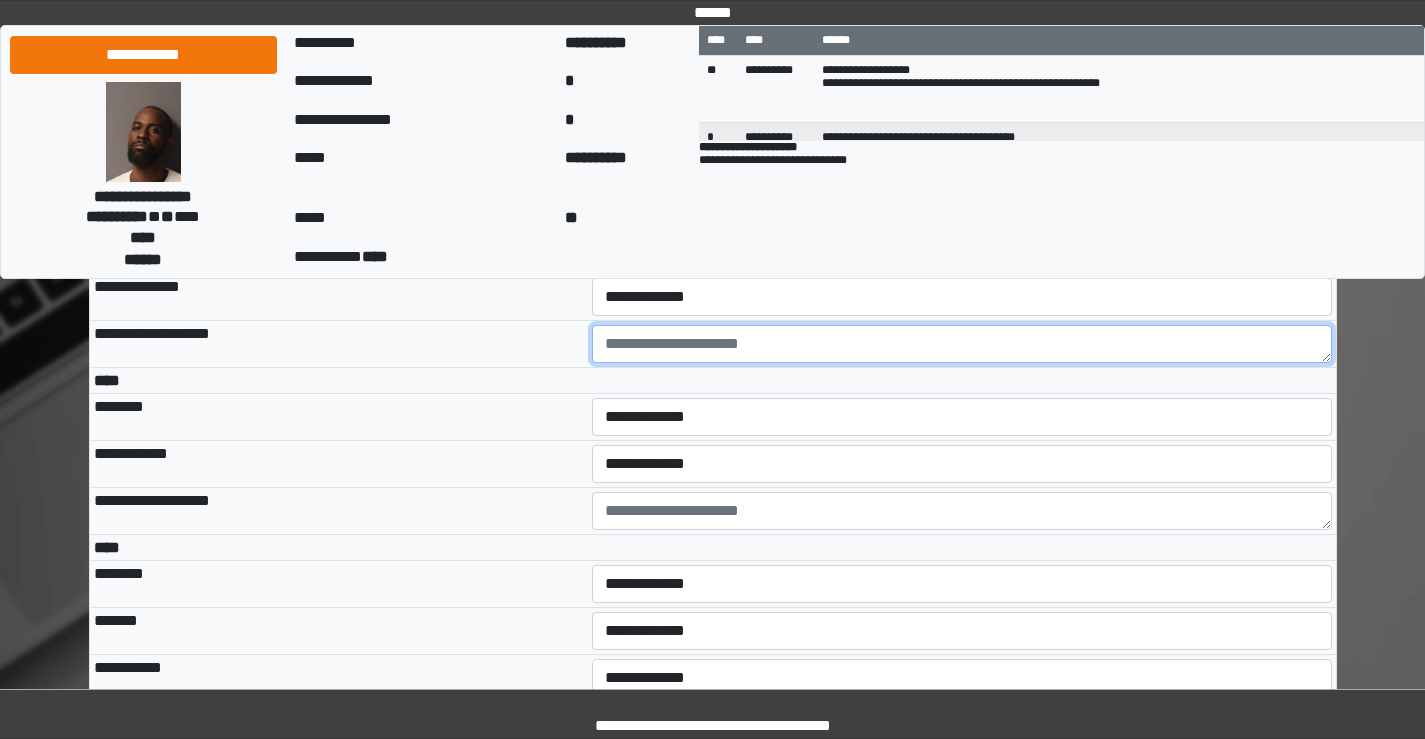 click at bounding box center (962, 344) 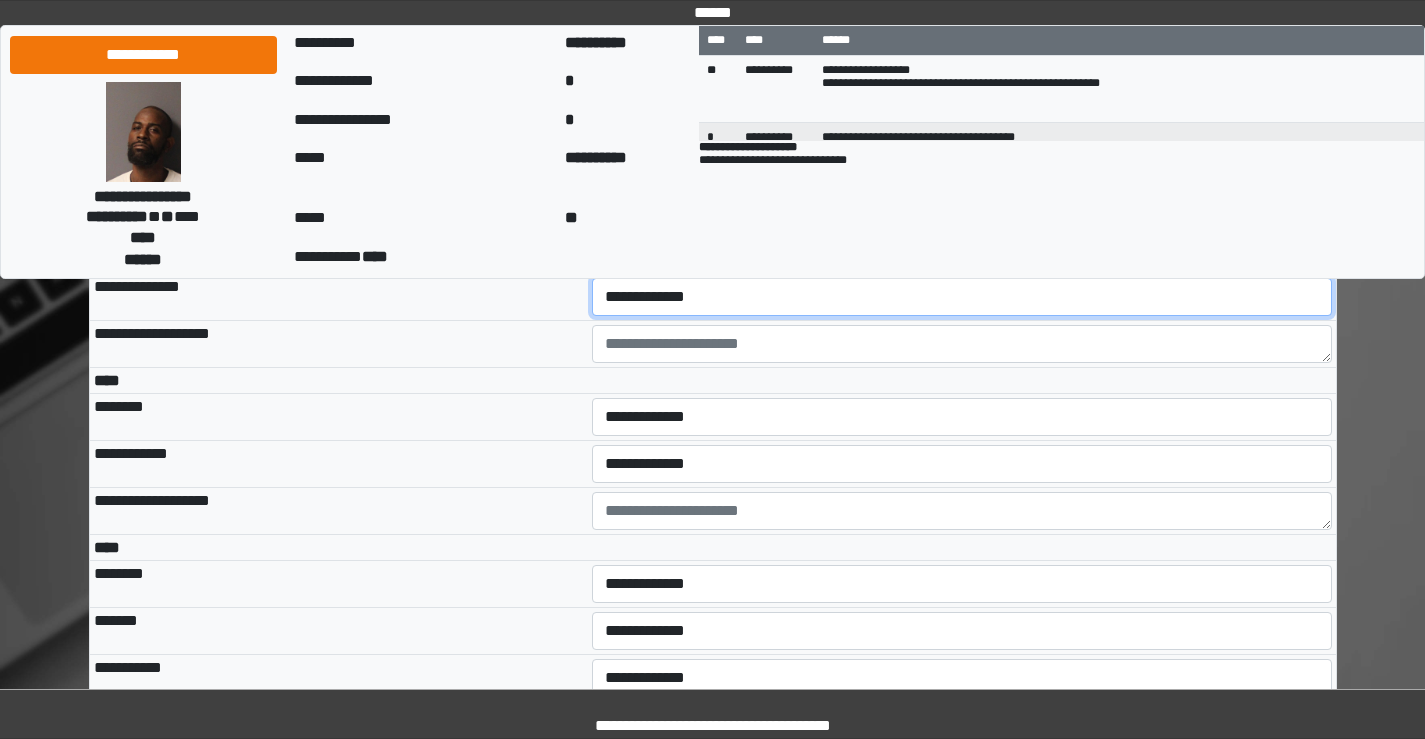 click on "**********" at bounding box center [962, 297] 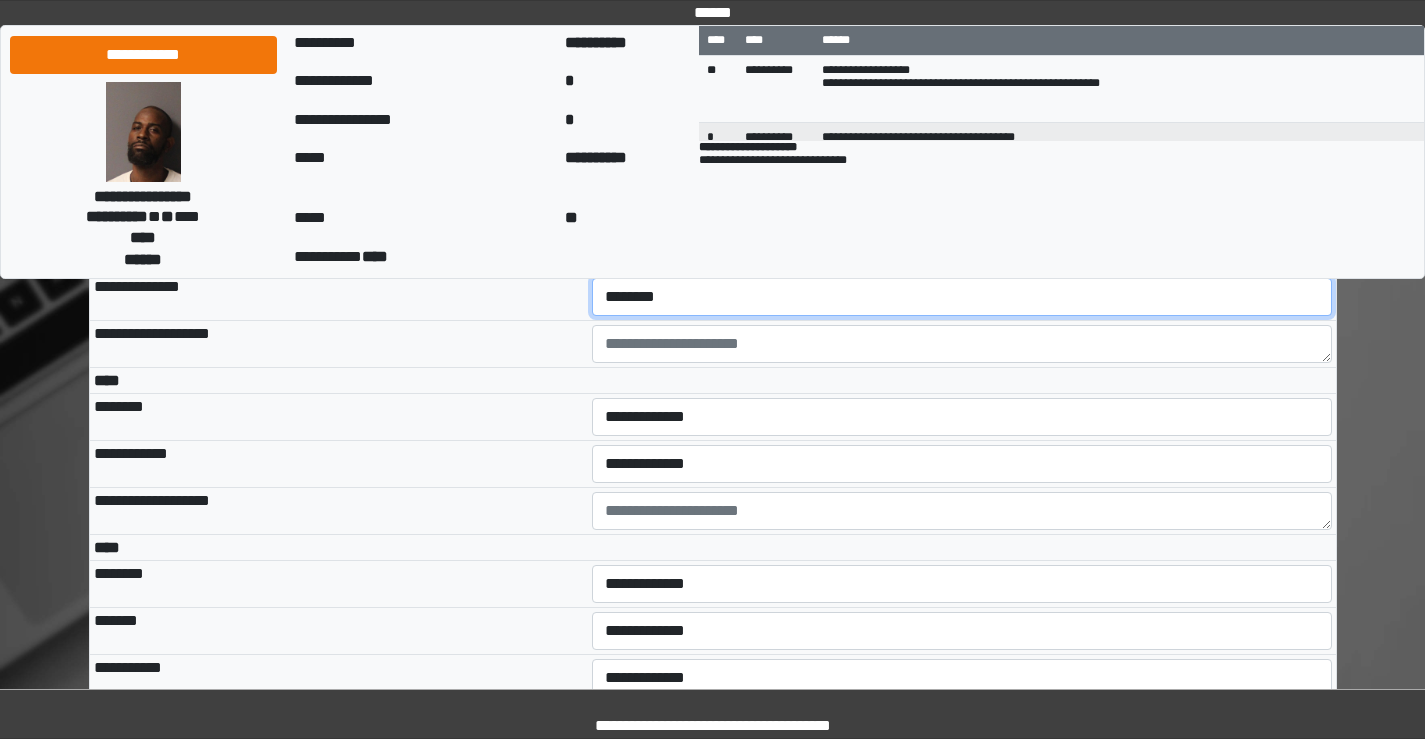 scroll, scrollTop: 4500, scrollLeft: 0, axis: vertical 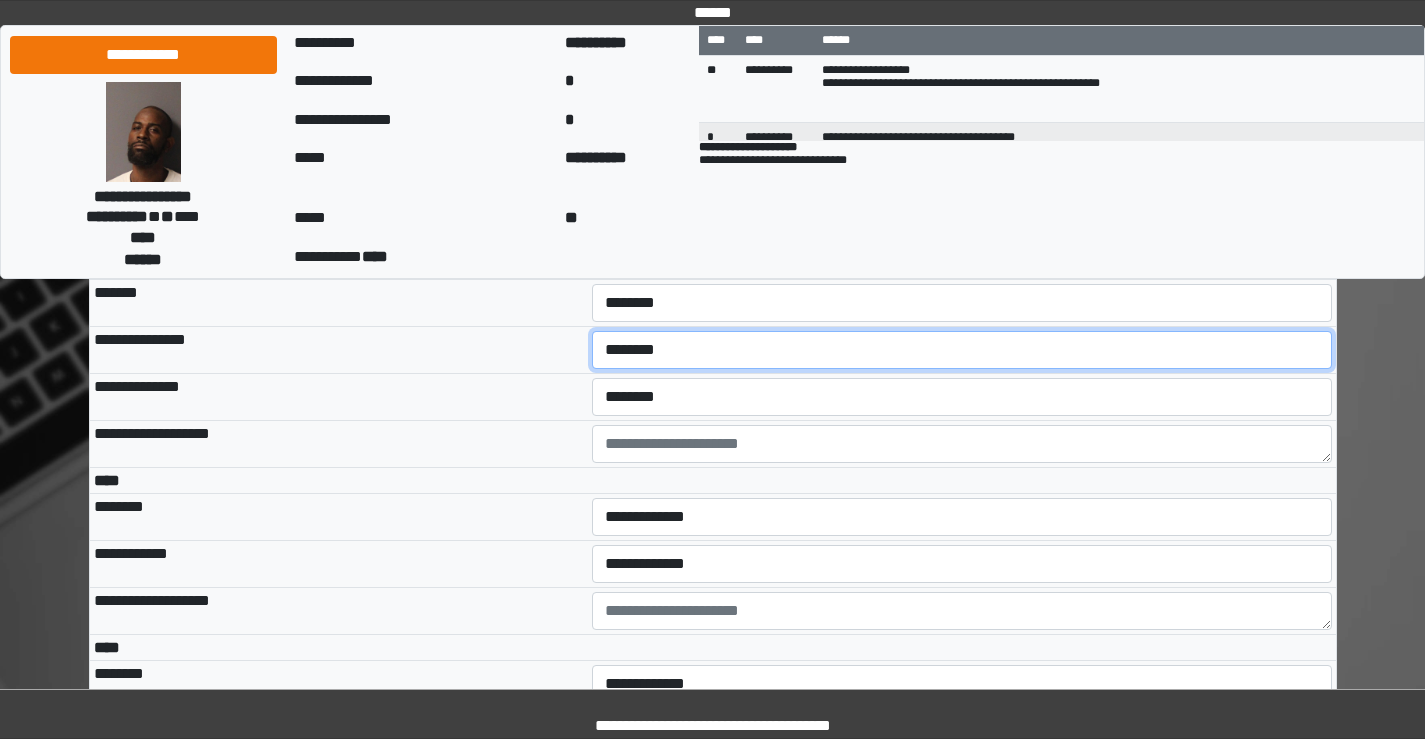 click on "**********" at bounding box center (962, 350) 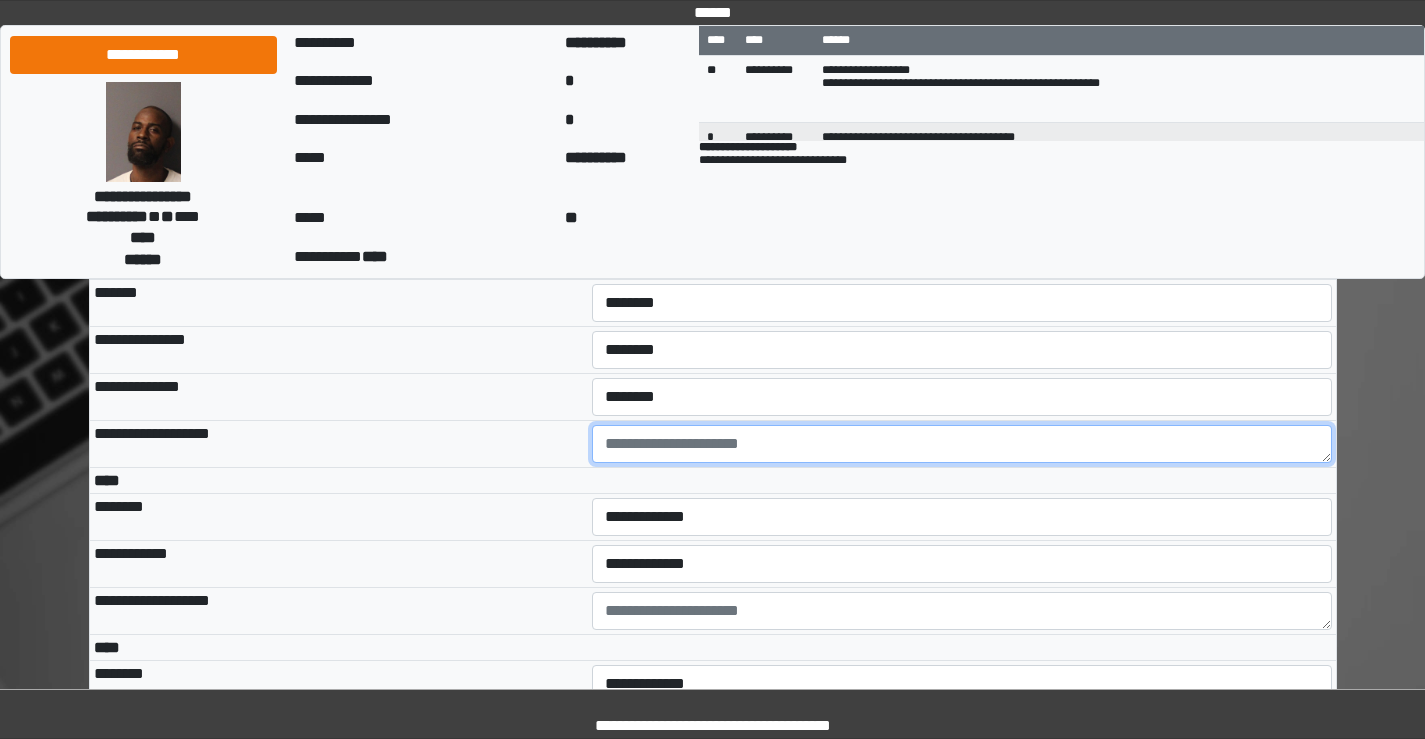 click at bounding box center [962, 444] 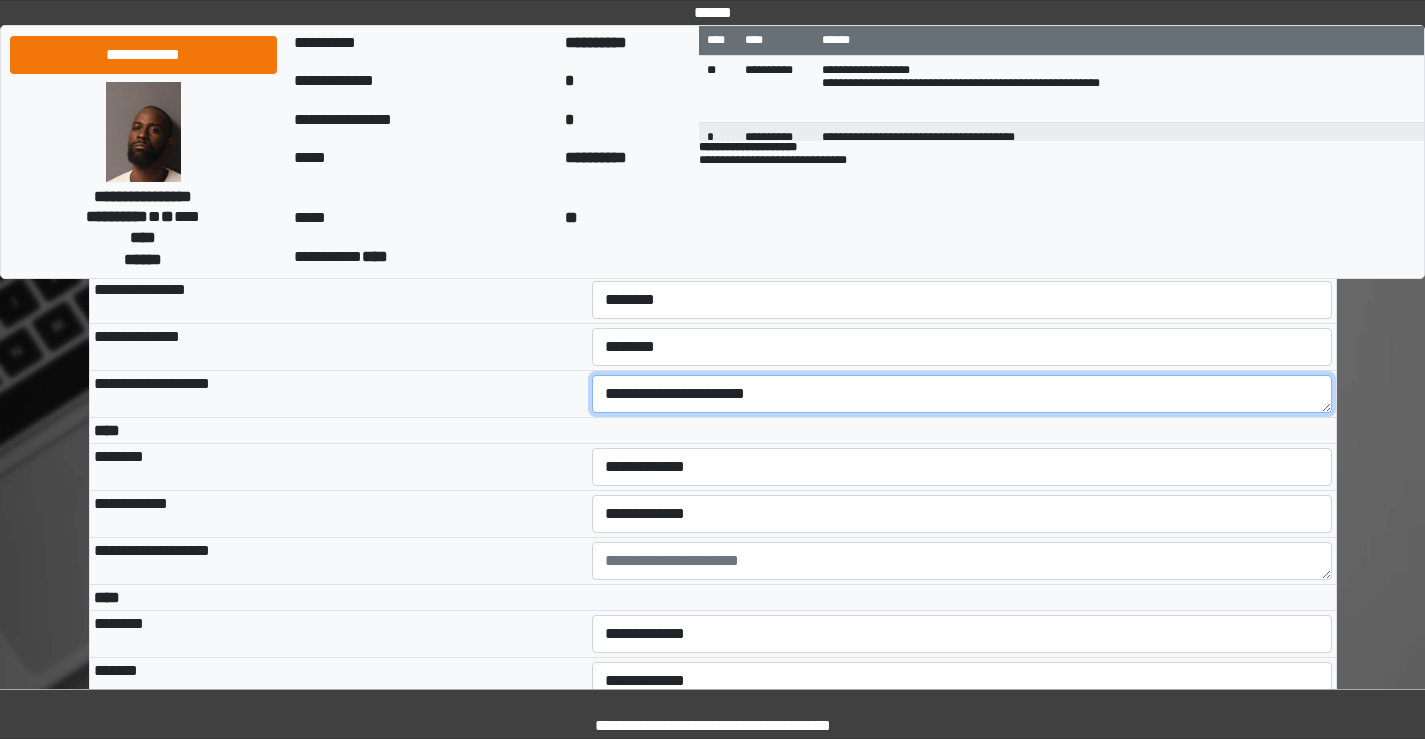 scroll, scrollTop: 4600, scrollLeft: 0, axis: vertical 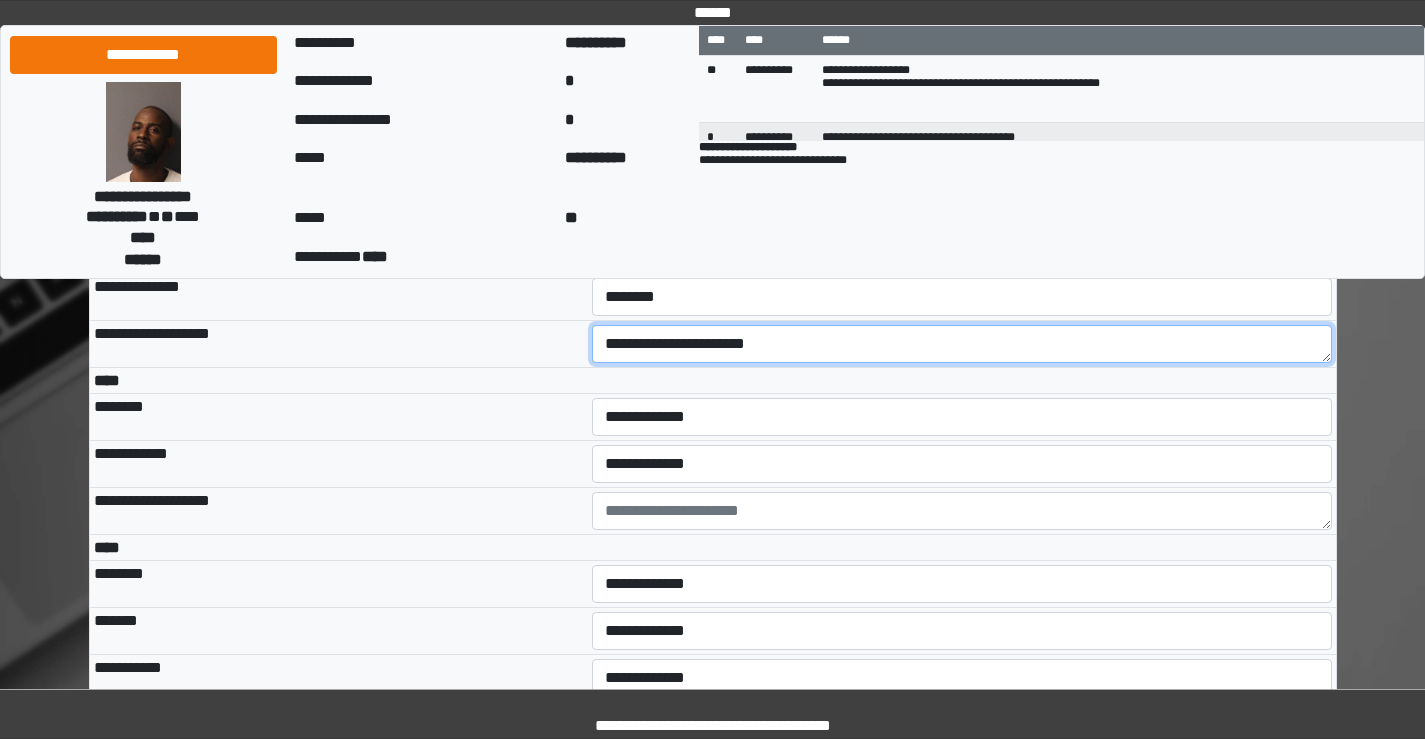 type on "**********" 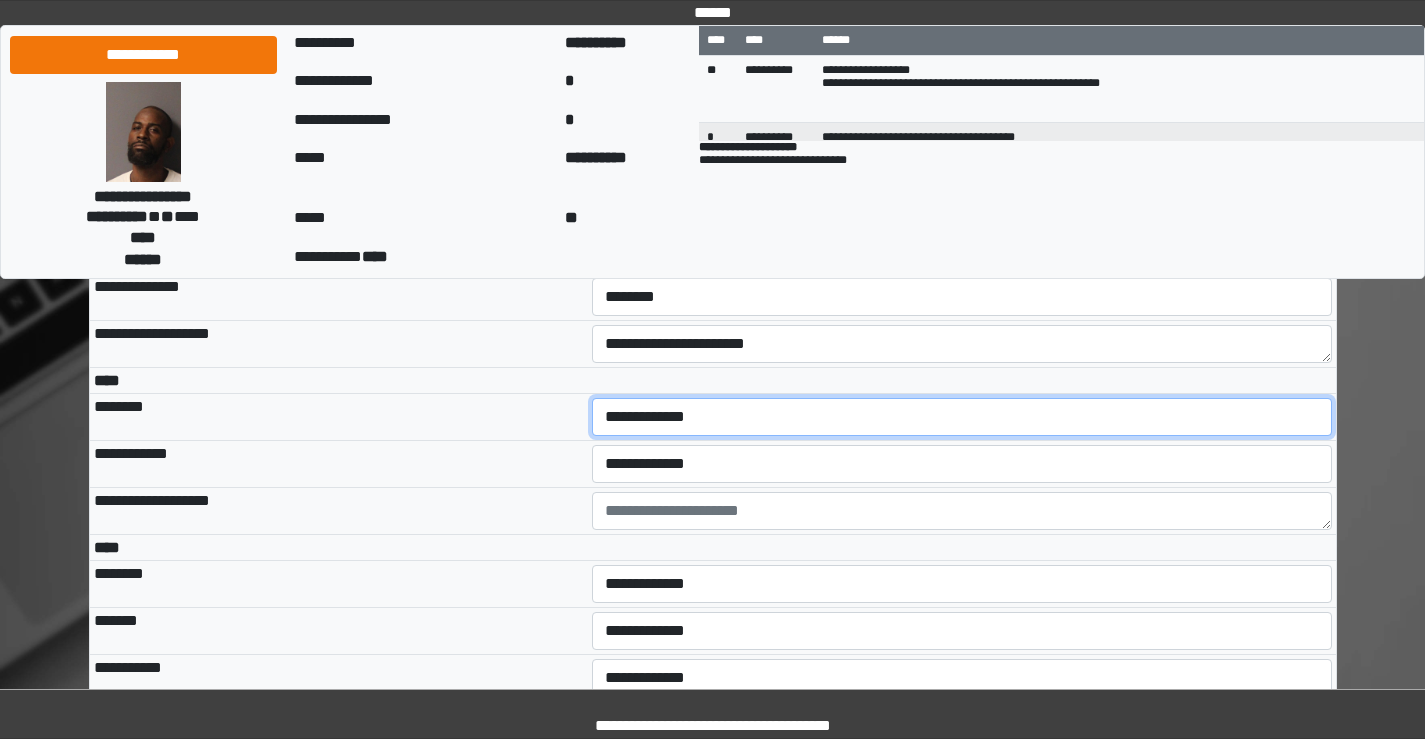 click on "**********" at bounding box center (962, 417) 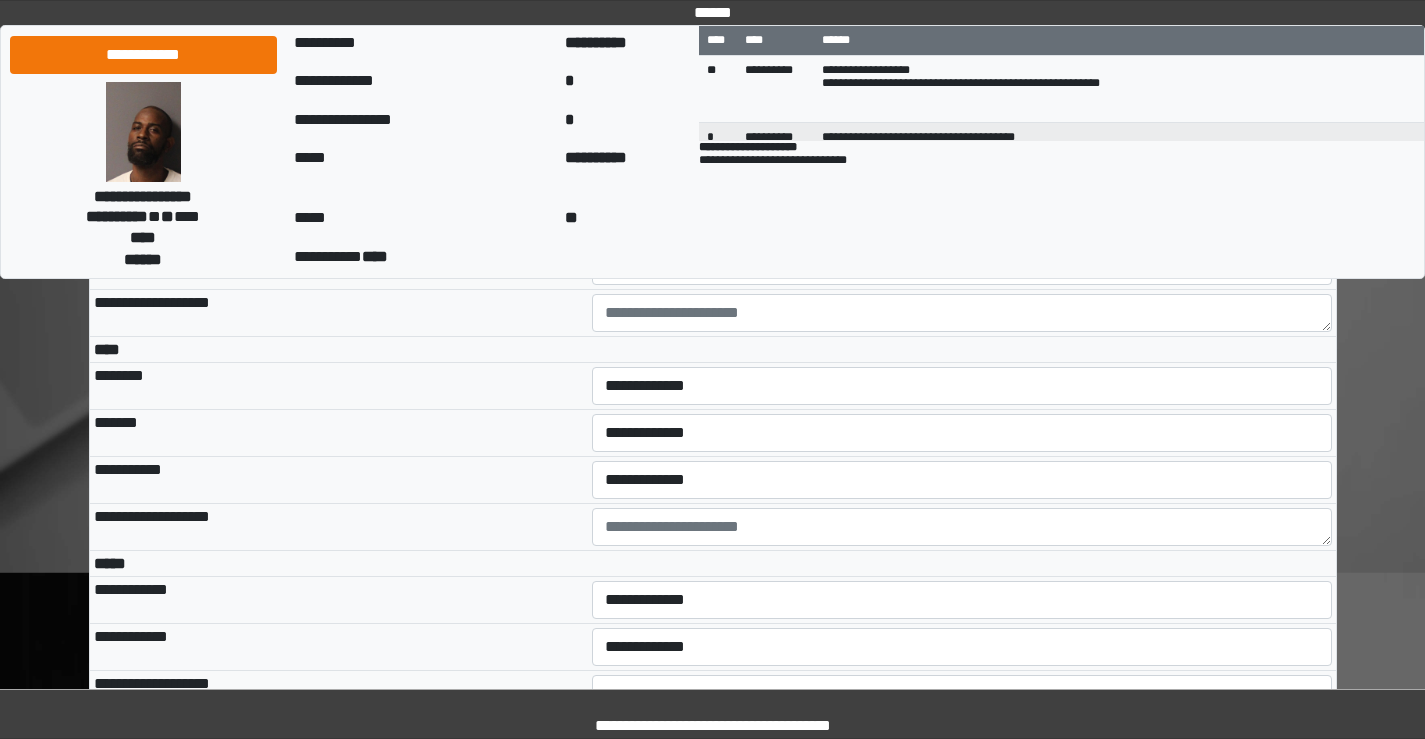 scroll, scrollTop: 4800, scrollLeft: 0, axis: vertical 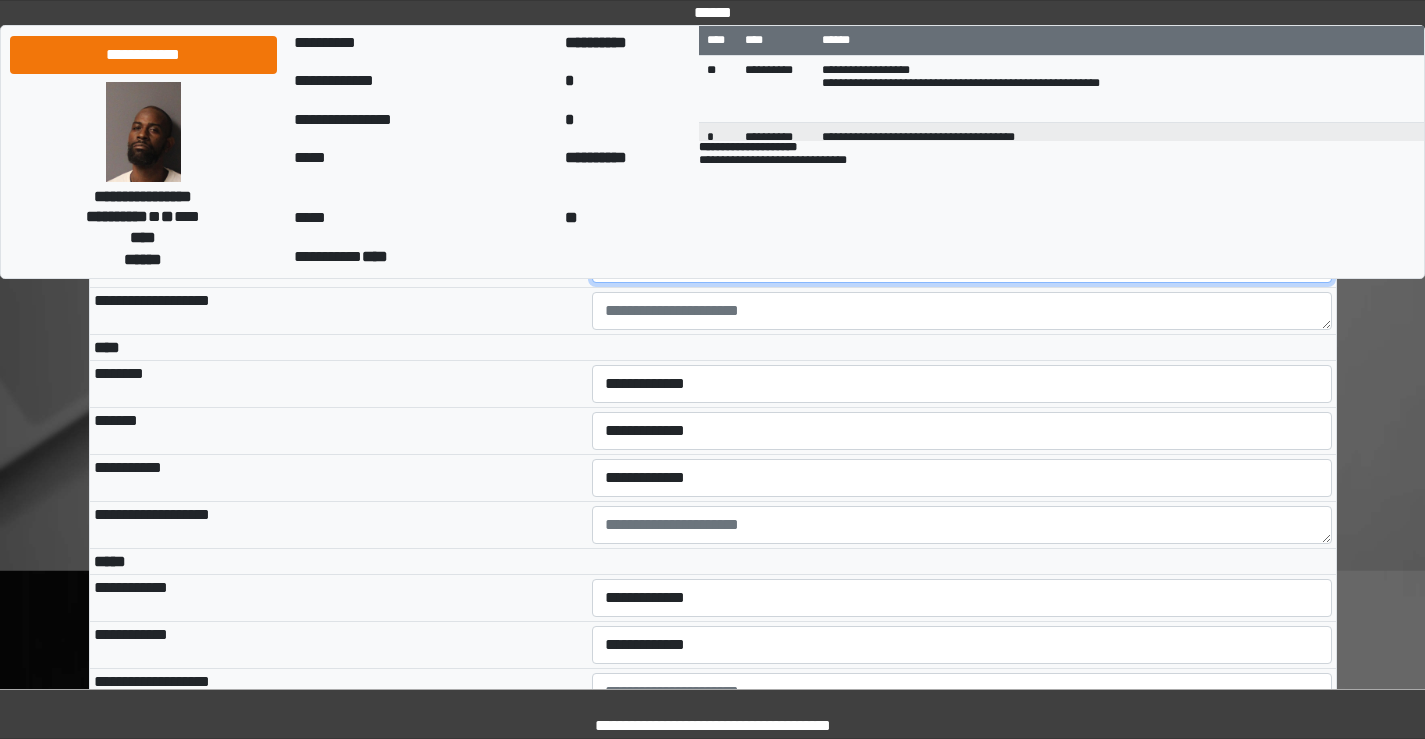click on "**********" at bounding box center [962, 264] 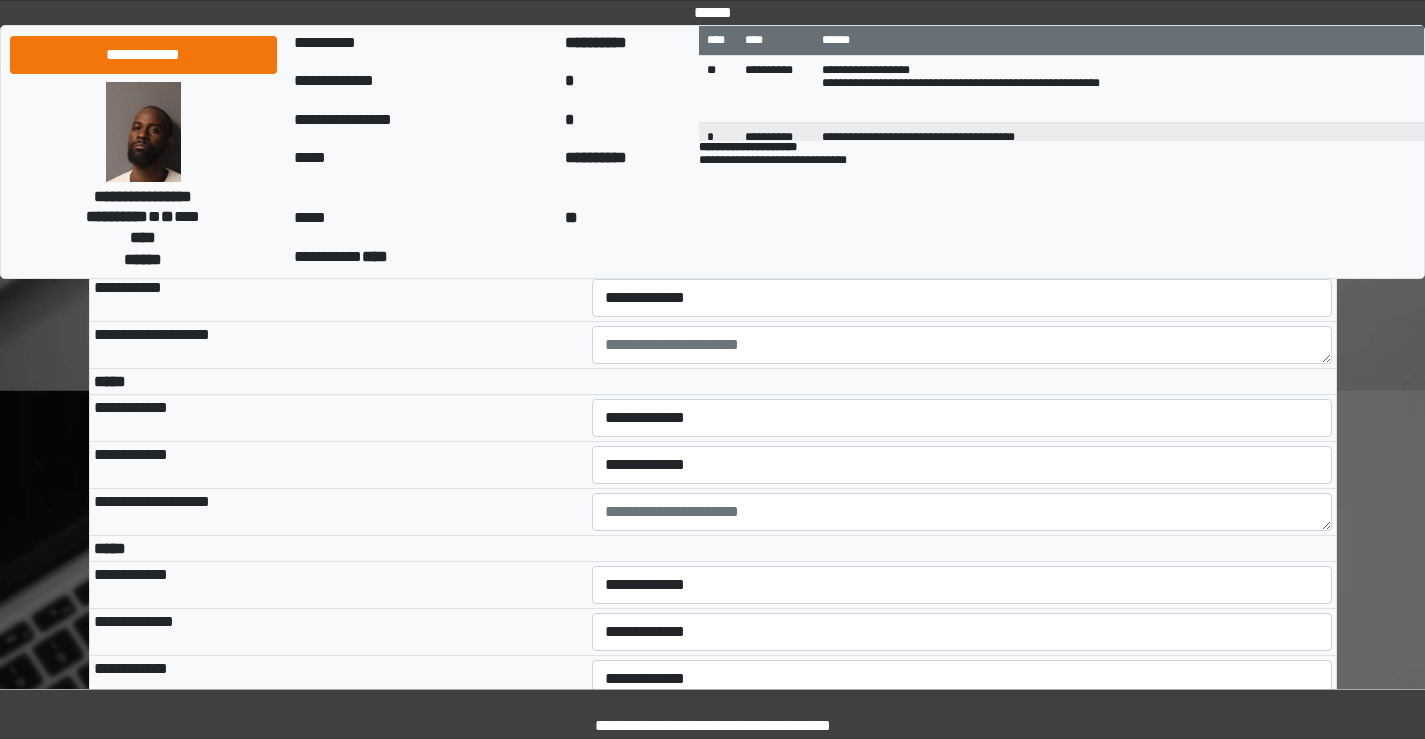 scroll, scrollTop: 5000, scrollLeft: 0, axis: vertical 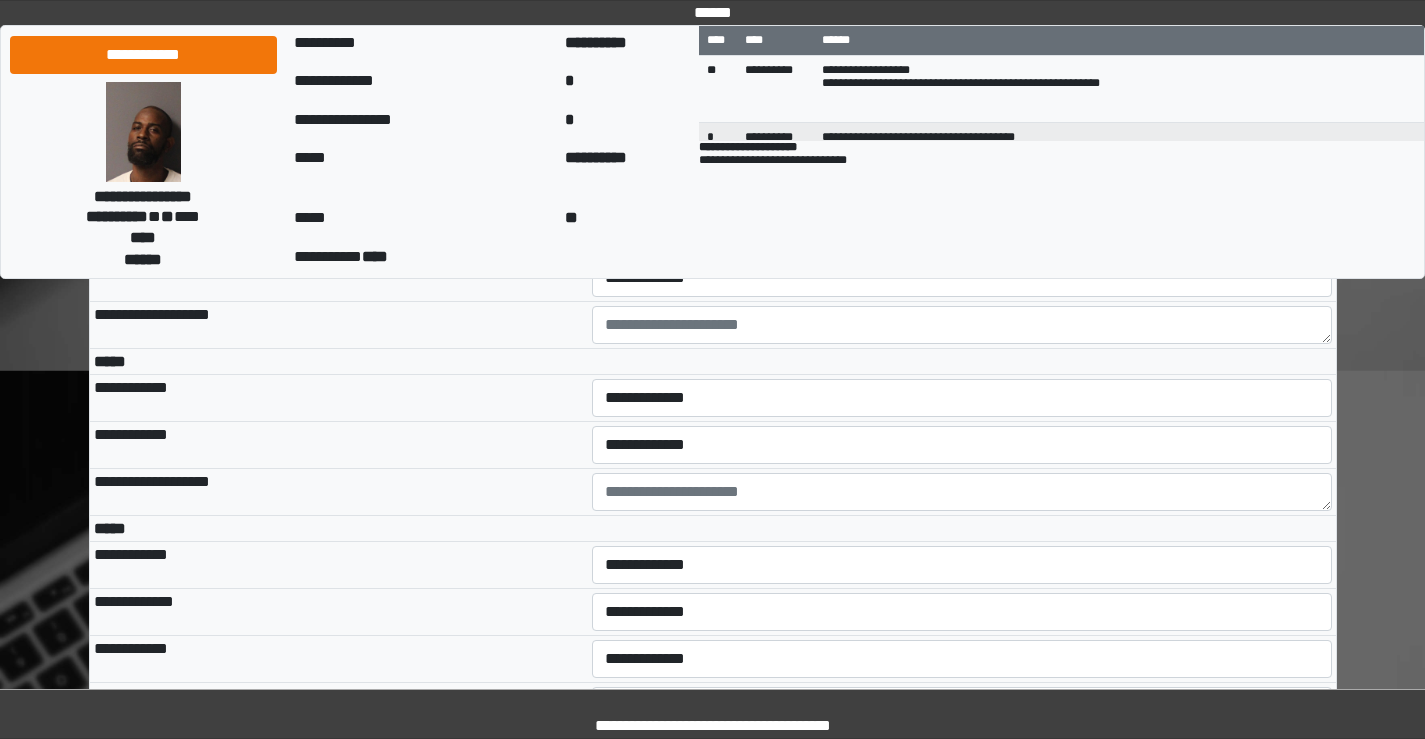 click on "**********" at bounding box center (962, 184) 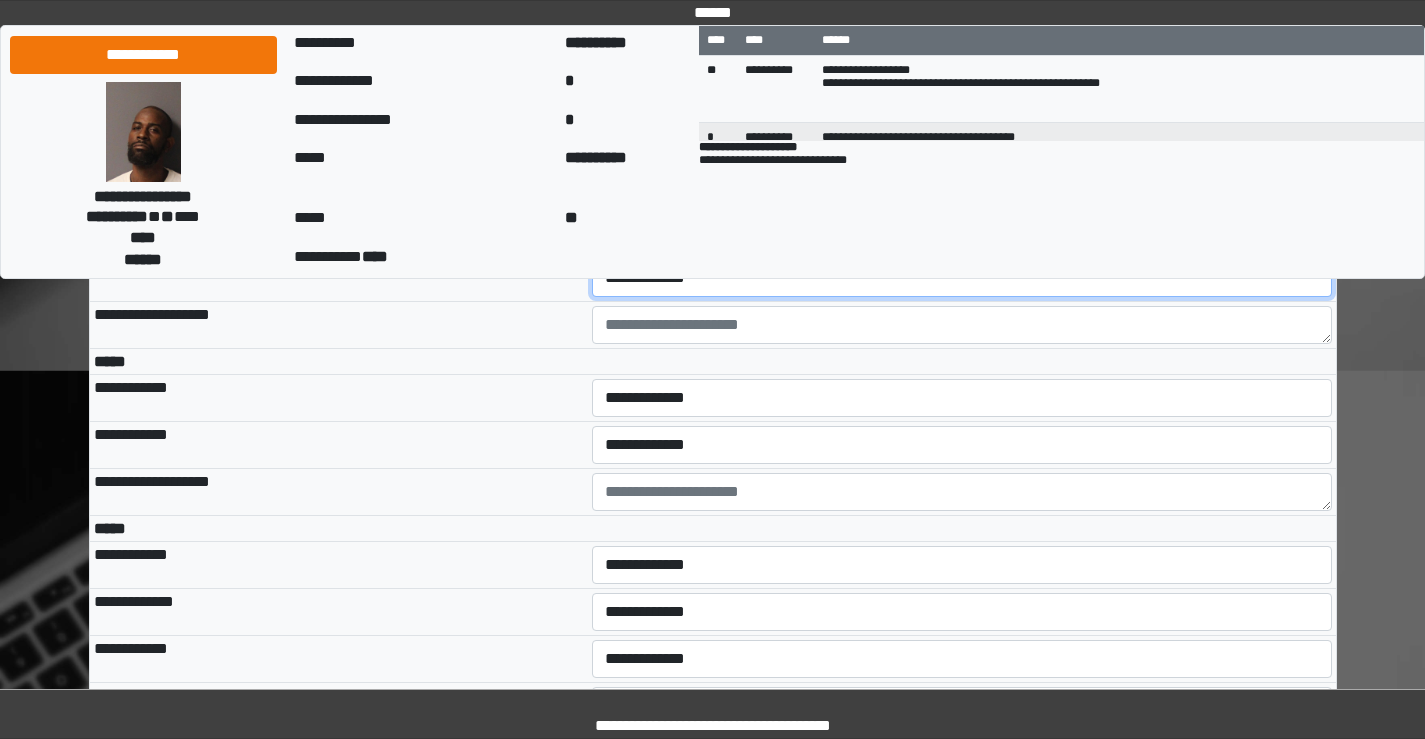 click on "**********" at bounding box center (962, 278) 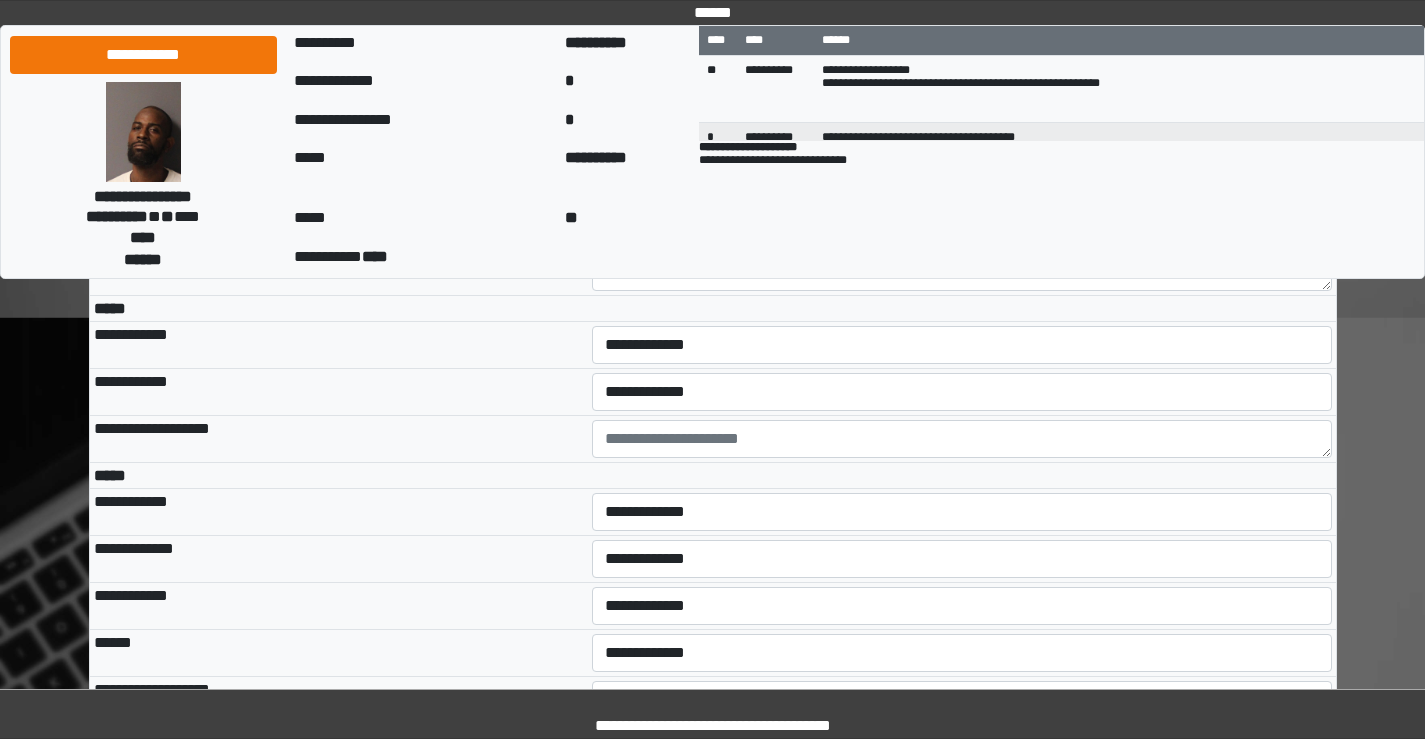 scroll, scrollTop: 5100, scrollLeft: 0, axis: vertical 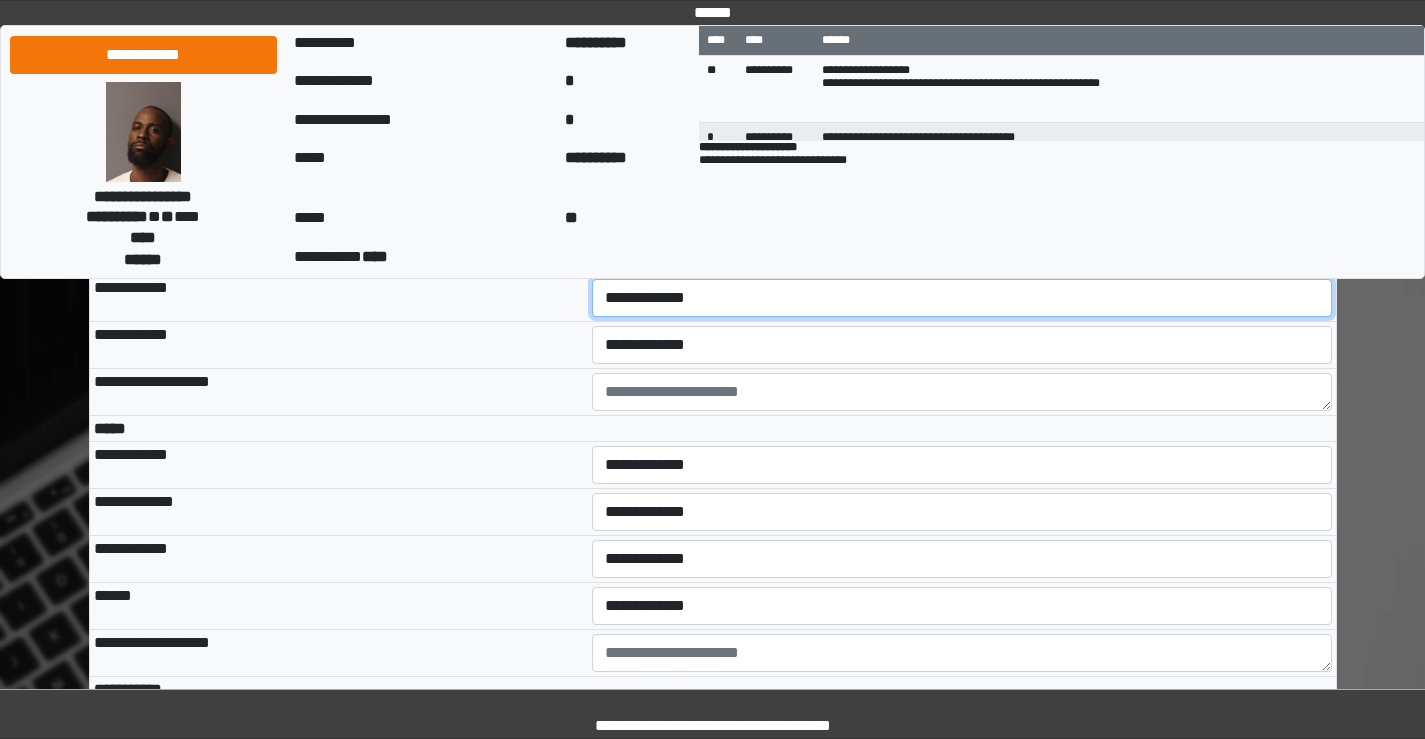 drag, startPoint x: 664, startPoint y: 435, endPoint x: 662, endPoint y: 451, distance: 16.124516 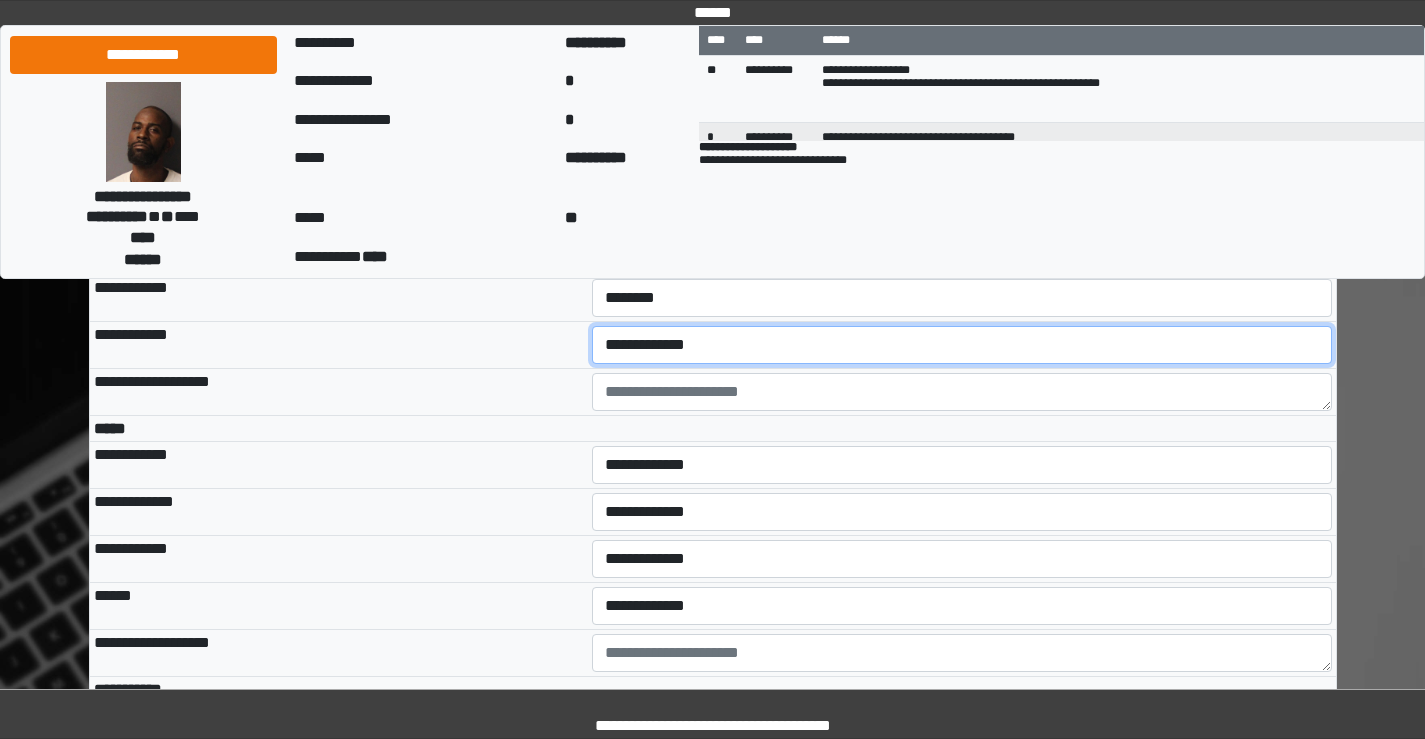 click on "**********" at bounding box center [962, 345] 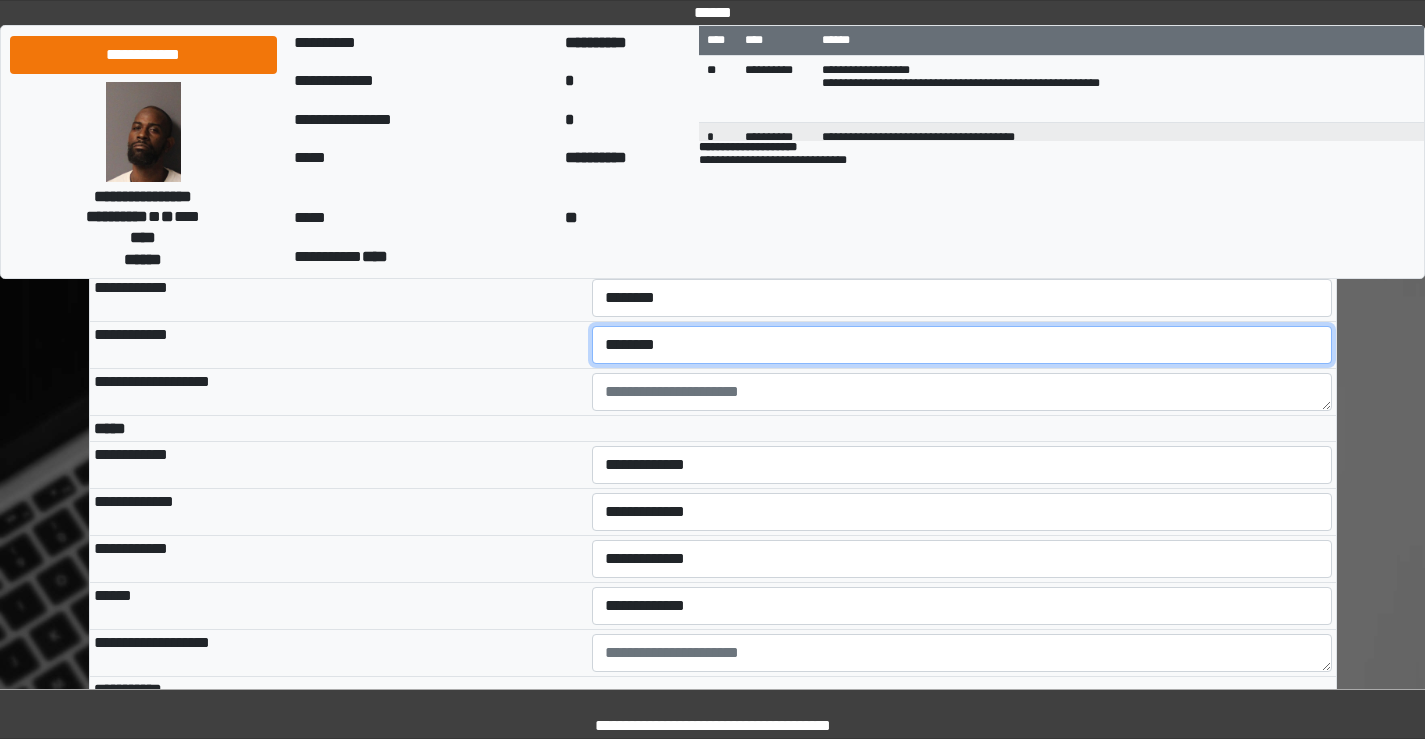 click on "**********" at bounding box center [962, 345] 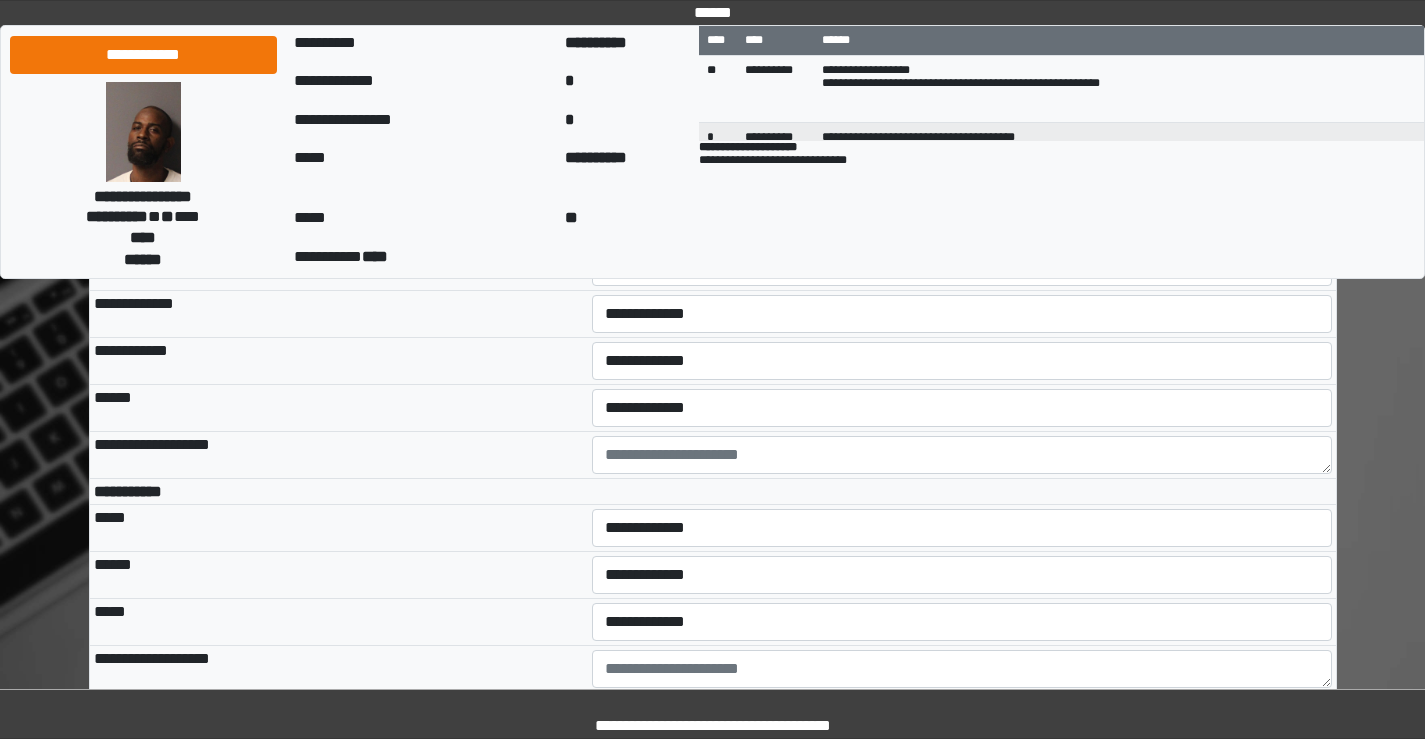 scroll, scrollTop: 5300, scrollLeft: 0, axis: vertical 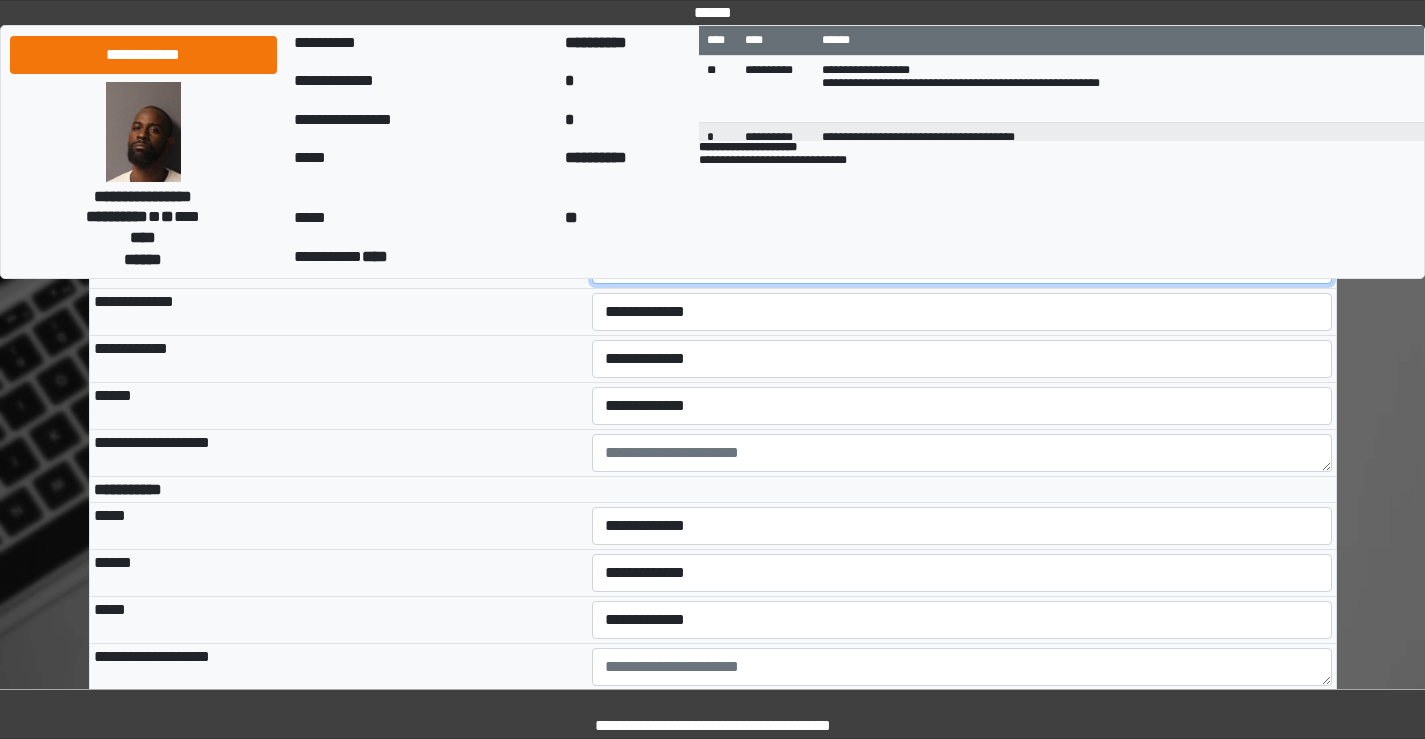 click on "**********" at bounding box center [962, 265] 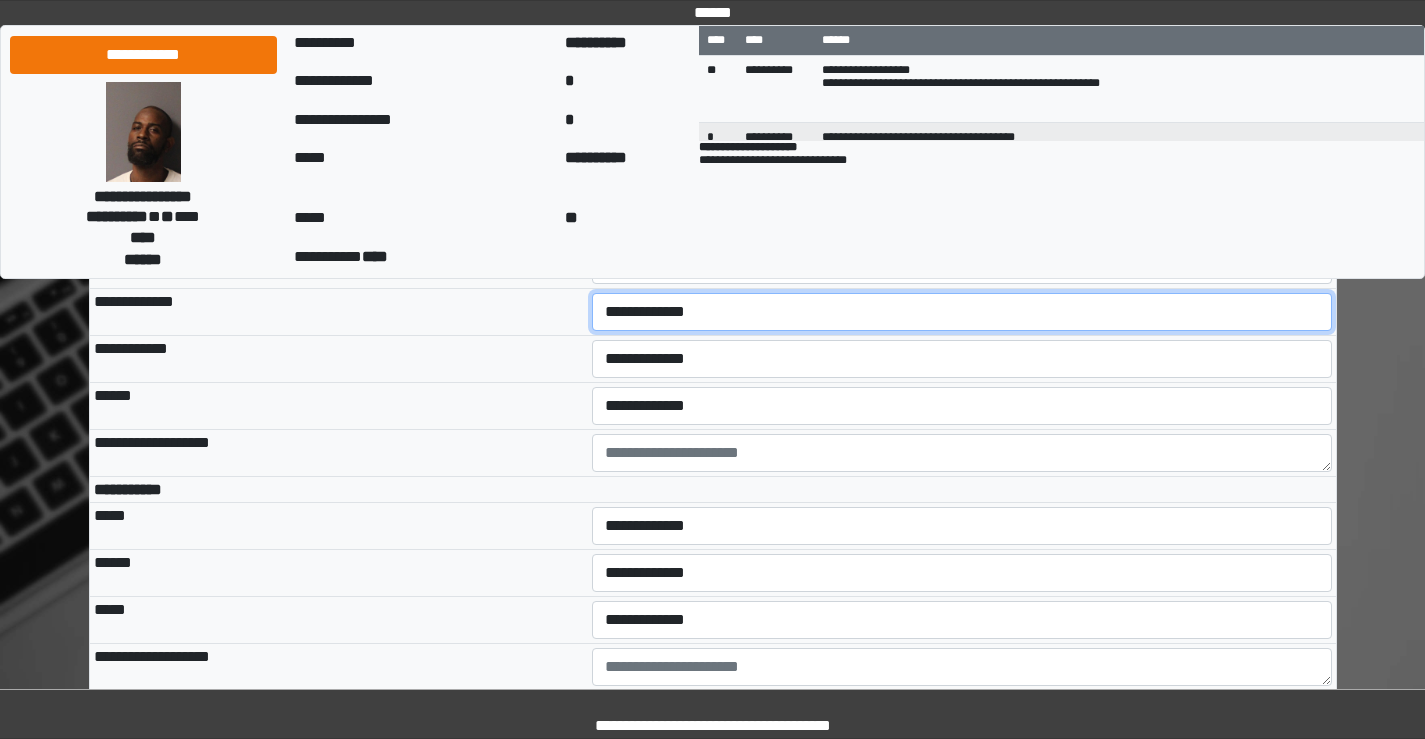 click on "**********" at bounding box center (962, 312) 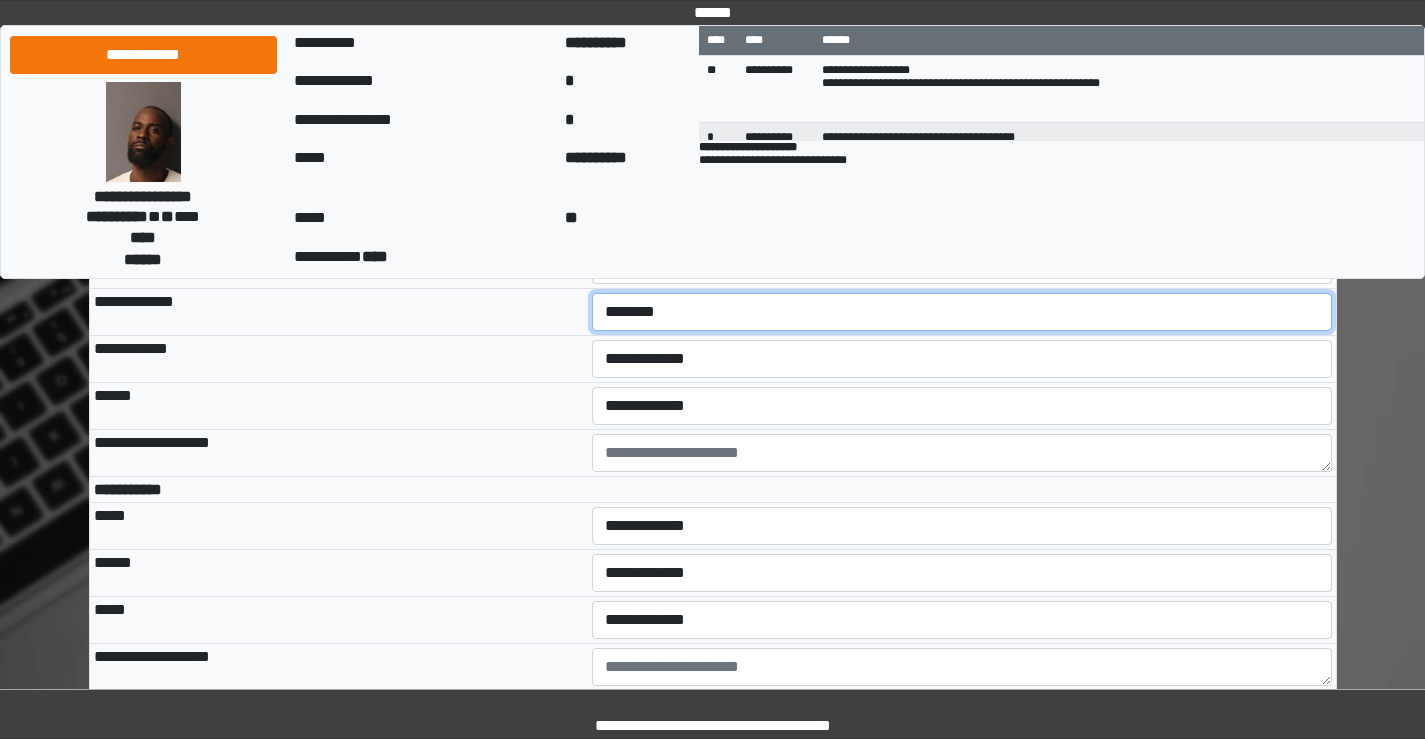 click on "**********" at bounding box center [962, 312] 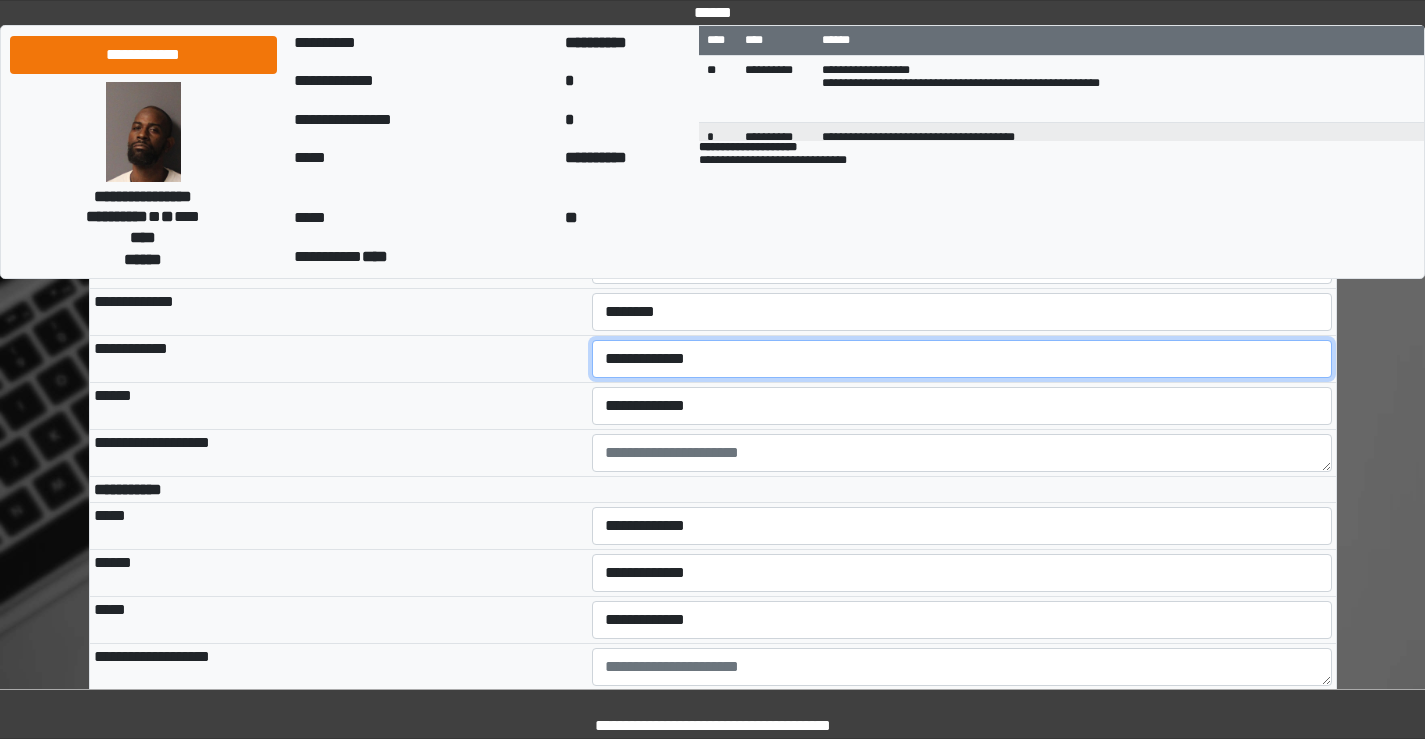 click on "**********" at bounding box center (962, 359) 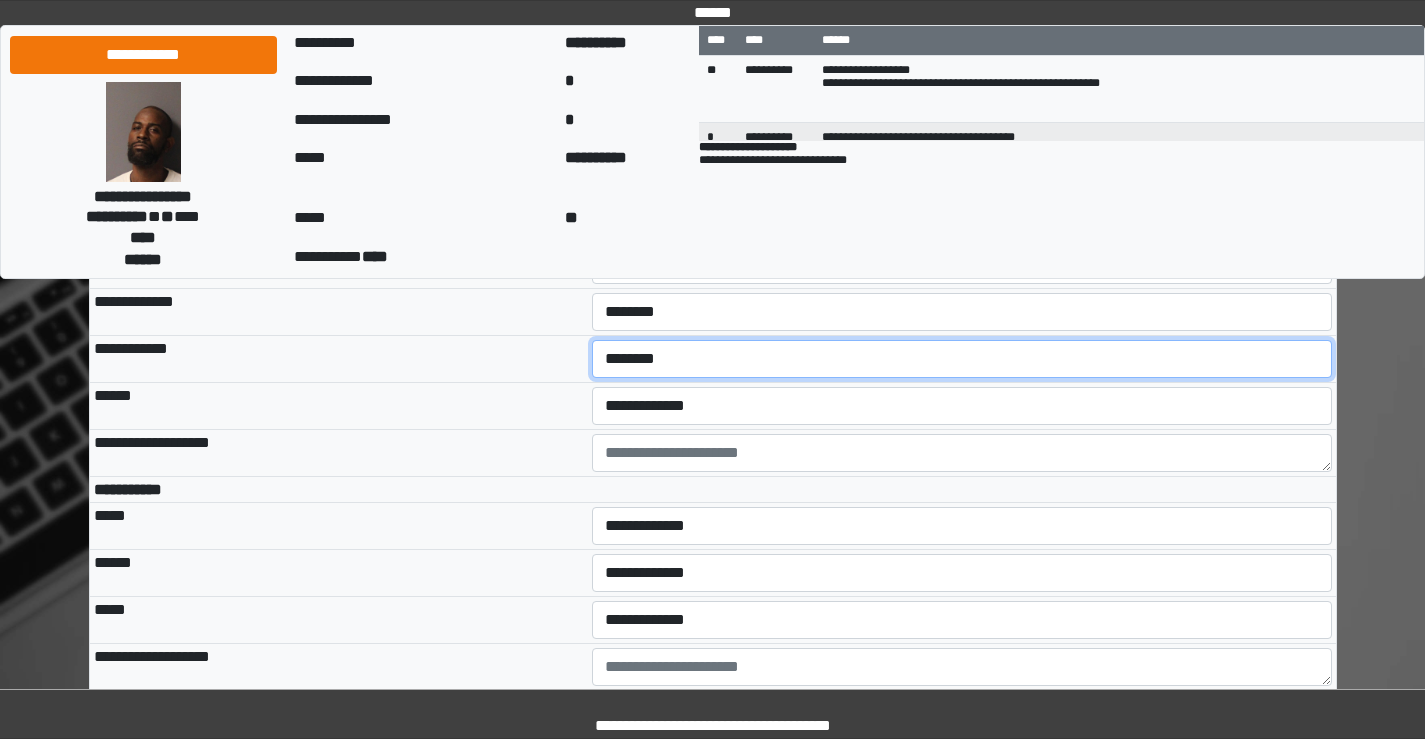 click on "**********" at bounding box center (962, 359) 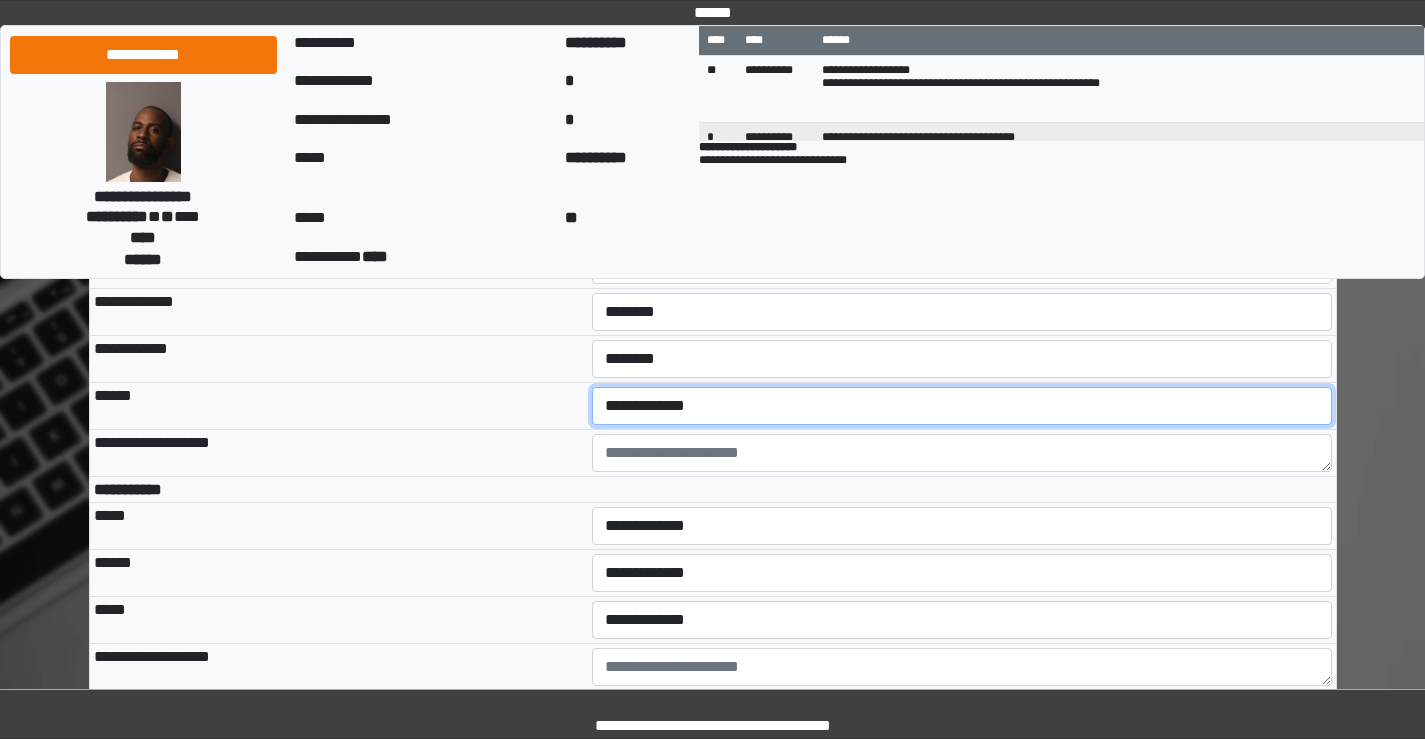 click on "**********" at bounding box center [962, 406] 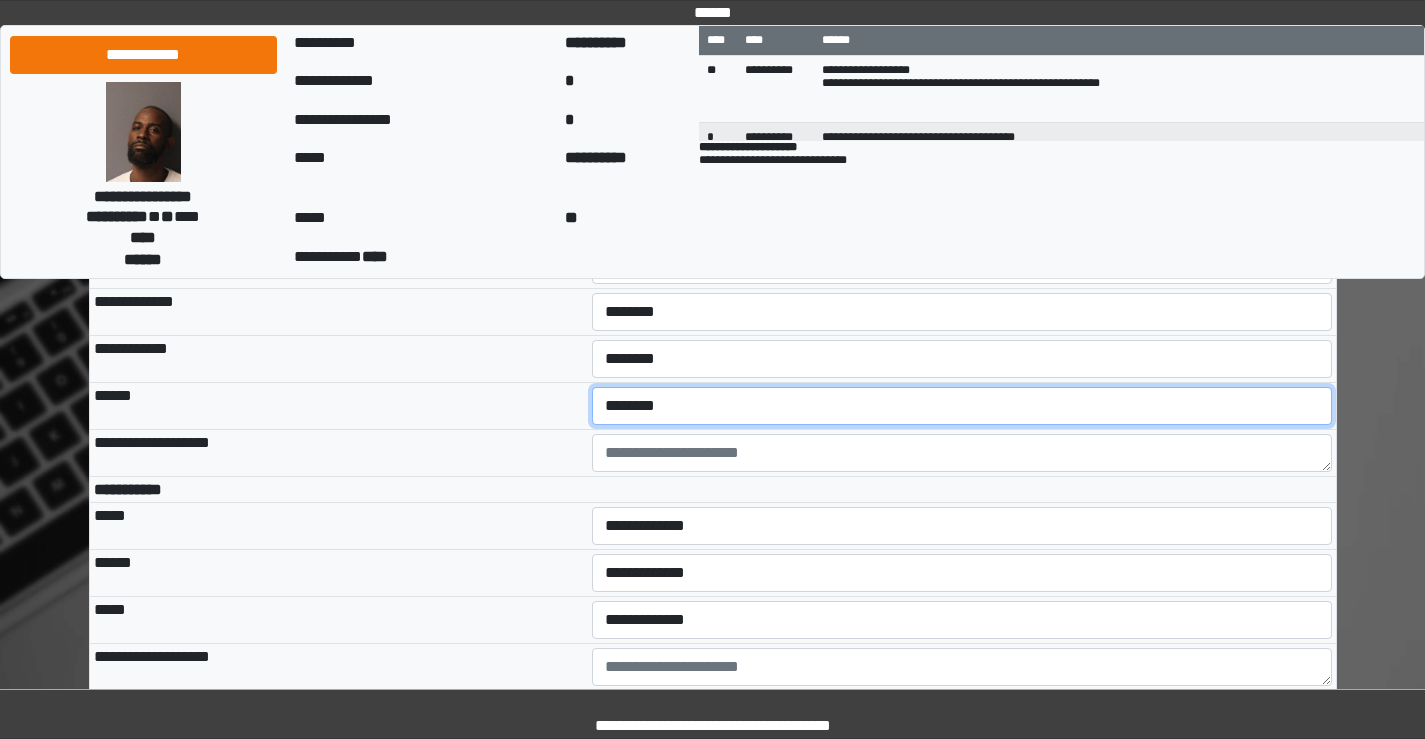 click on "**********" at bounding box center [962, 406] 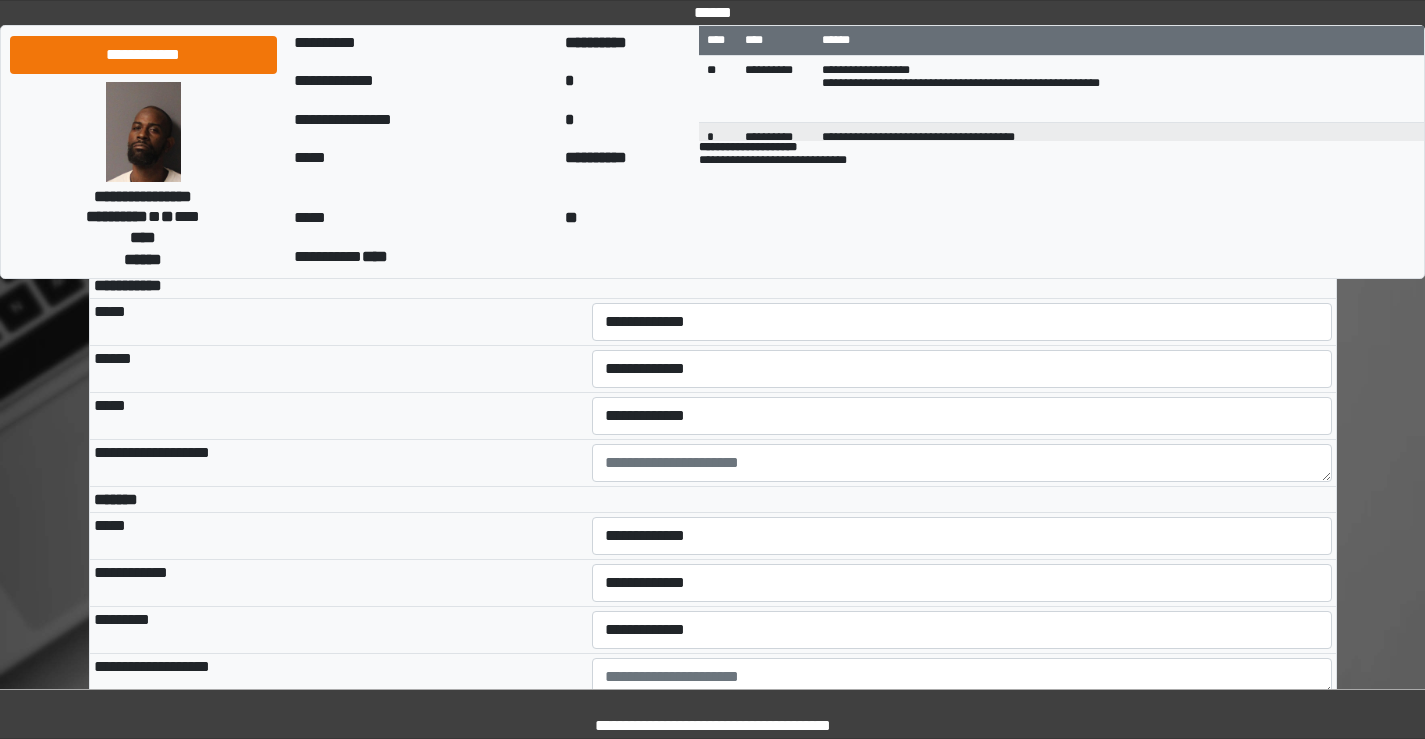 scroll, scrollTop: 5500, scrollLeft: 0, axis: vertical 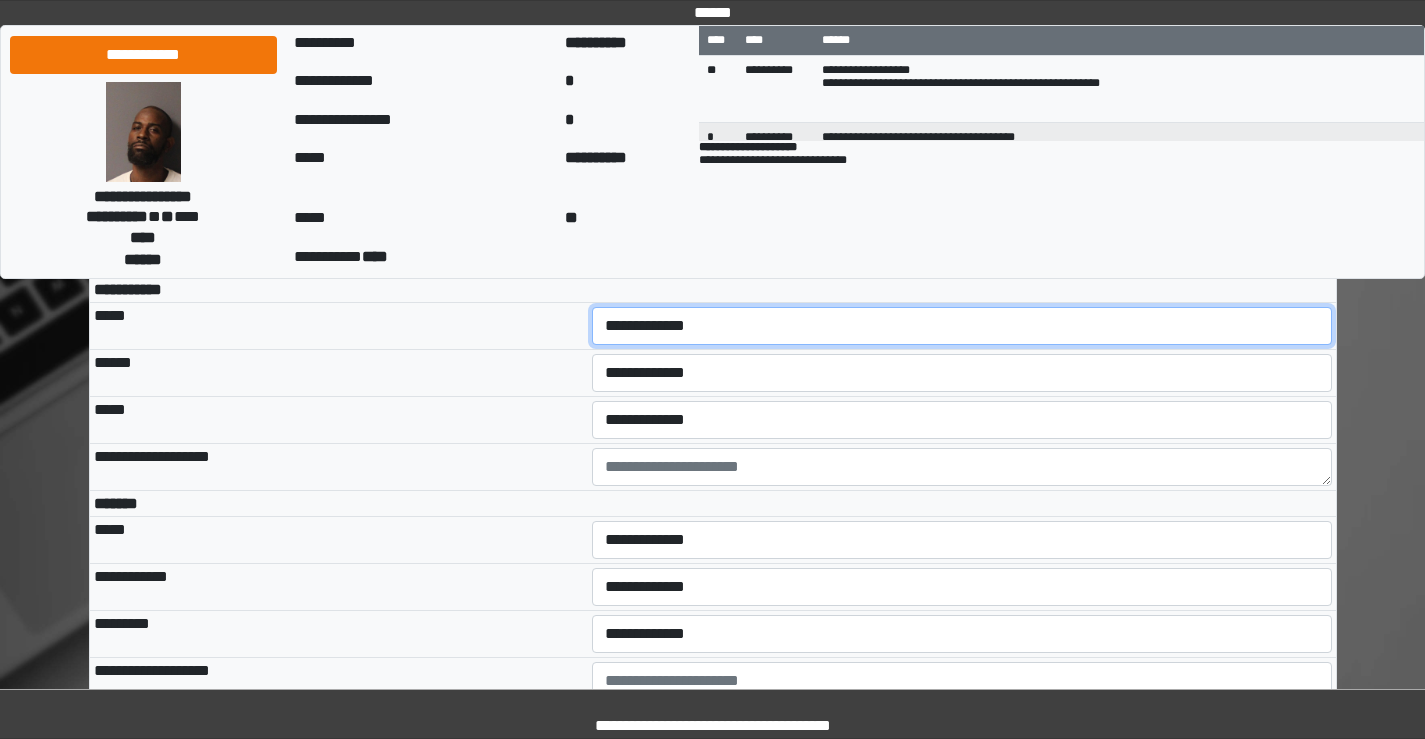click on "**********" at bounding box center [962, 326] 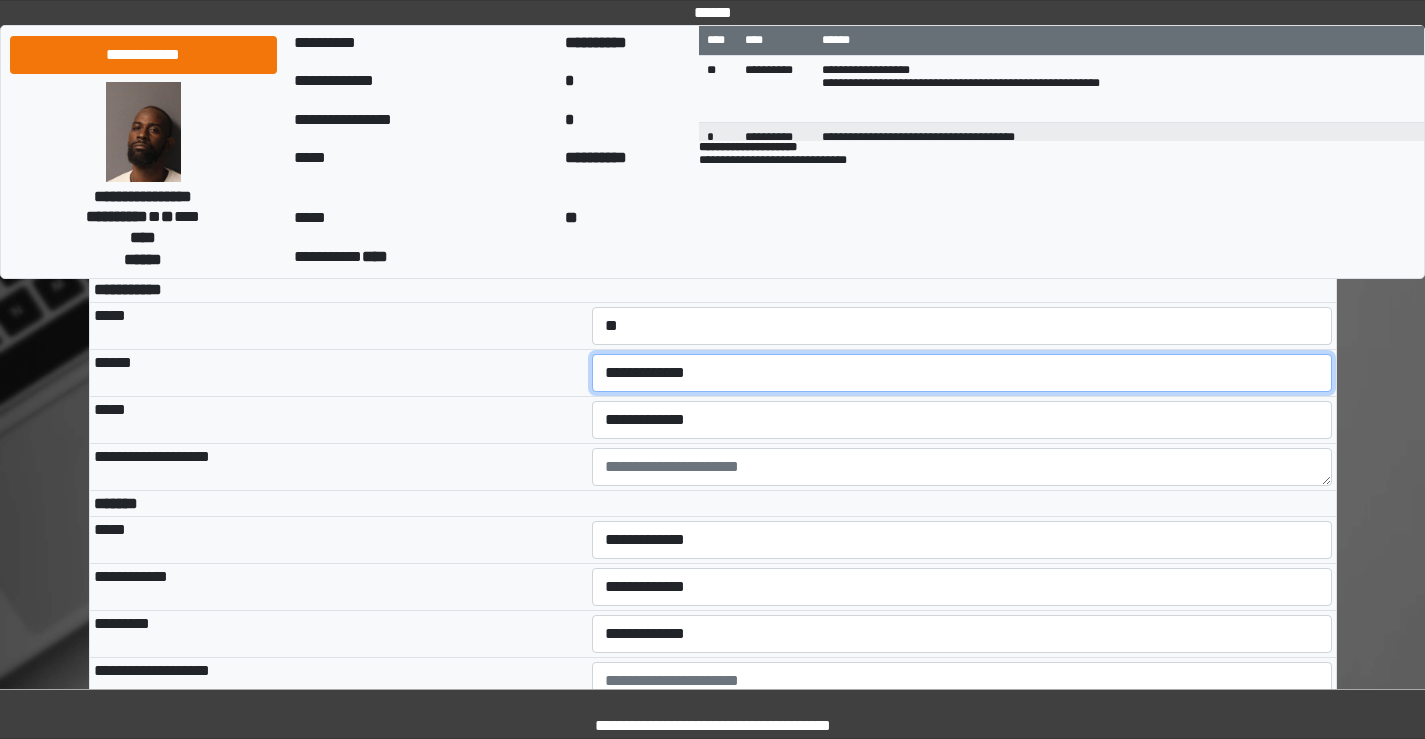 drag, startPoint x: 689, startPoint y: 529, endPoint x: 681, endPoint y: 548, distance: 20.615528 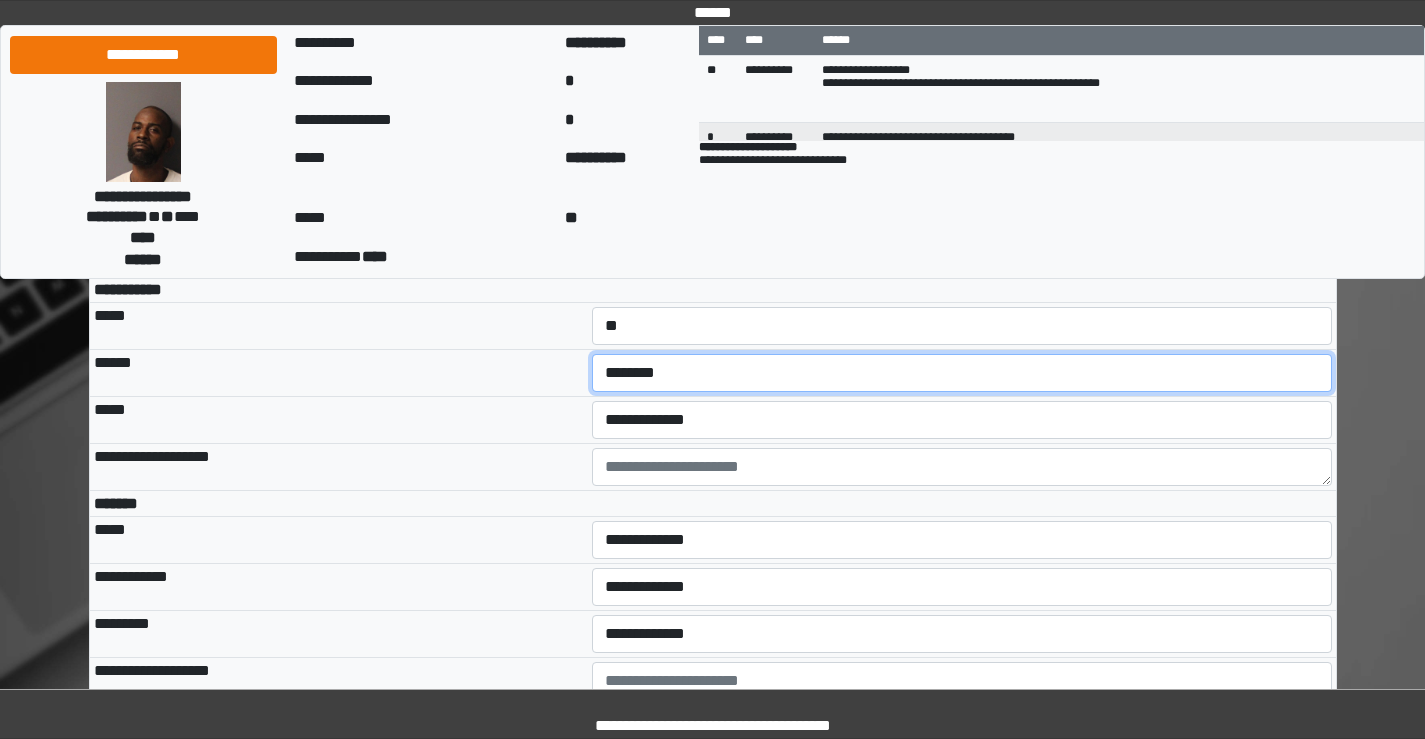 scroll, scrollTop: 5600, scrollLeft: 0, axis: vertical 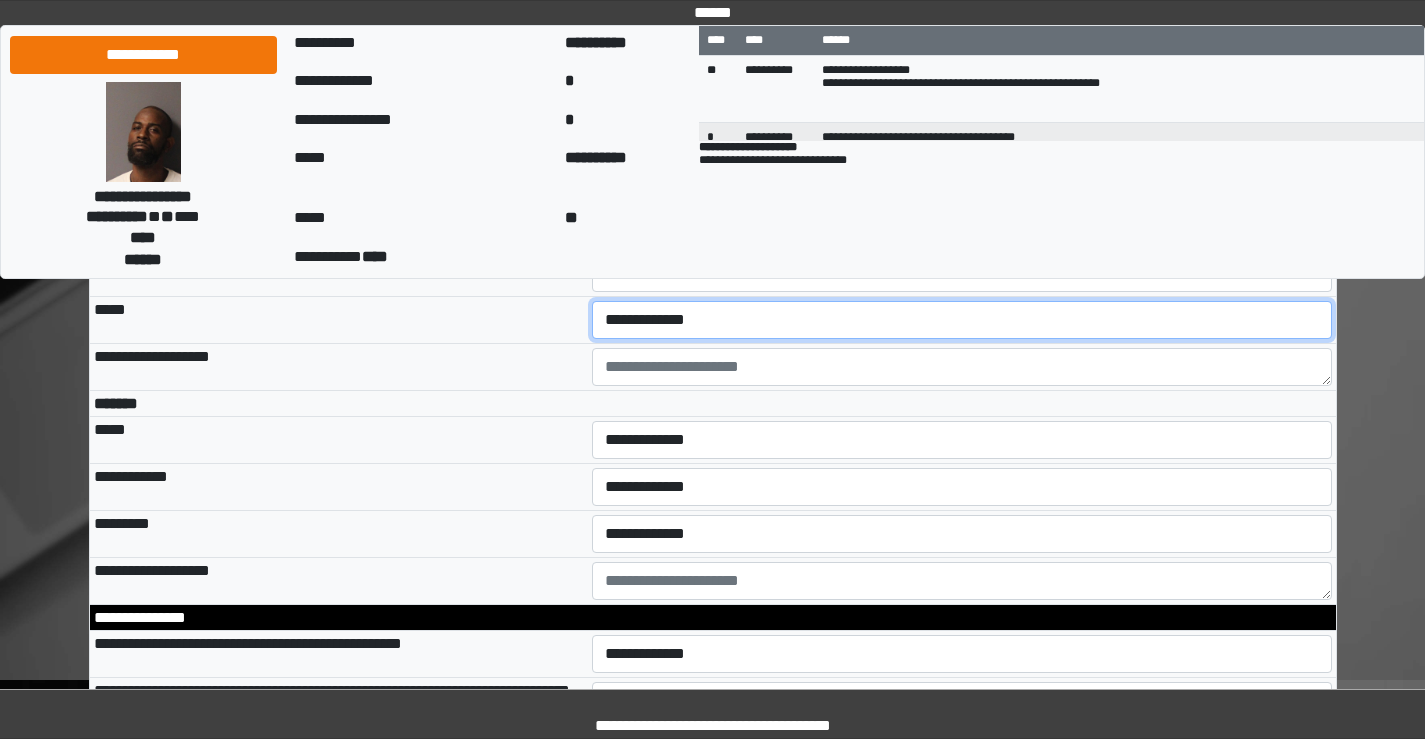 click on "**********" at bounding box center [962, 320] 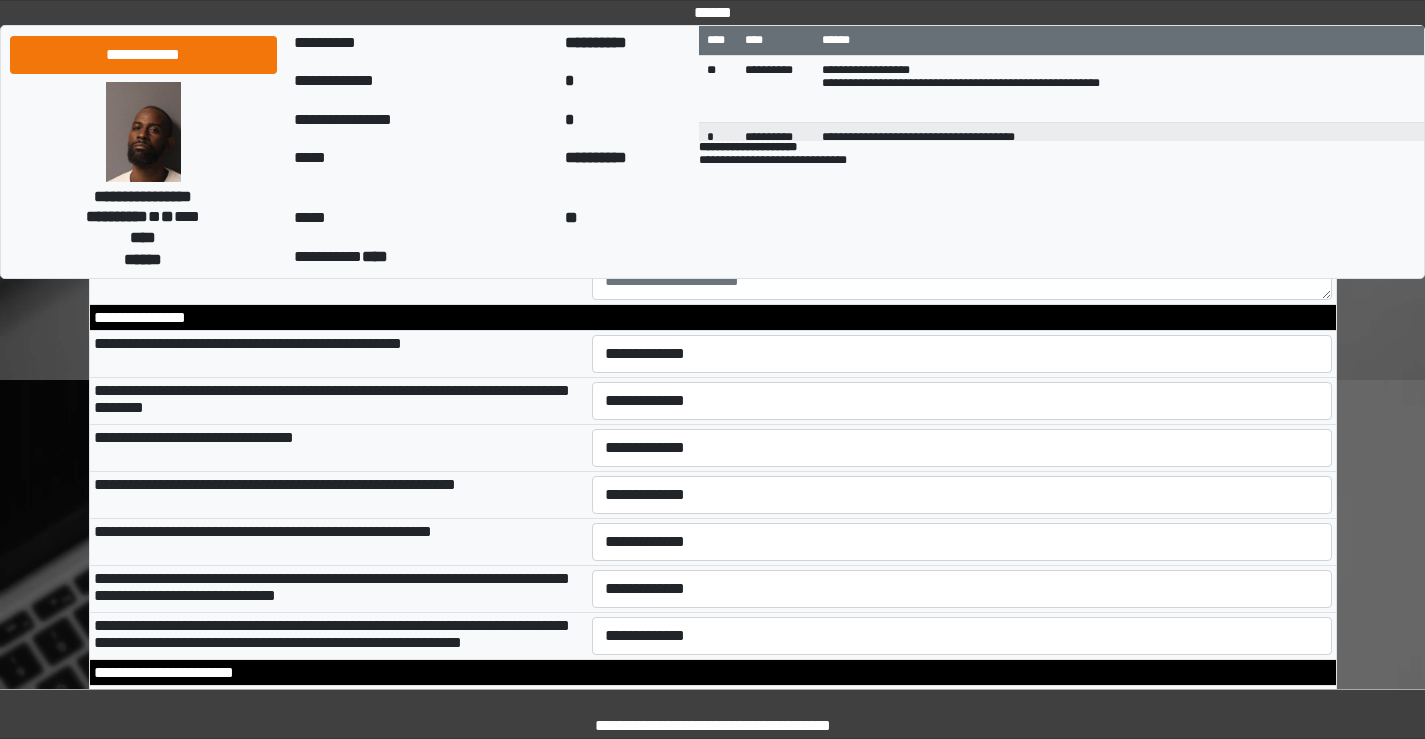 scroll, scrollTop: 5800, scrollLeft: 0, axis: vertical 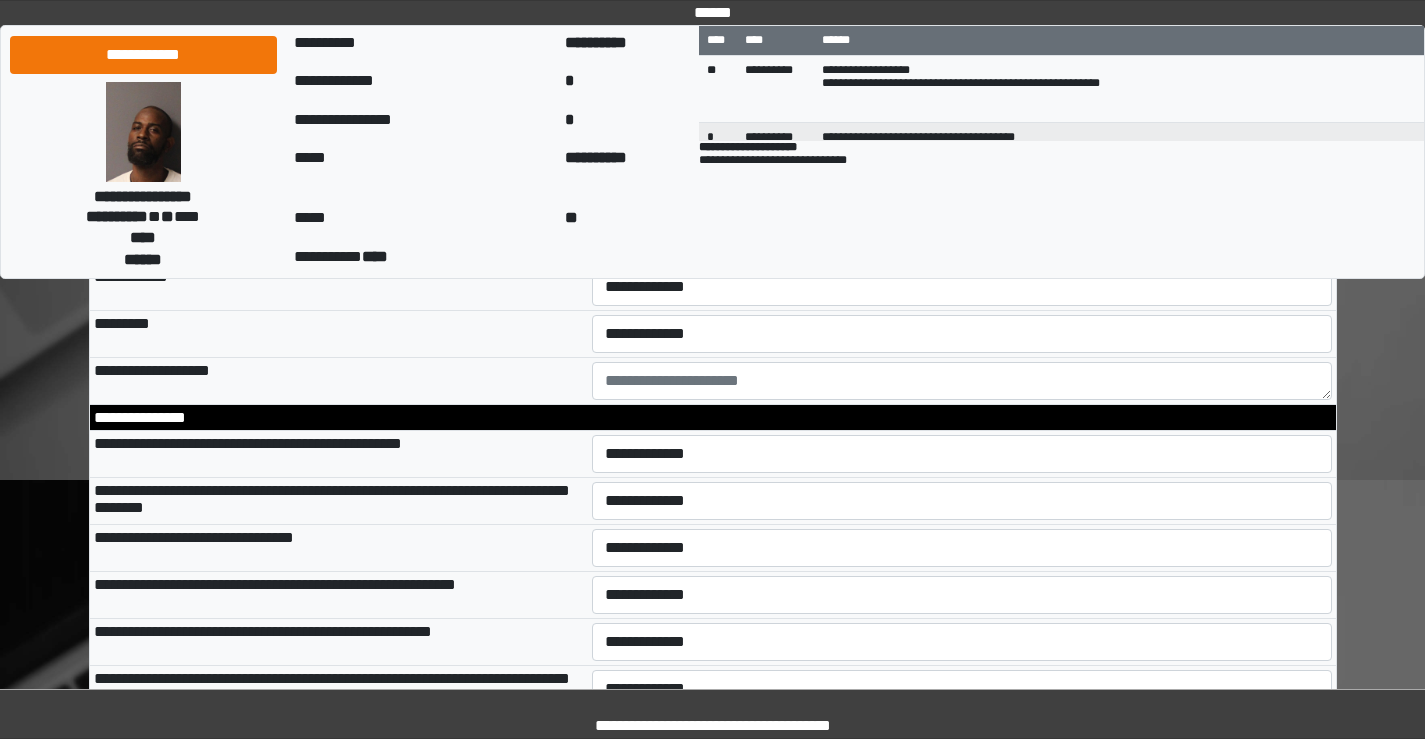 click on "**********" at bounding box center (962, 240) 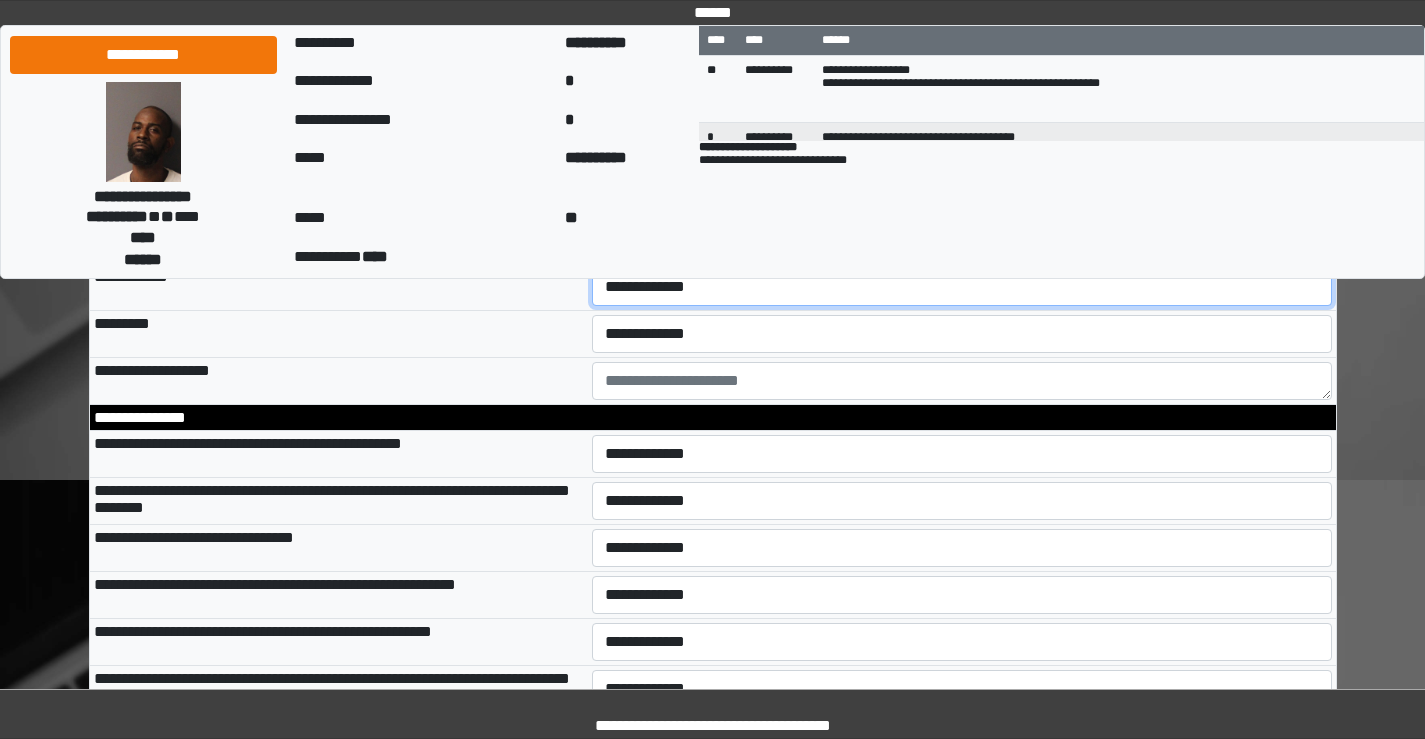 click on "**********" at bounding box center (962, 287) 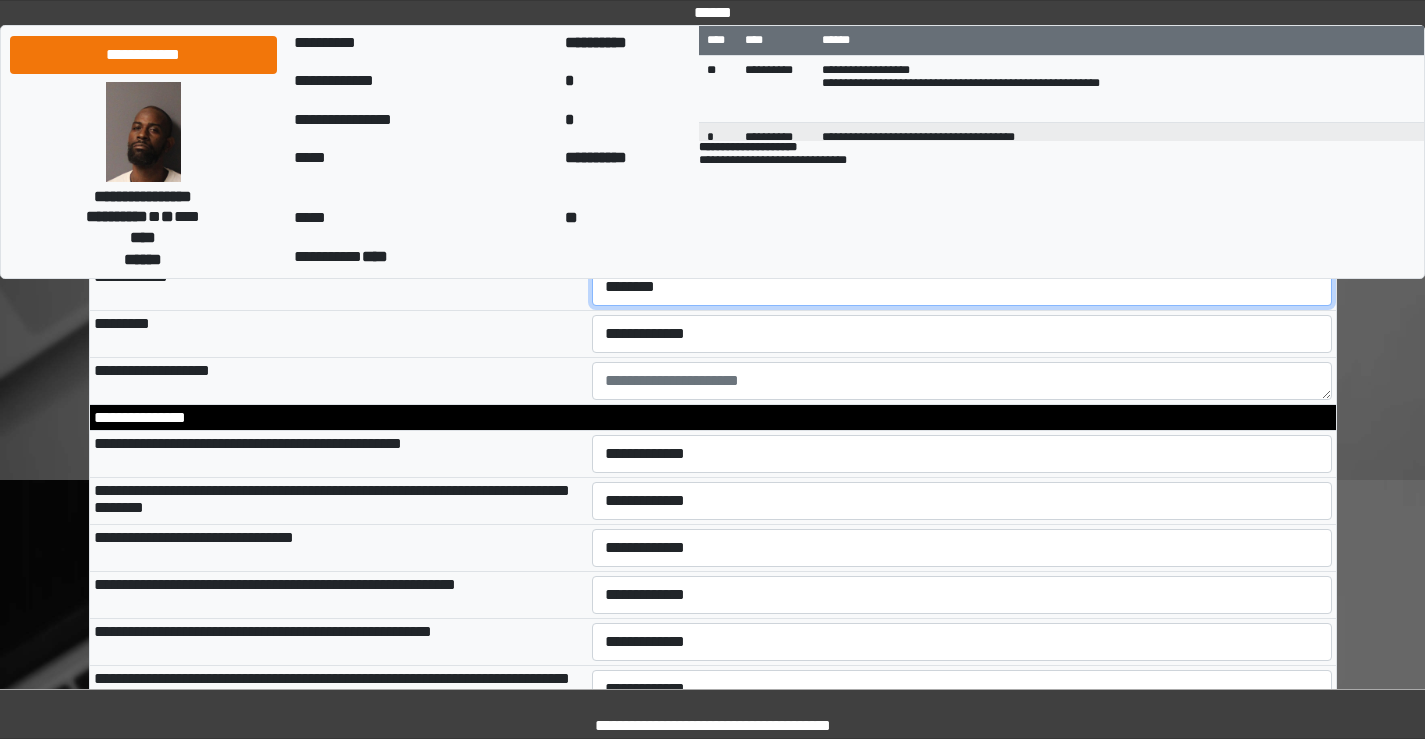 click on "**********" at bounding box center (962, 287) 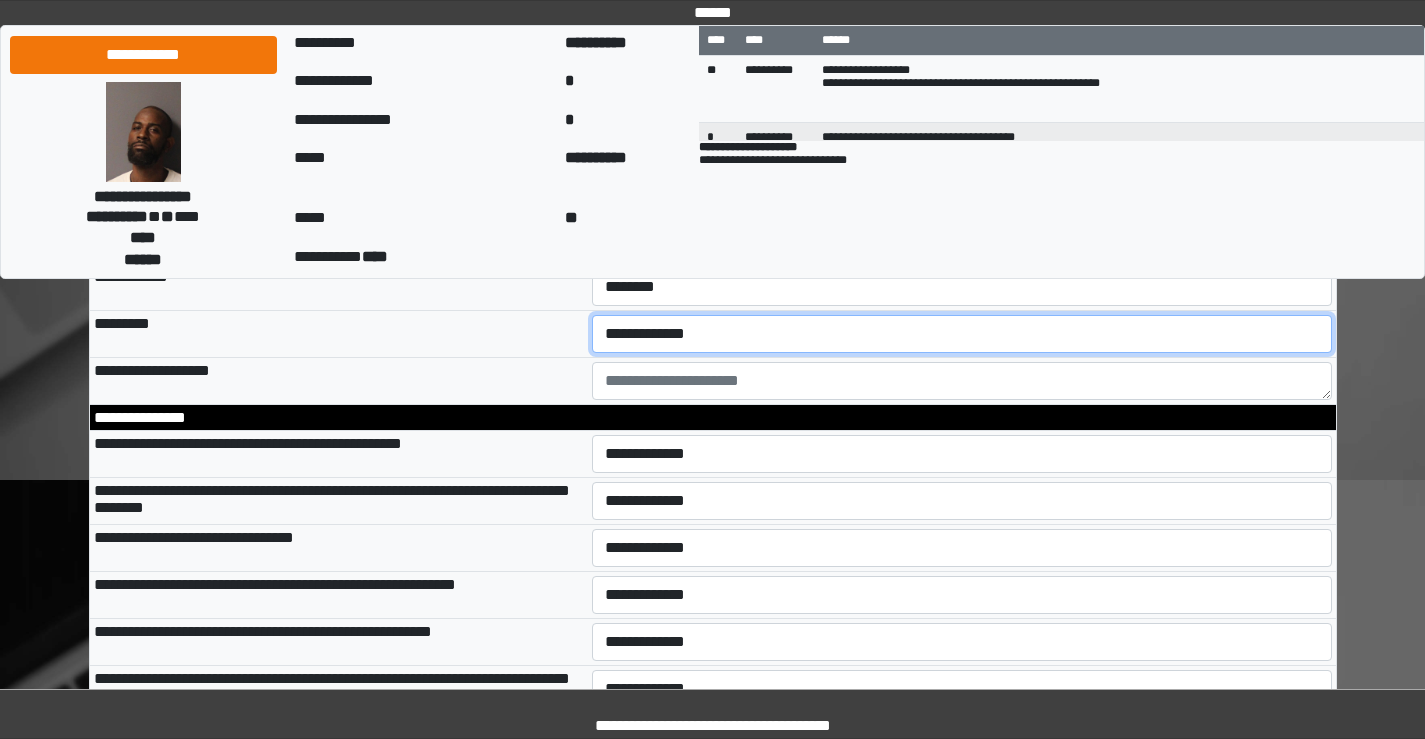 click on "**********" at bounding box center [962, 334] 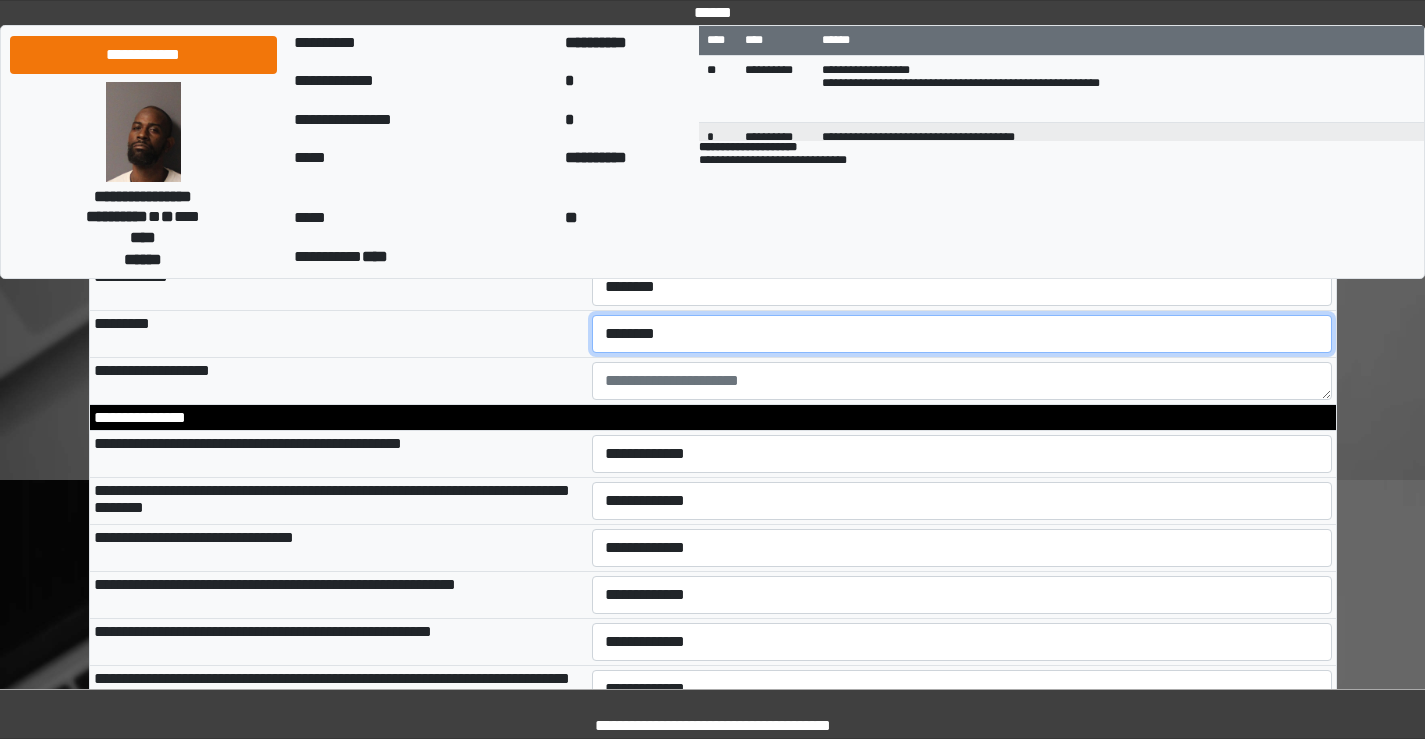 click on "**********" at bounding box center (962, 334) 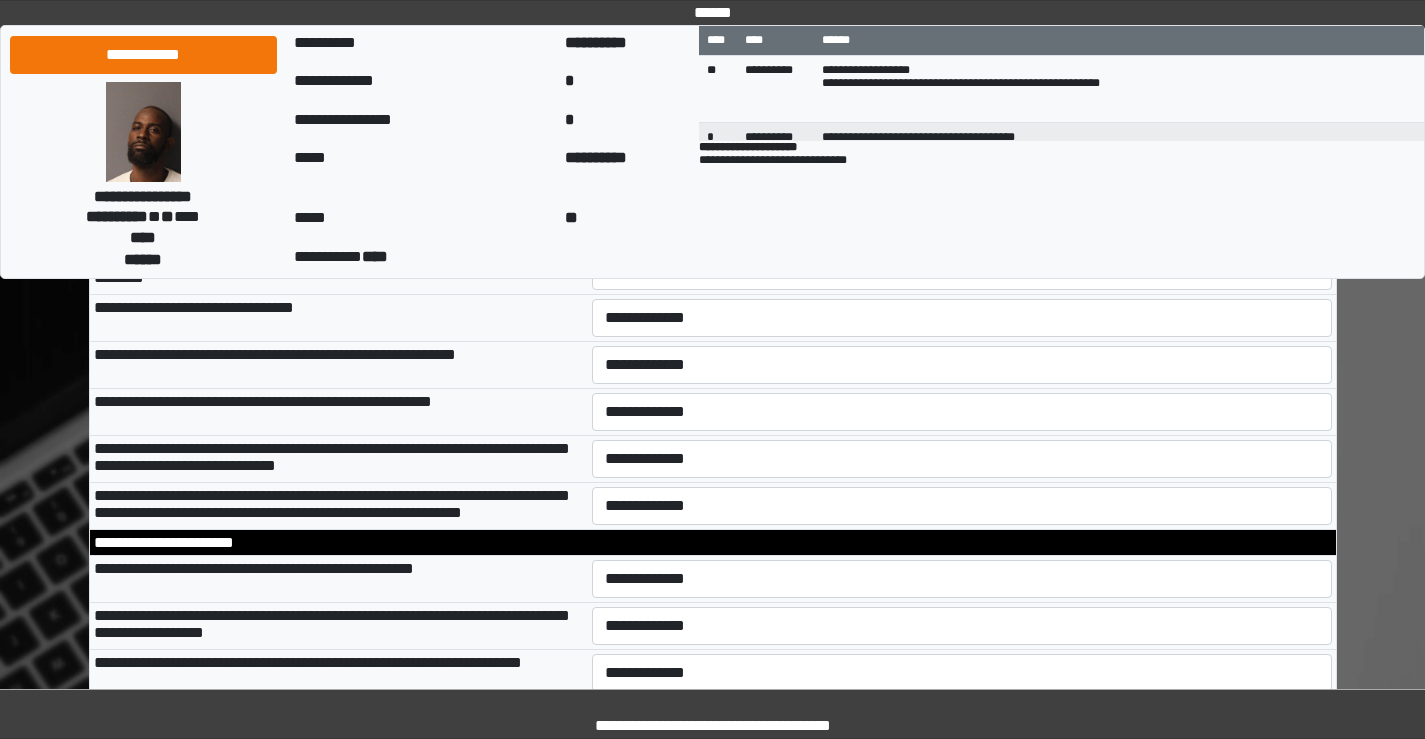 scroll, scrollTop: 6100, scrollLeft: 0, axis: vertical 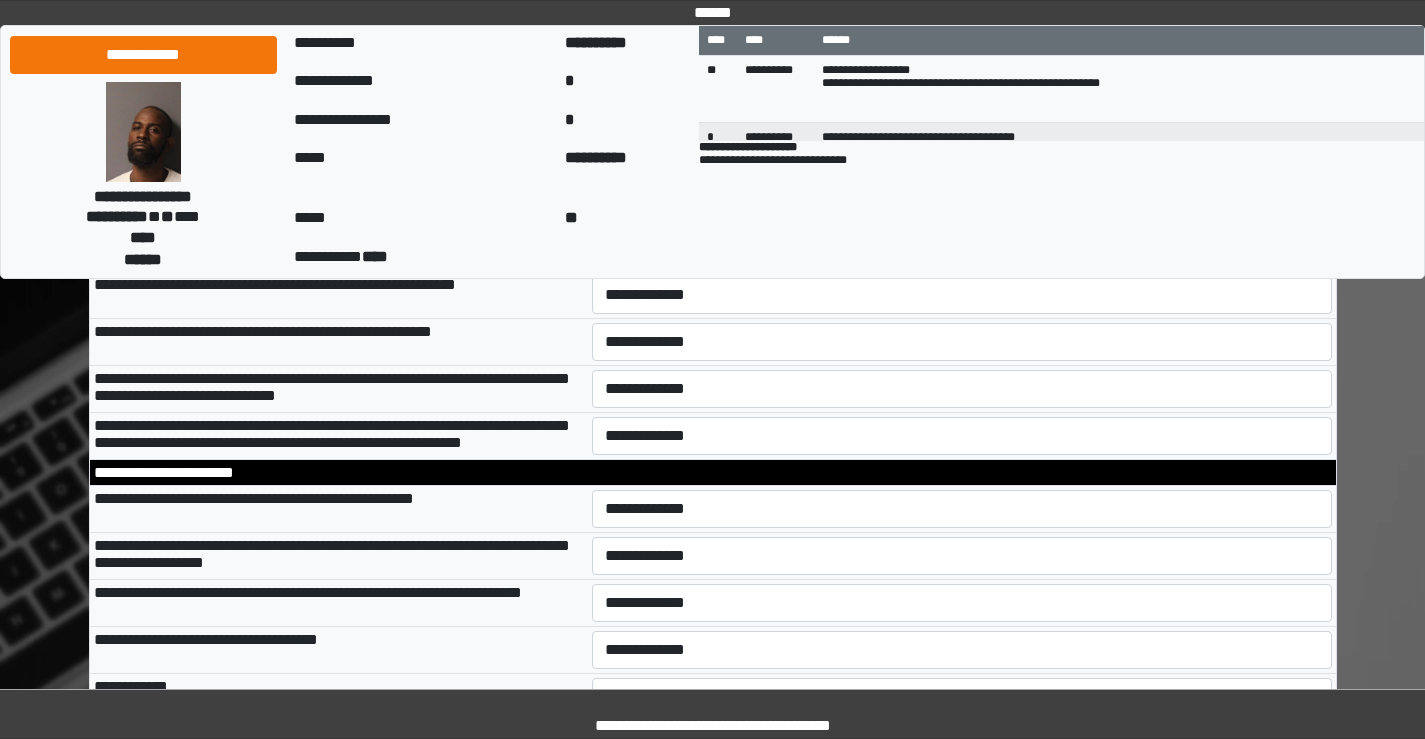 click on "**********" at bounding box center (962, 154) 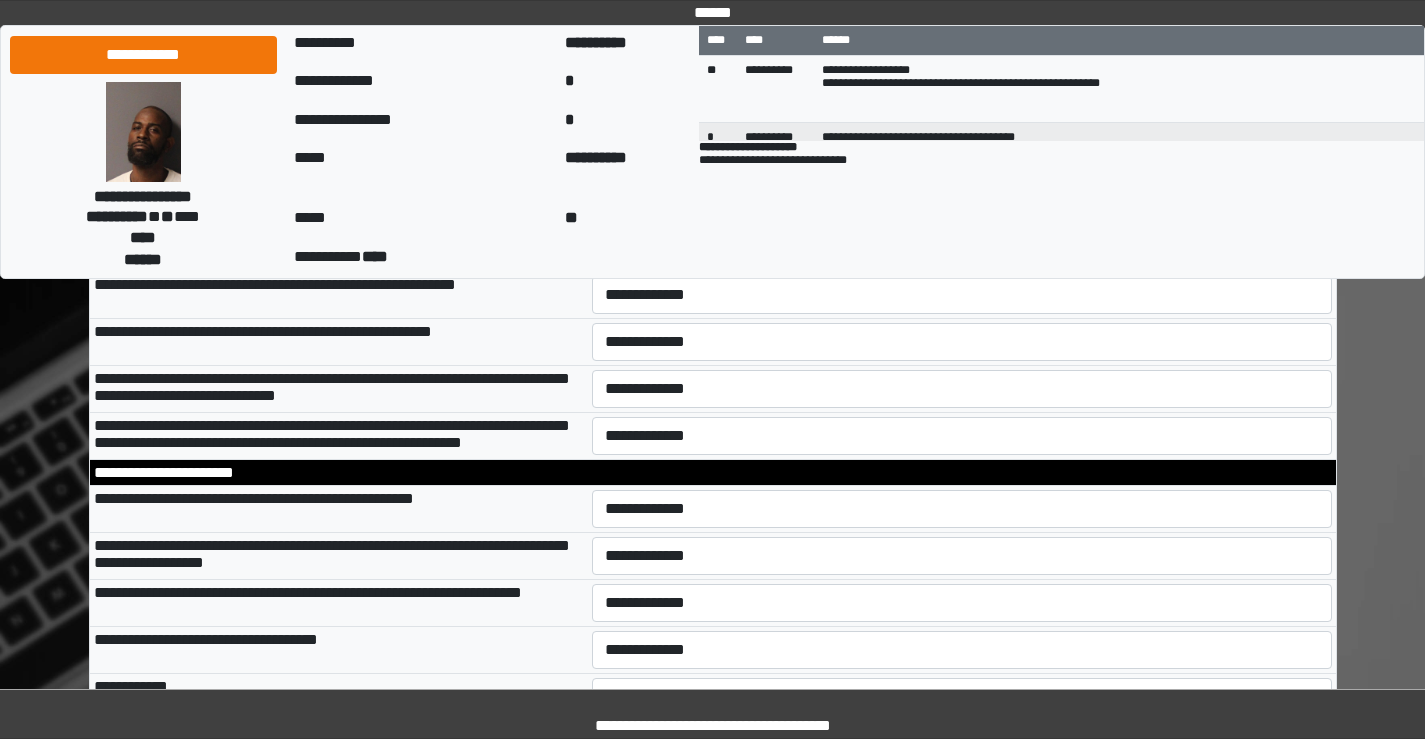 click on "**********" at bounding box center (962, 201) 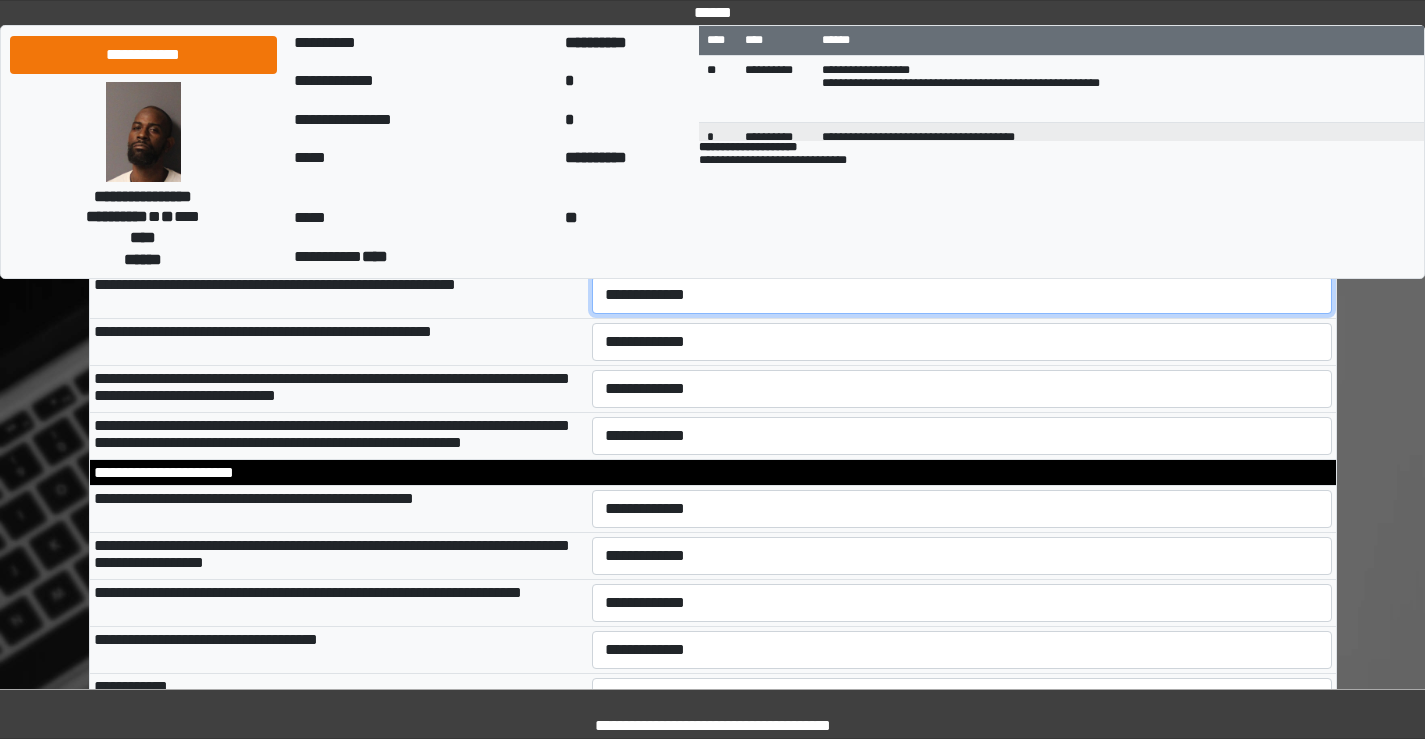 click on "**********" at bounding box center [962, 295] 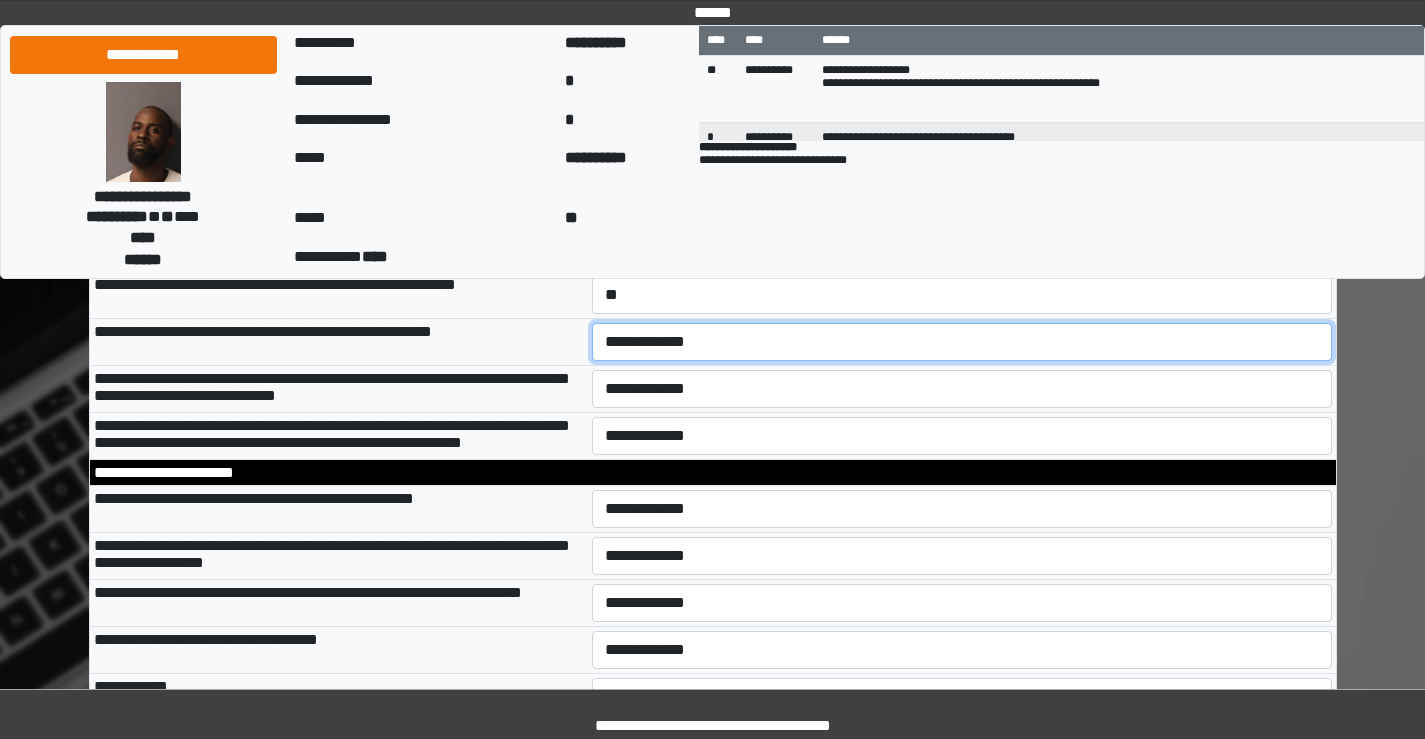 click on "**********" at bounding box center (962, 342) 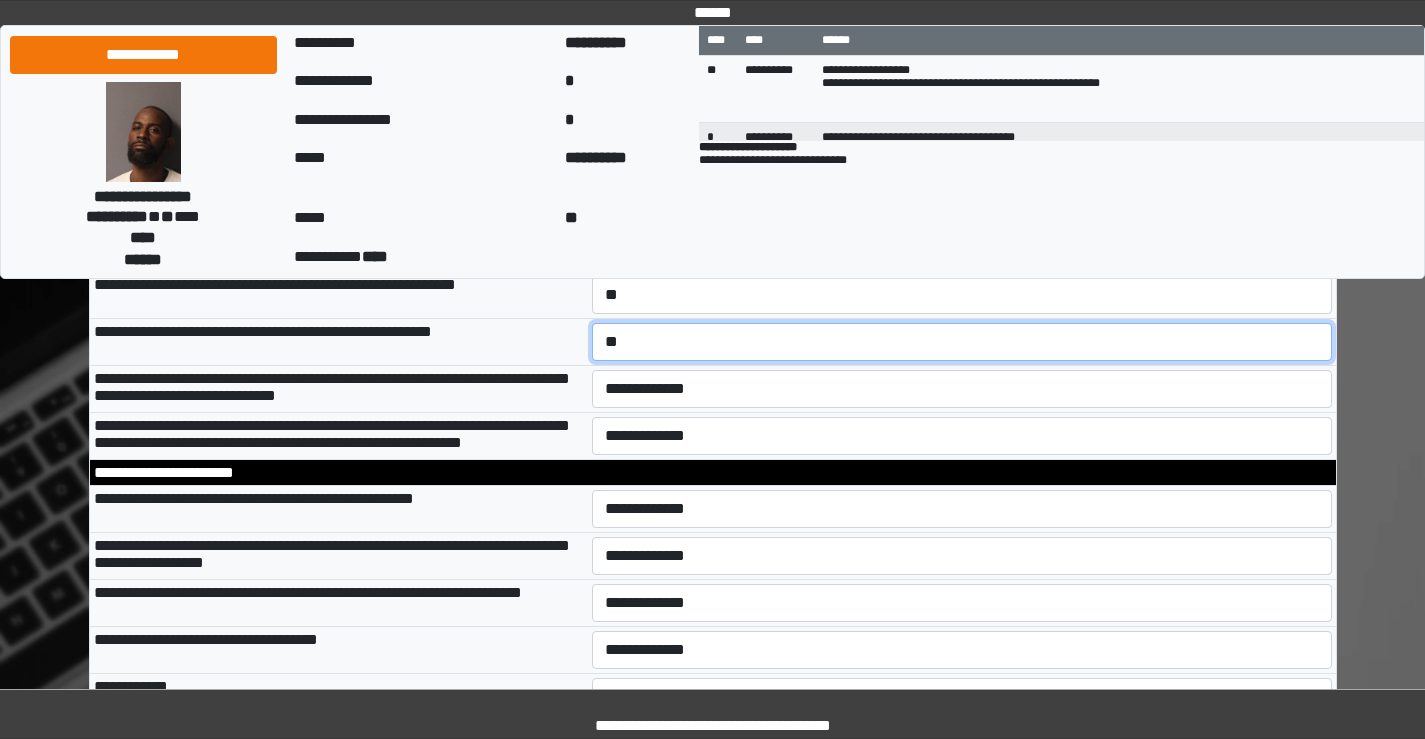 click on "**********" at bounding box center (962, 342) 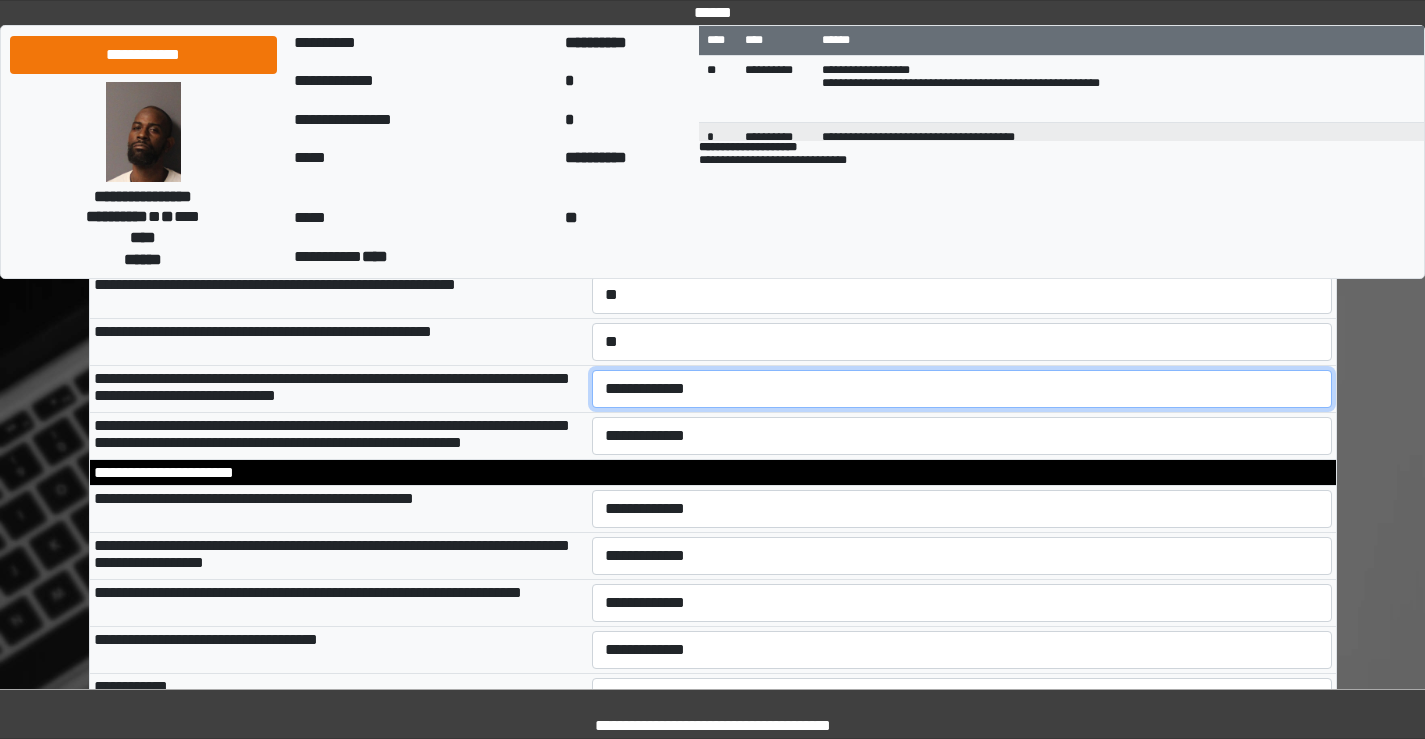 click on "**********" at bounding box center [962, 389] 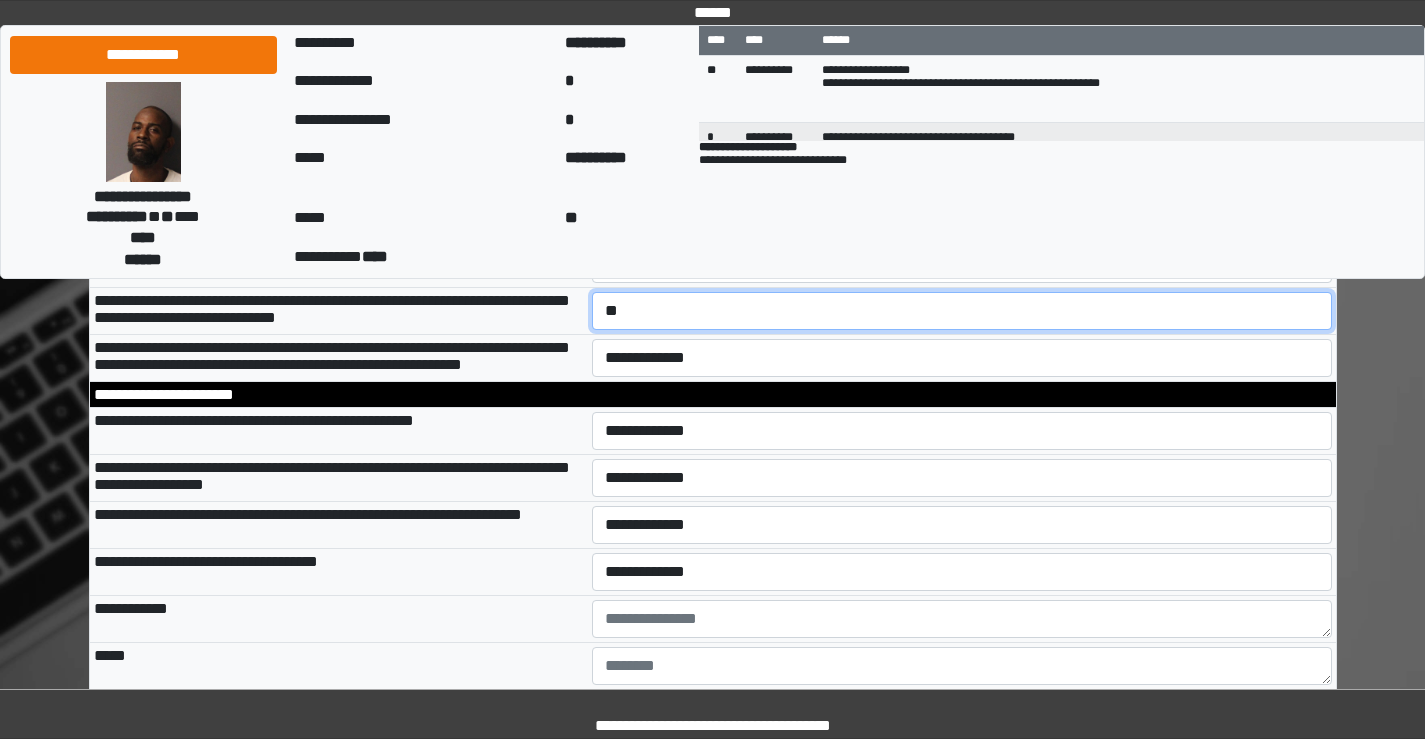 scroll, scrollTop: 6300, scrollLeft: 0, axis: vertical 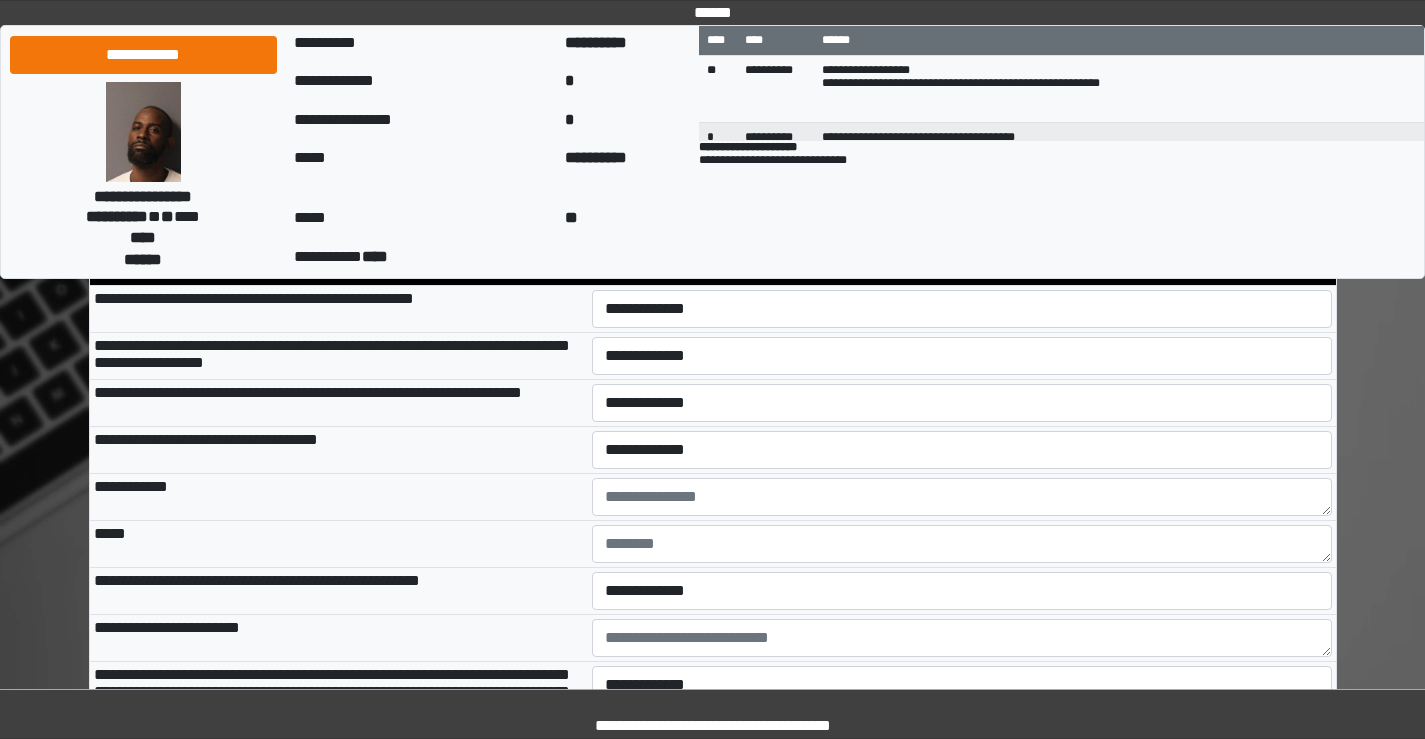 click on "**********" at bounding box center [962, 236] 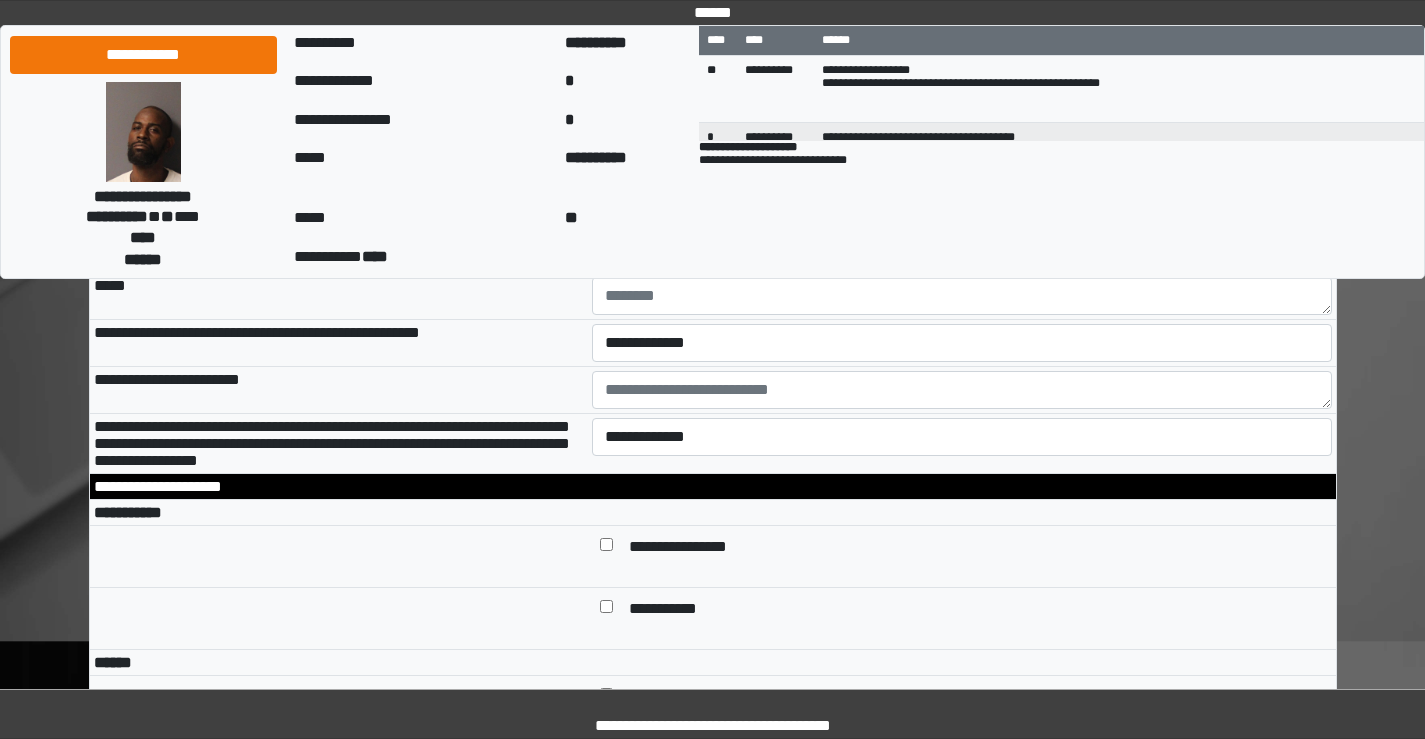 scroll, scrollTop: 6500, scrollLeft: 0, axis: vertical 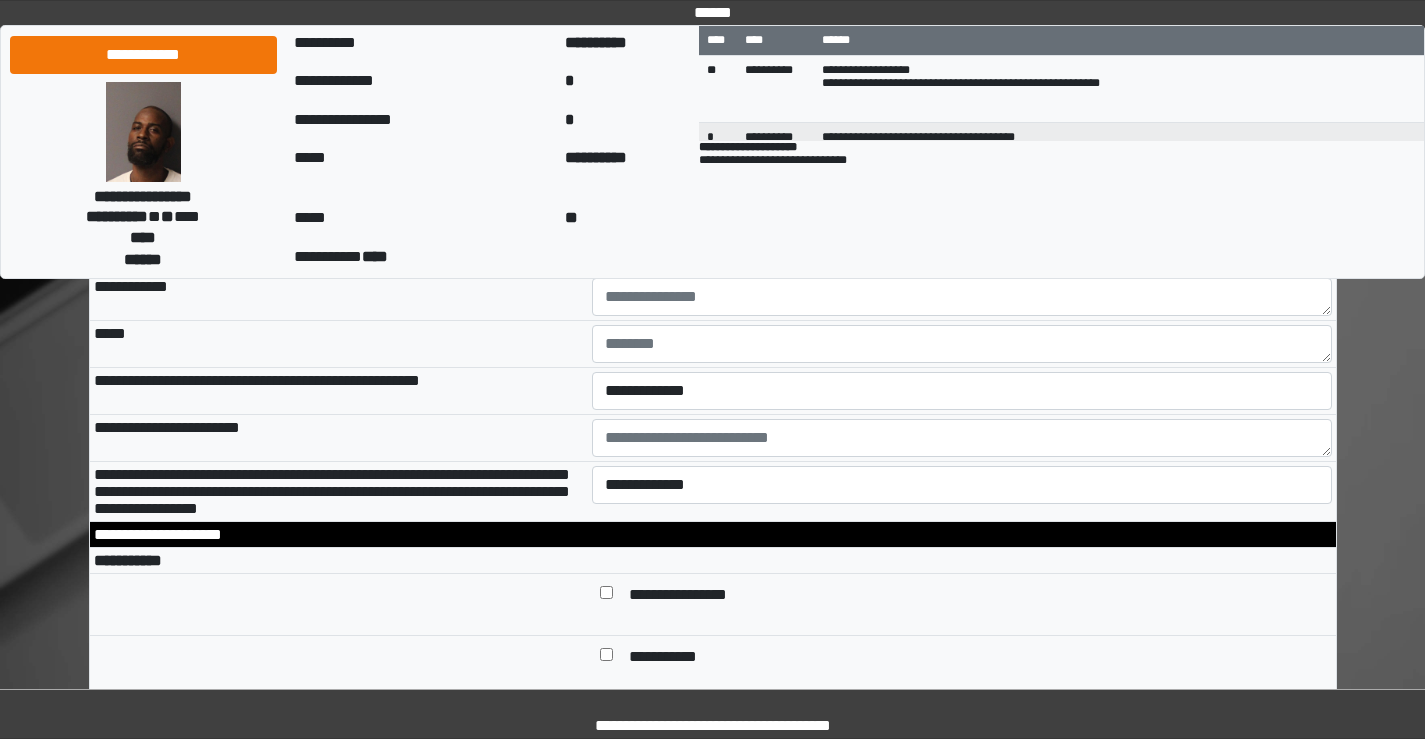click on "**********" at bounding box center (962, 109) 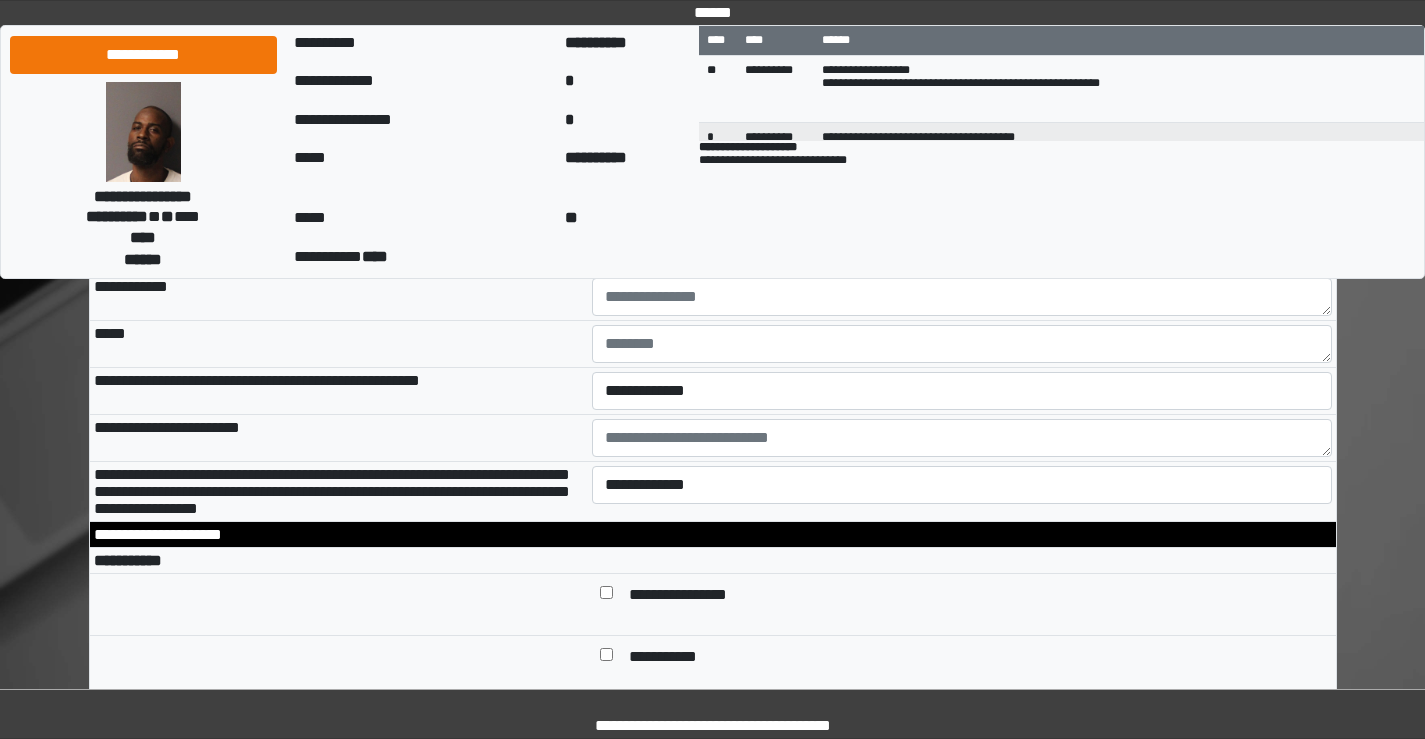 click on "**********" at bounding box center [962, 203] 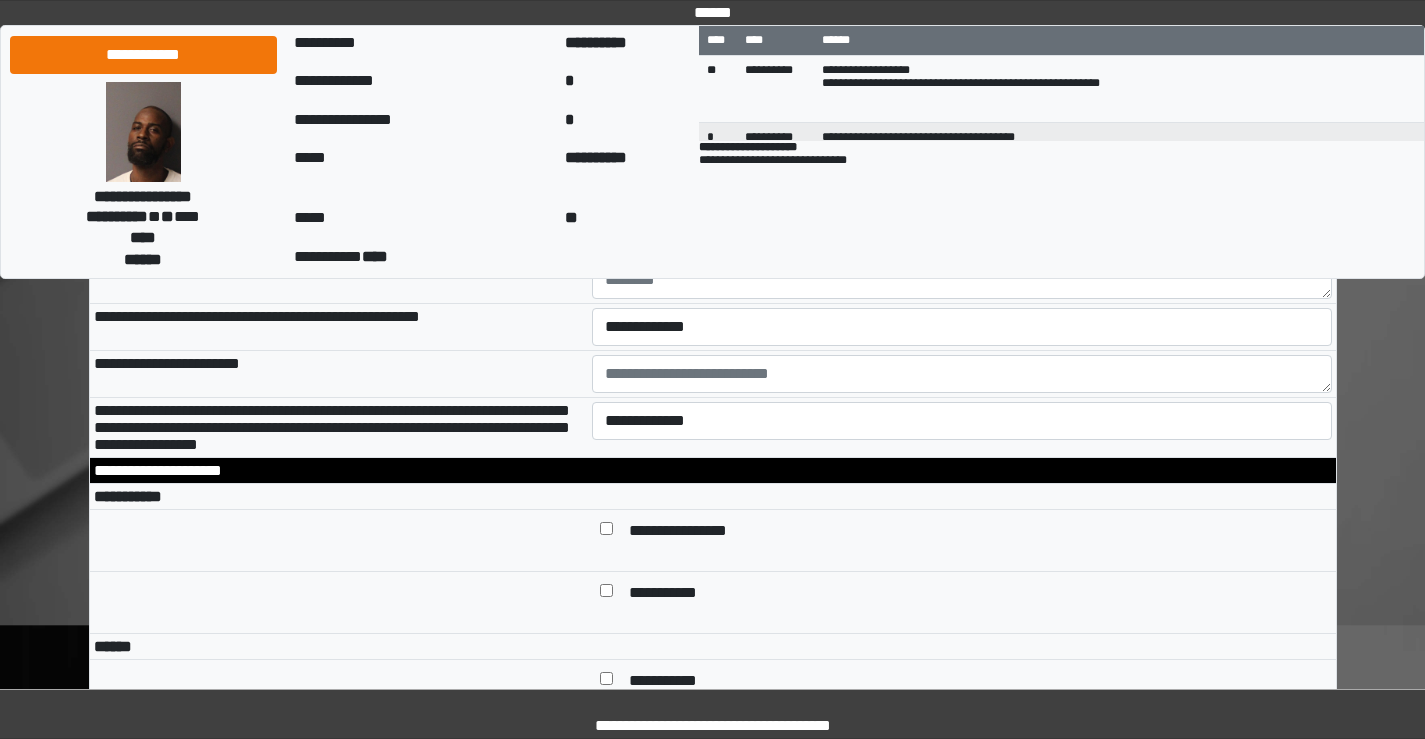 scroll, scrollTop: 6600, scrollLeft: 0, axis: vertical 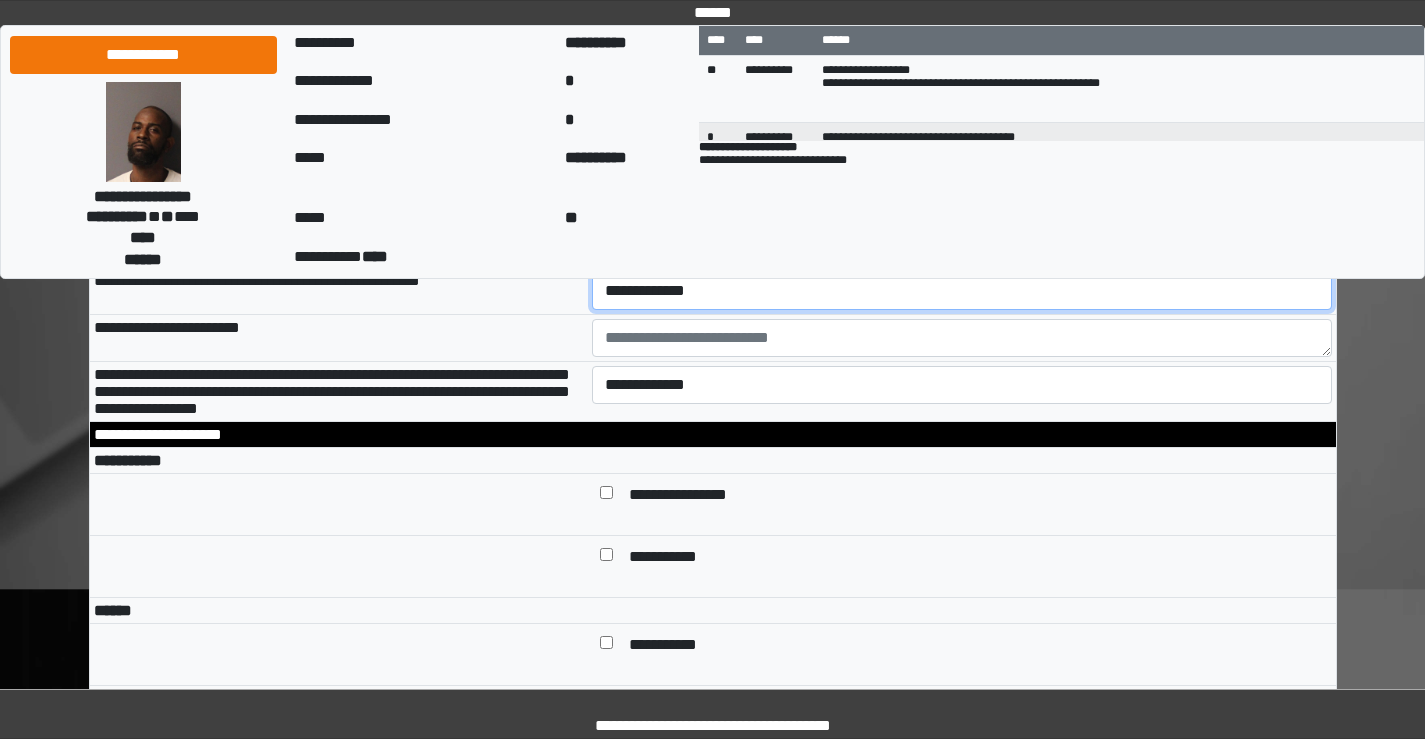 click on "**********" at bounding box center (962, 291) 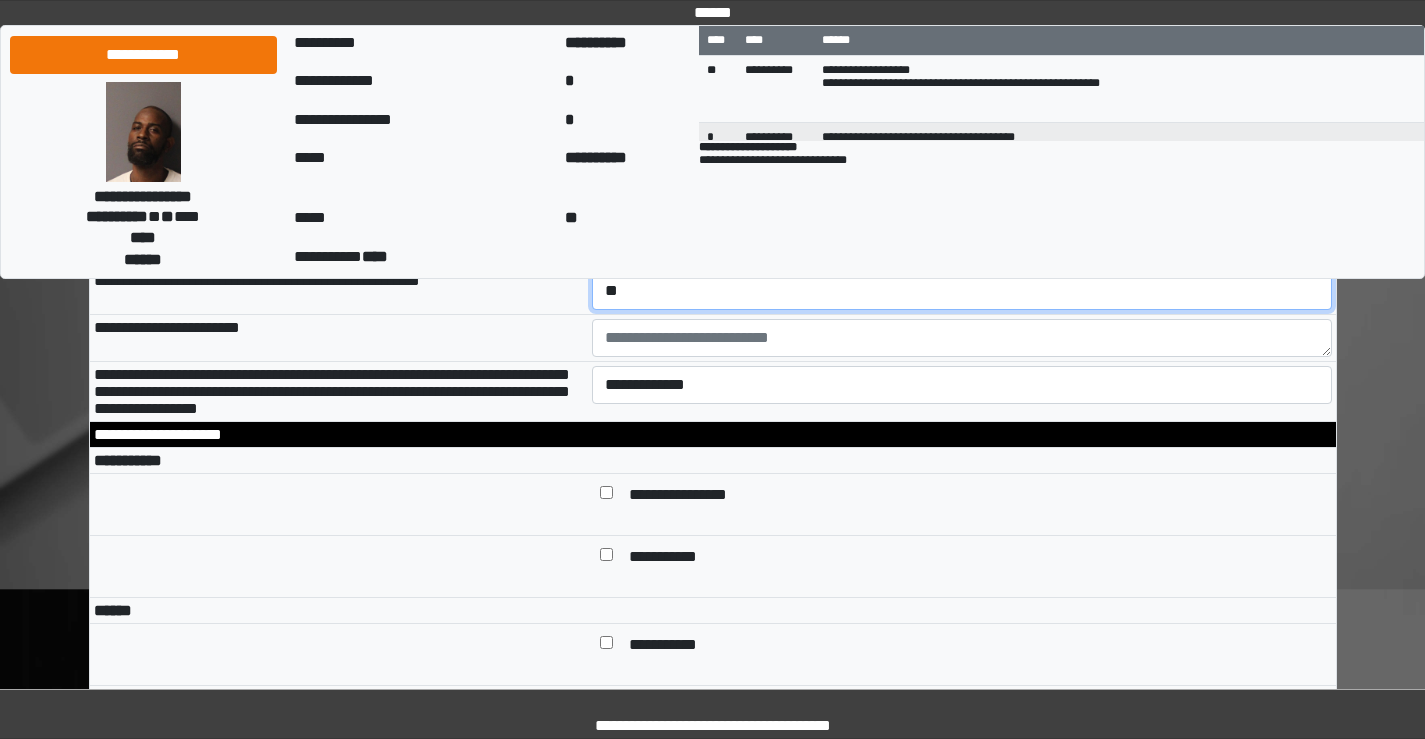 click on "**********" at bounding box center [962, 291] 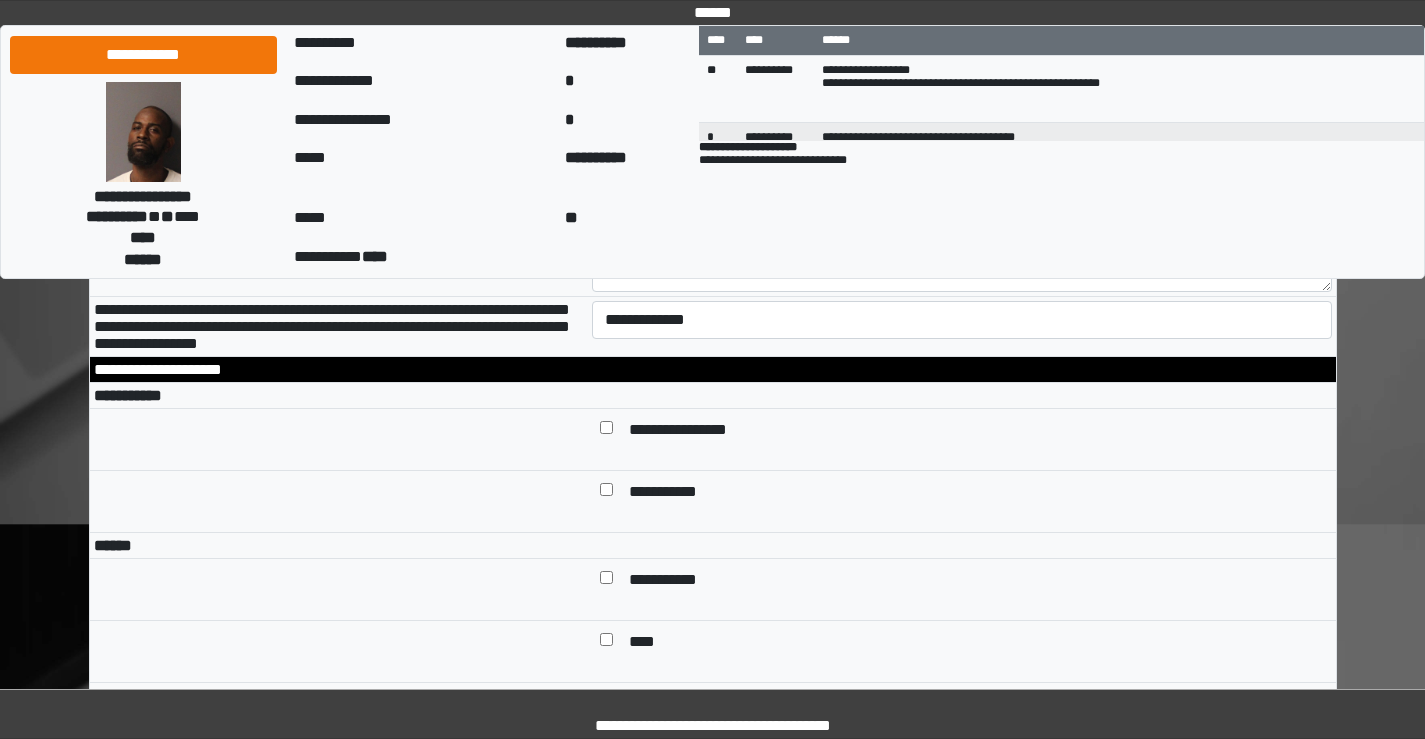 scroll, scrollTop: 6700, scrollLeft: 0, axis: vertical 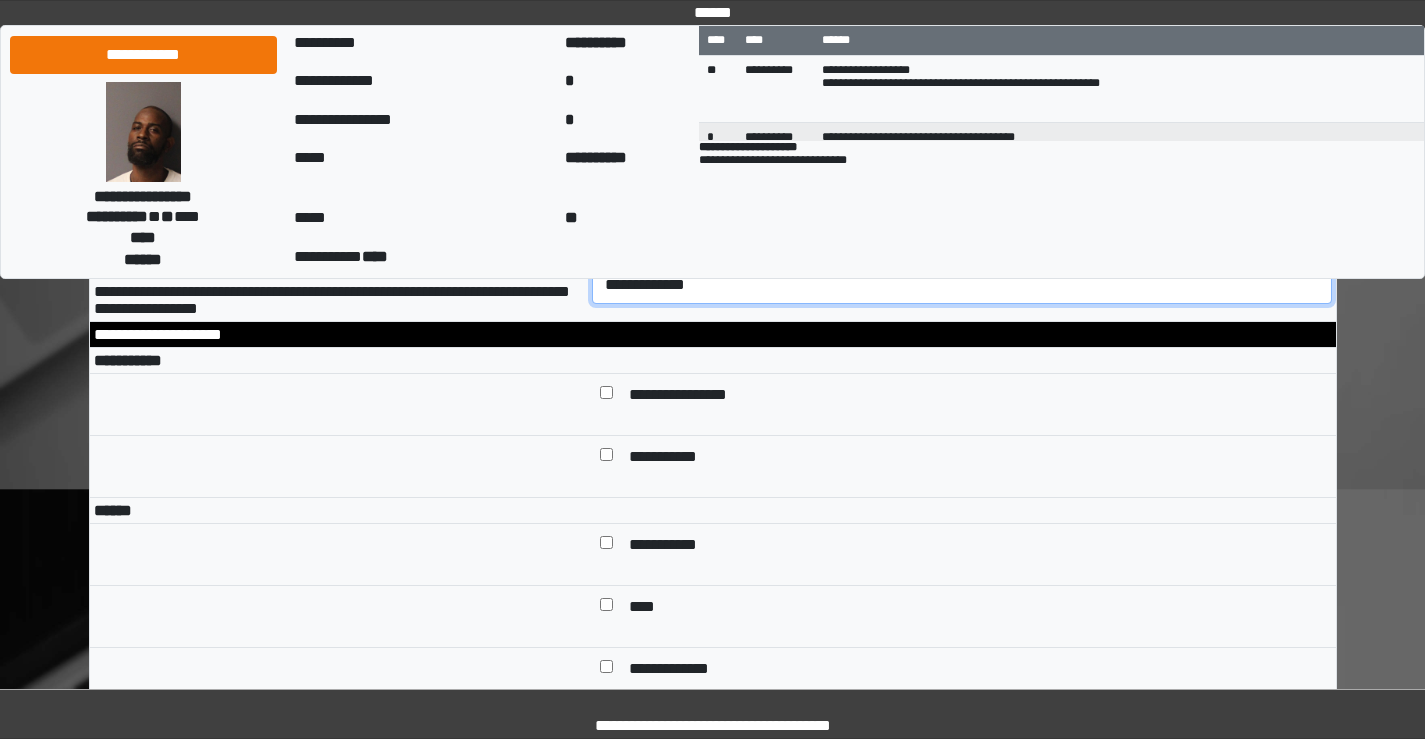 click on "**********" at bounding box center (962, 285) 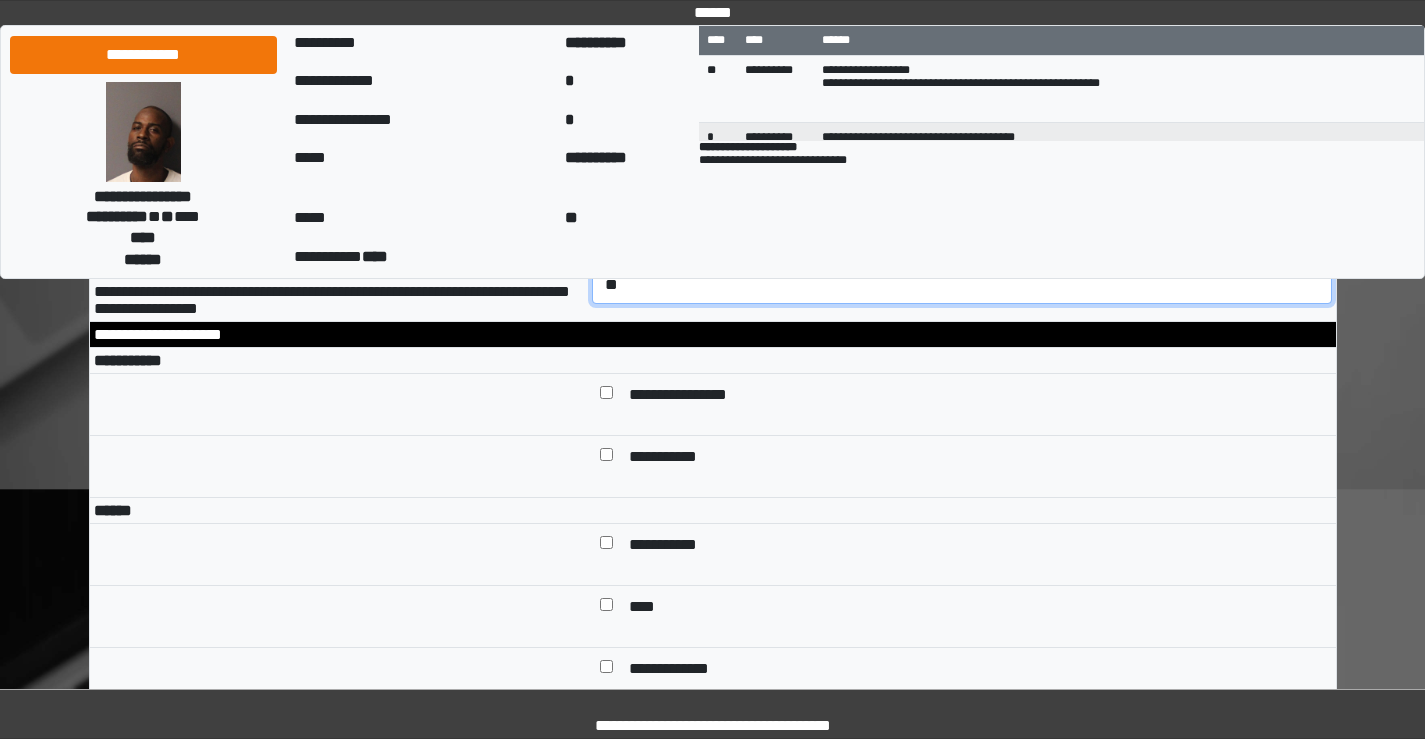 click on "**********" at bounding box center [962, 285] 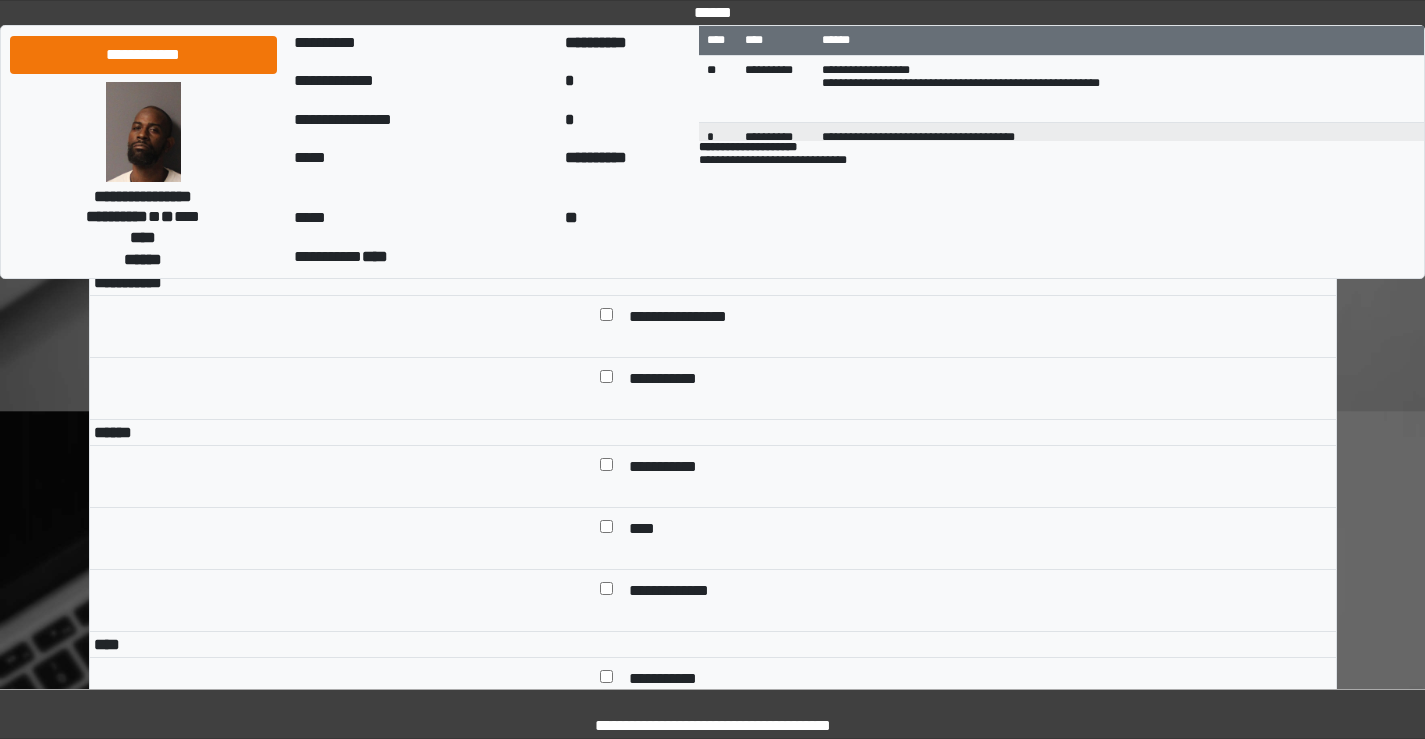 scroll, scrollTop: 6900, scrollLeft: 0, axis: vertical 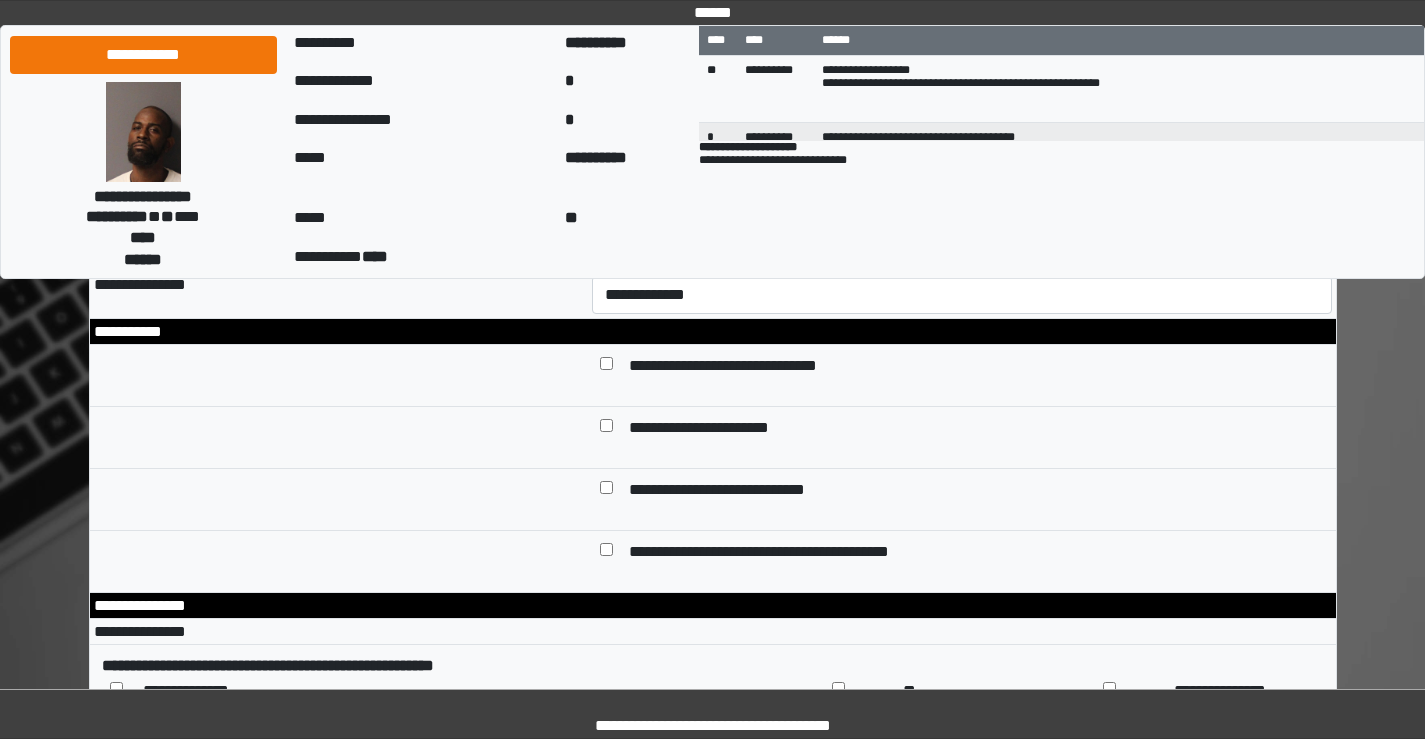 click at bounding box center [962, 139] 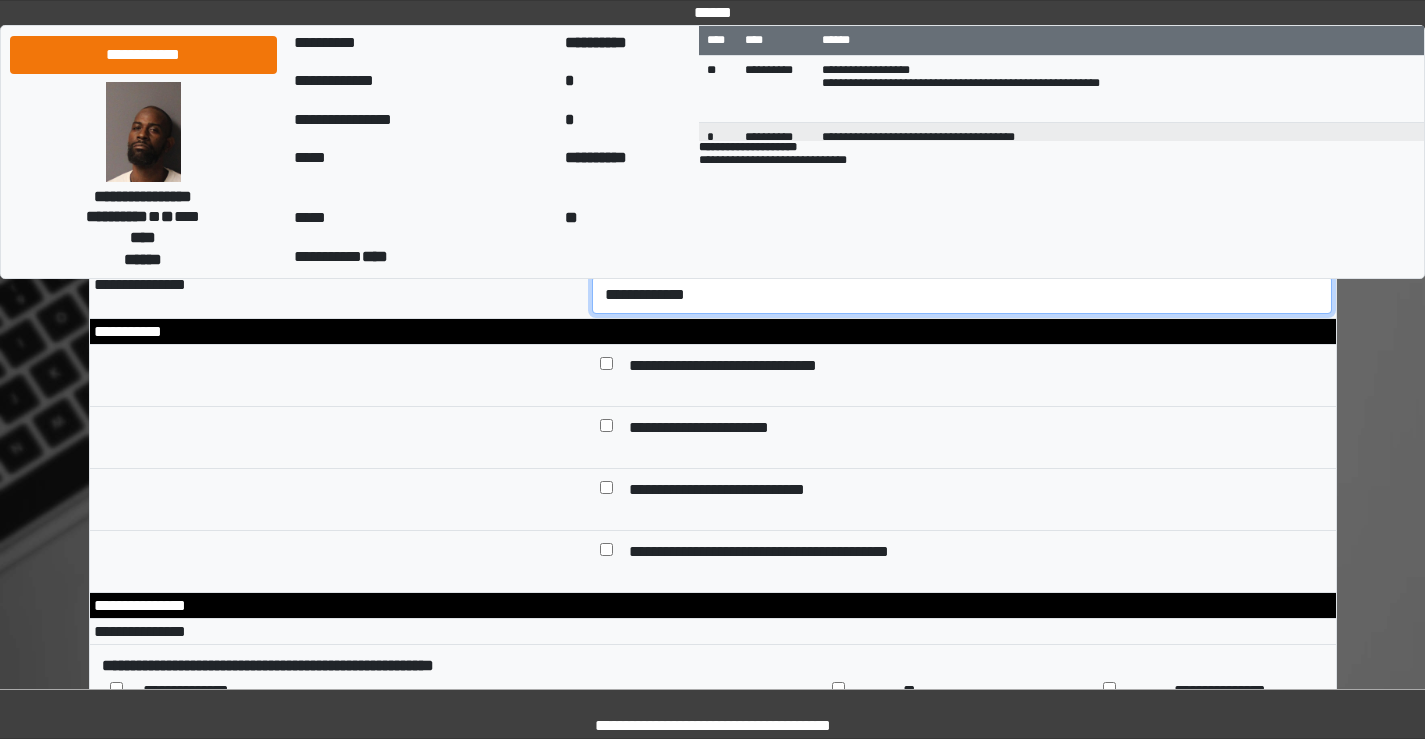 click on "**********" at bounding box center [962, 295] 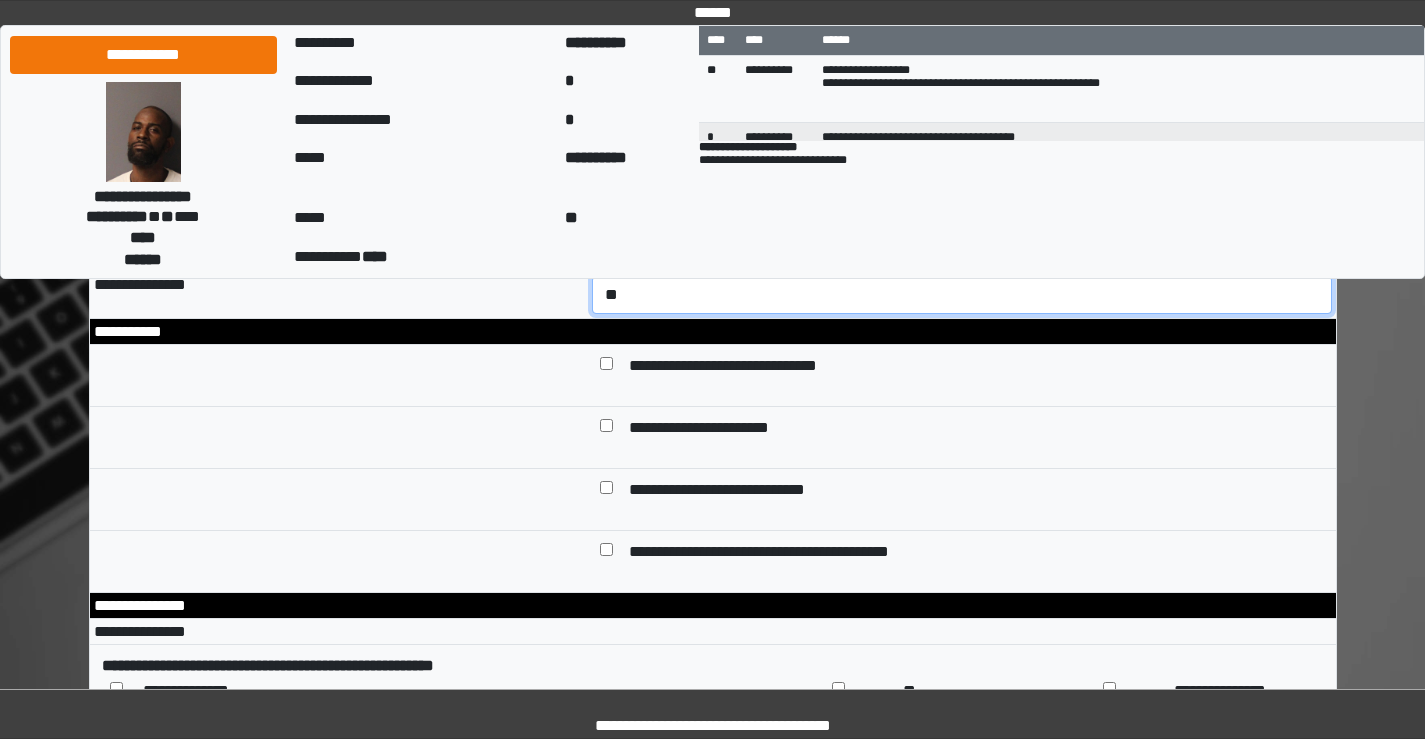 click on "**********" at bounding box center [962, 295] 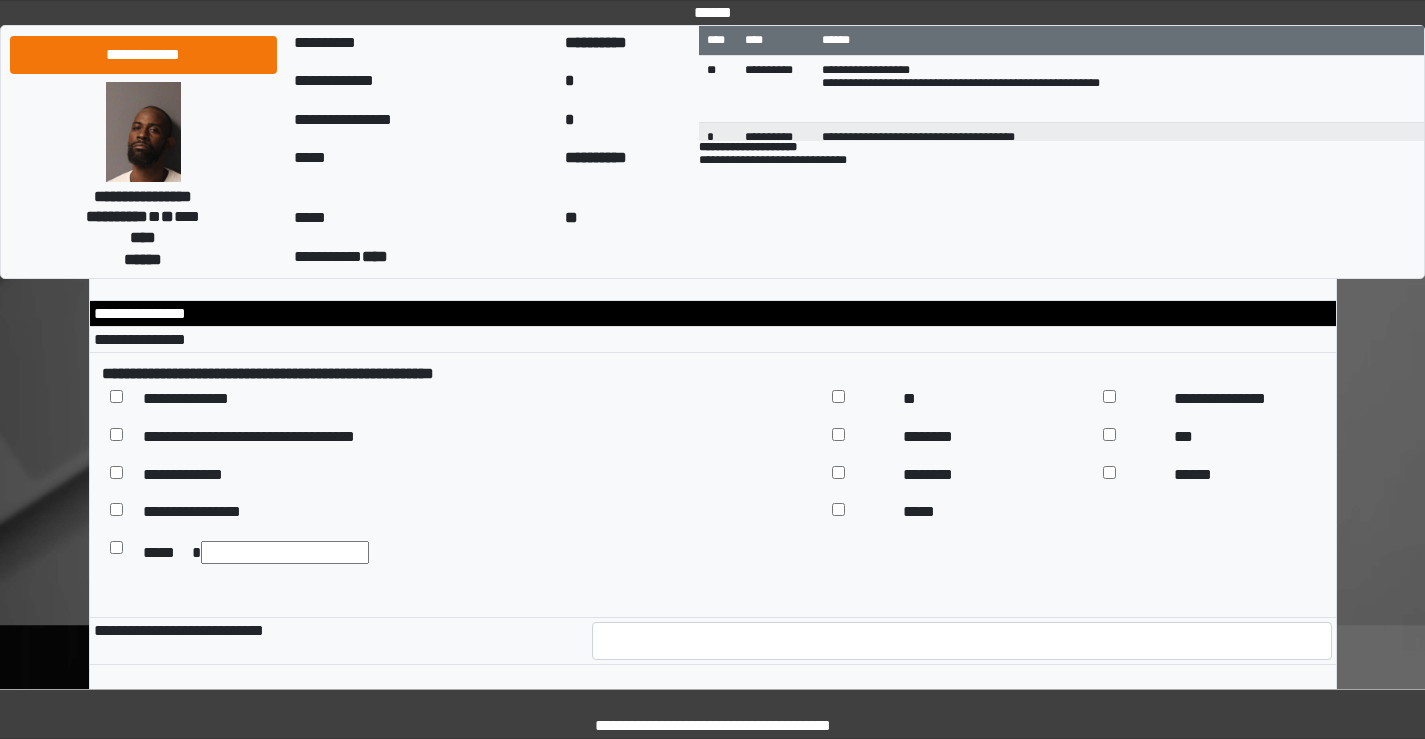 scroll, scrollTop: 9300, scrollLeft: 0, axis: vertical 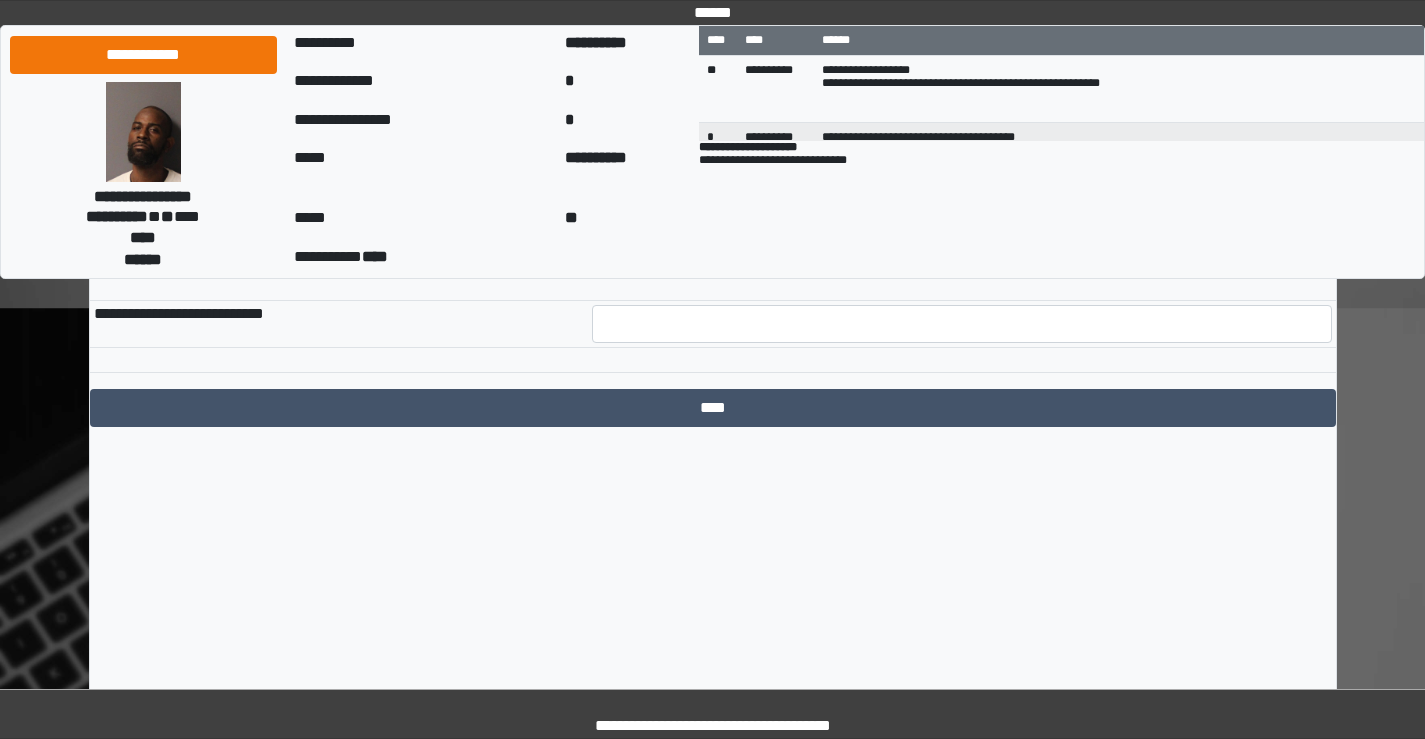 click on "**********" at bounding box center [204, 196] 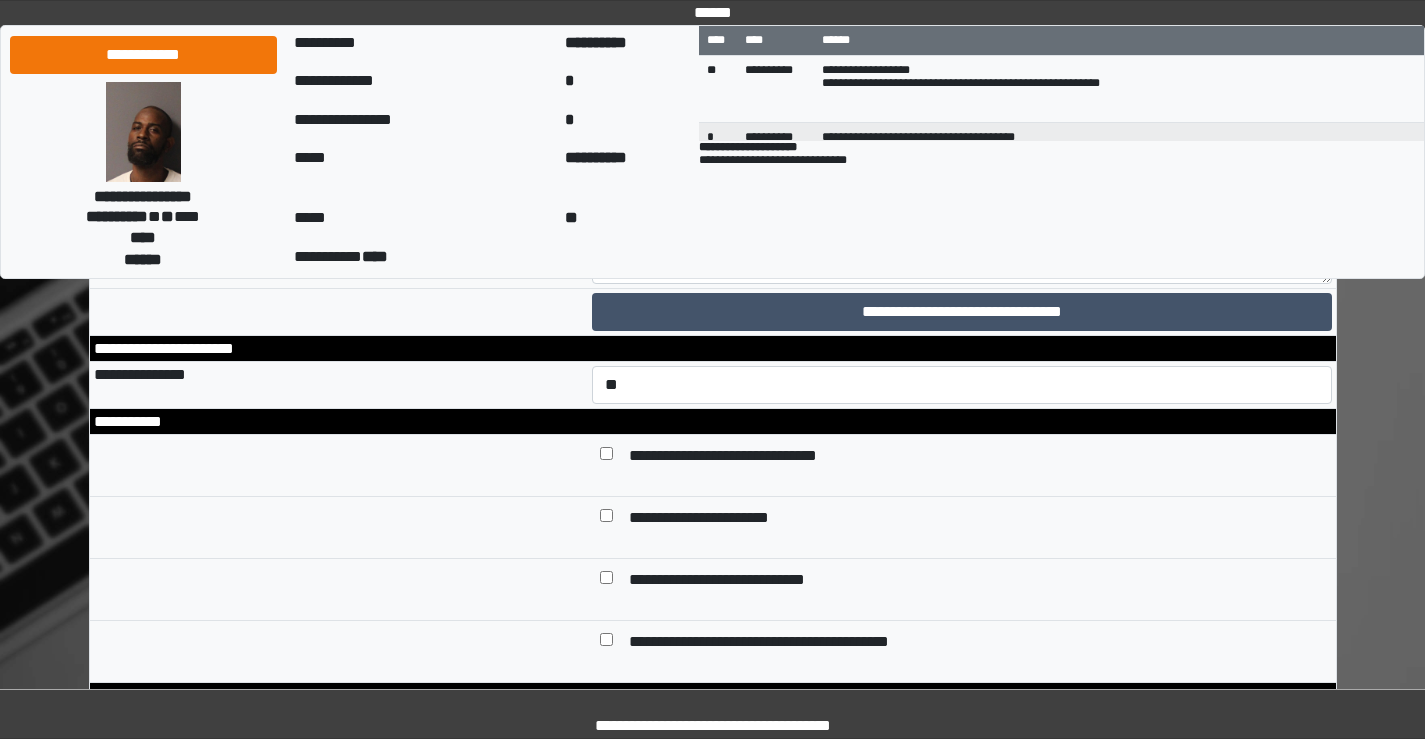 scroll, scrollTop: 8909, scrollLeft: 0, axis: vertical 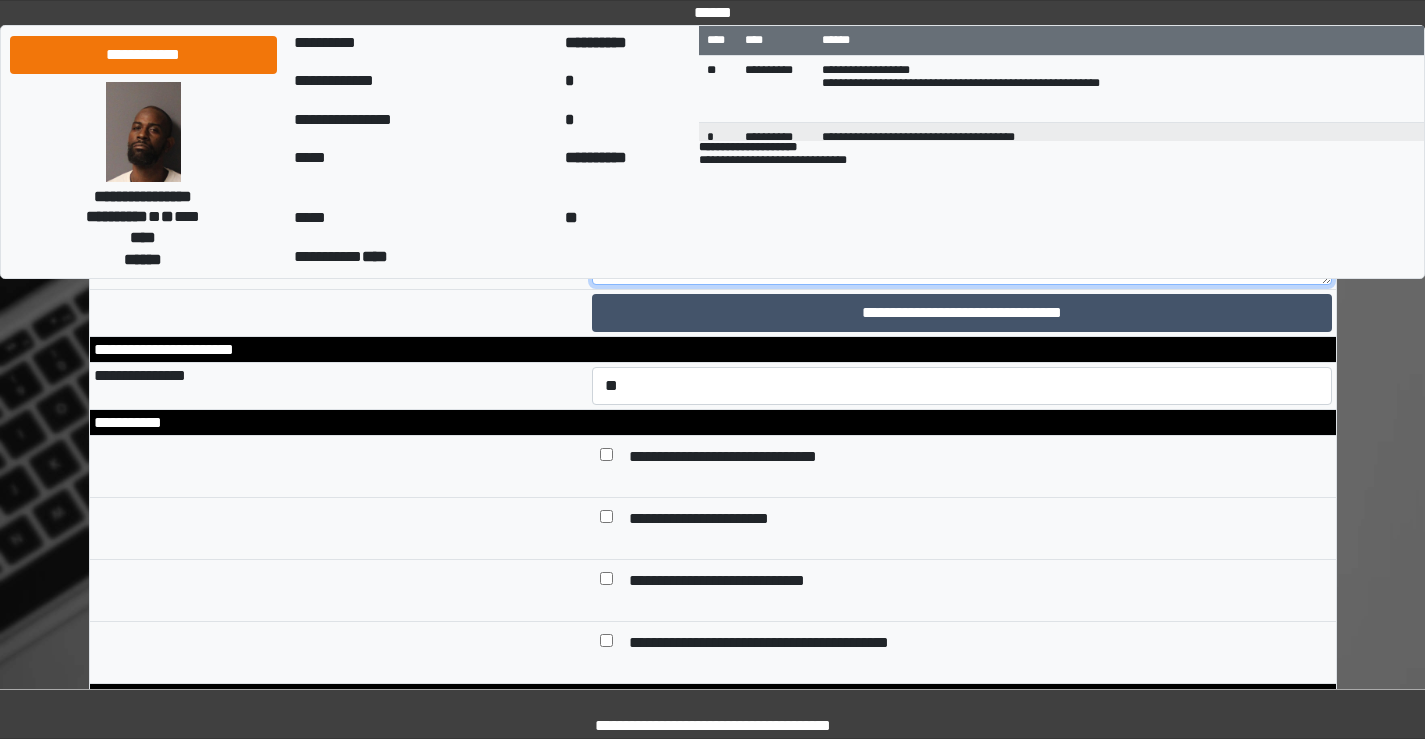 click at bounding box center (962, 230) 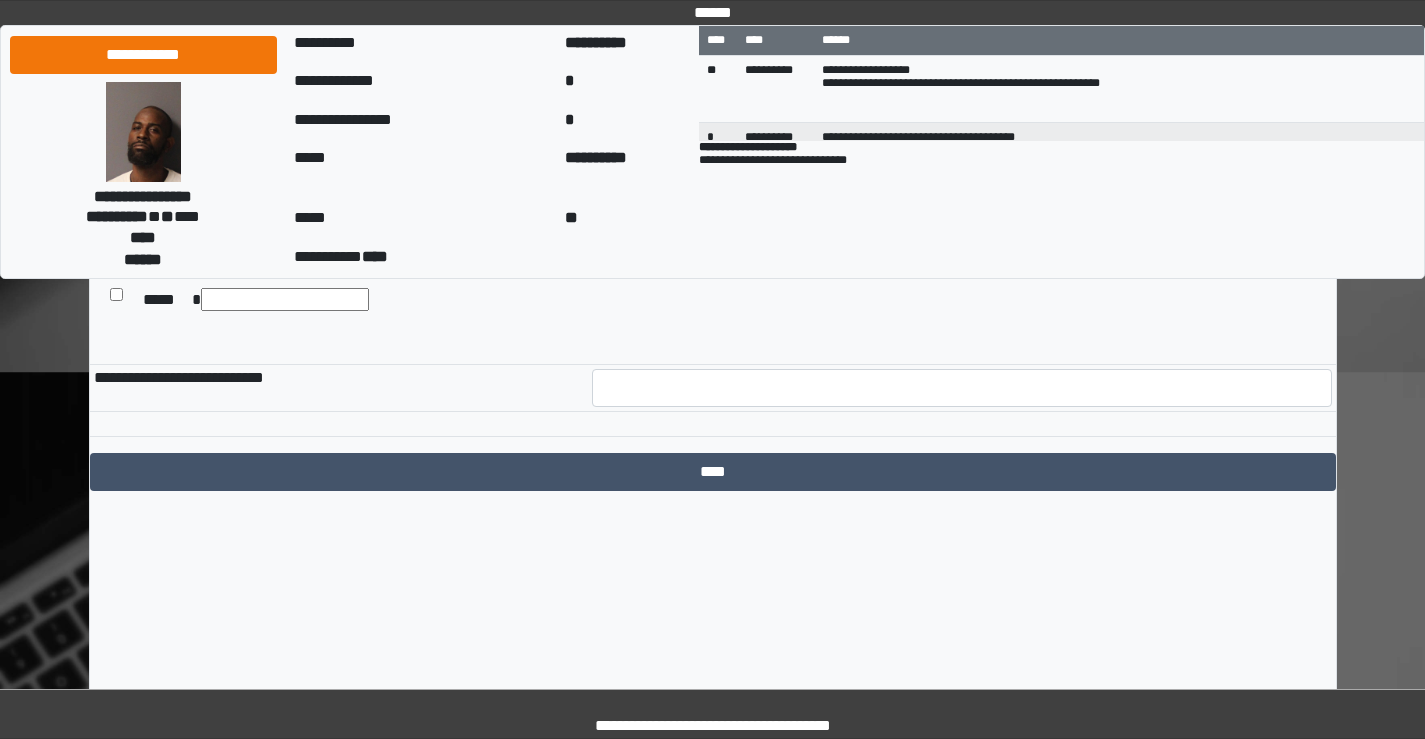scroll, scrollTop: 9509, scrollLeft: 0, axis: vertical 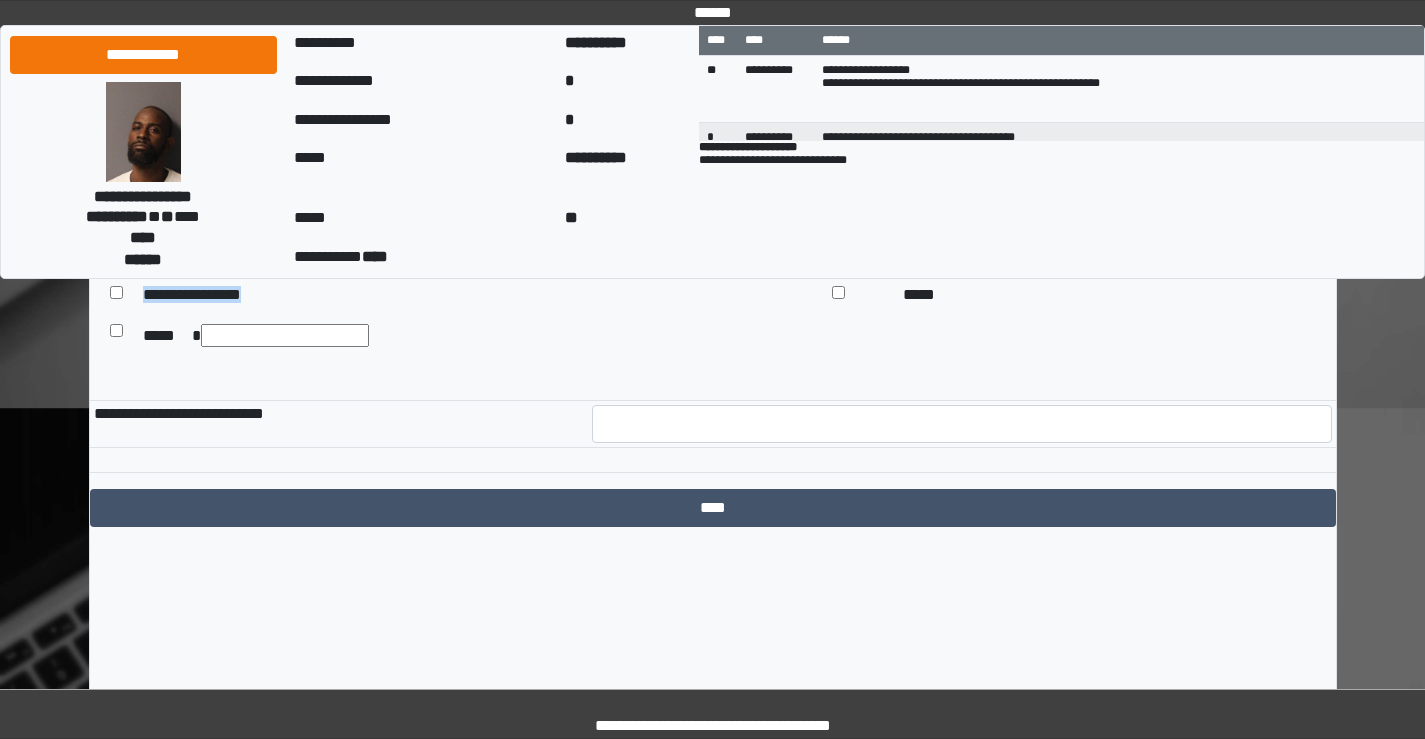 drag, startPoint x: 295, startPoint y: 580, endPoint x: 180, endPoint y: 587, distance: 115.212845 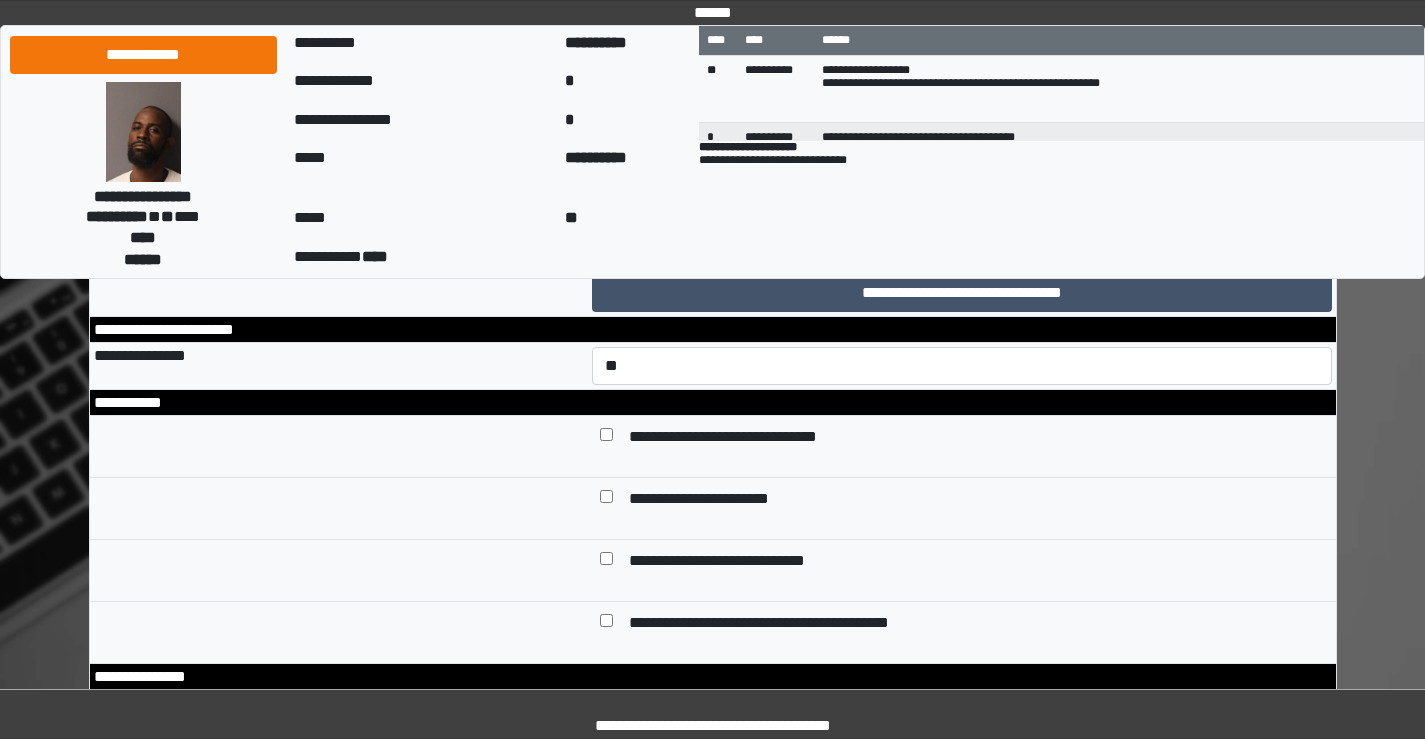 scroll, scrollTop: 8909, scrollLeft: 0, axis: vertical 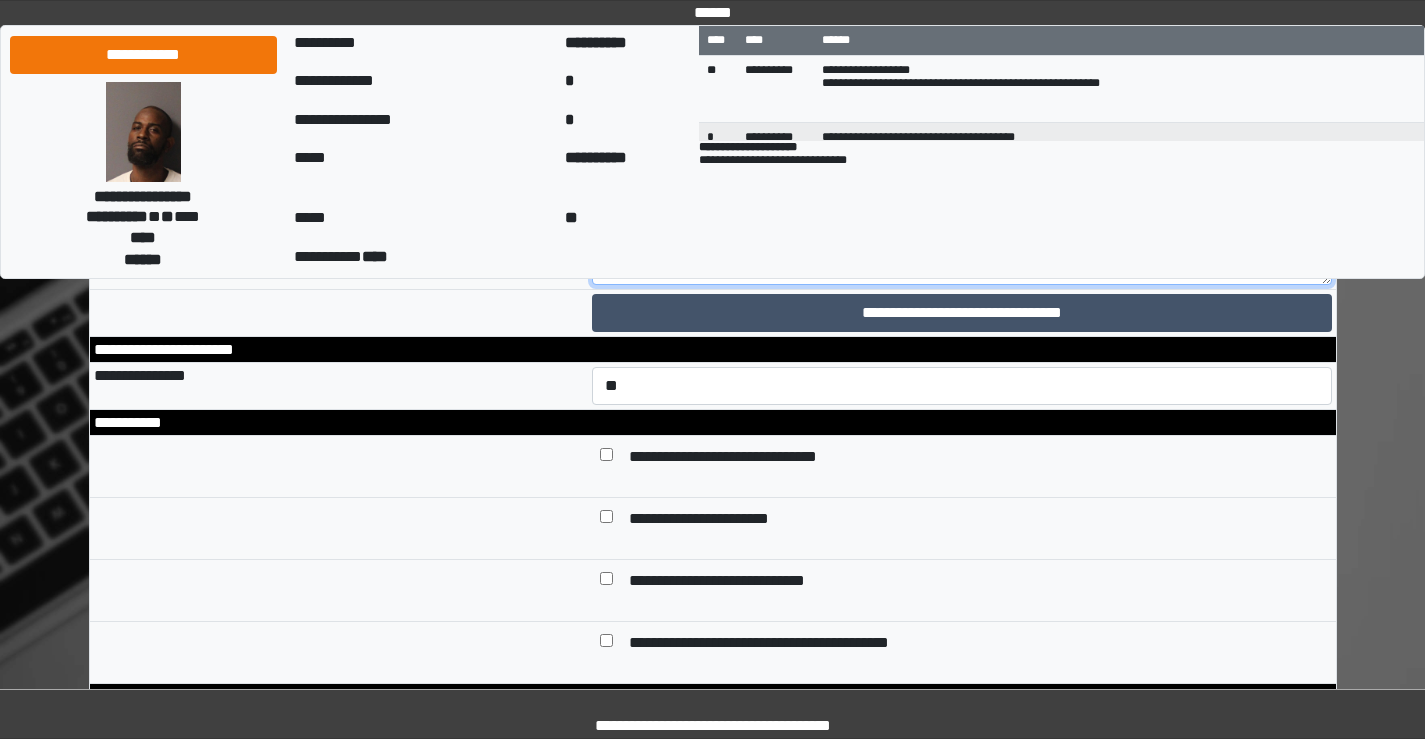 click on "*********" at bounding box center (962, 230) 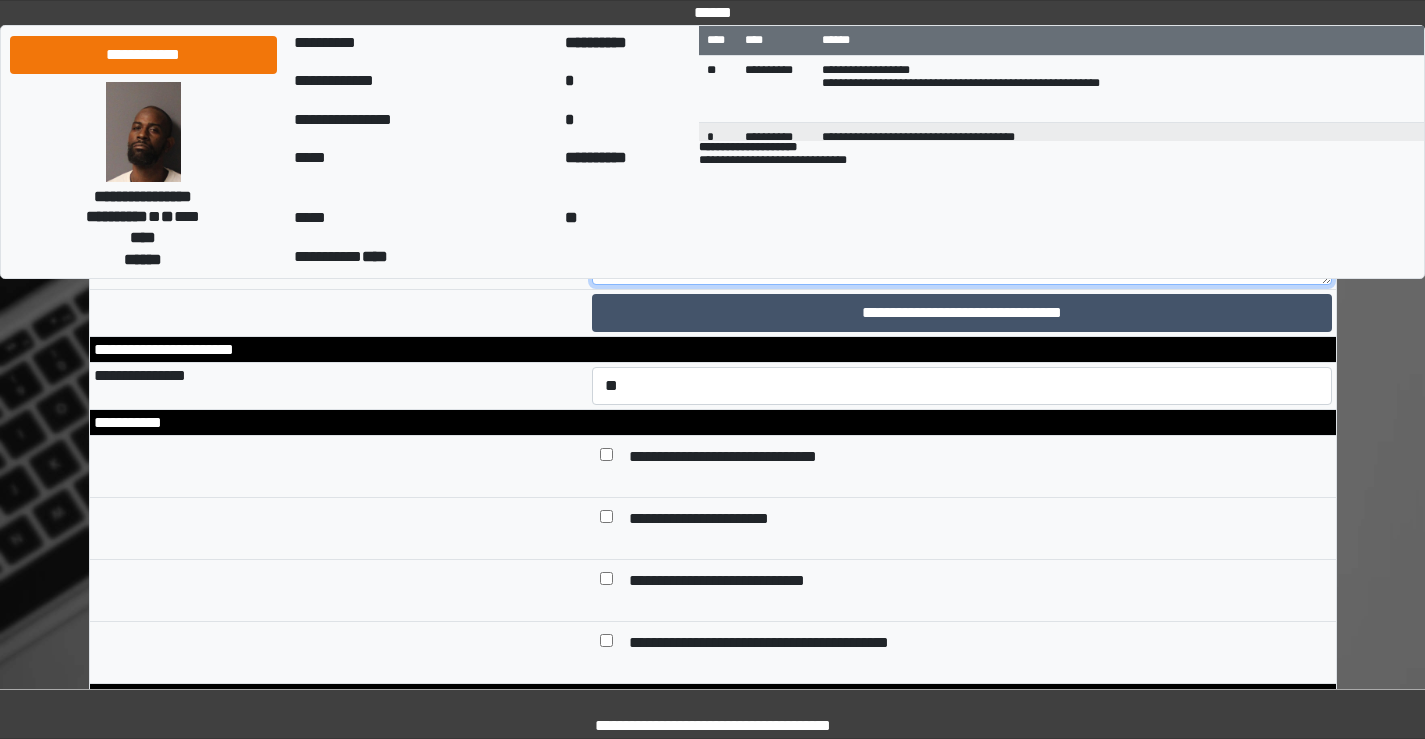 paste on "**********" 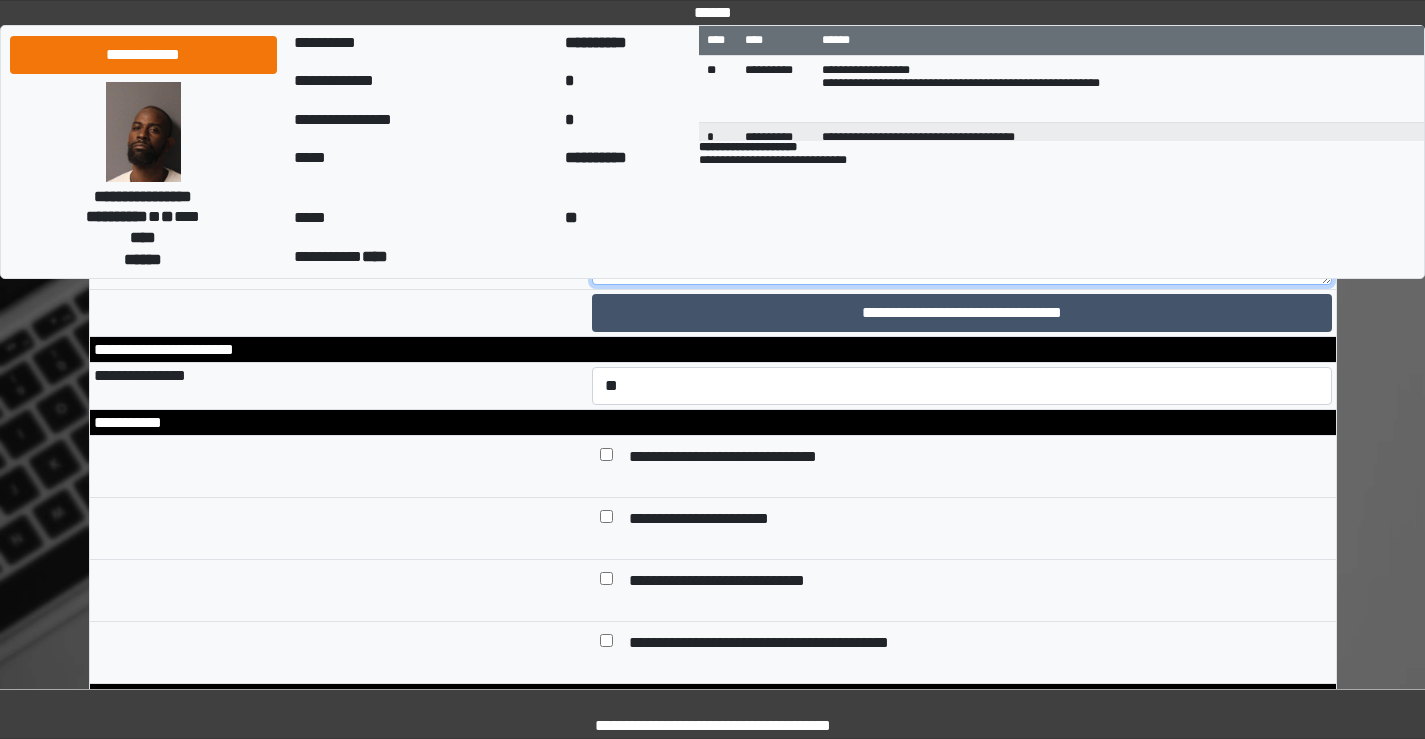 click on "**********" at bounding box center (962, 230) 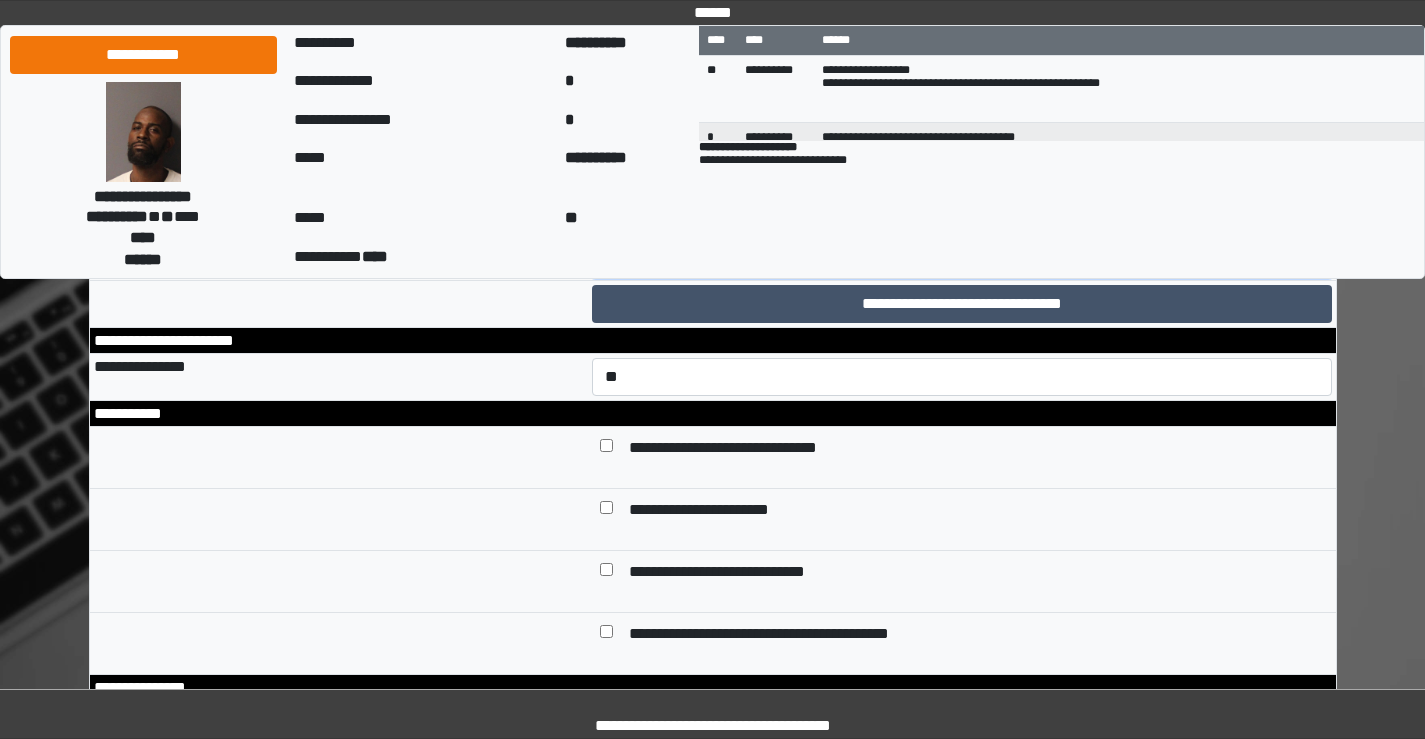 scroll, scrollTop: 8909, scrollLeft: 0, axis: vertical 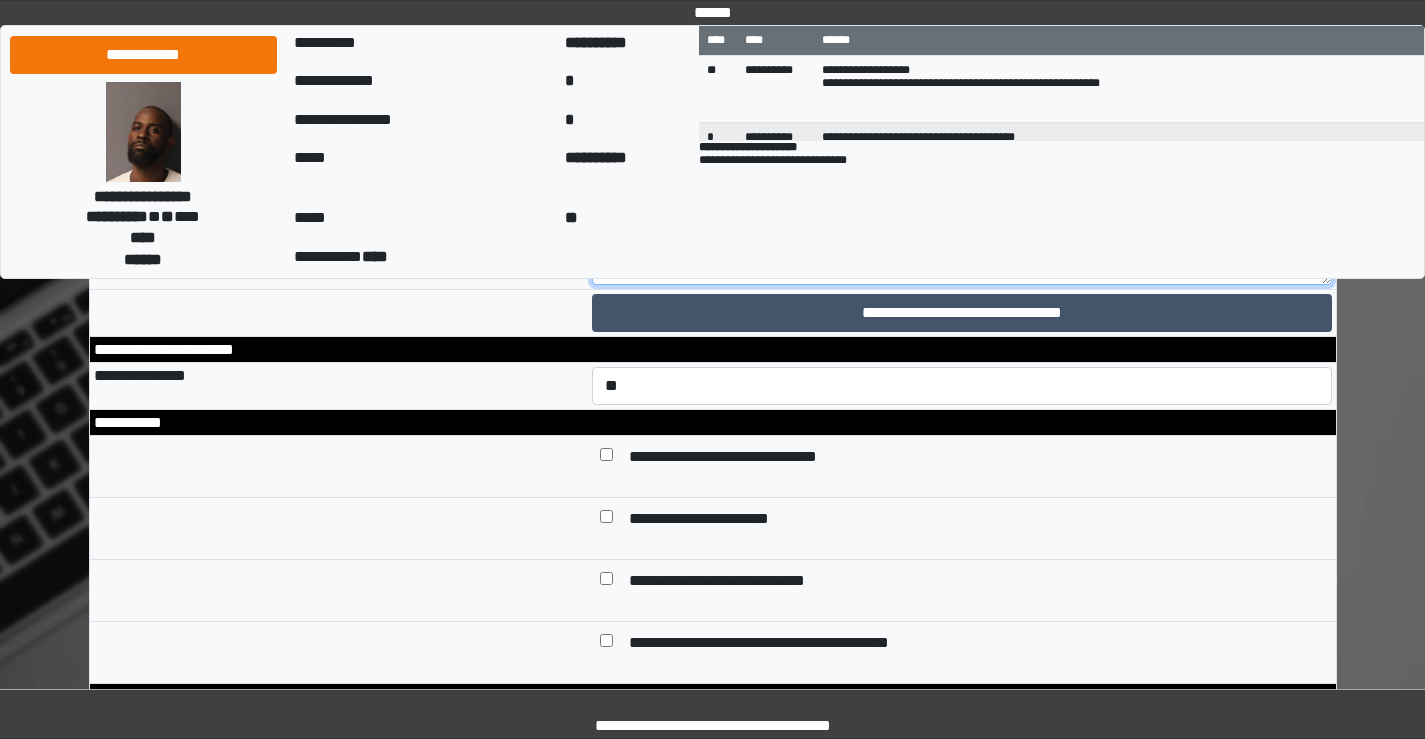 click on "**********" at bounding box center (962, 230) 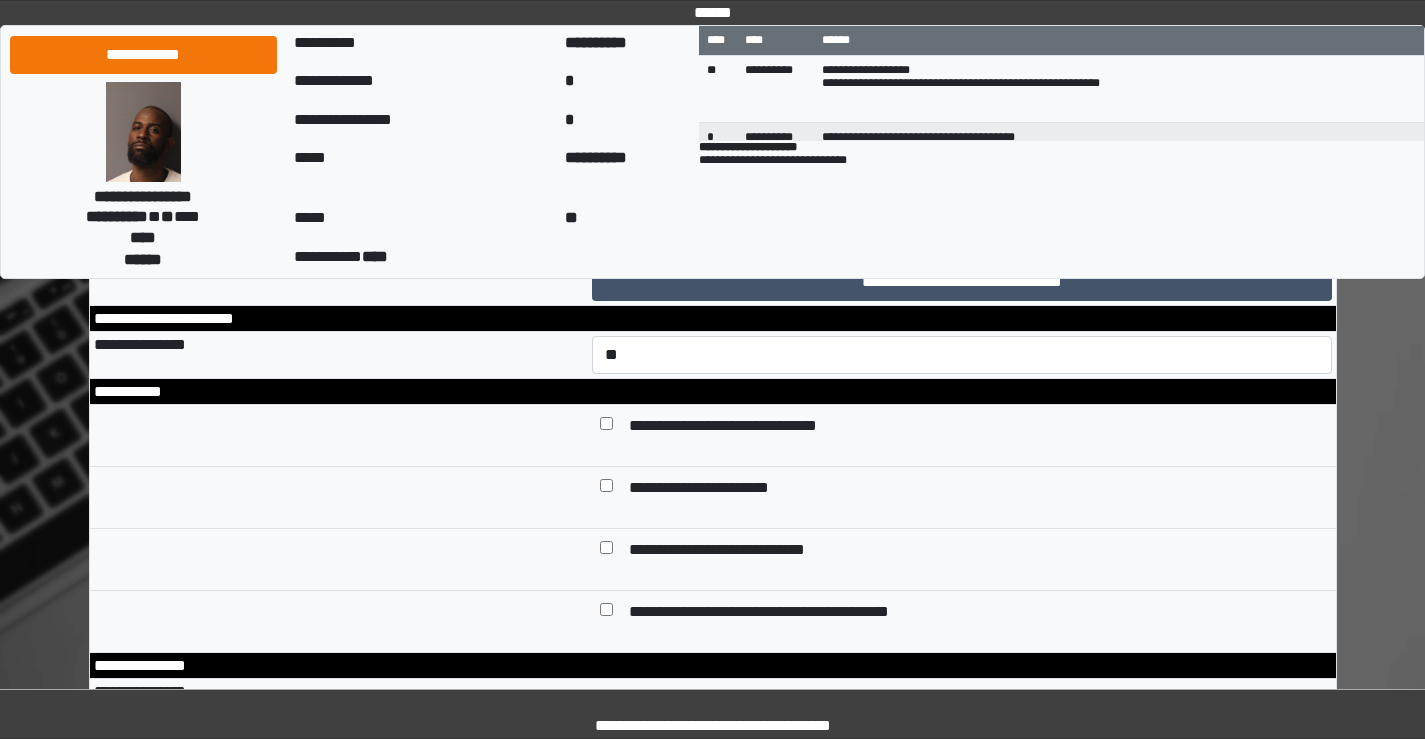scroll, scrollTop: 8909, scrollLeft: 0, axis: vertical 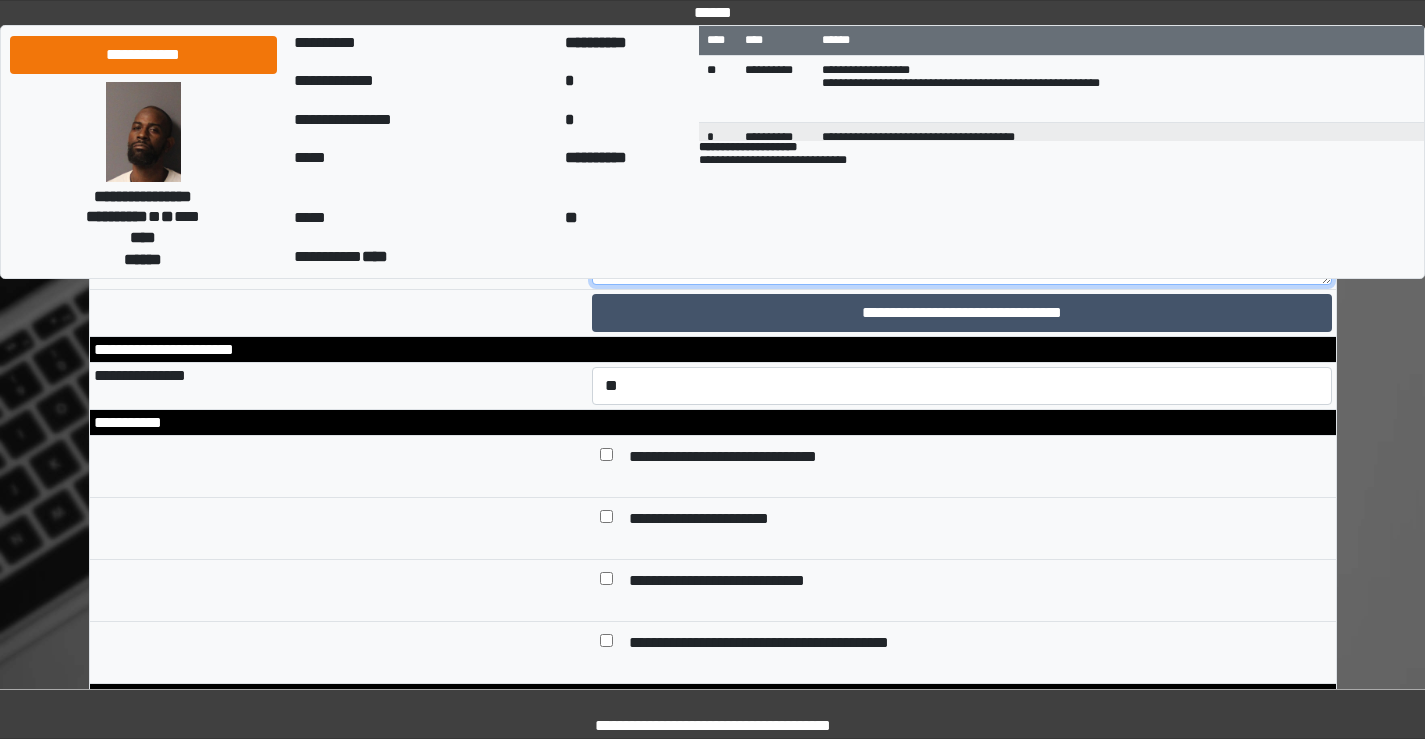 click on "**********" at bounding box center (962, 230) 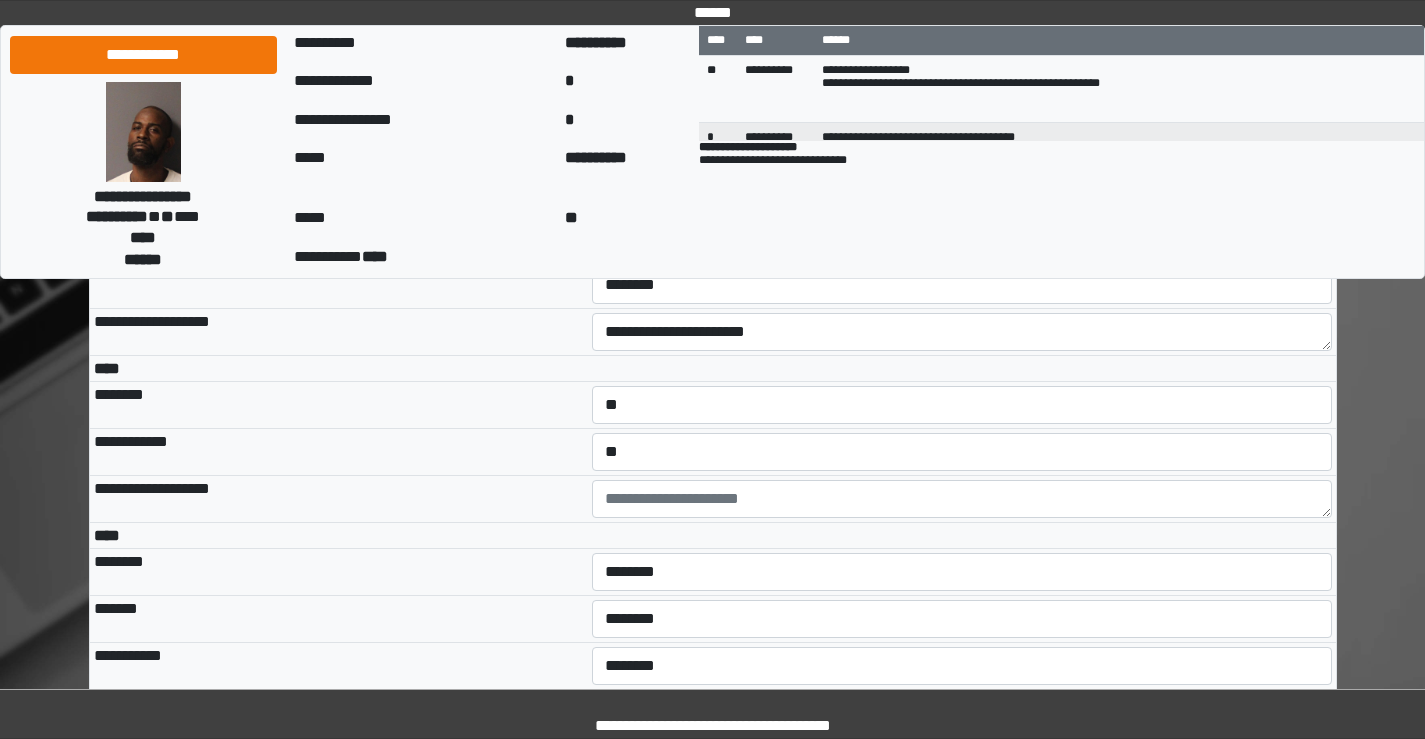 scroll, scrollTop: 4609, scrollLeft: 0, axis: vertical 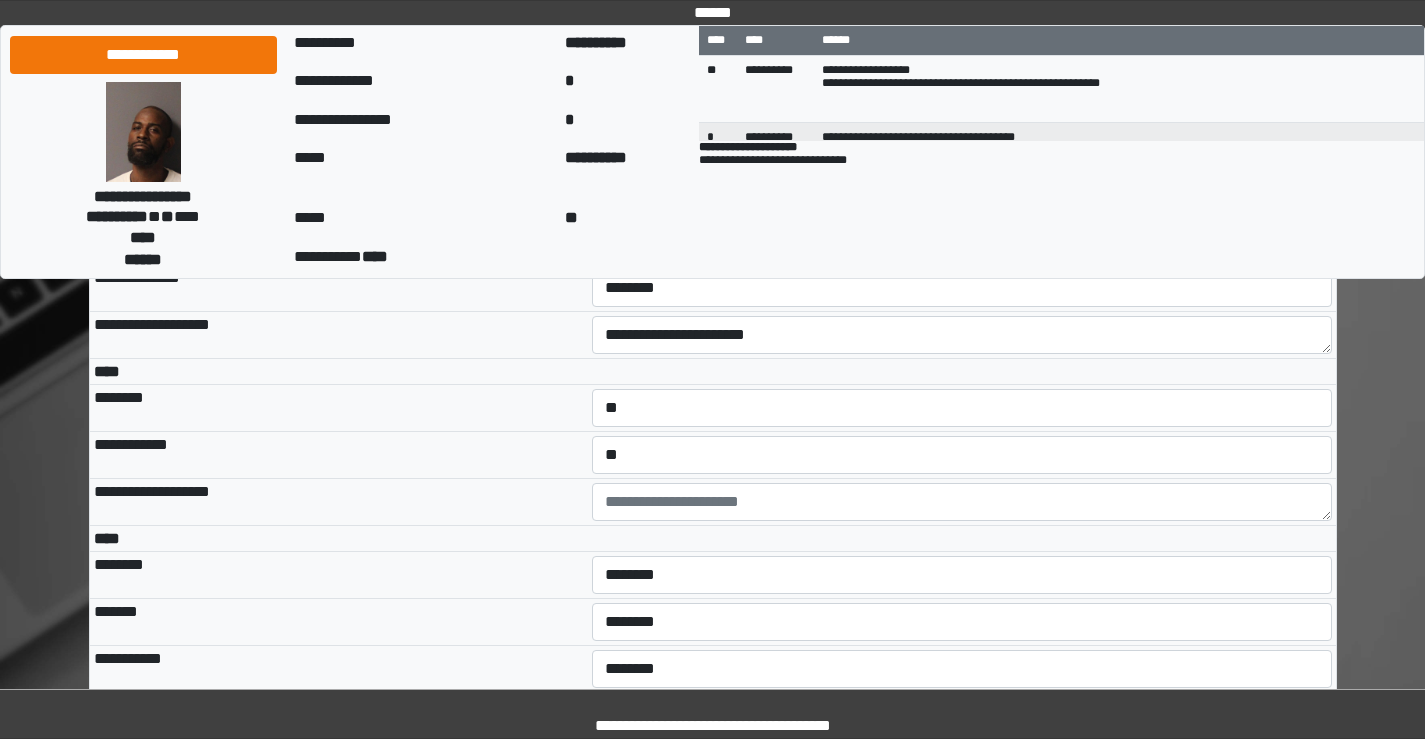 type on "**********" 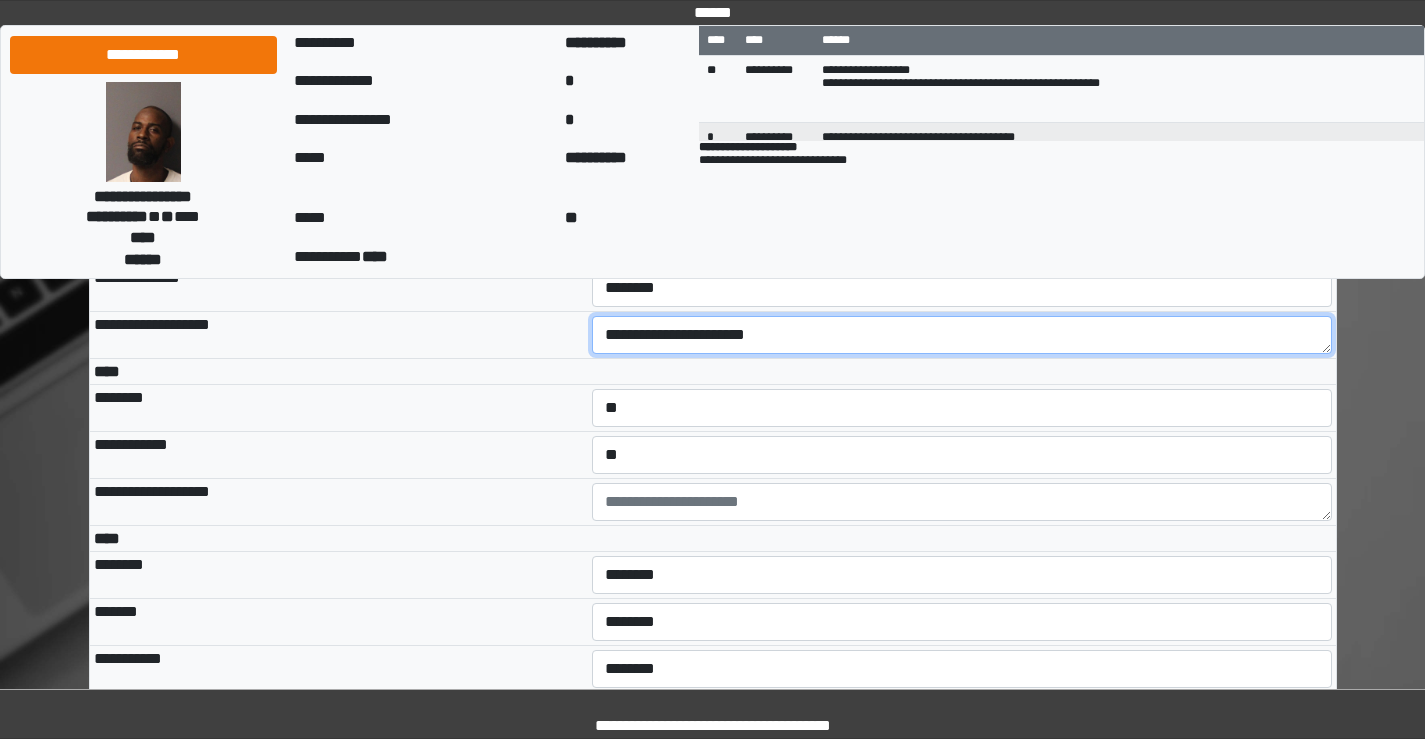 click on "**********" at bounding box center [962, 335] 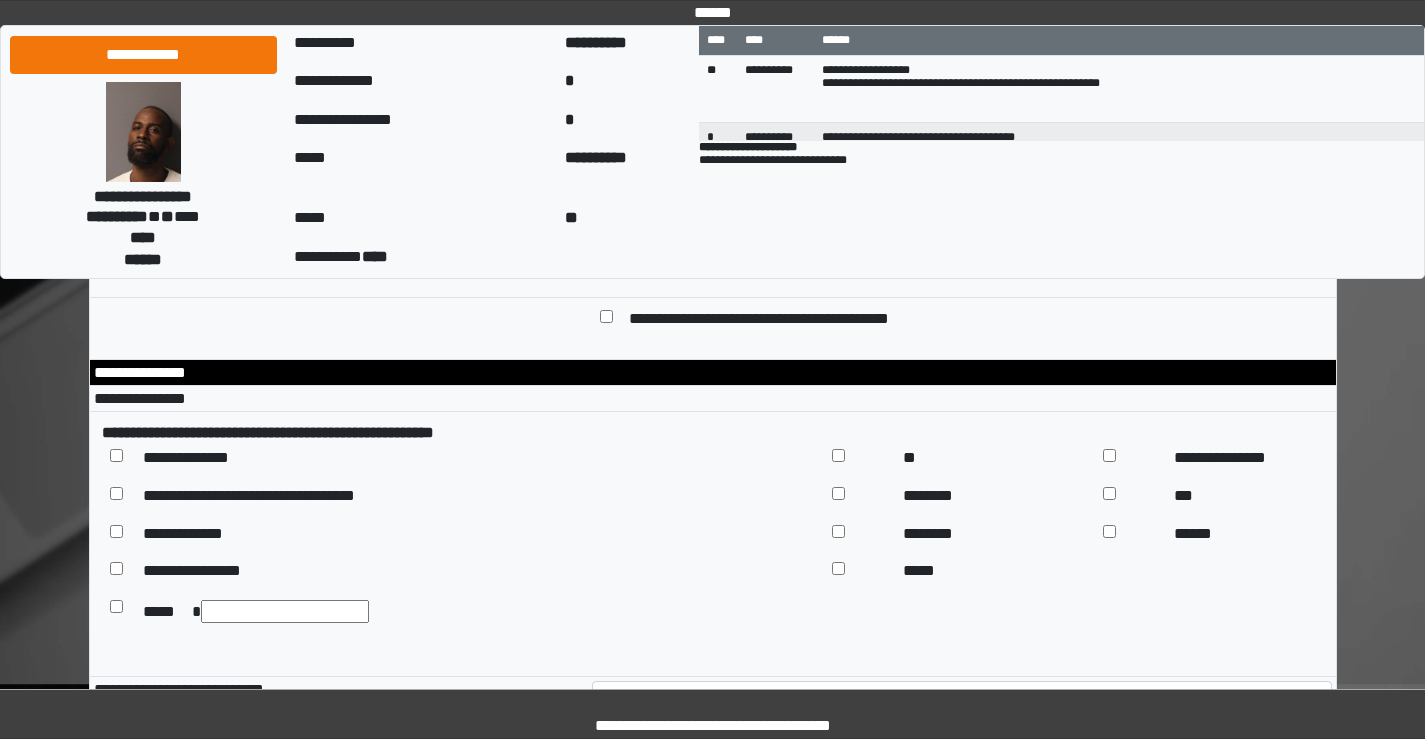 scroll, scrollTop: 9709, scrollLeft: 0, axis: vertical 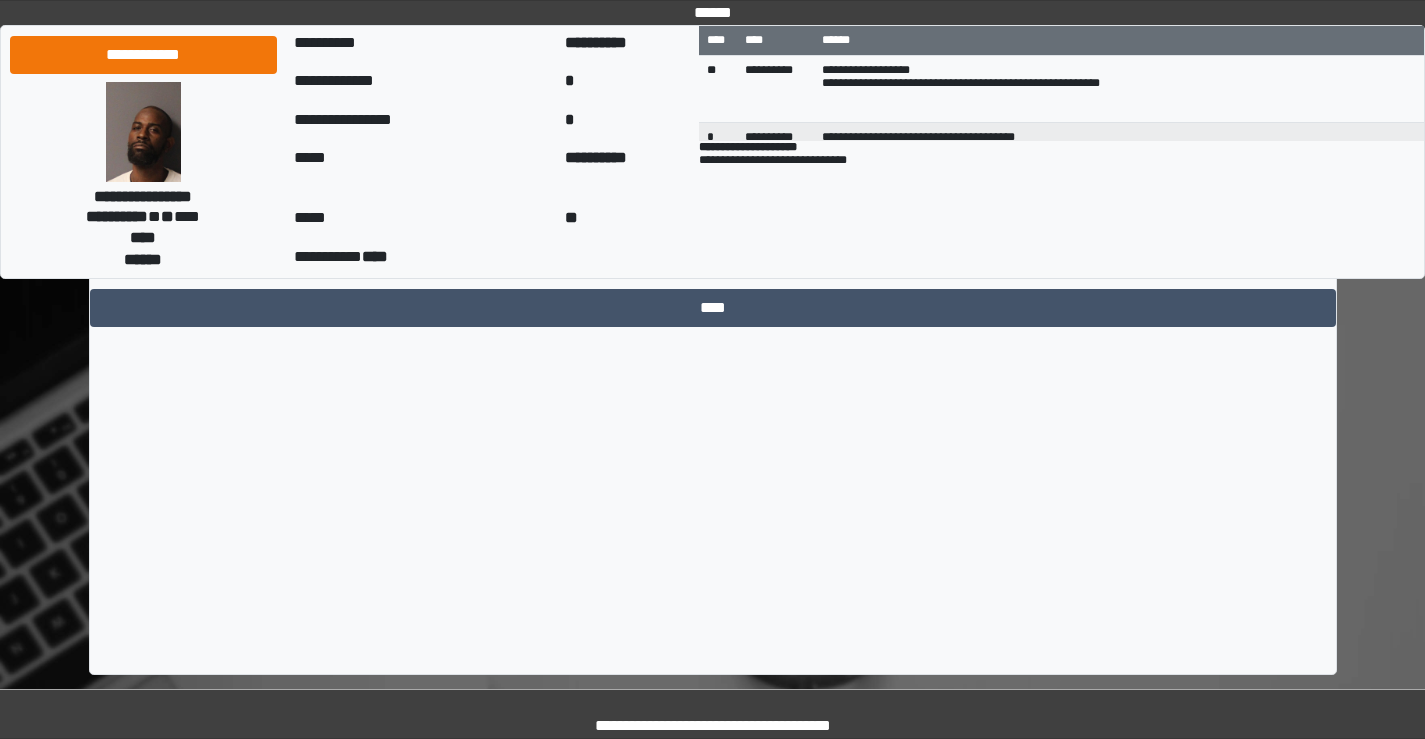 type on "**********" 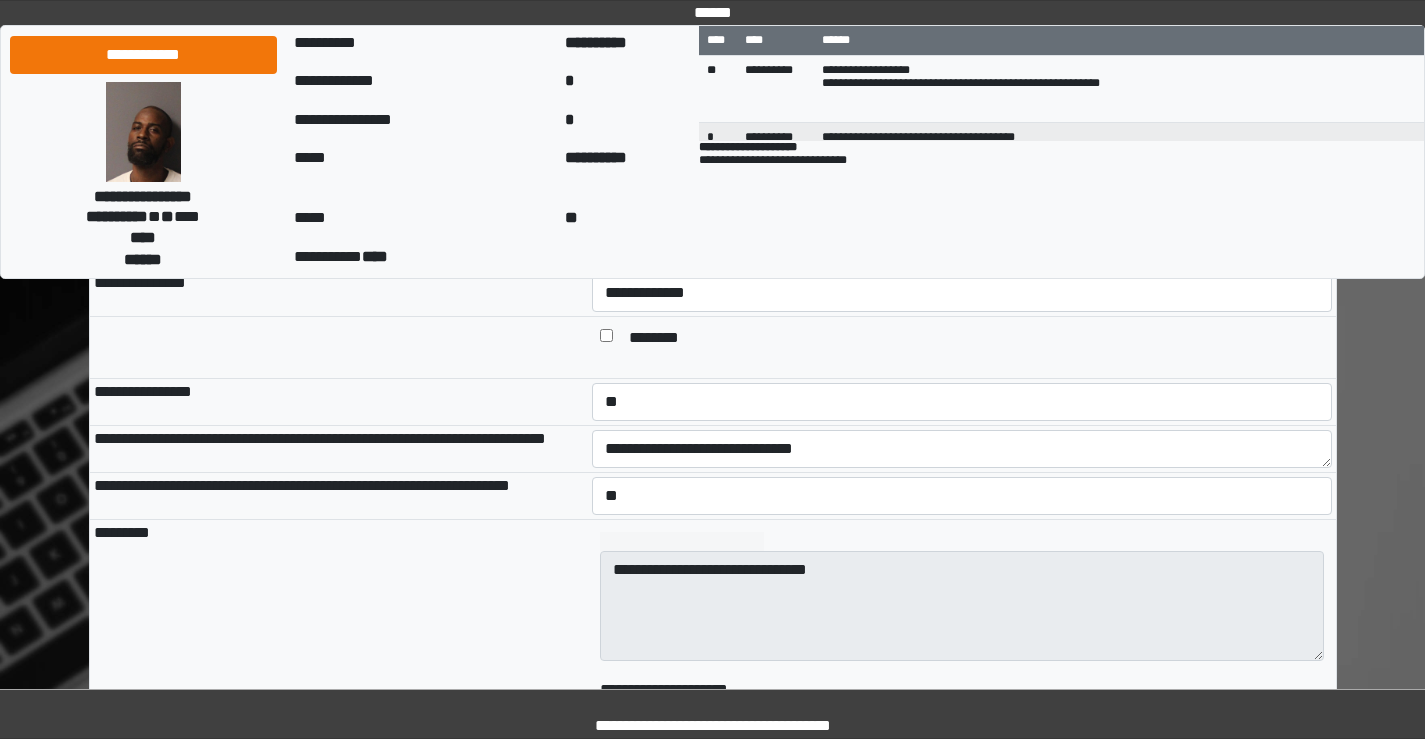scroll, scrollTop: 1509, scrollLeft: 0, axis: vertical 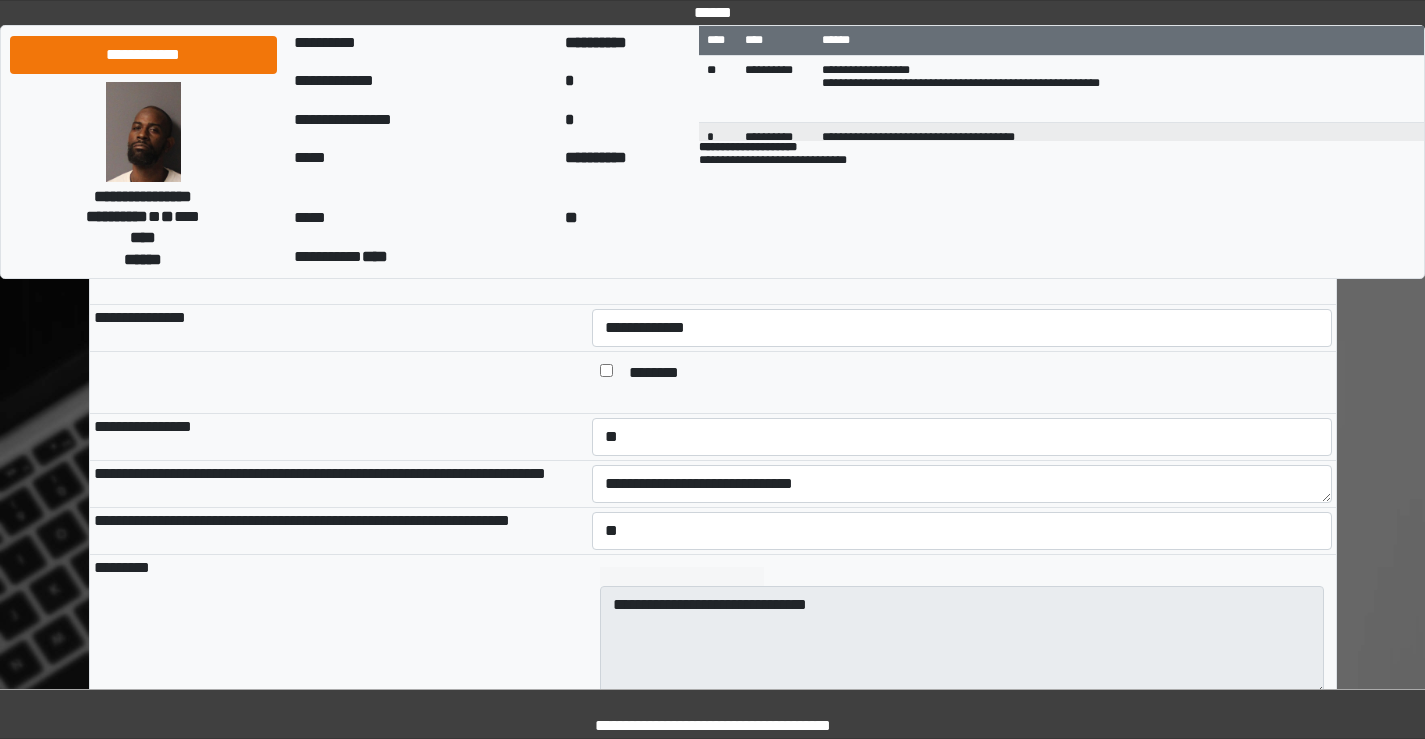 type on "**" 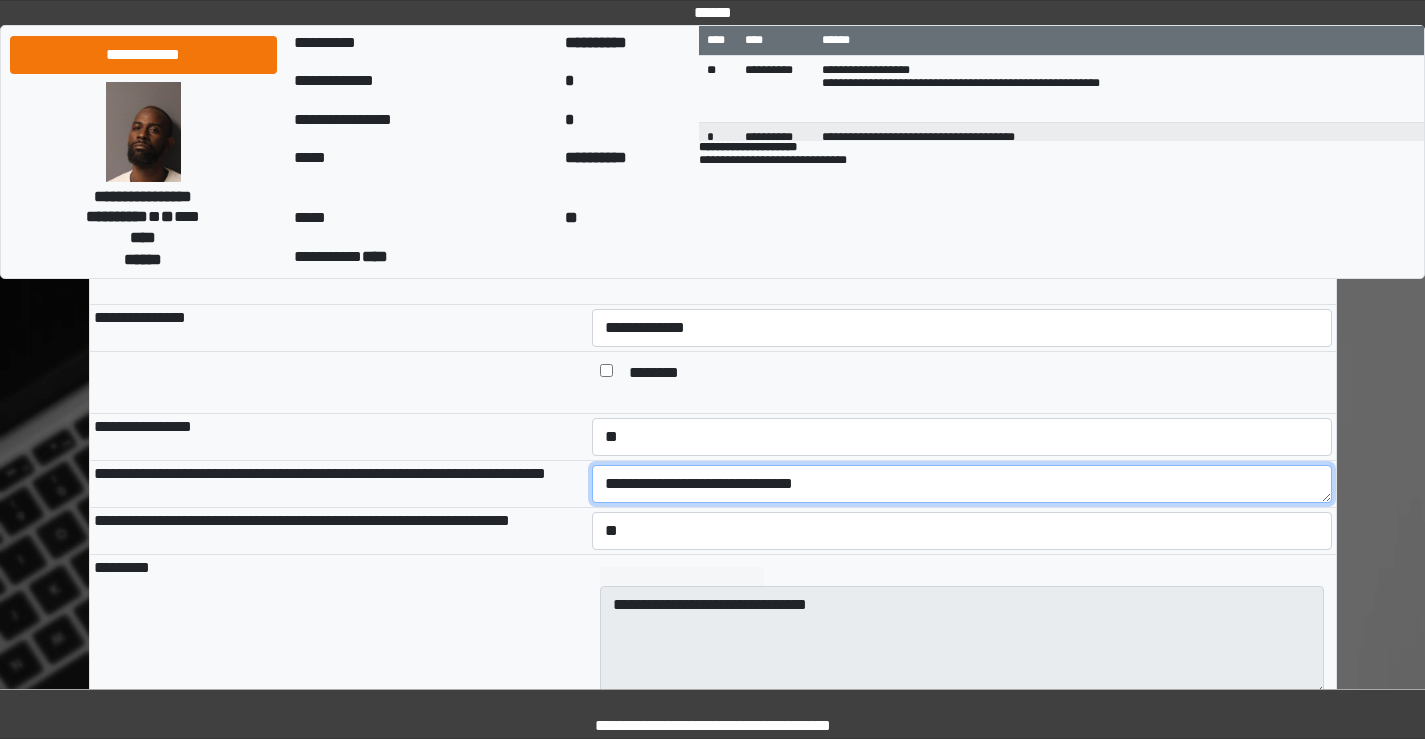 click on "**********" at bounding box center (962, 484) 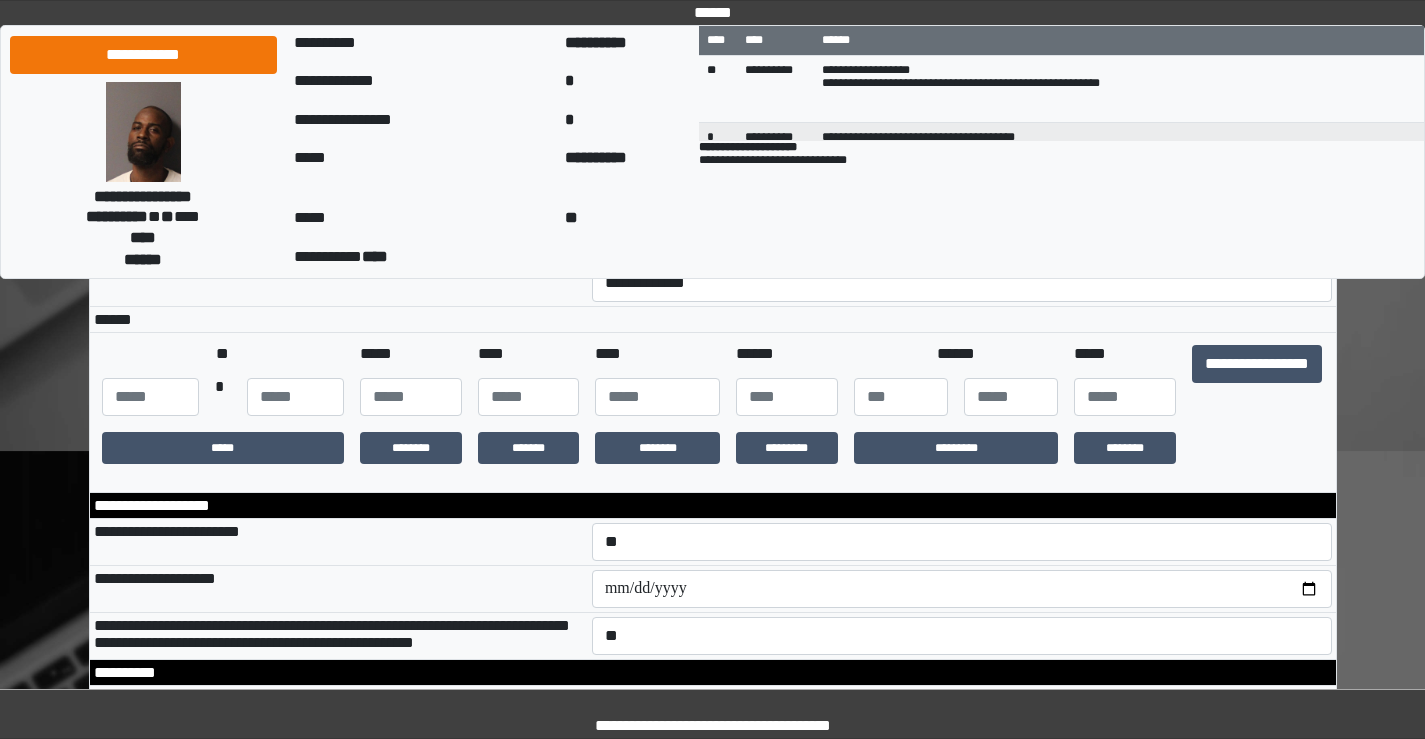 scroll, scrollTop: 400, scrollLeft: 0, axis: vertical 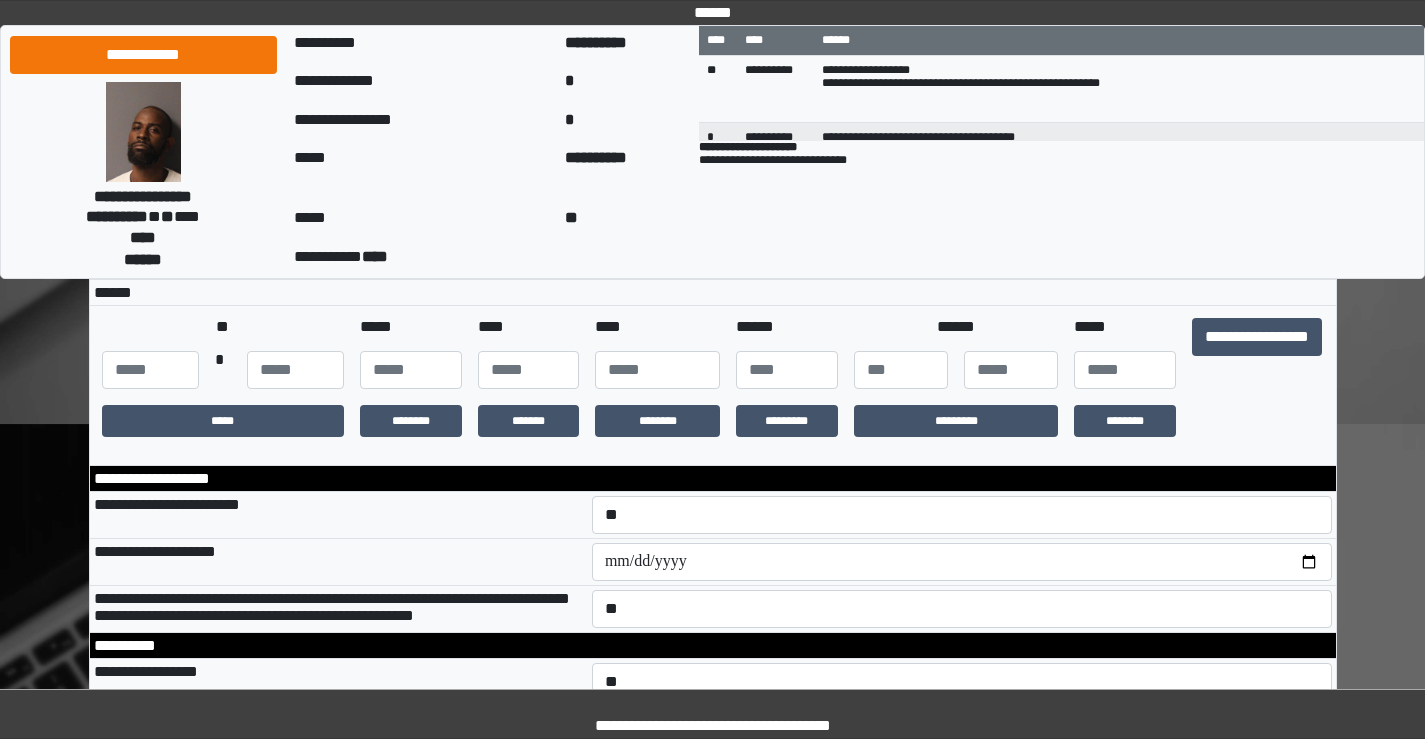 type on "**********" 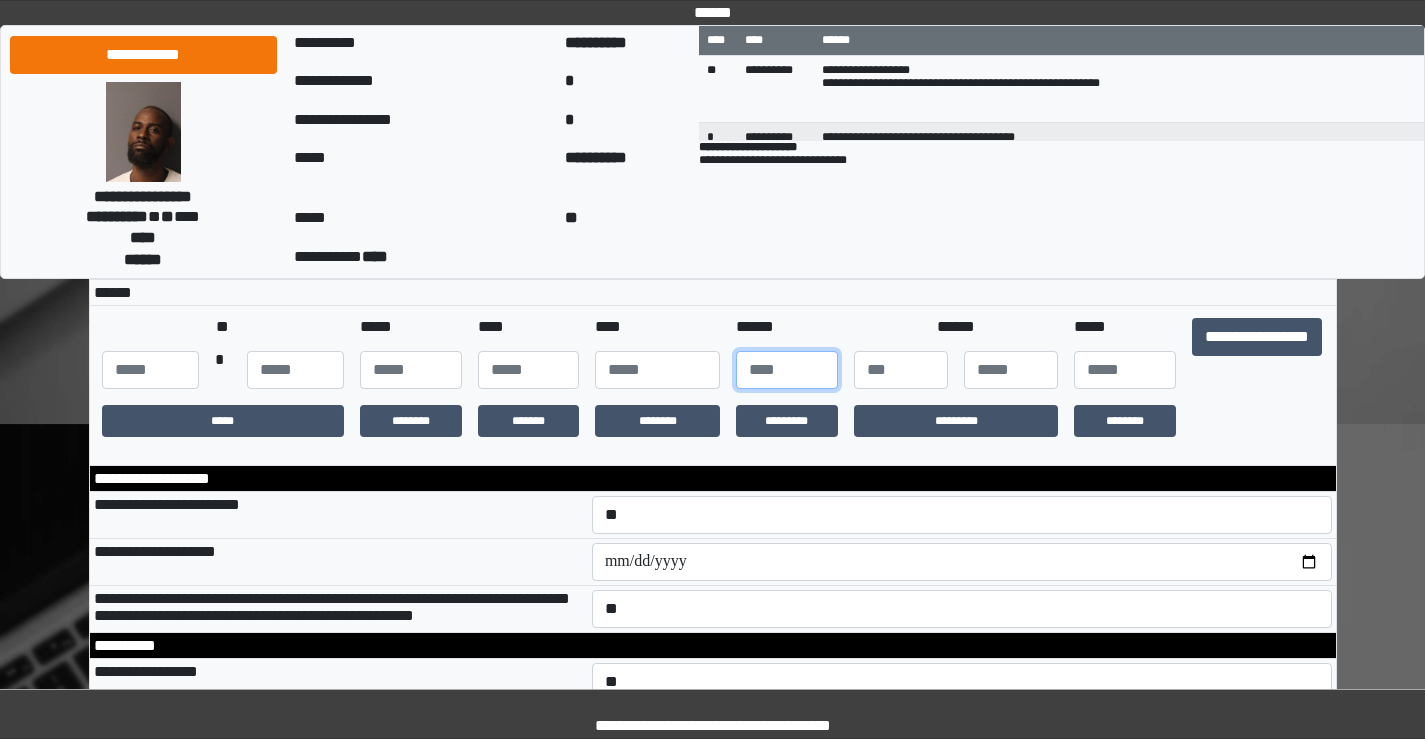 click at bounding box center [787, 370] 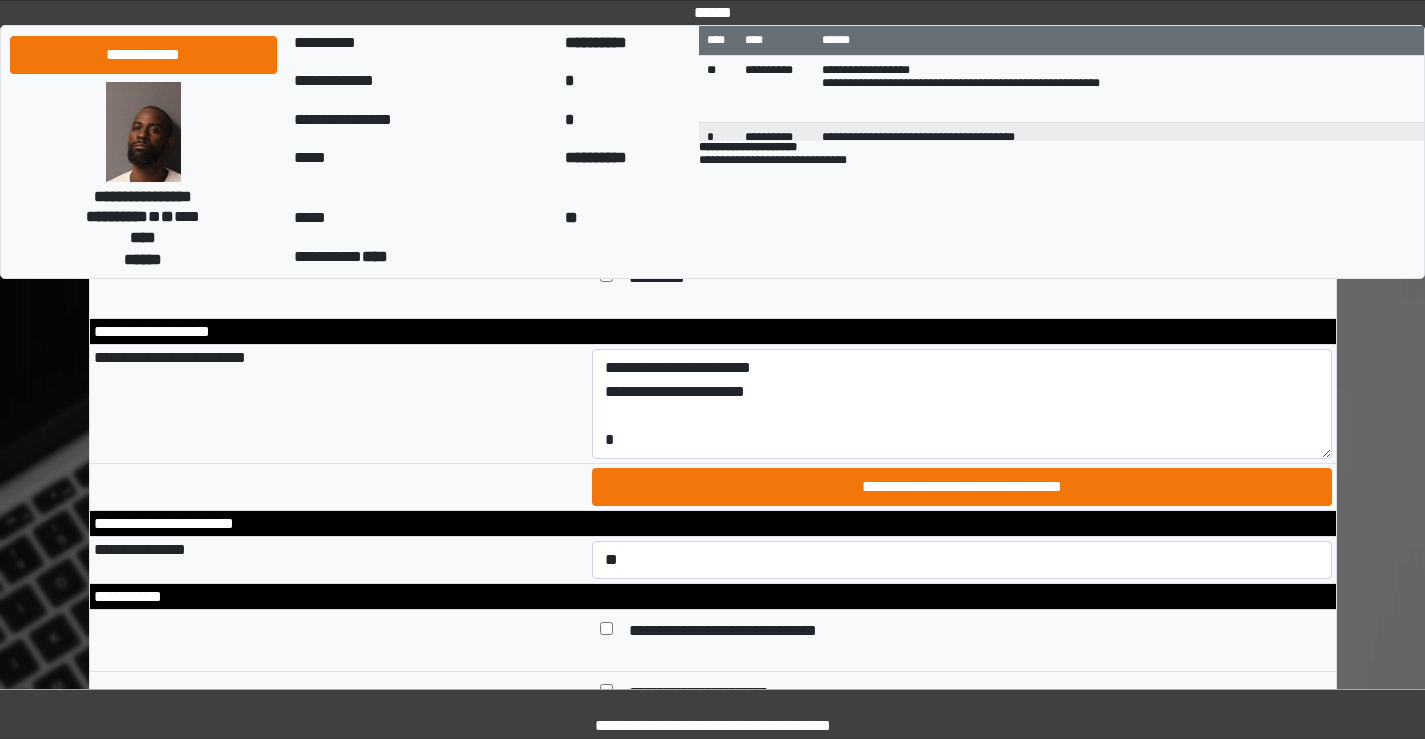 scroll, scrollTop: 9000, scrollLeft: 0, axis: vertical 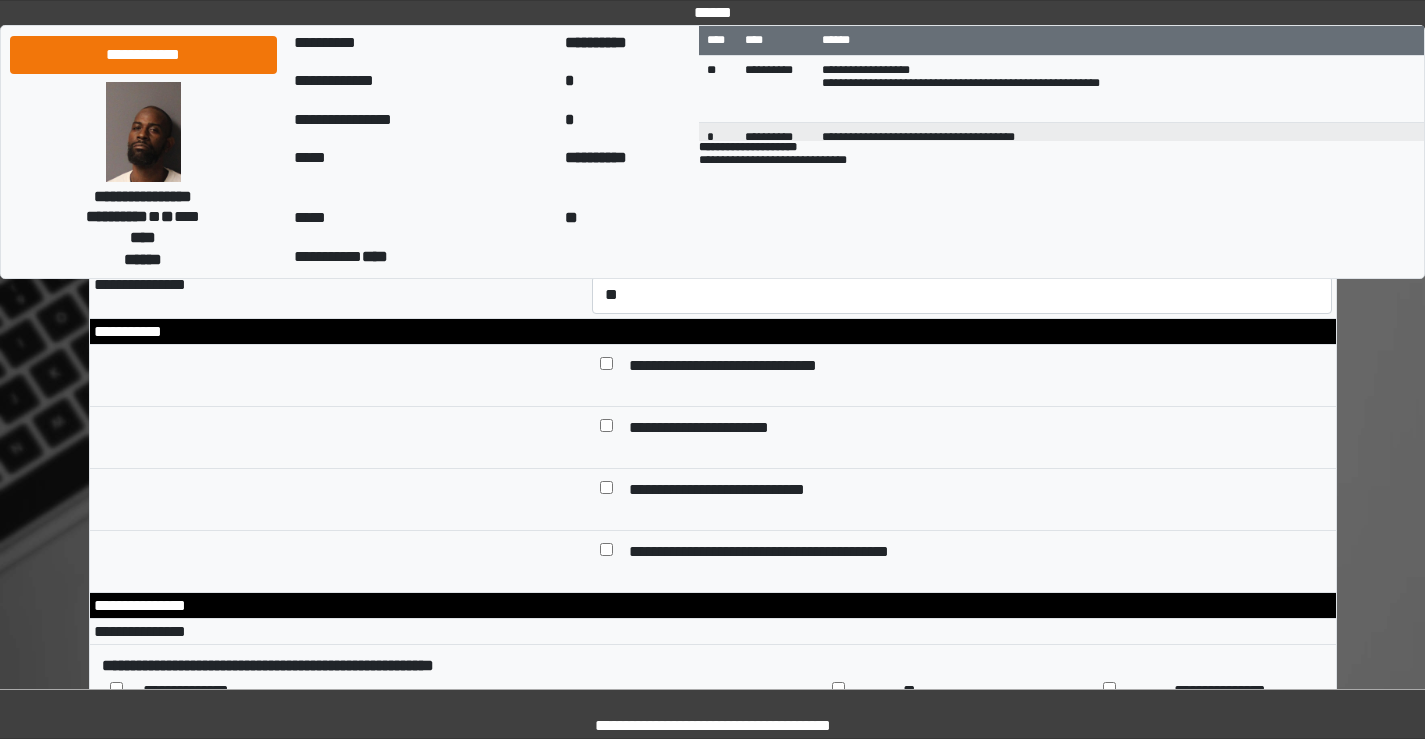 type on "***" 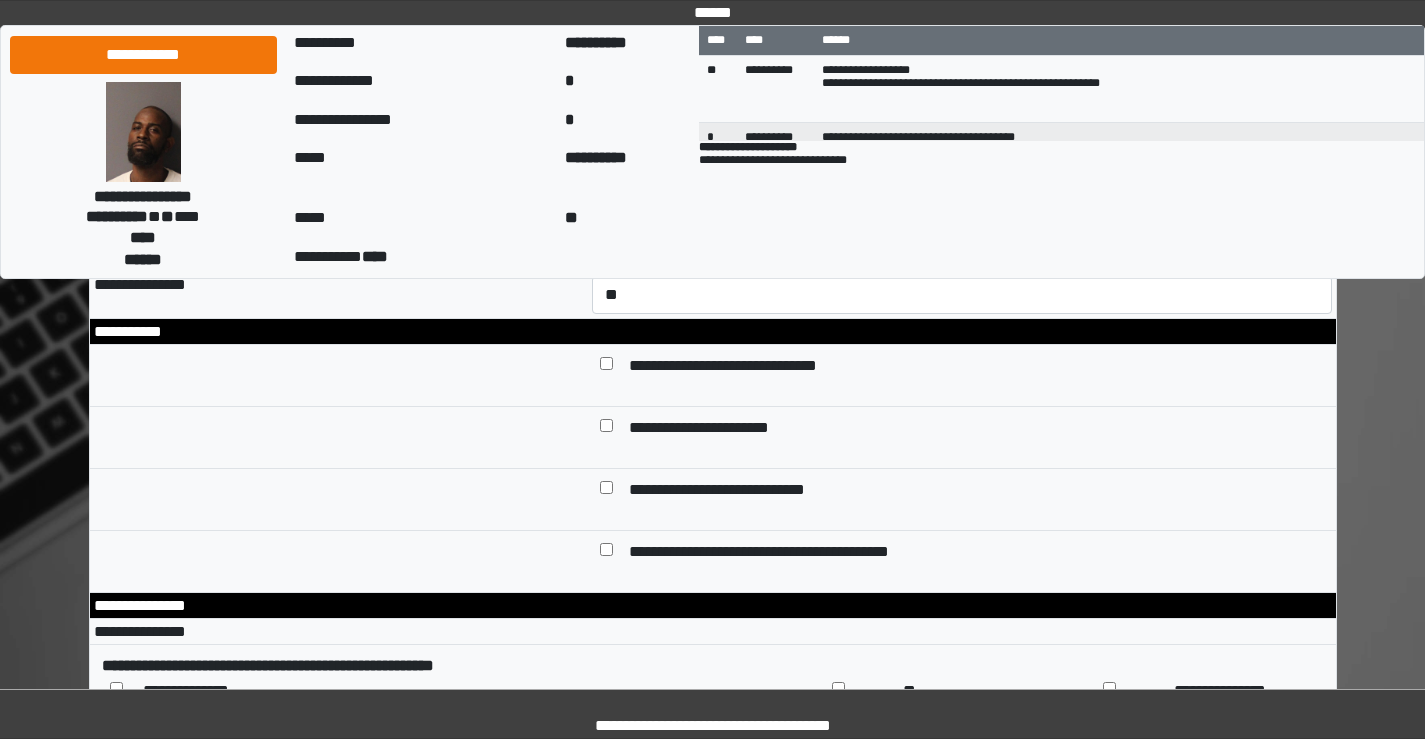 scroll, scrollTop: 24, scrollLeft: 0, axis: vertical 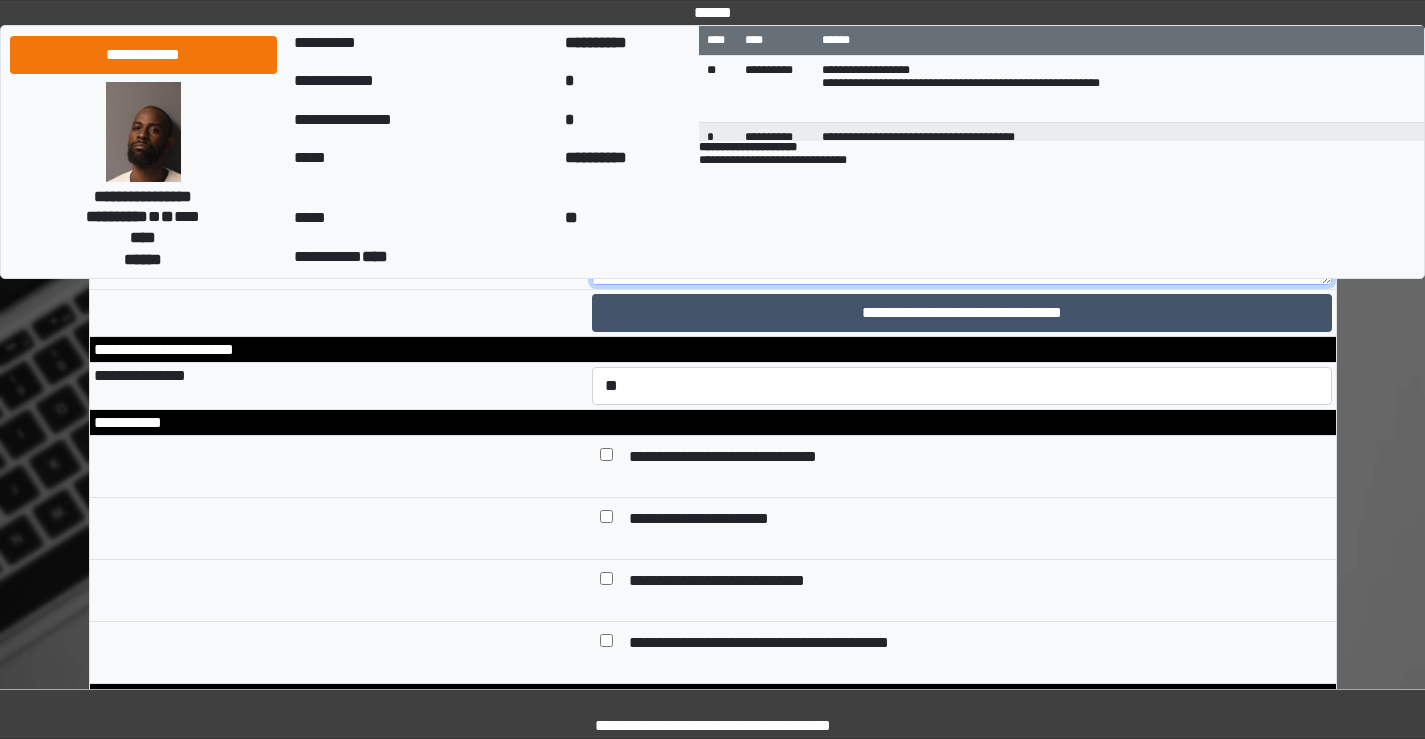 click on "**********" at bounding box center [962, 230] 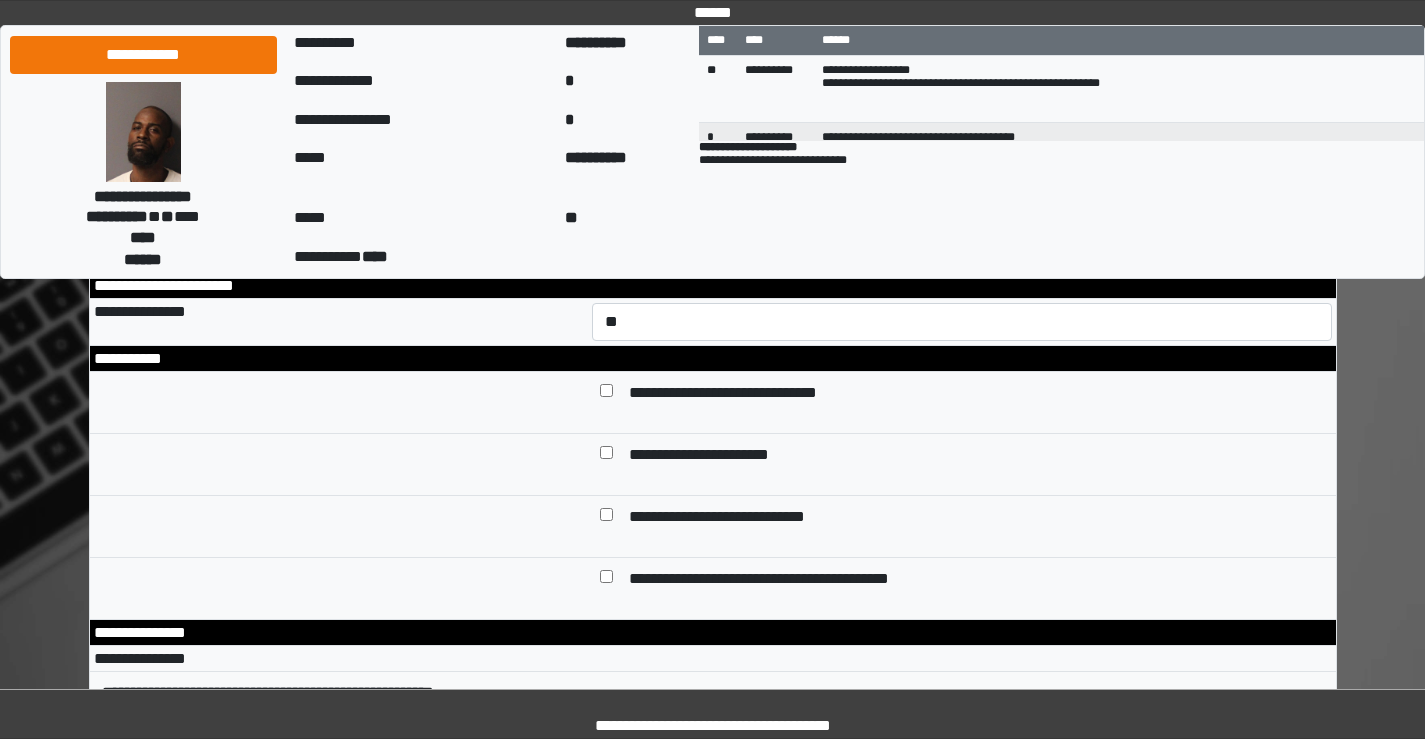 scroll, scrollTop: 9009, scrollLeft: 0, axis: vertical 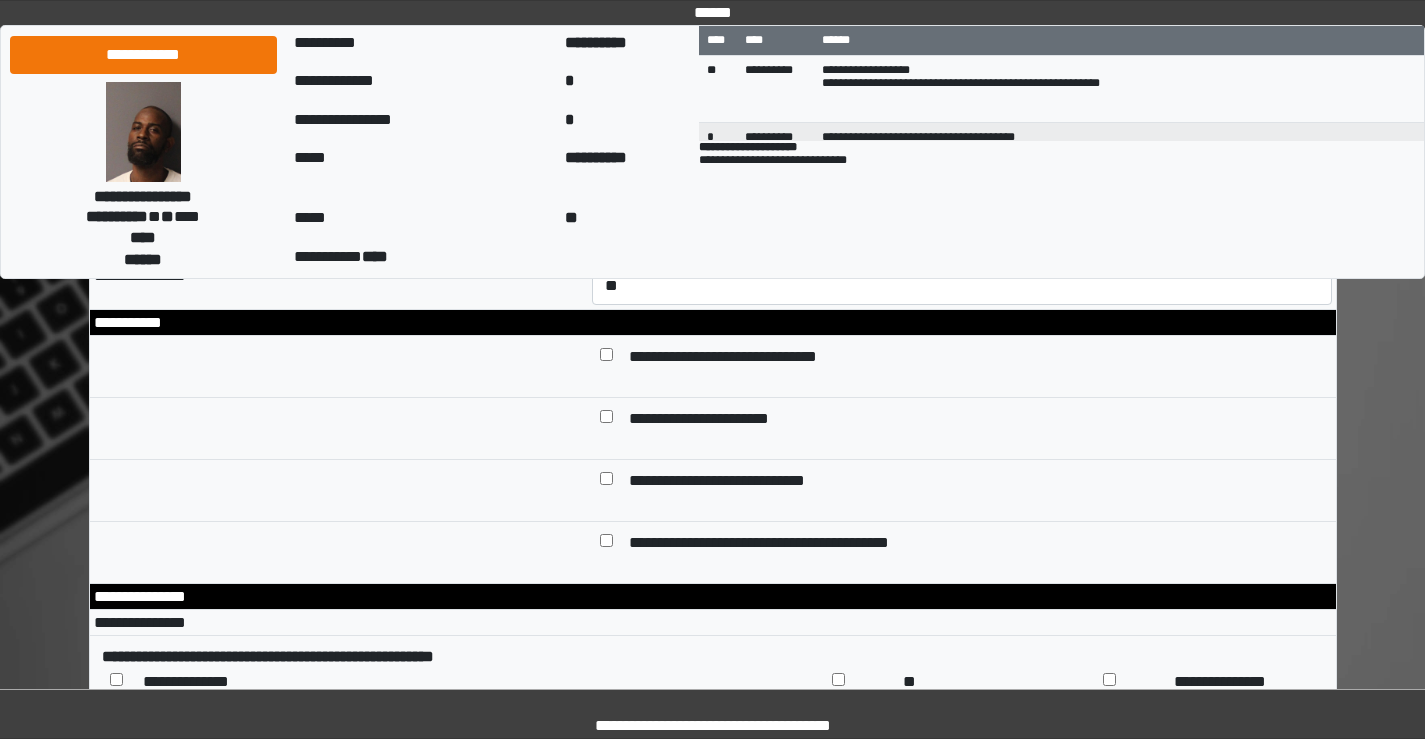 click on "**********" at bounding box center [962, 213] 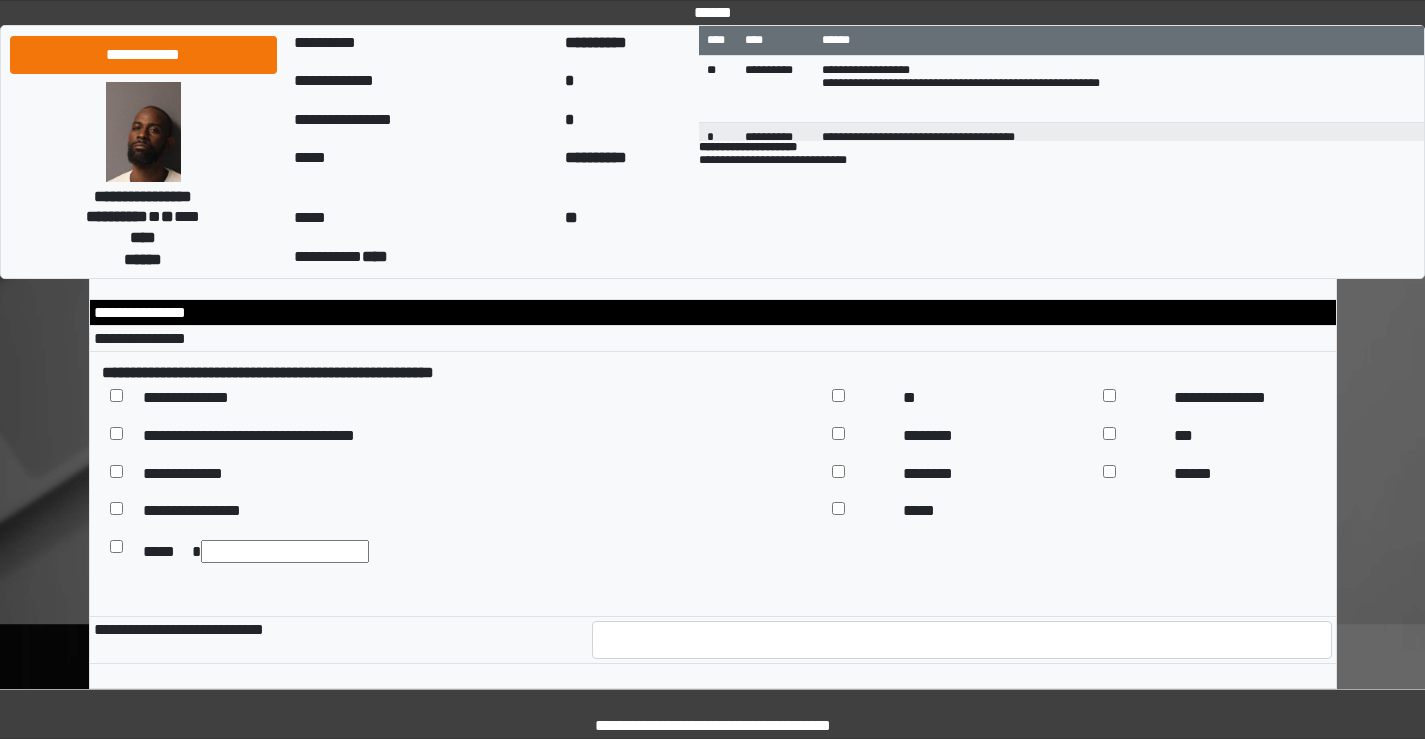 scroll, scrollTop: 9709, scrollLeft: 0, axis: vertical 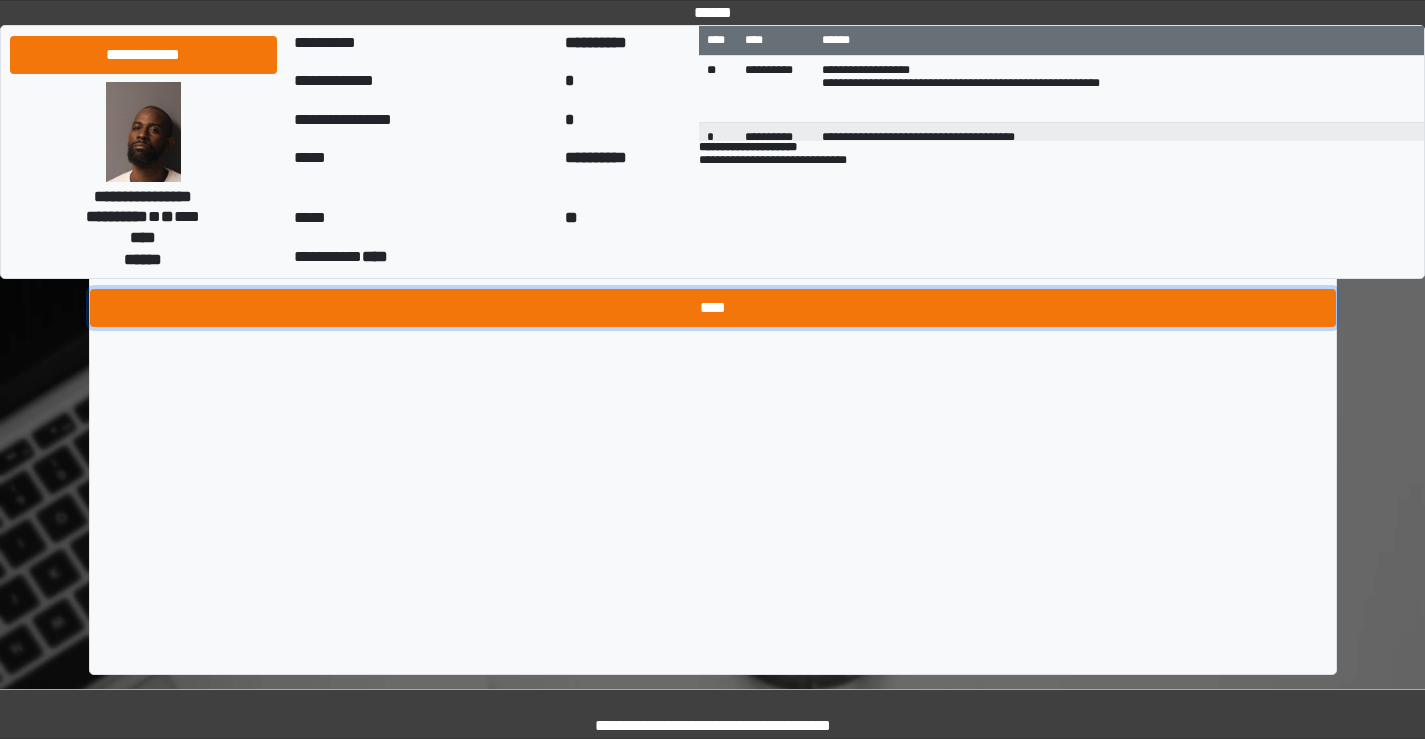 click on "****" at bounding box center [713, 308] 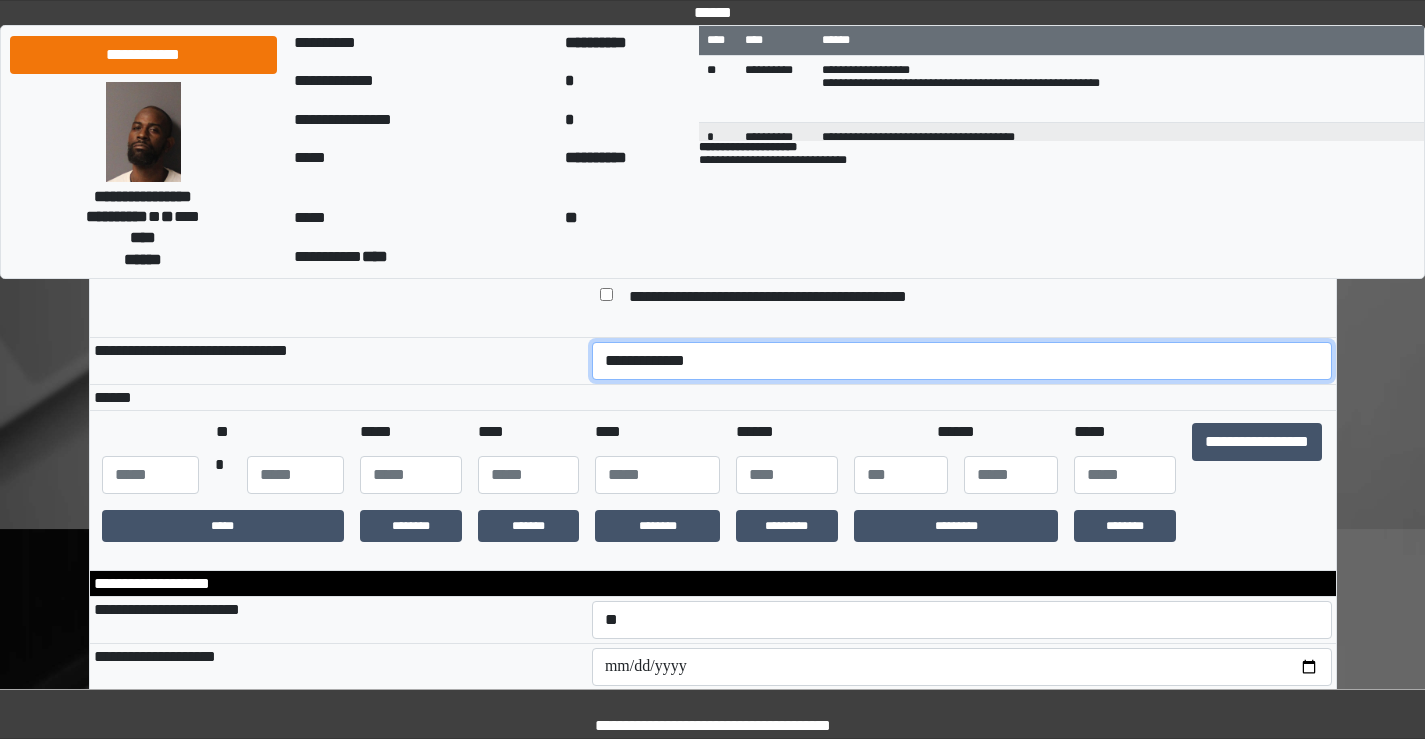 scroll, scrollTop: 287, scrollLeft: 0, axis: vertical 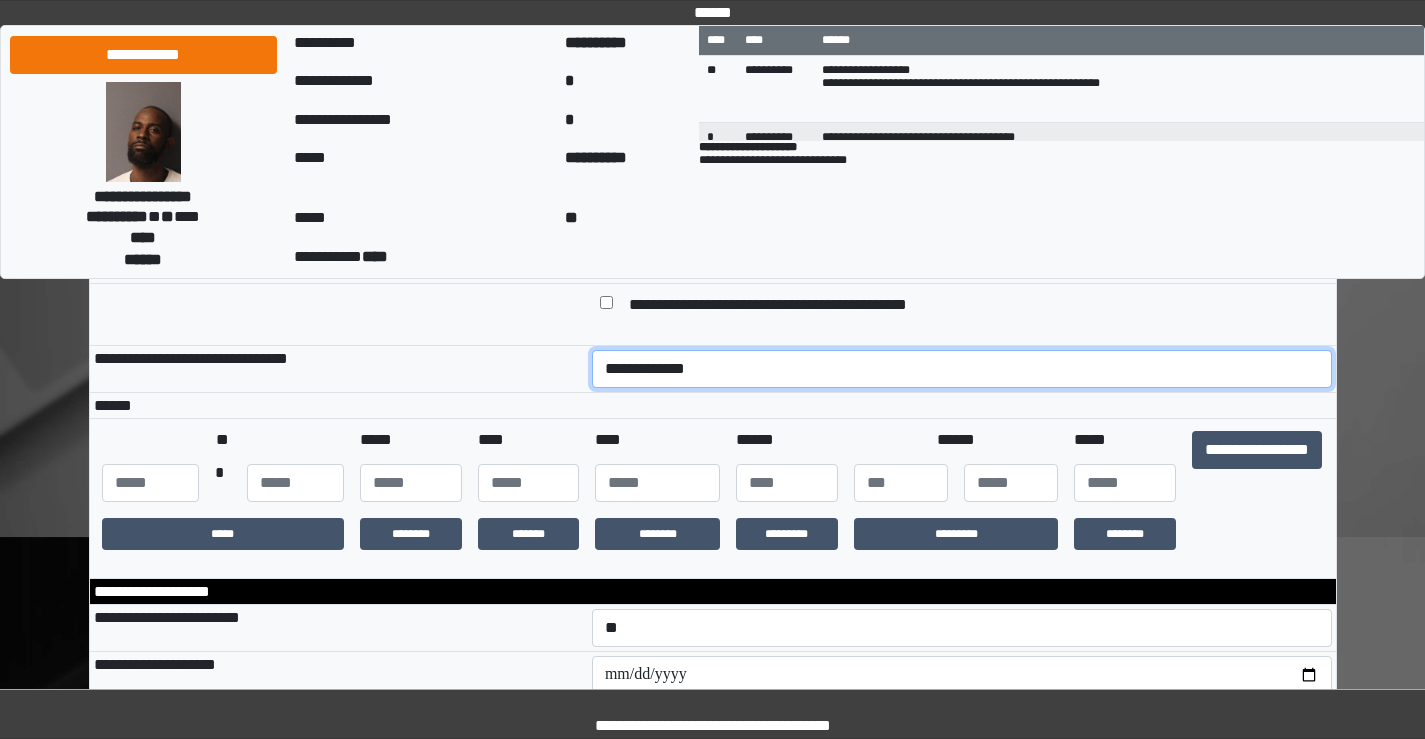 click on "**********" at bounding box center (962, 369) 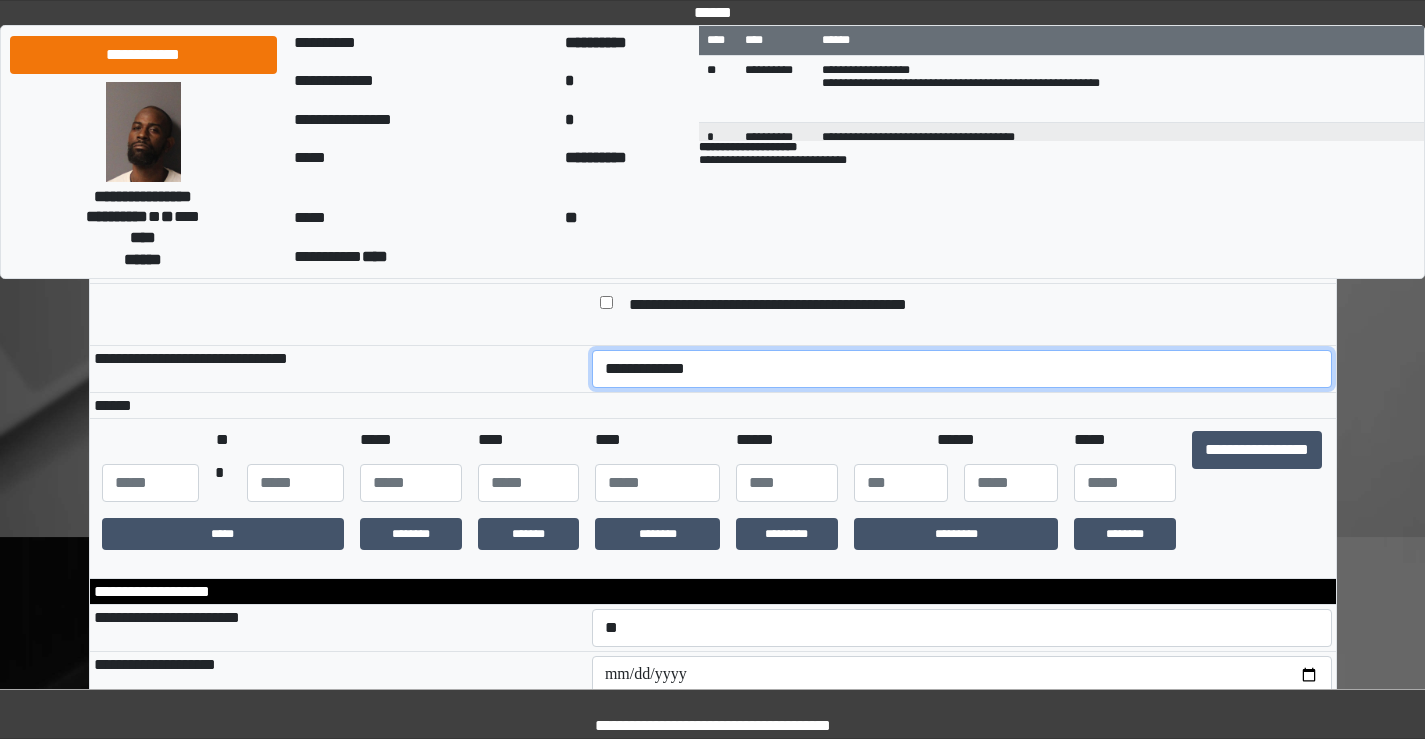 click on "**********" at bounding box center [962, 369] 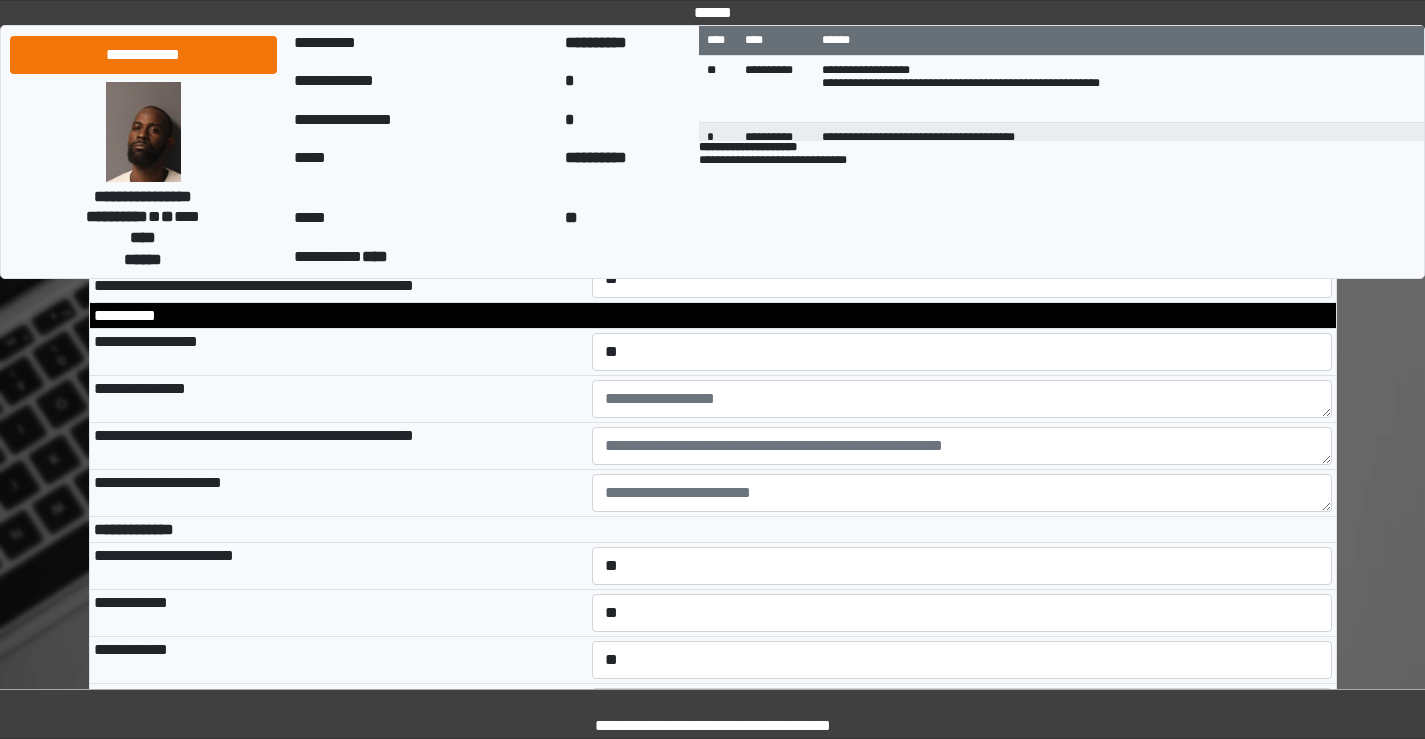scroll, scrollTop: 287, scrollLeft: 0, axis: vertical 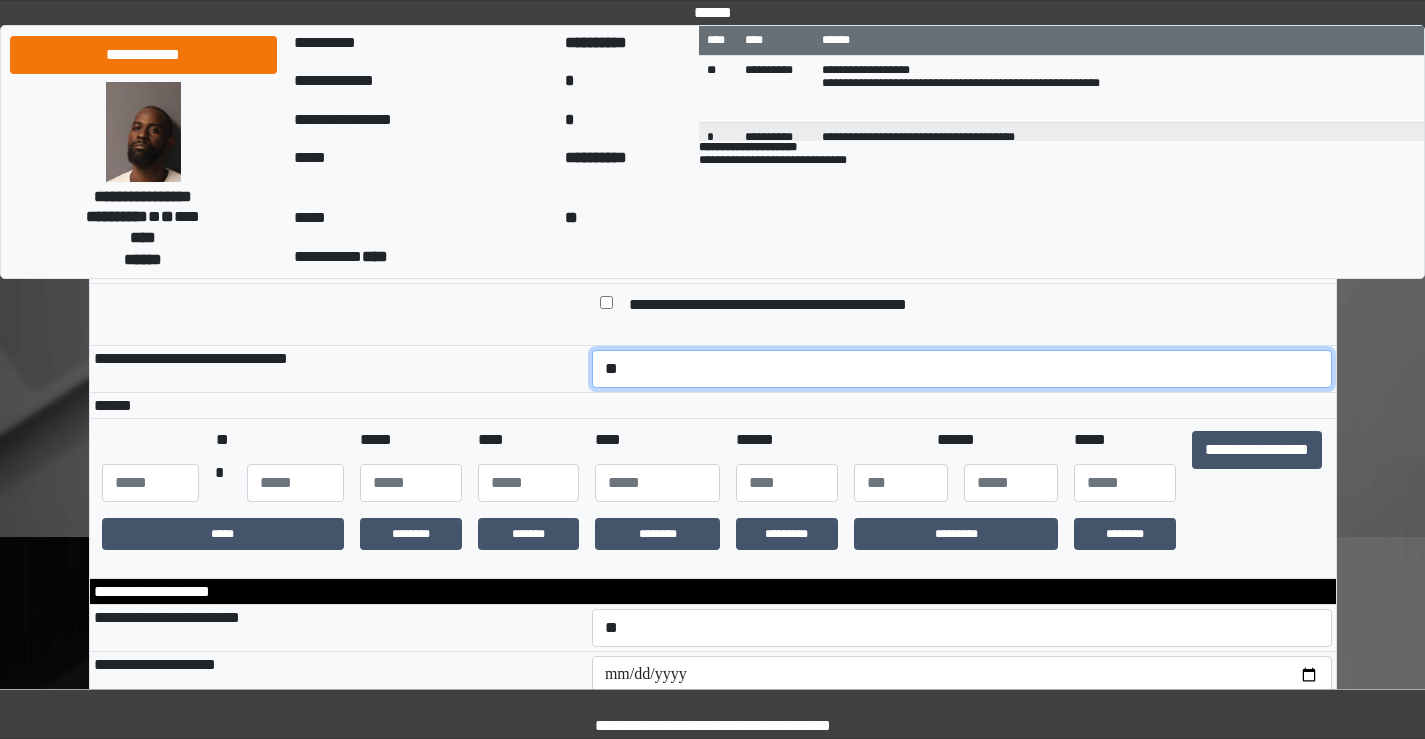 click on "**********" at bounding box center [962, 369] 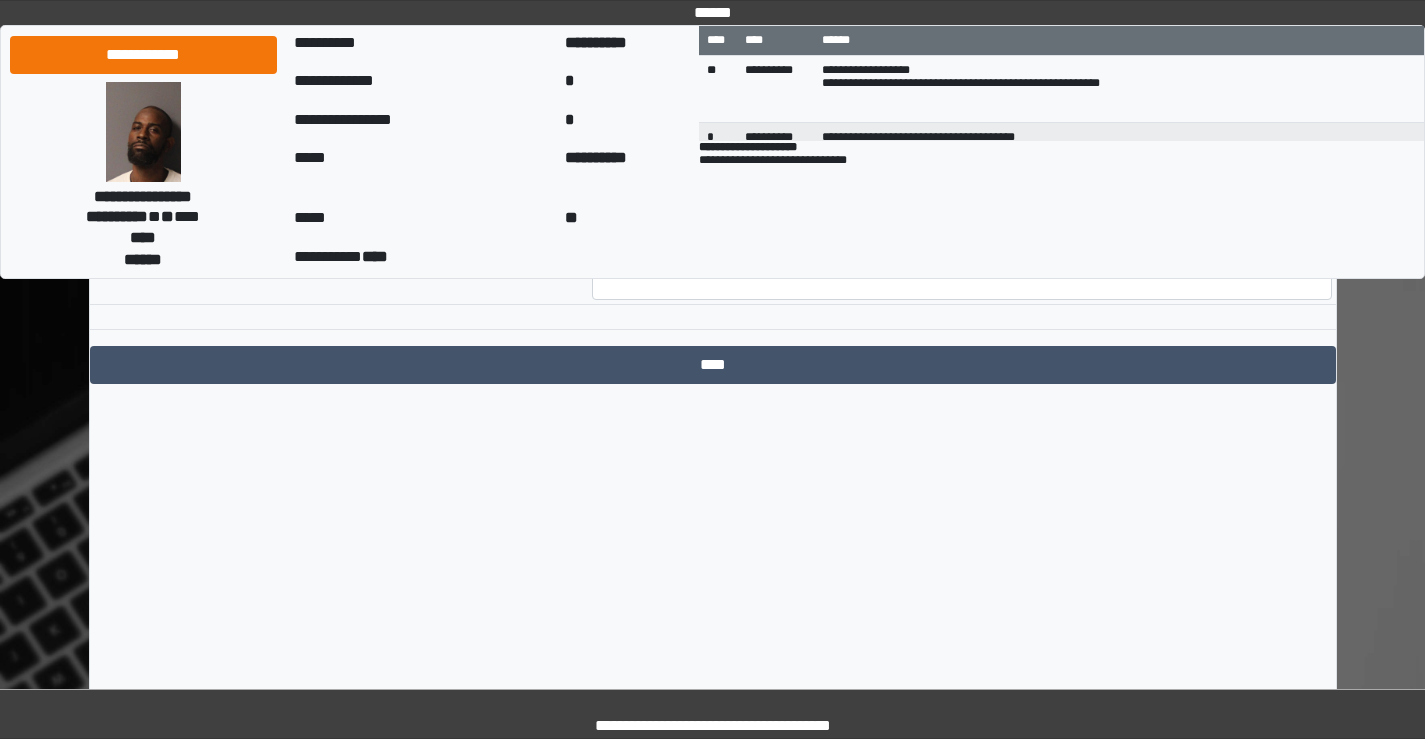 scroll, scrollTop: 9709, scrollLeft: 0, axis: vertical 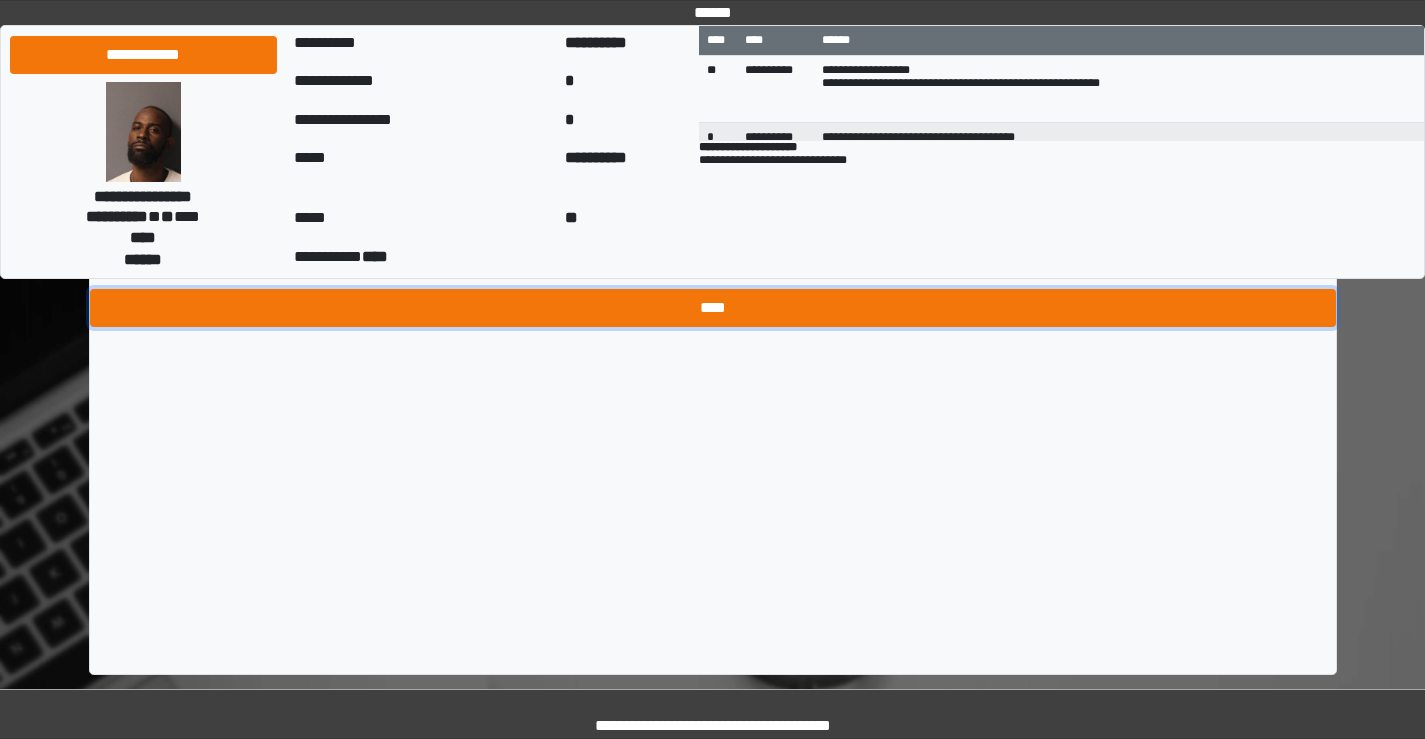 click on "****" at bounding box center [713, 308] 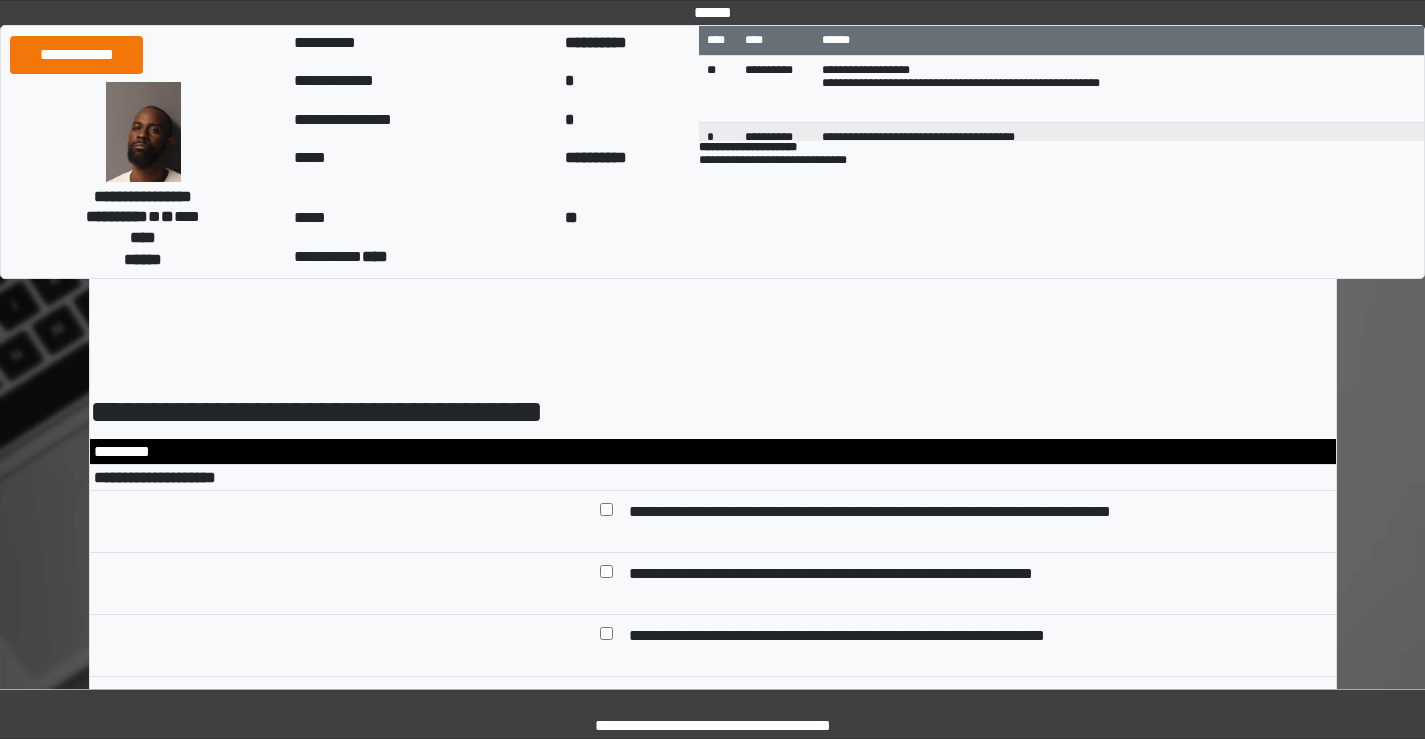 scroll, scrollTop: 0, scrollLeft: 0, axis: both 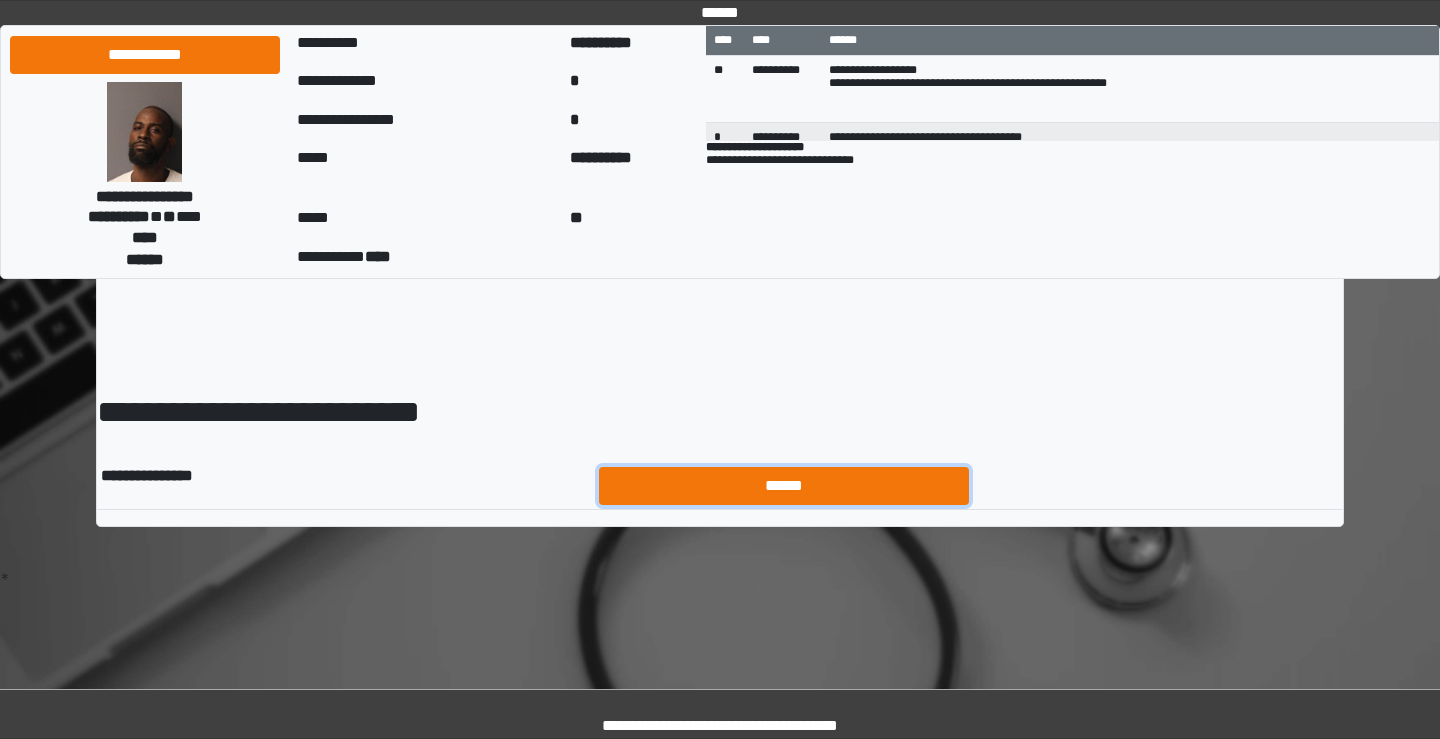 click on "******" at bounding box center [784, 486] 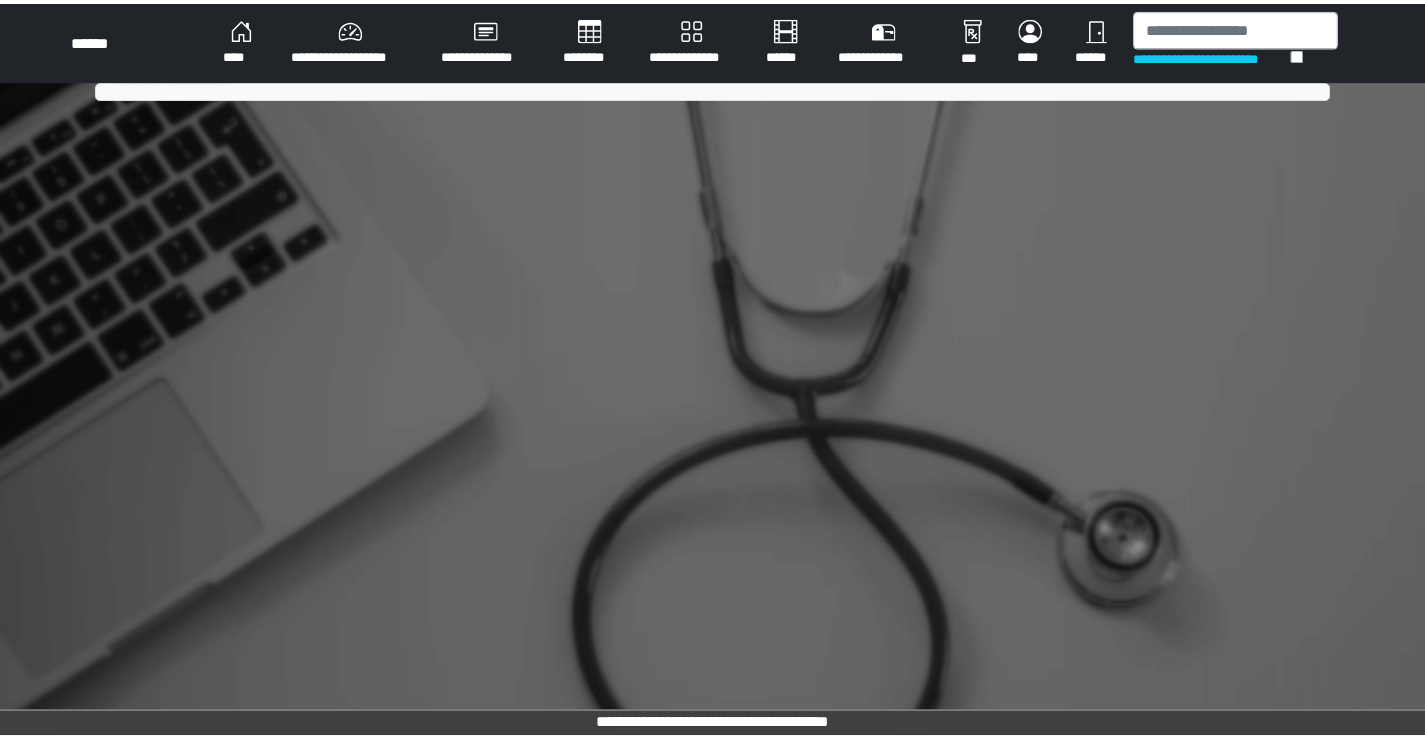 scroll, scrollTop: 0, scrollLeft: 0, axis: both 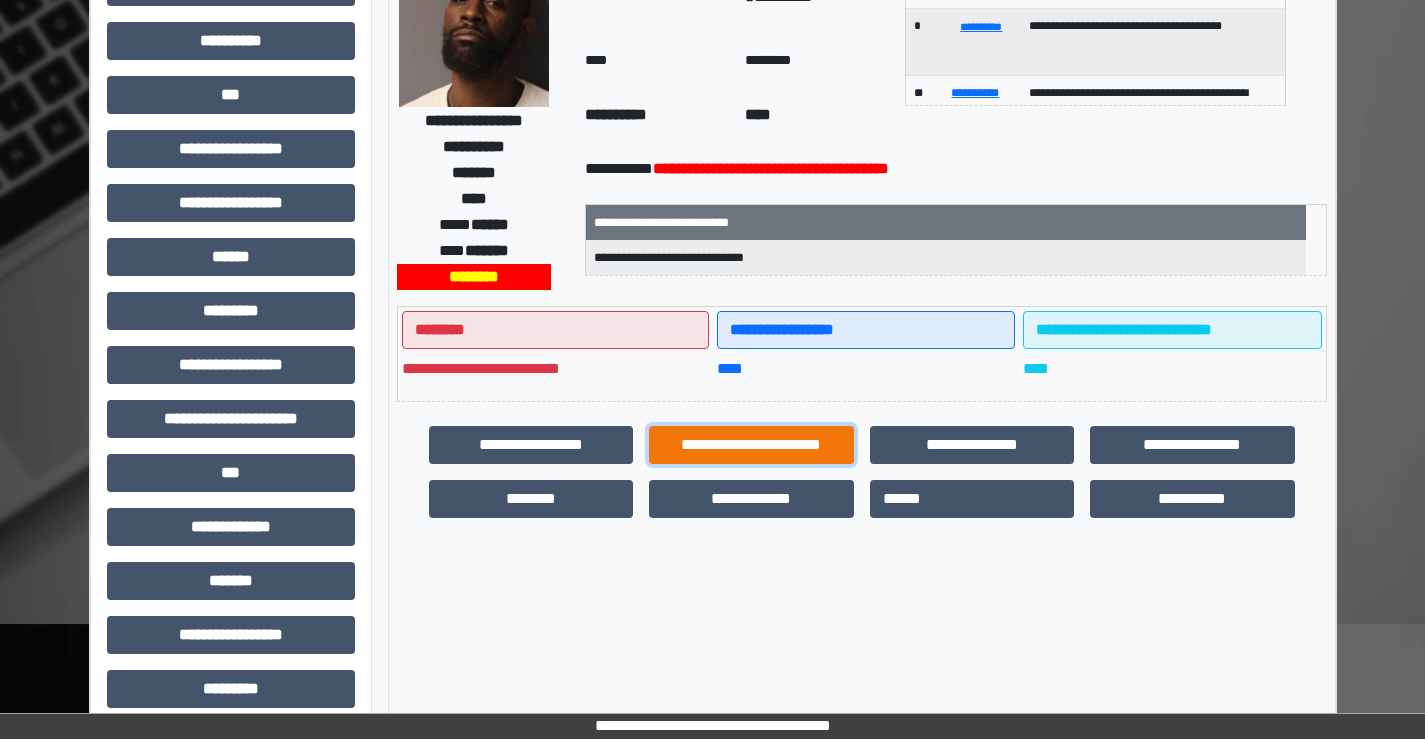 click on "**********" at bounding box center [751, 445] 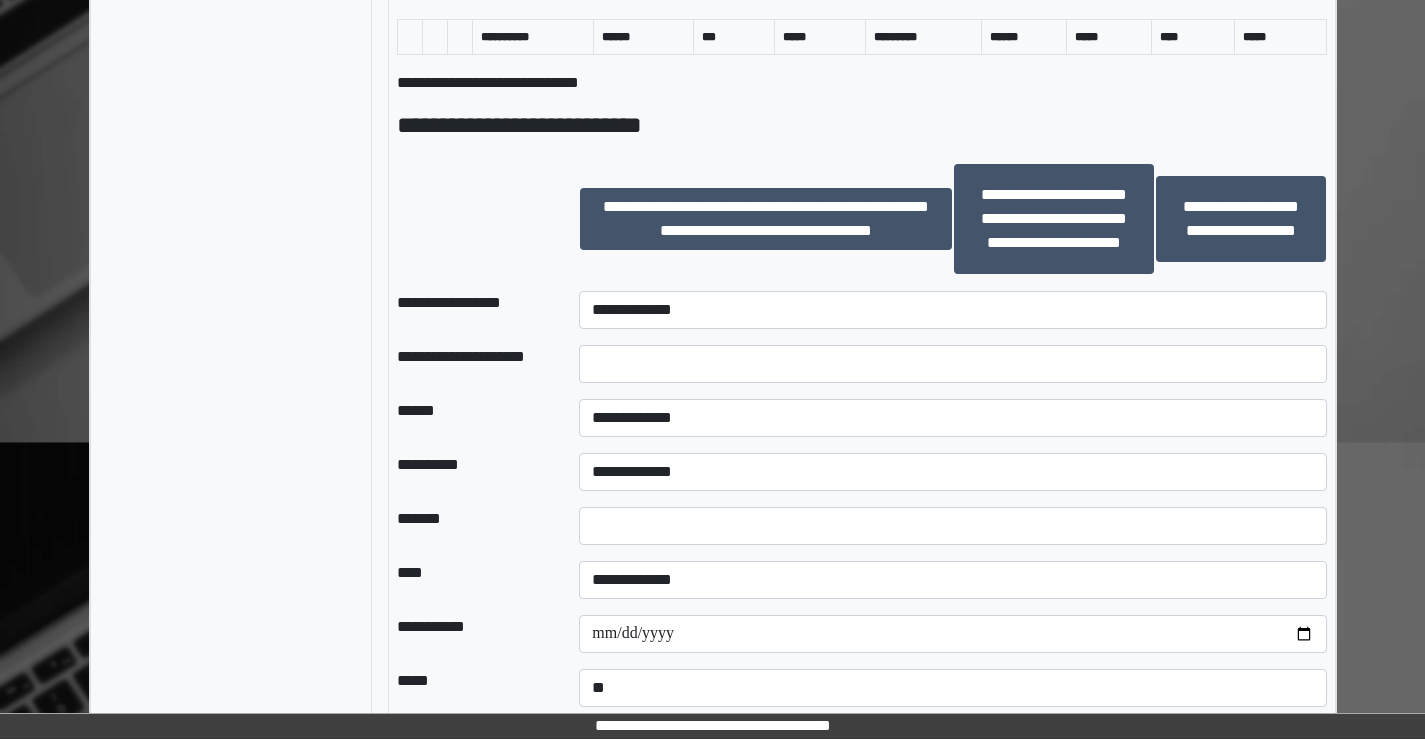 scroll, scrollTop: 1300, scrollLeft: 0, axis: vertical 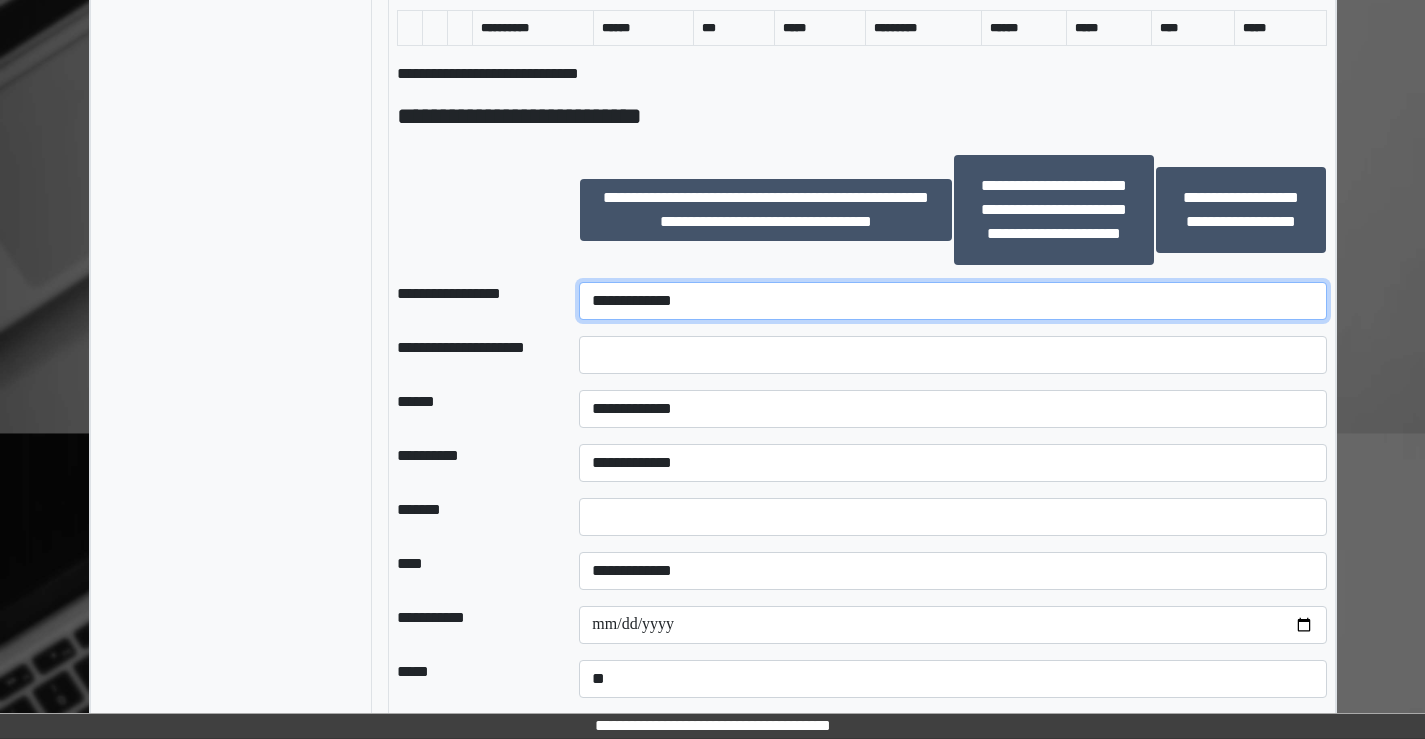 click on "**********" at bounding box center (952, 301) 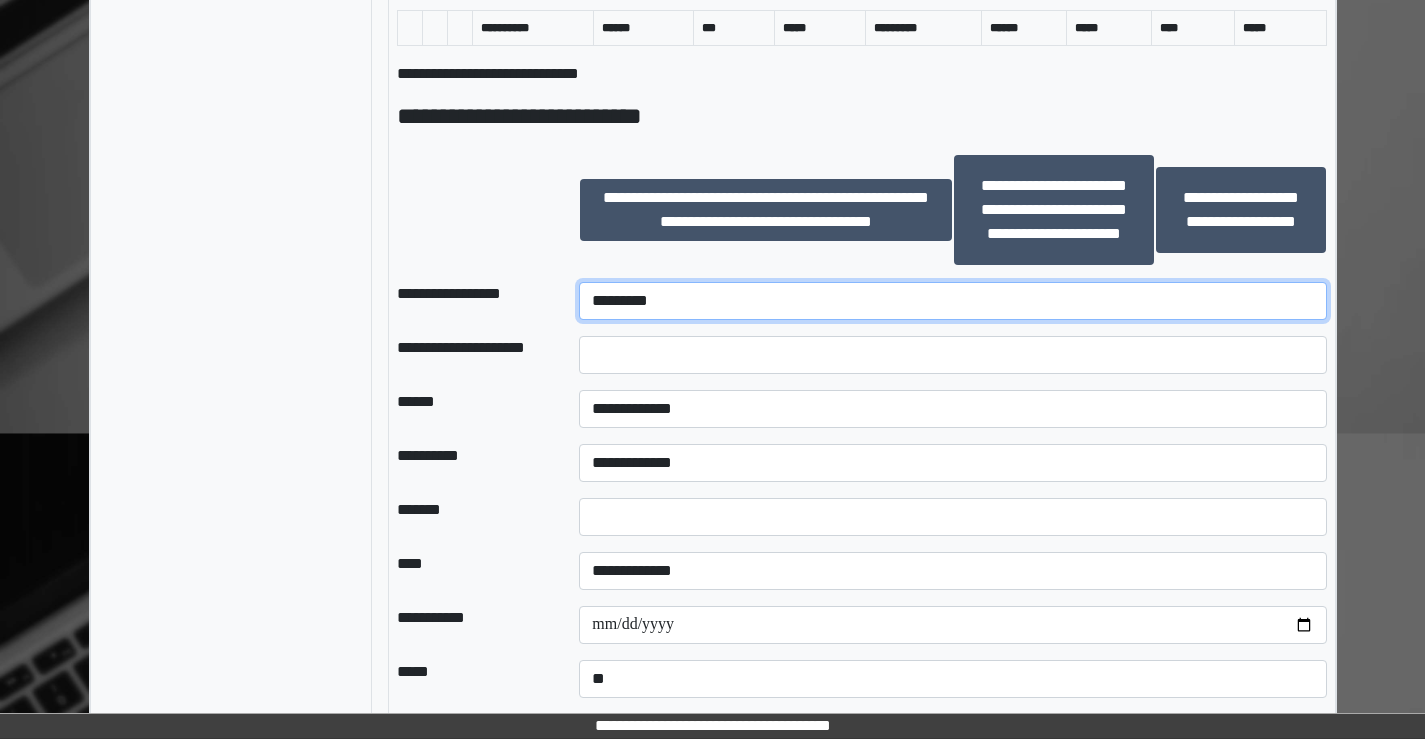 click on "**********" at bounding box center (952, 301) 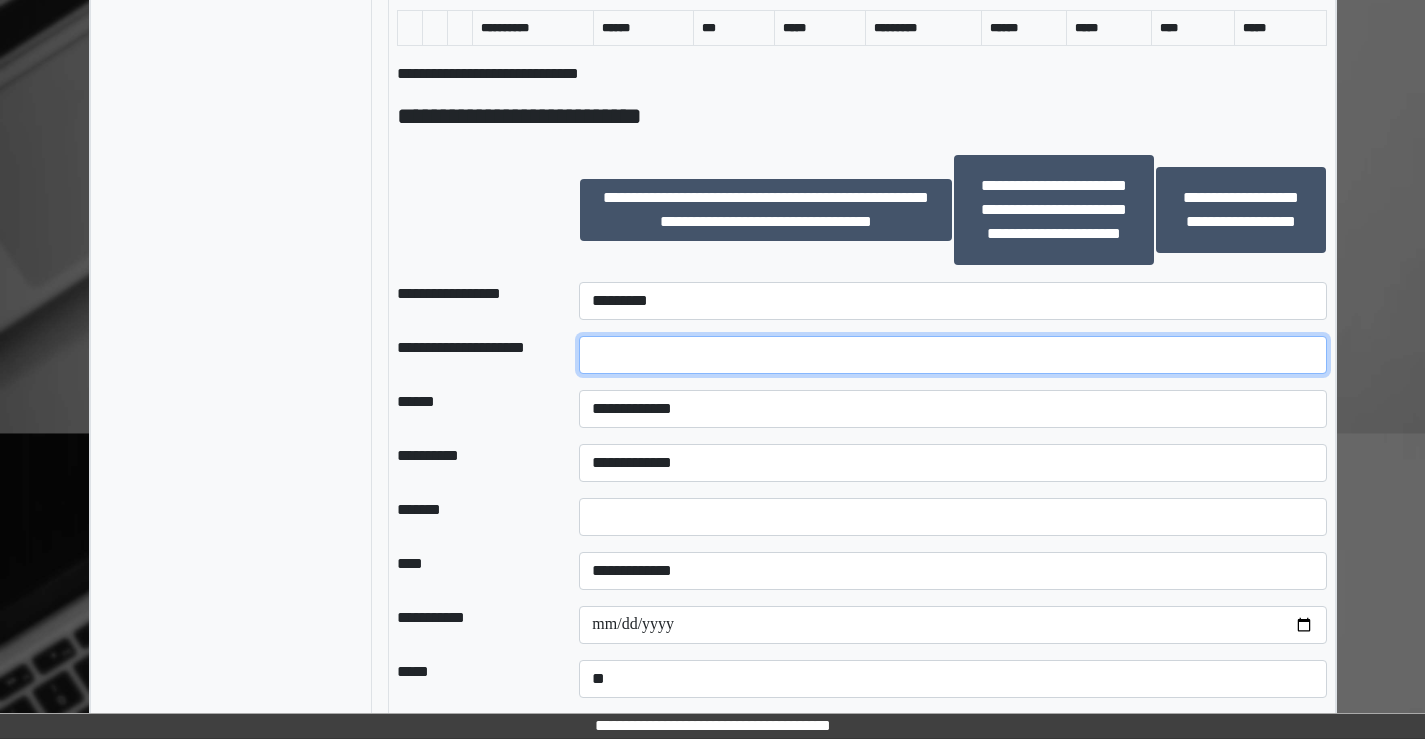 click at bounding box center (952, 355) 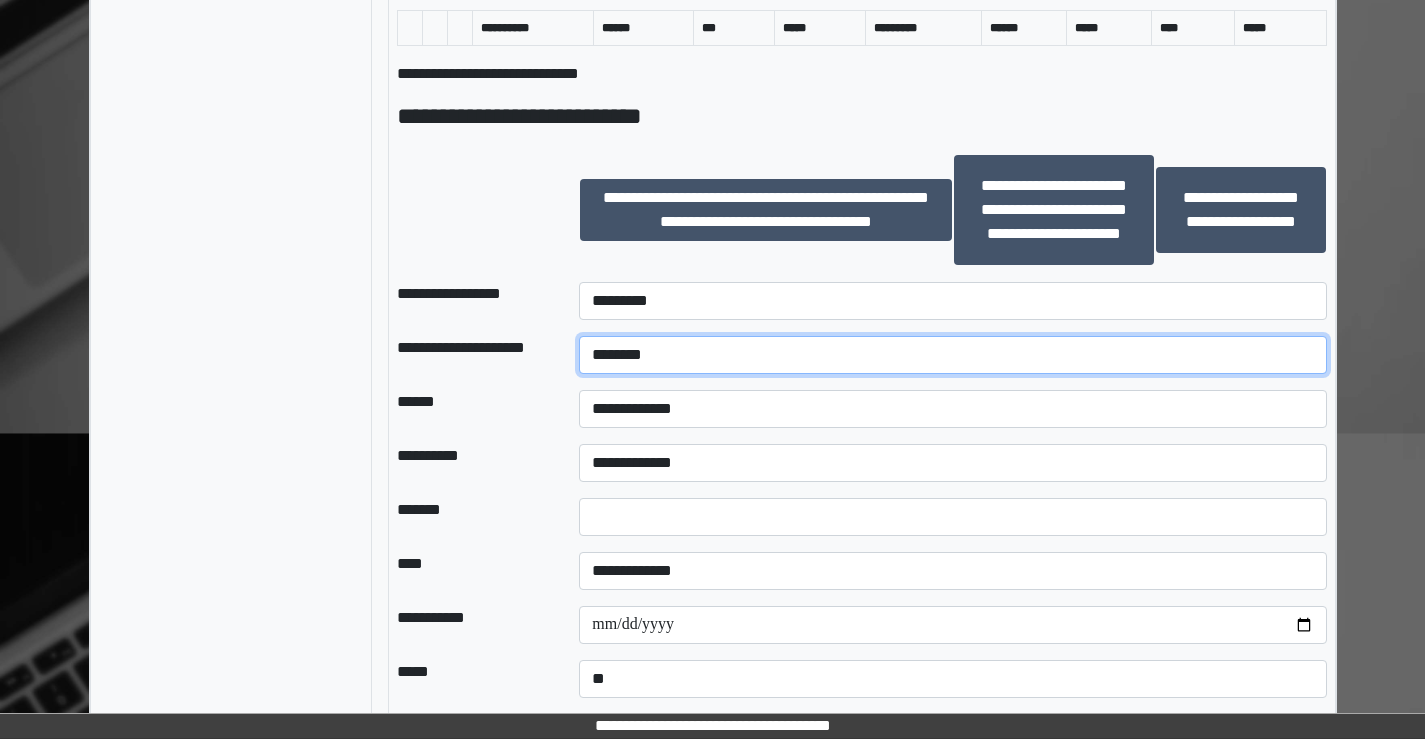 type on "*********" 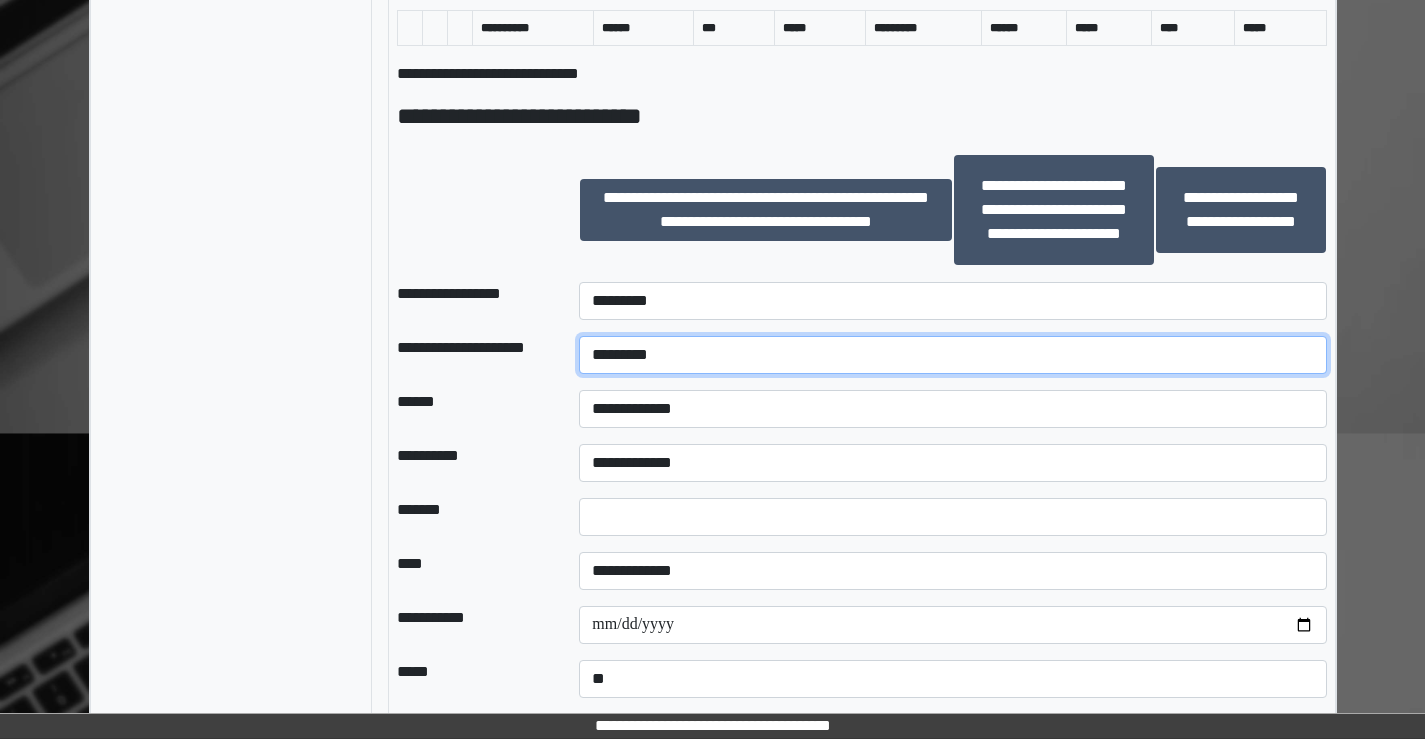 drag, startPoint x: 676, startPoint y: 358, endPoint x: 545, endPoint y: 357, distance: 131.00381 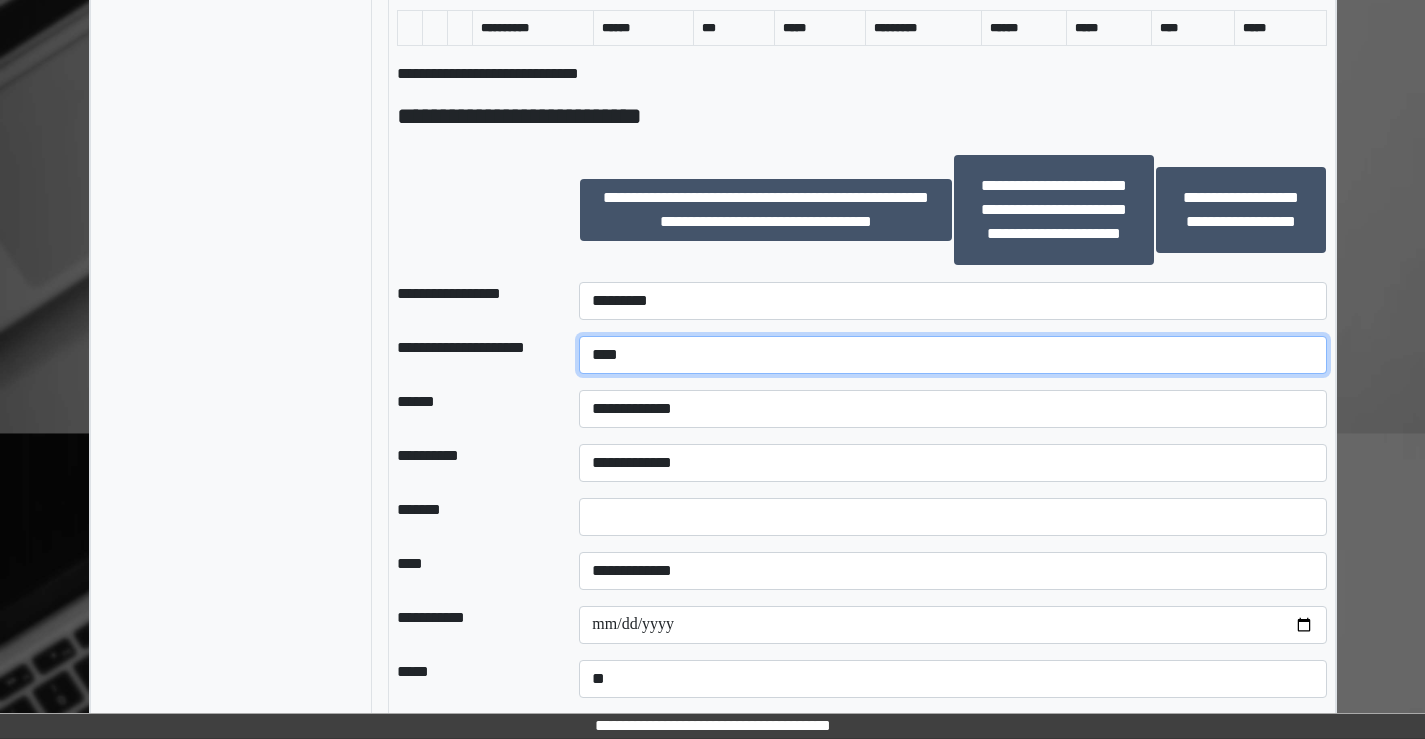 type on "****" 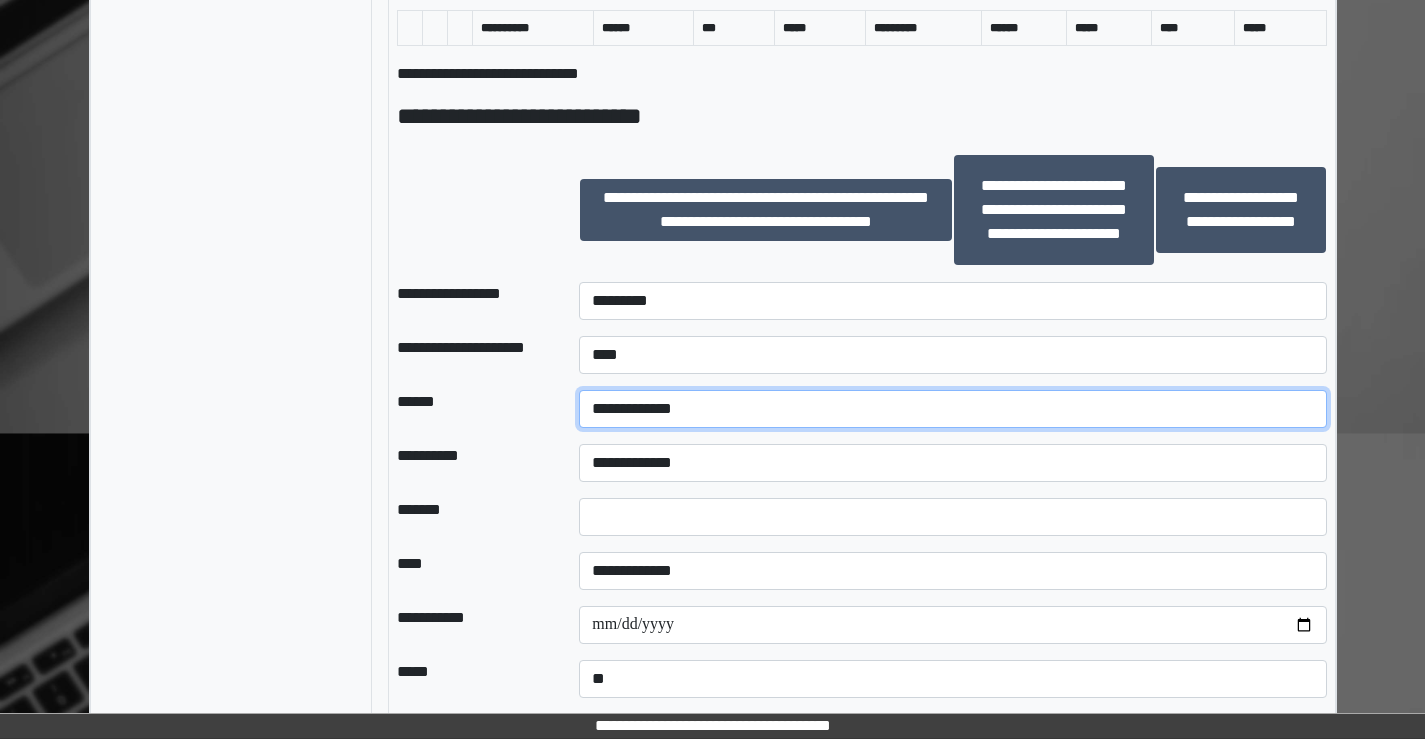 click on "**********" at bounding box center [952, 409] 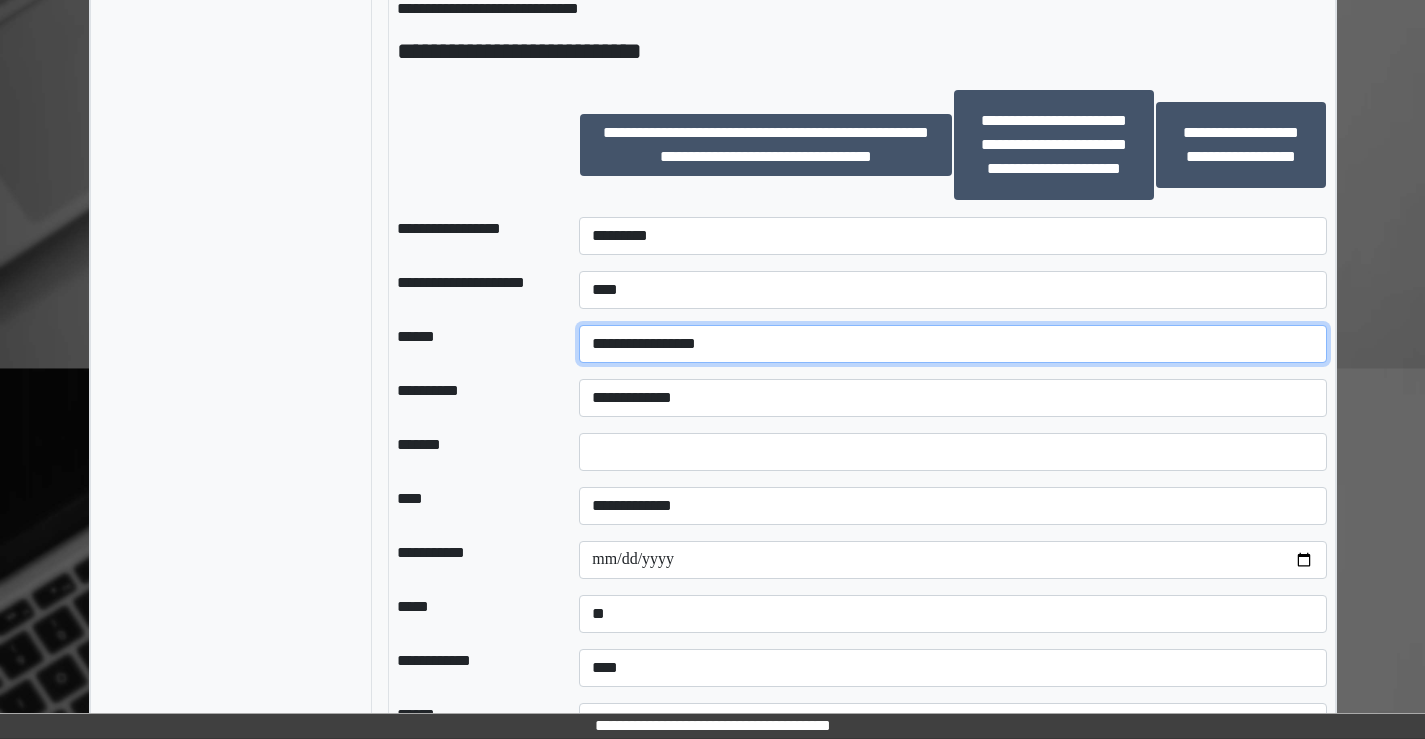 scroll, scrollTop: 1400, scrollLeft: 0, axis: vertical 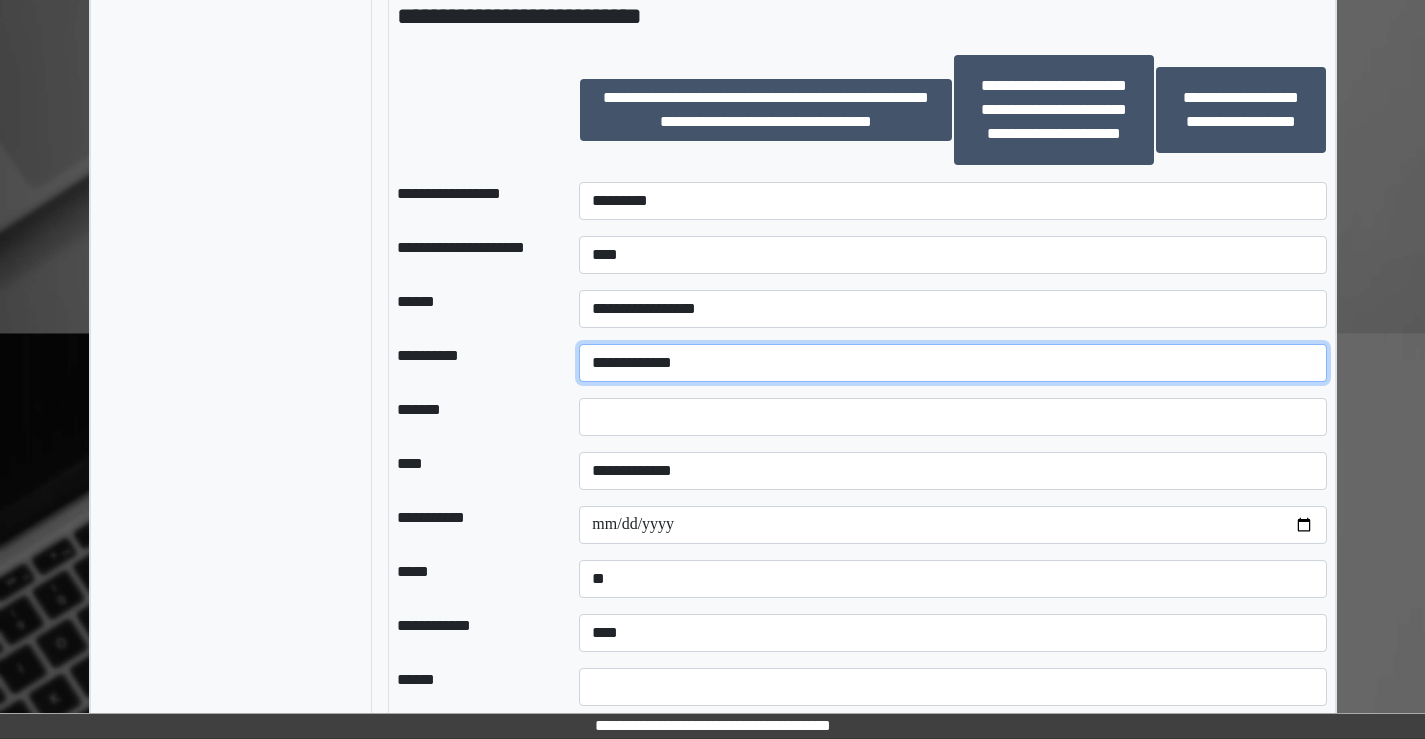 click on "**********" at bounding box center (952, 363) 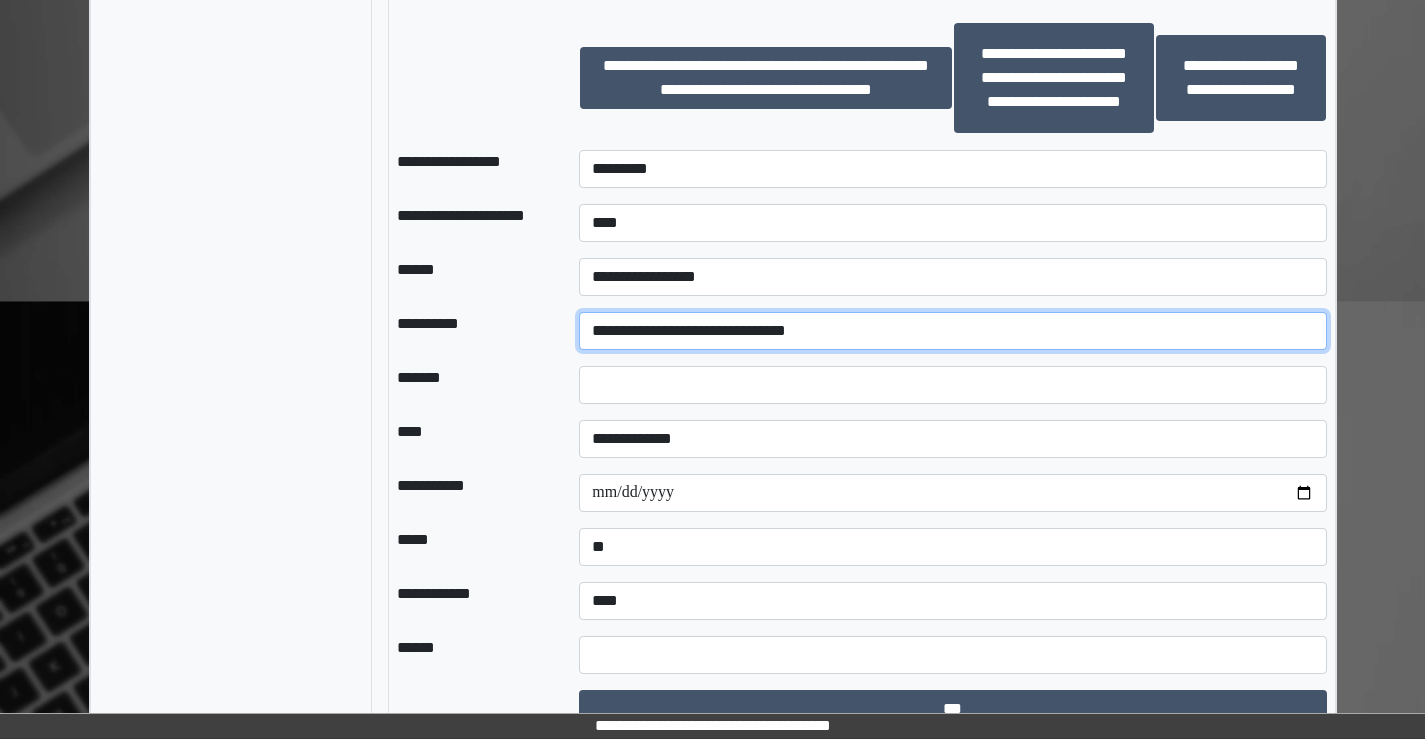 scroll, scrollTop: 1463, scrollLeft: 0, axis: vertical 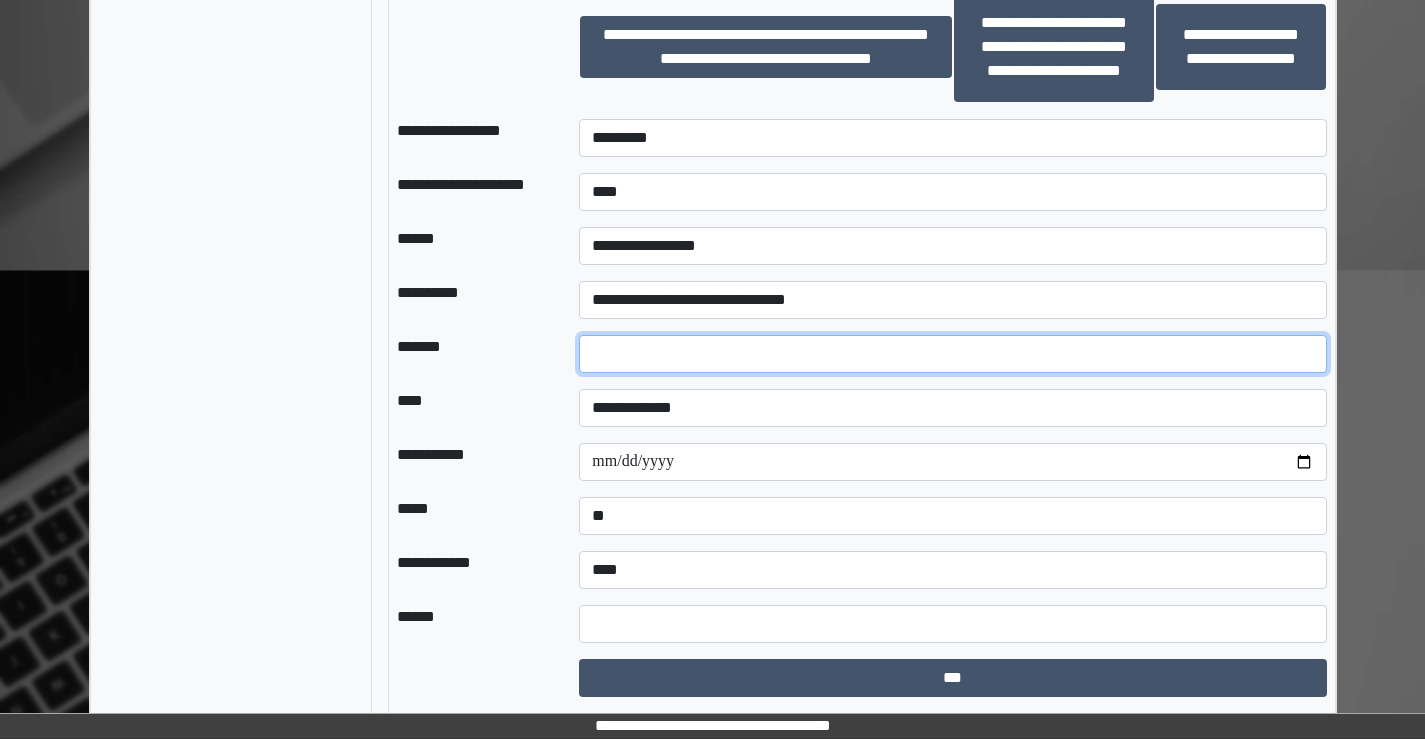 click at bounding box center [952, 354] 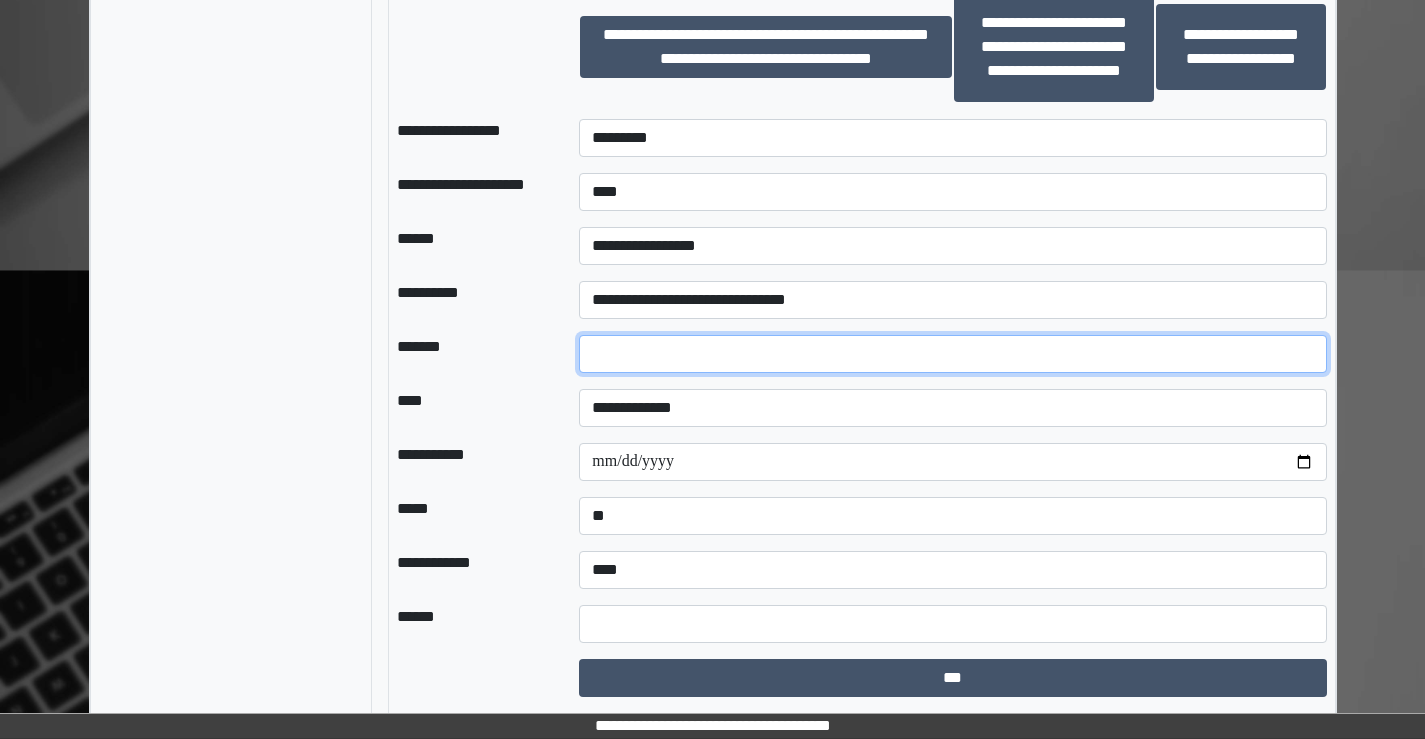 type on "*" 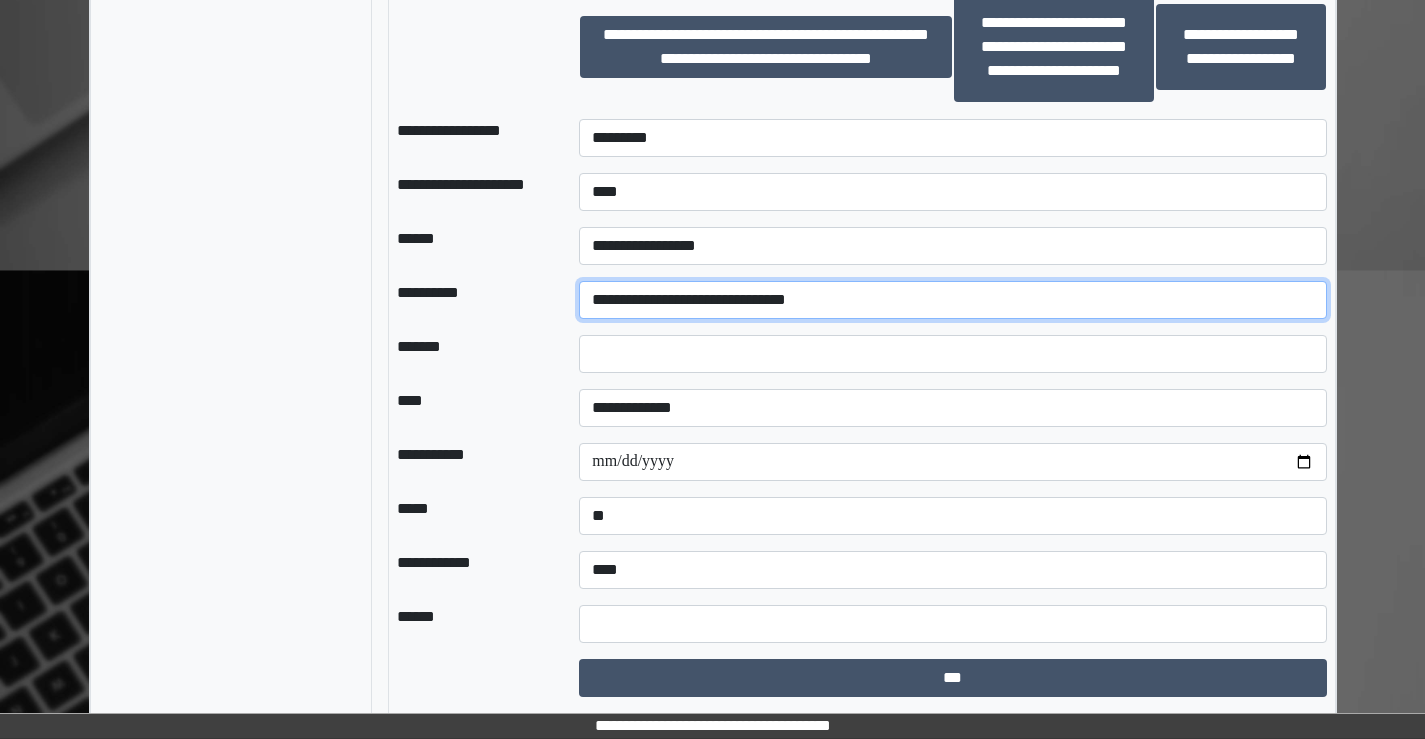click on "**********" at bounding box center (952, 300) 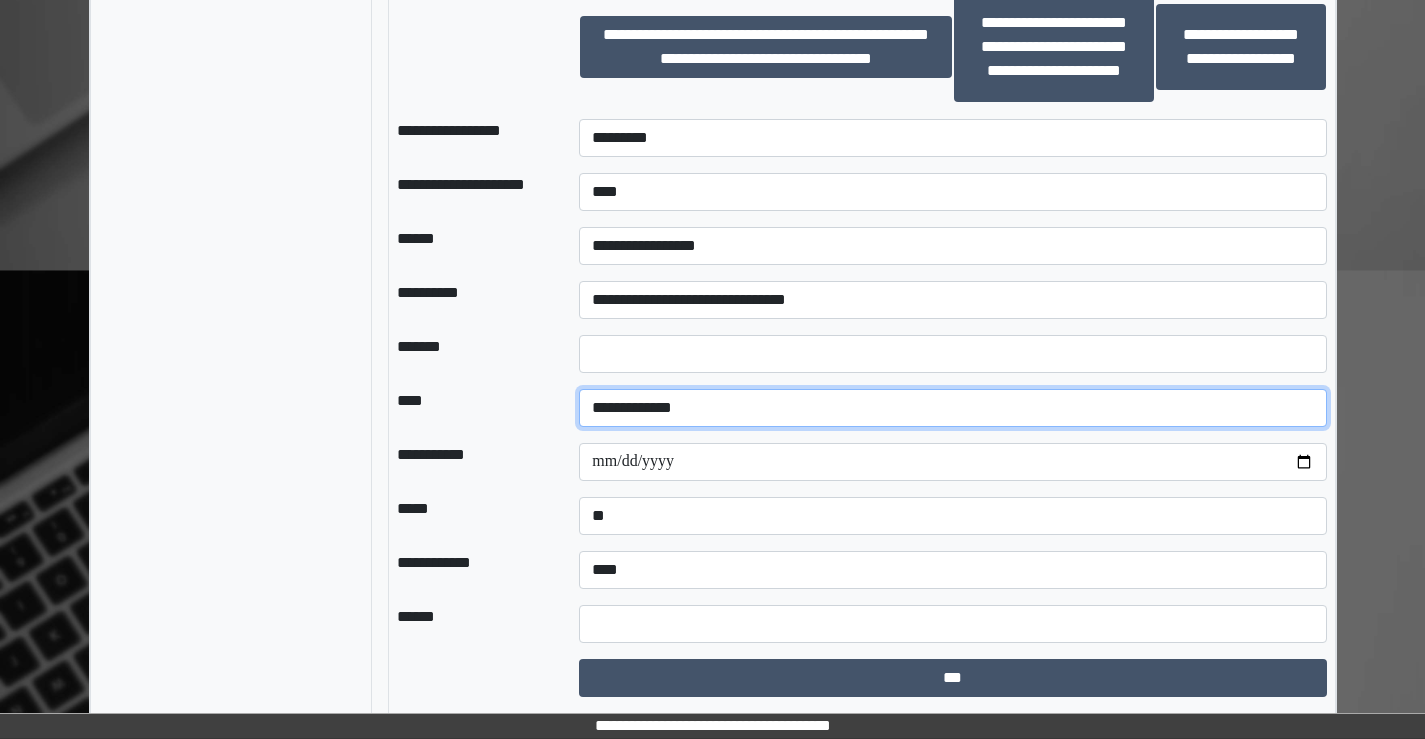 click on "**********" at bounding box center [952, 408] 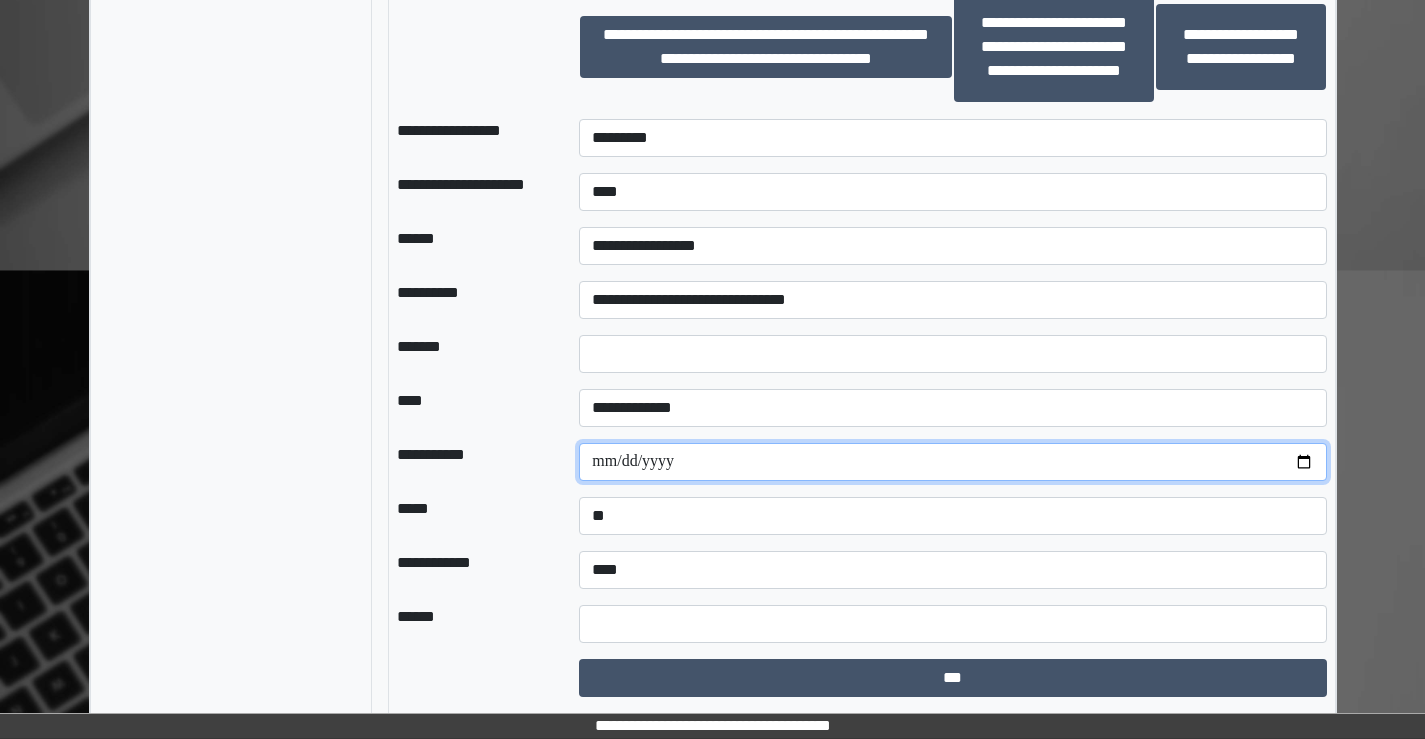 click at bounding box center (952, 462) 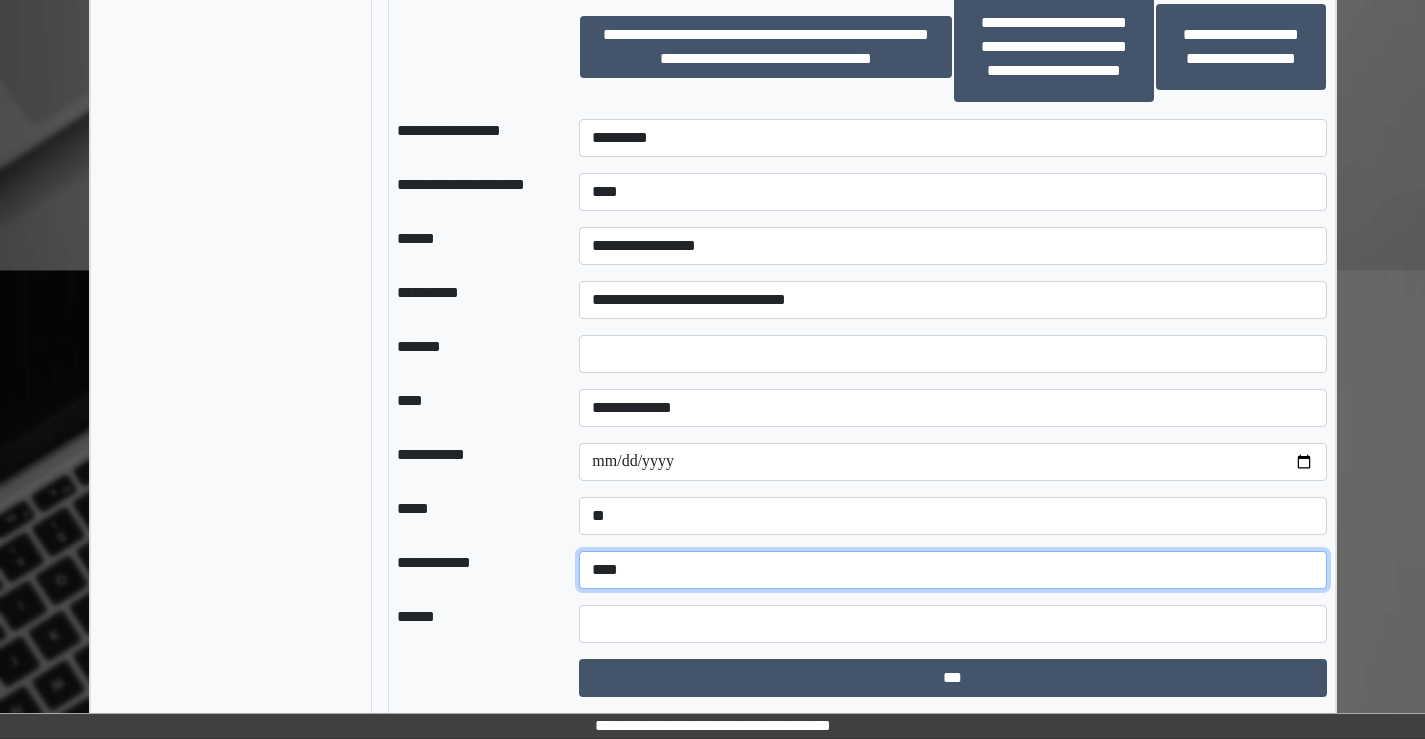 click on "**********" at bounding box center [952, 570] 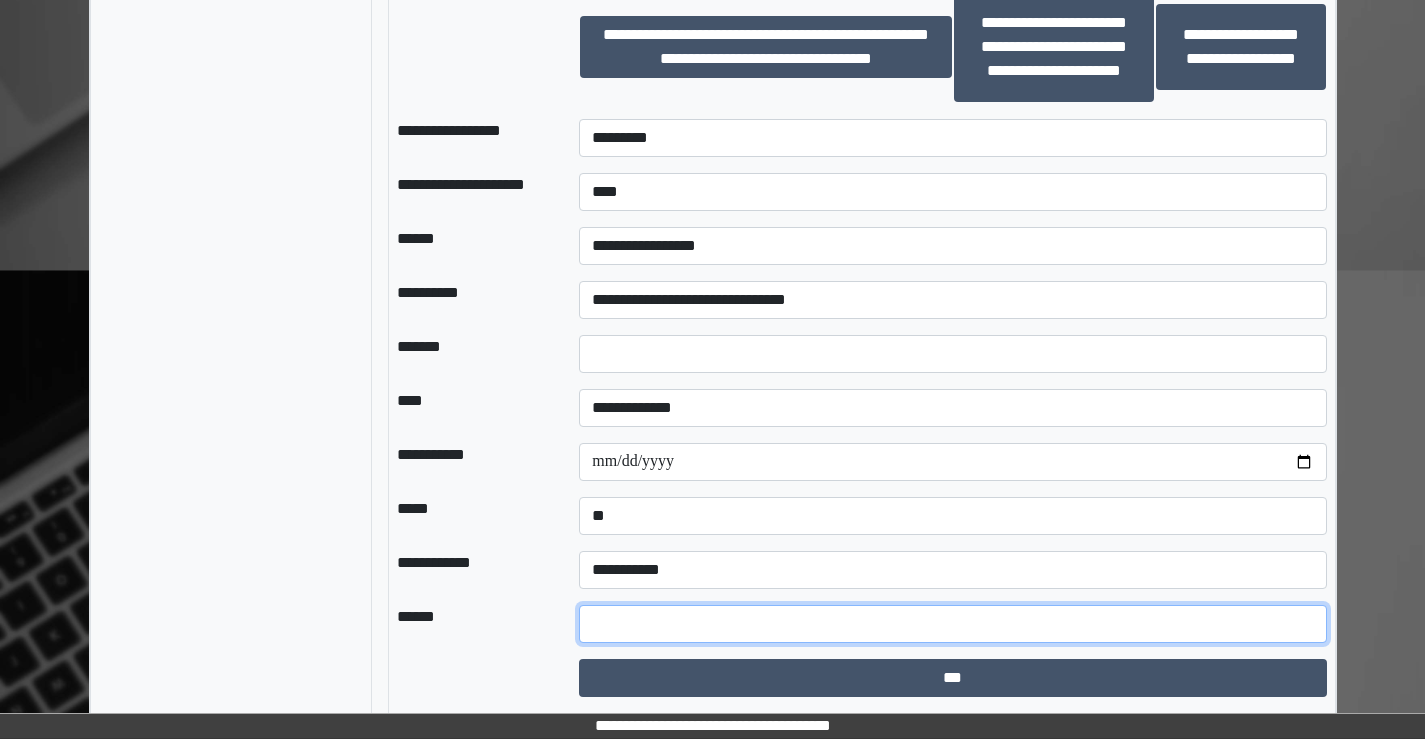 click at bounding box center (952, 624) 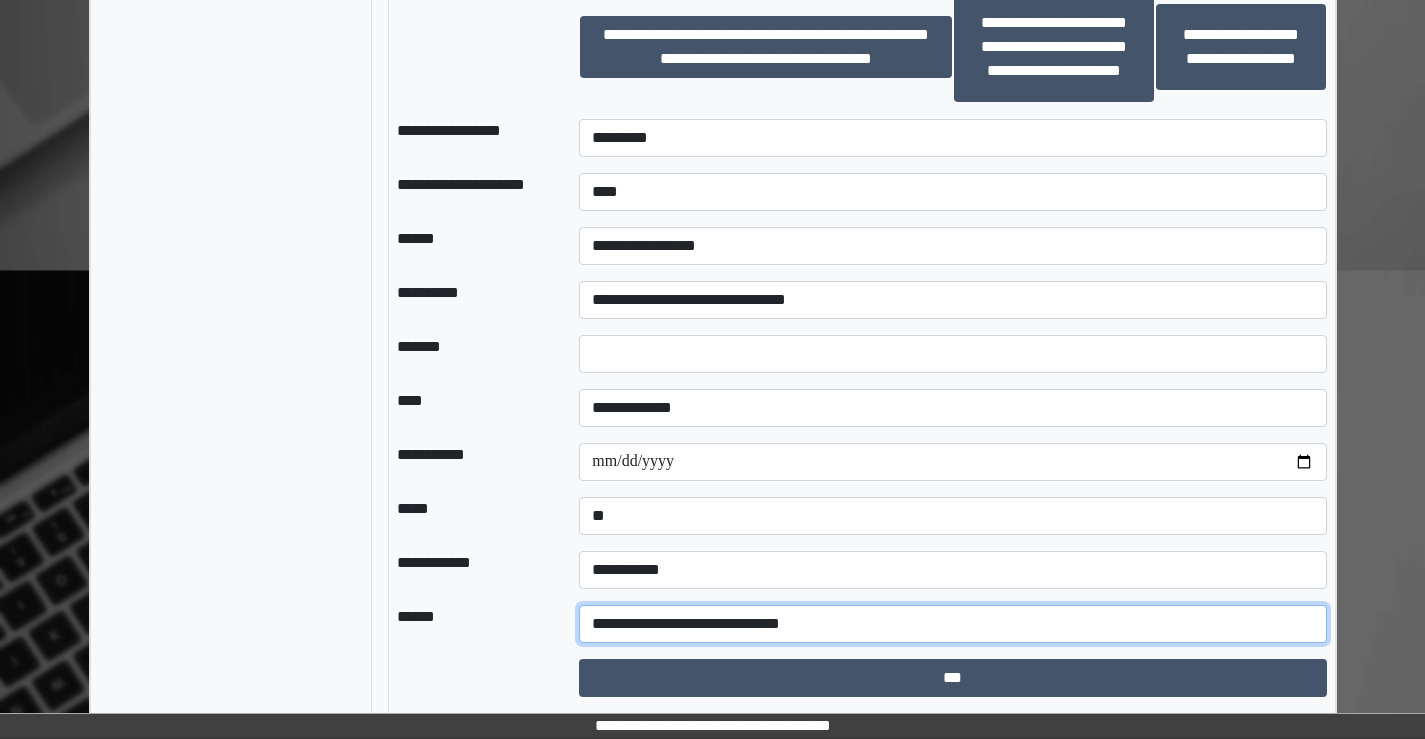 paste on "**********" 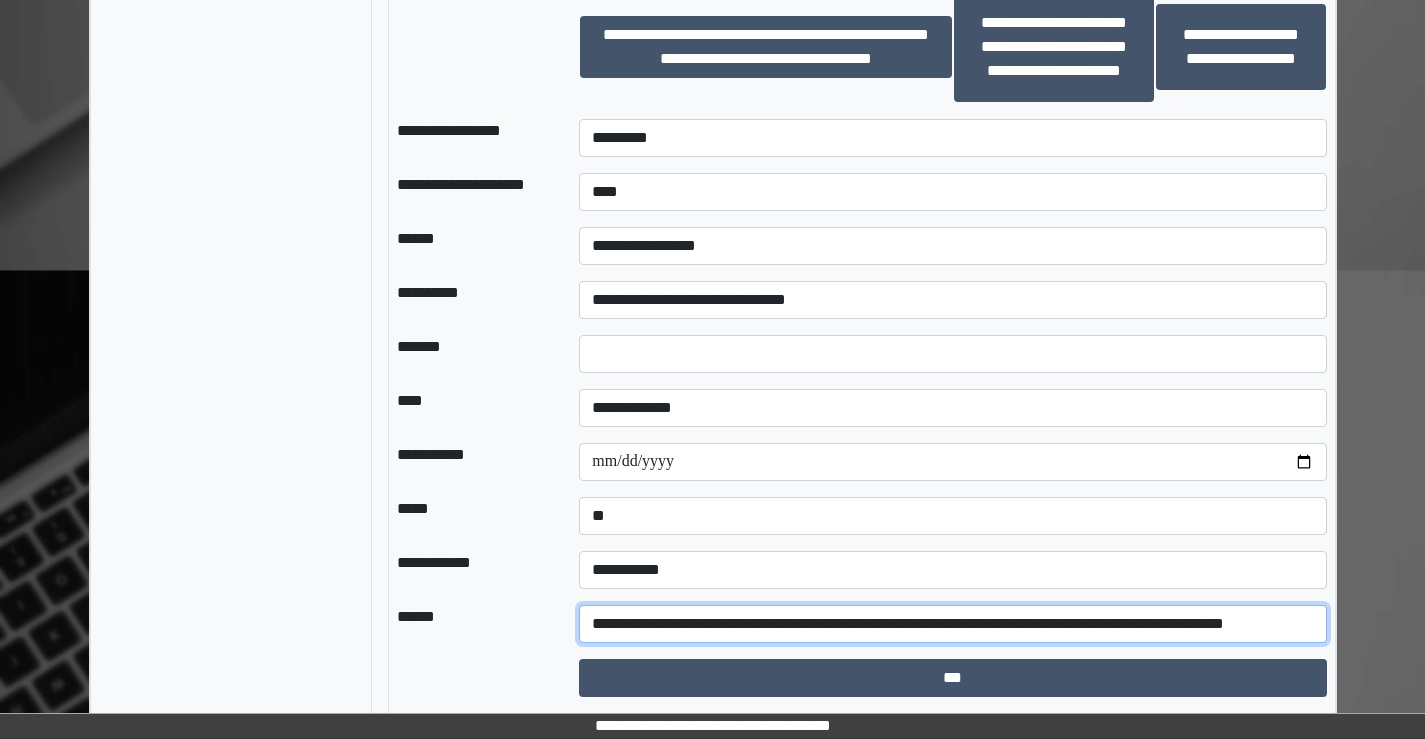 scroll, scrollTop: 0, scrollLeft: 16, axis: horizontal 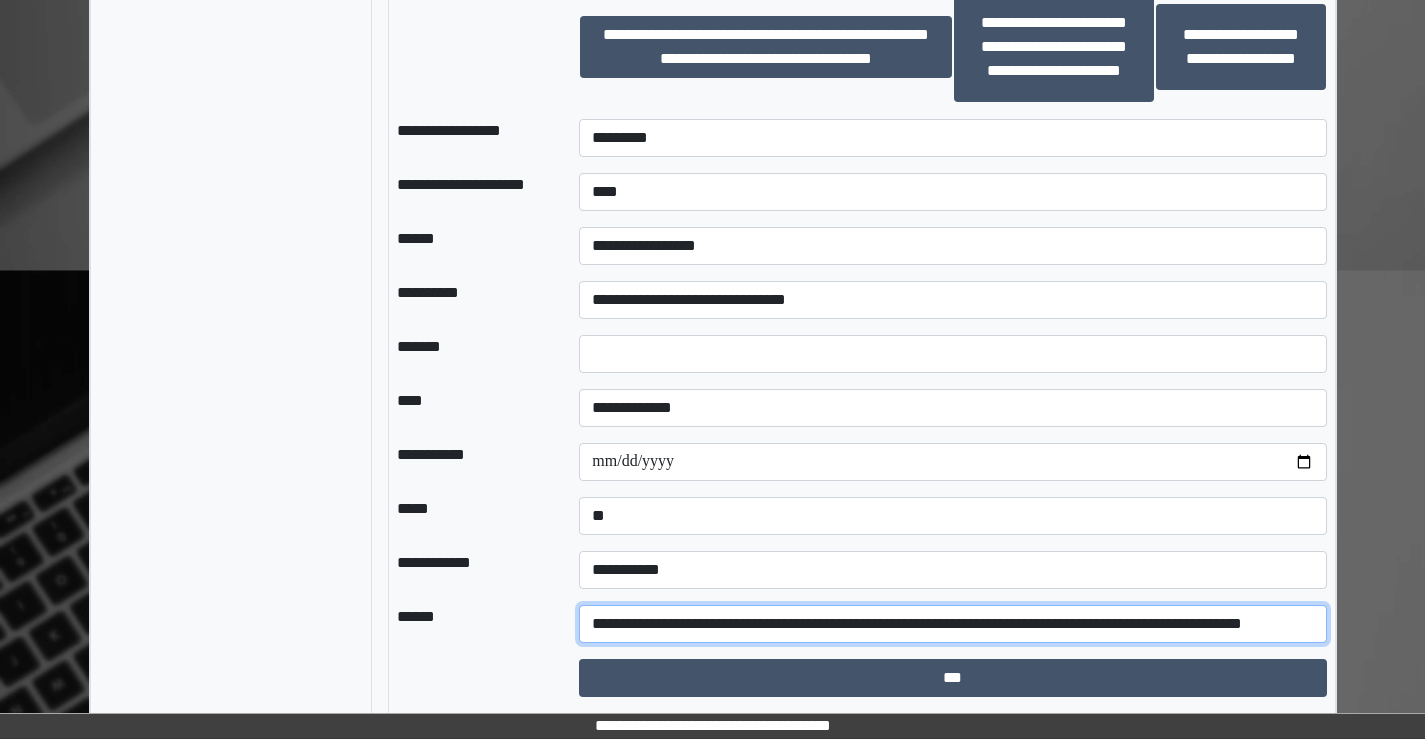 click on "**********" at bounding box center (952, 624) 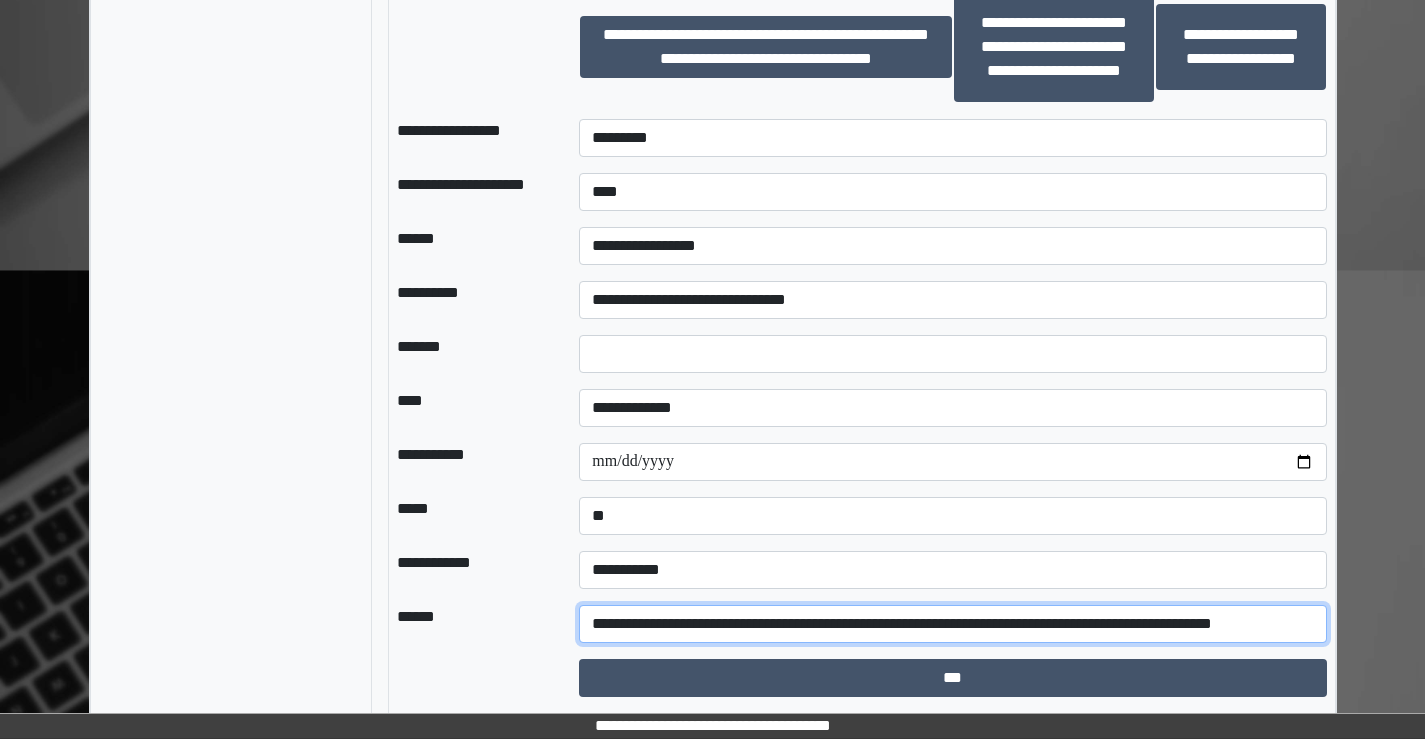 scroll, scrollTop: 0, scrollLeft: 0, axis: both 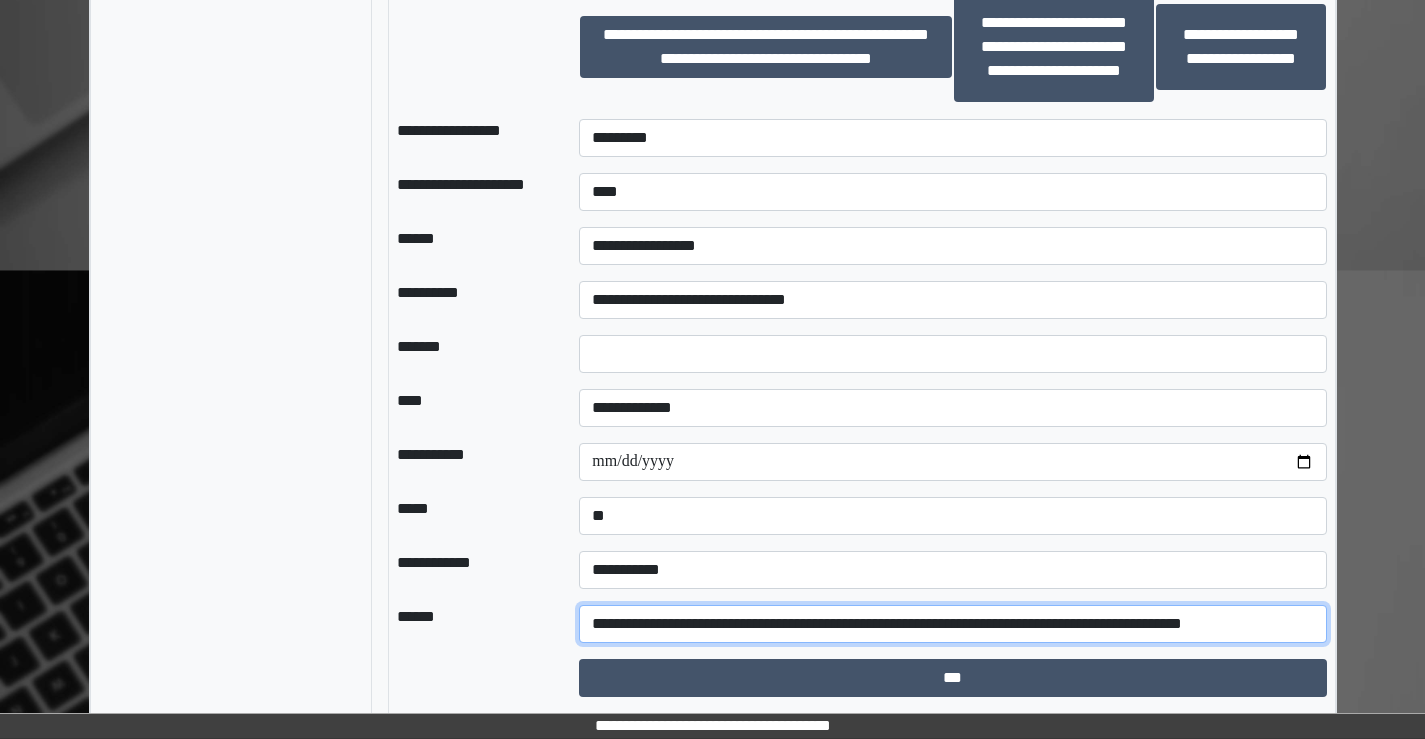 click on "**********" at bounding box center (952, 624) 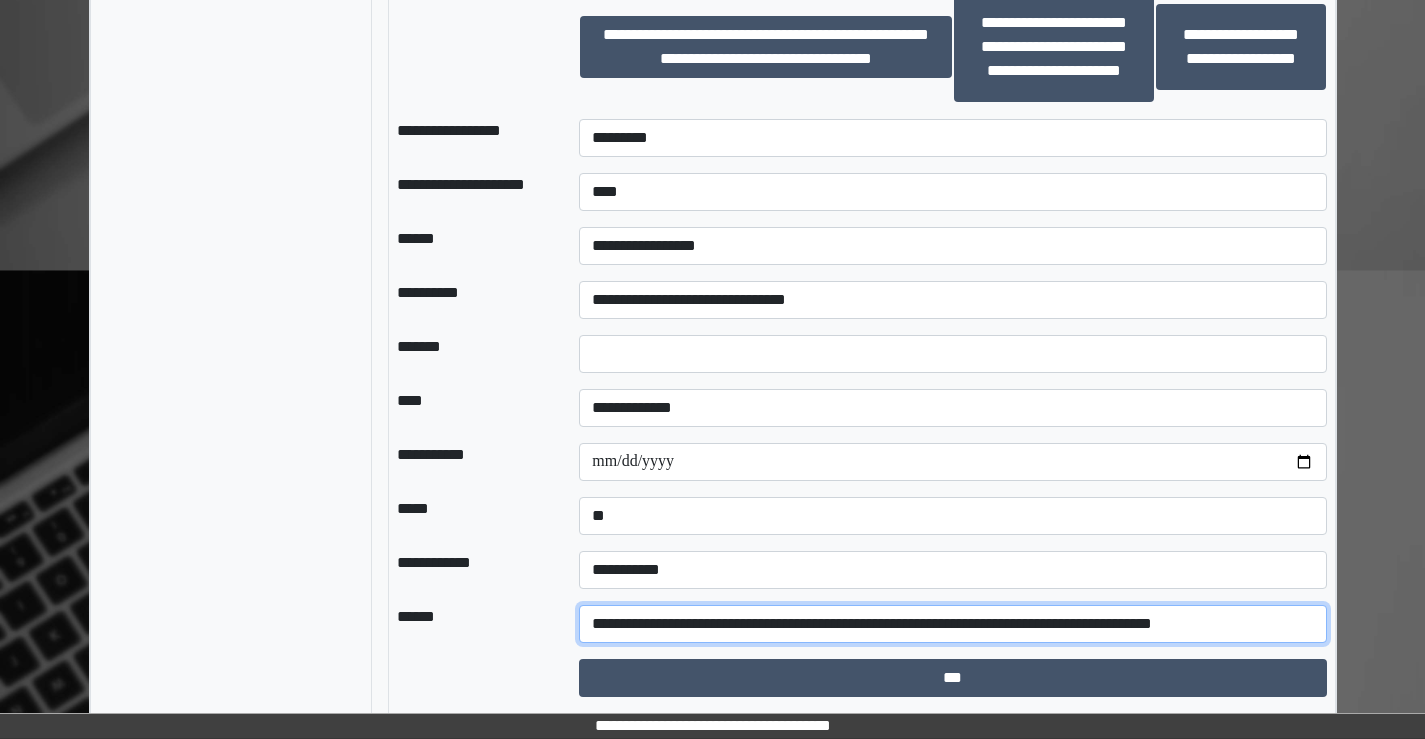 click on "**********" at bounding box center (952, 624) 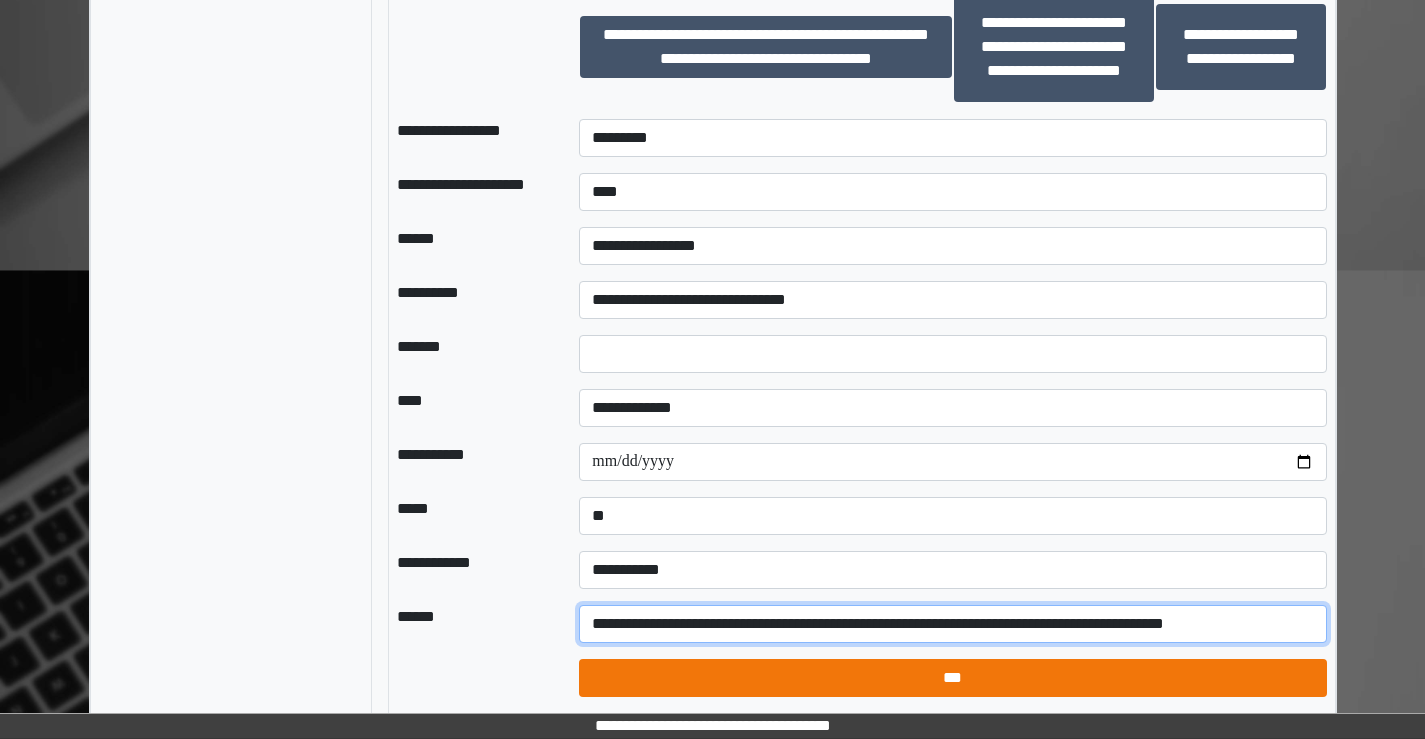 type on "**********" 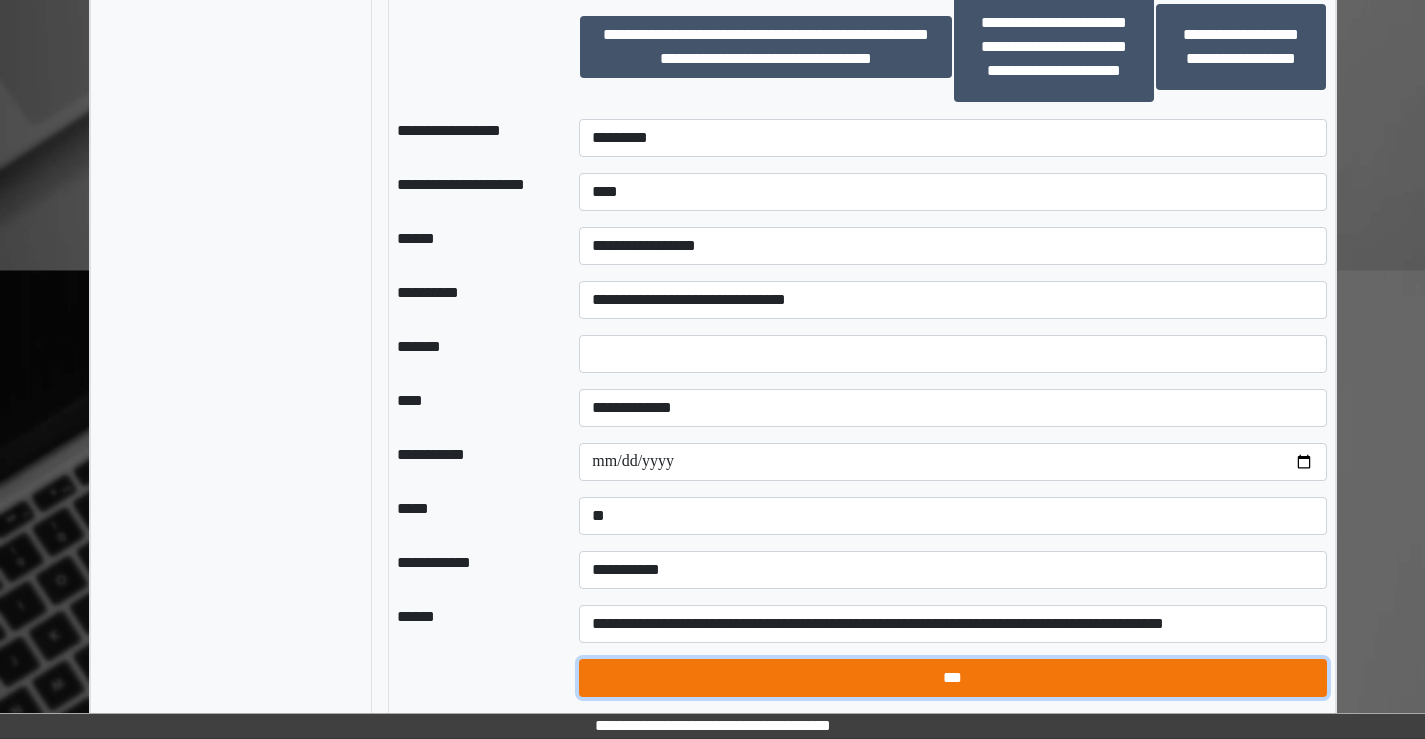 click on "***" at bounding box center [952, 678] 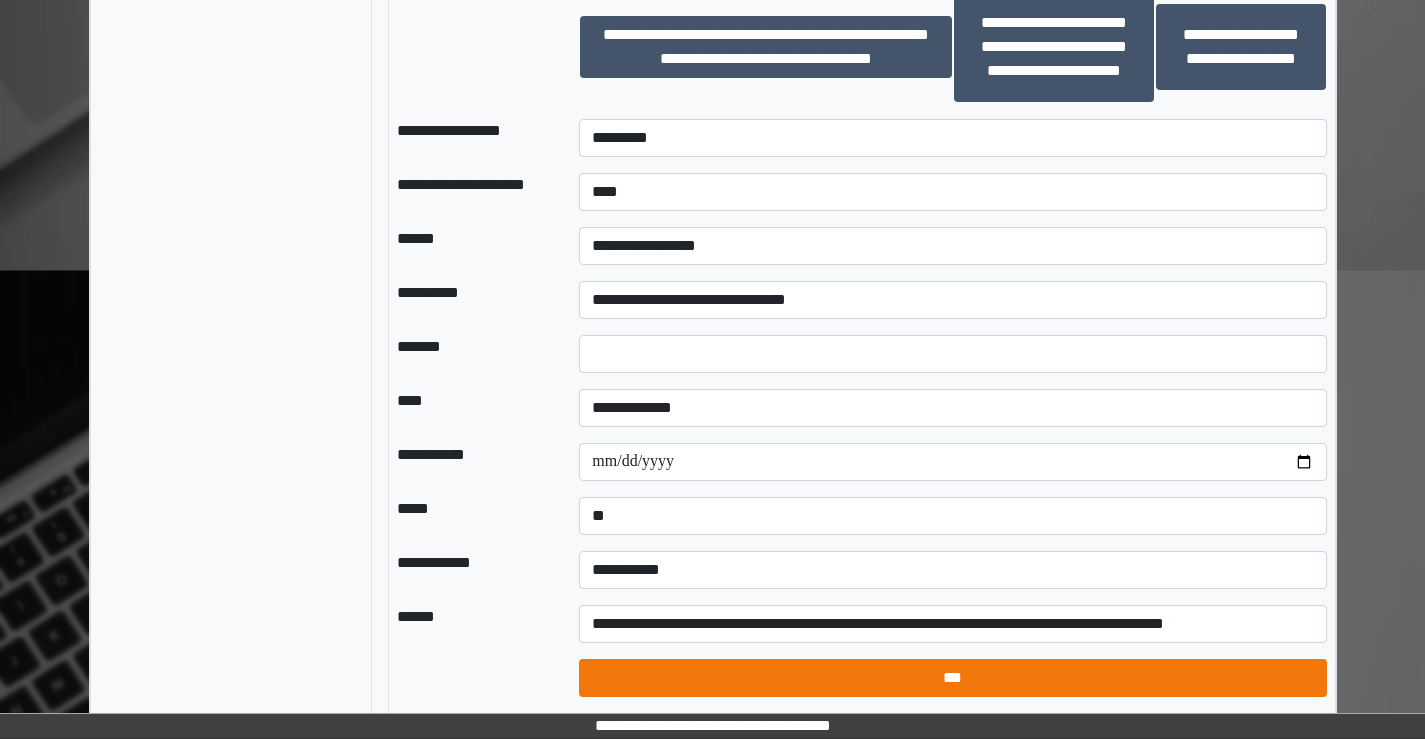 select on "*" 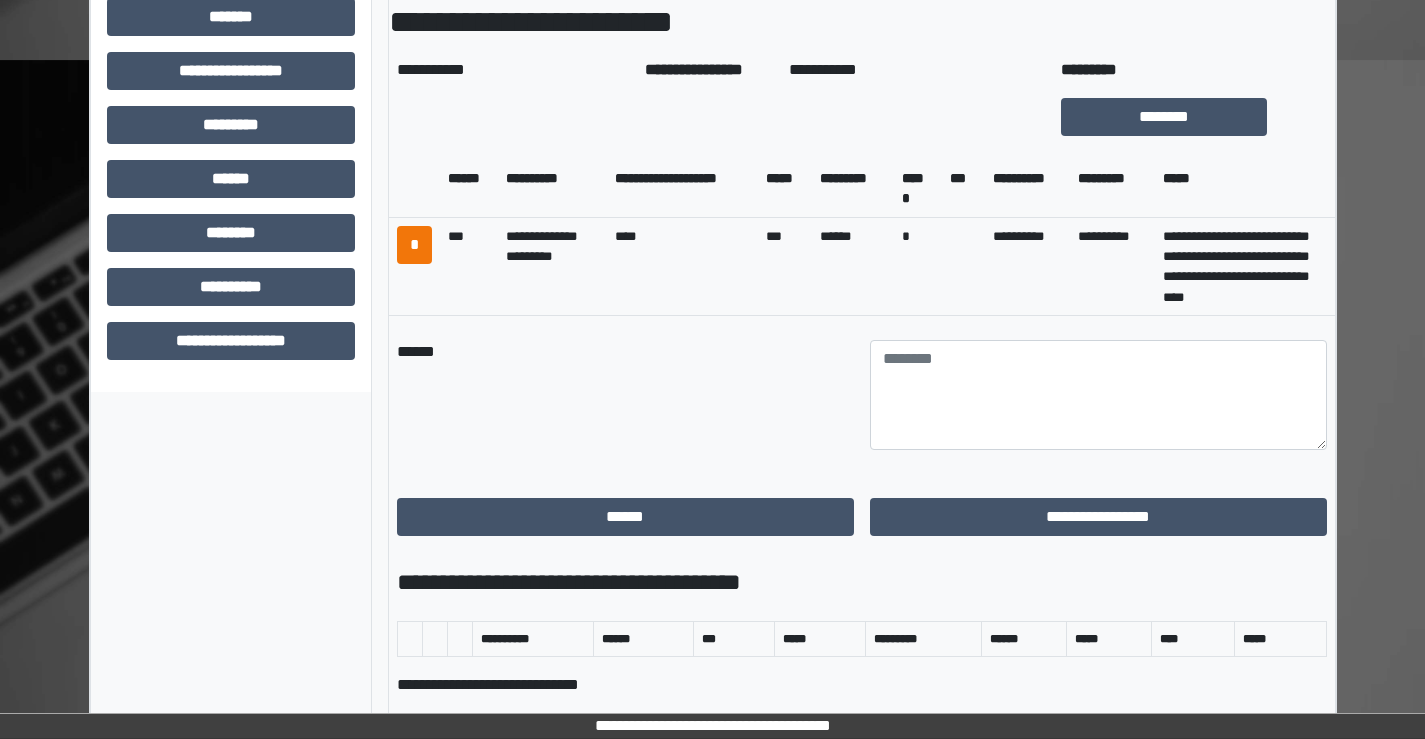 scroll, scrollTop: 763, scrollLeft: 0, axis: vertical 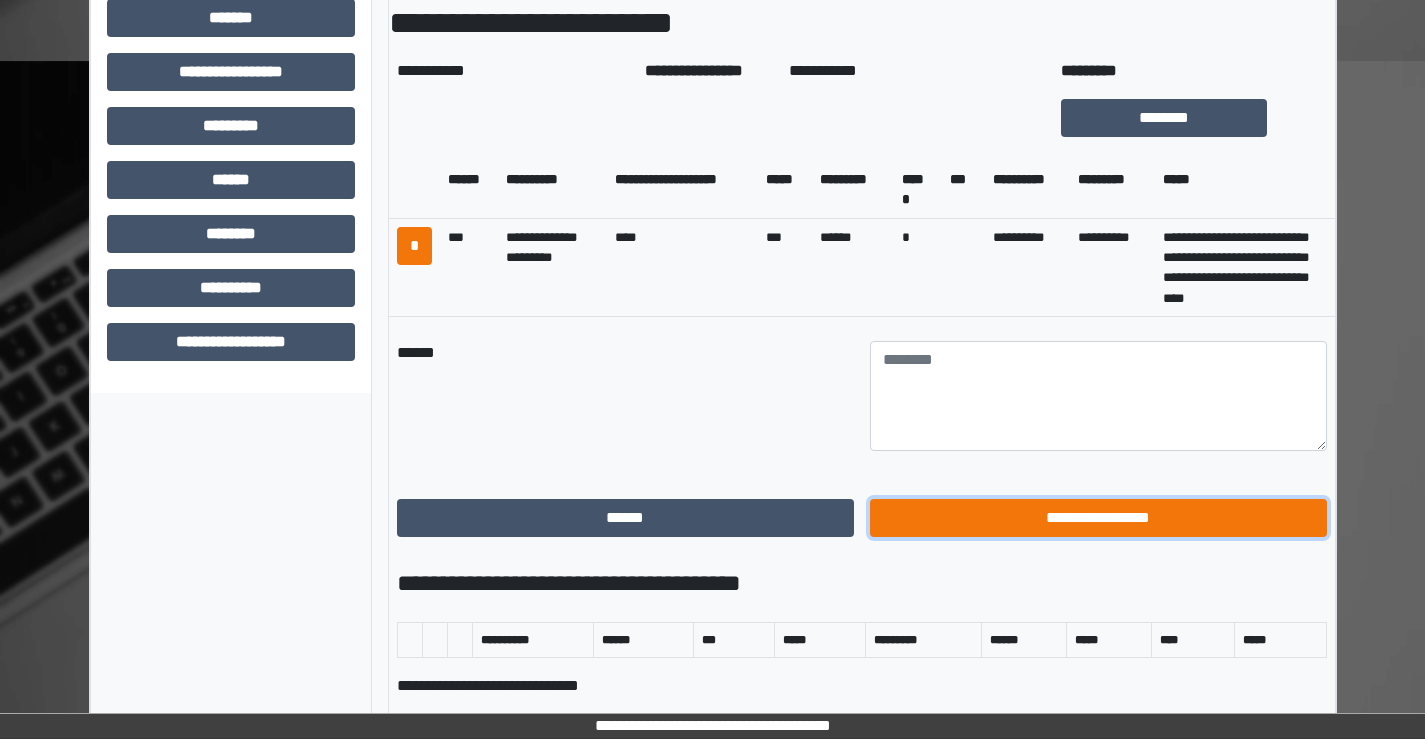 click on "**********" at bounding box center [1098, 518] 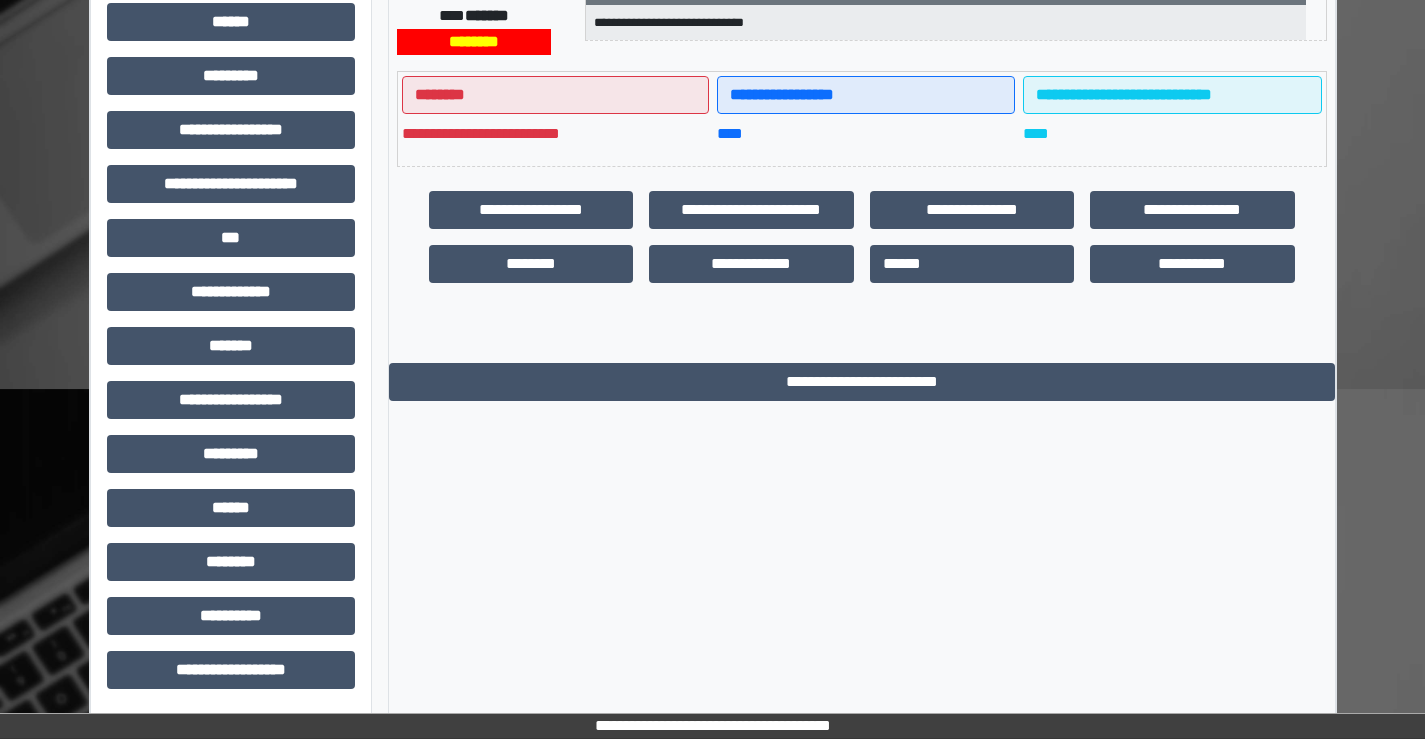scroll, scrollTop: 435, scrollLeft: 0, axis: vertical 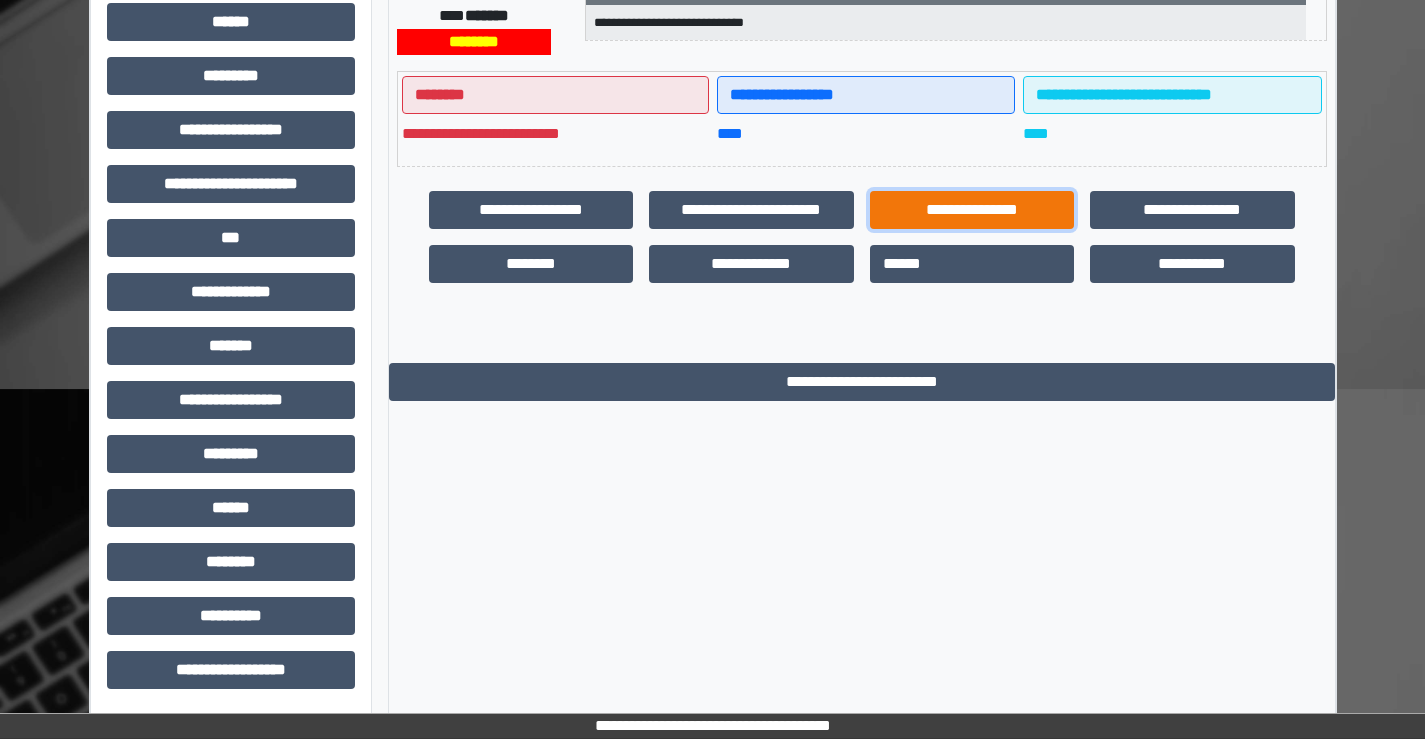 click on "**********" at bounding box center [972, 210] 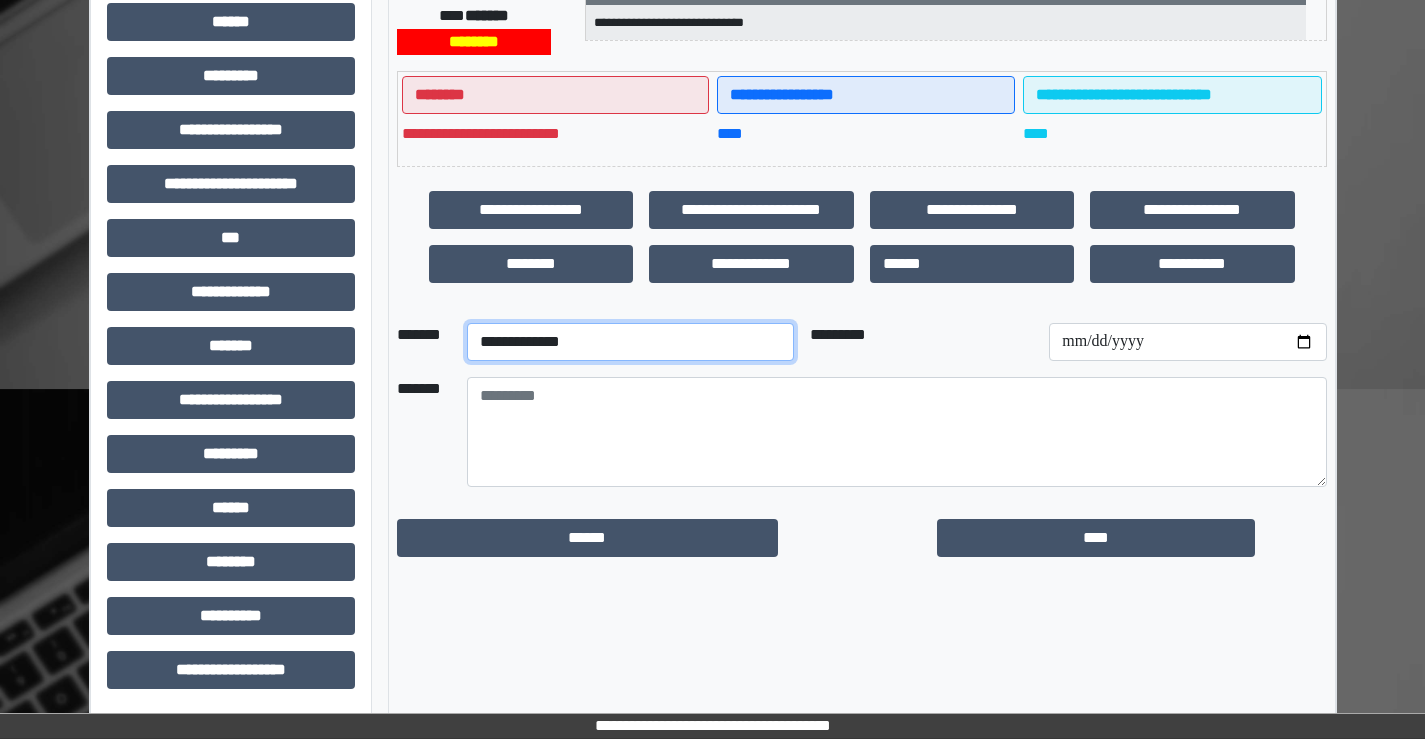 click on "**********" at bounding box center [630, 342] 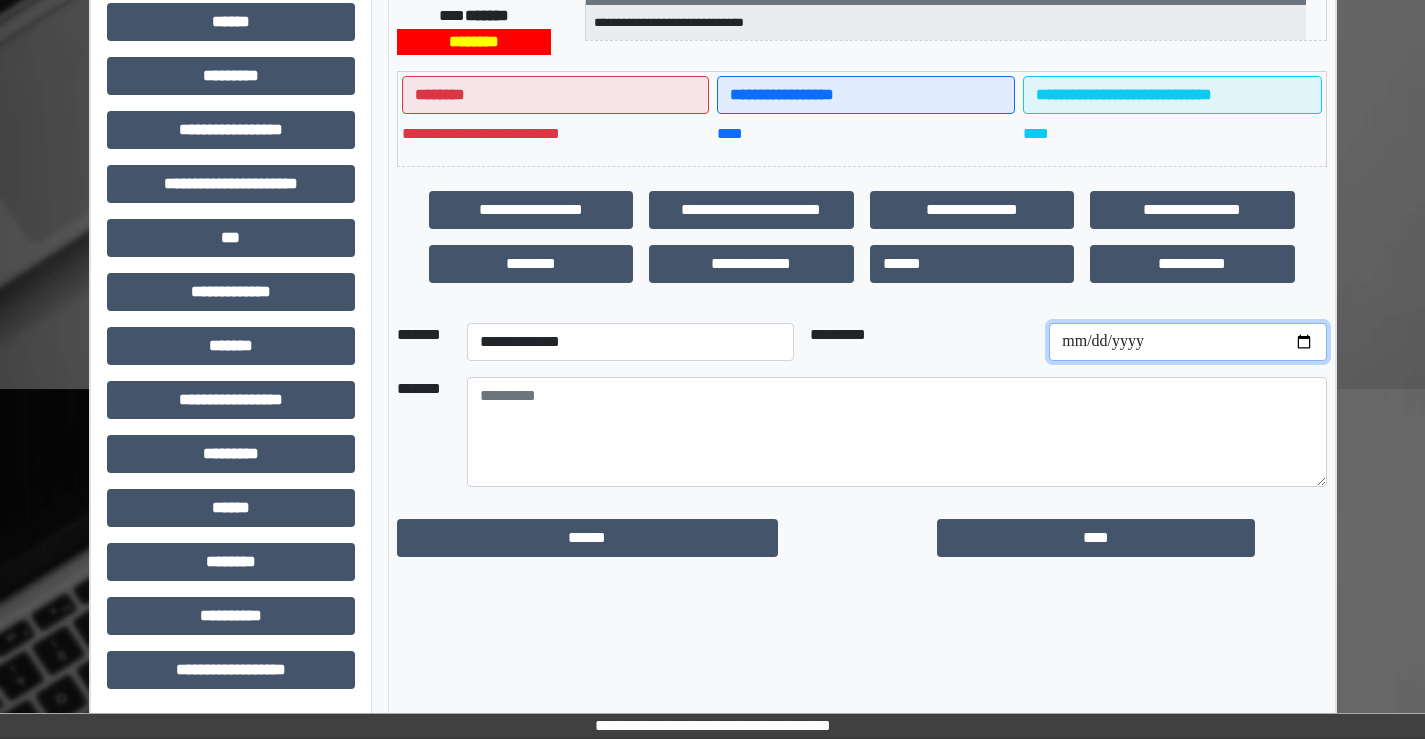 click at bounding box center (1187, 342) 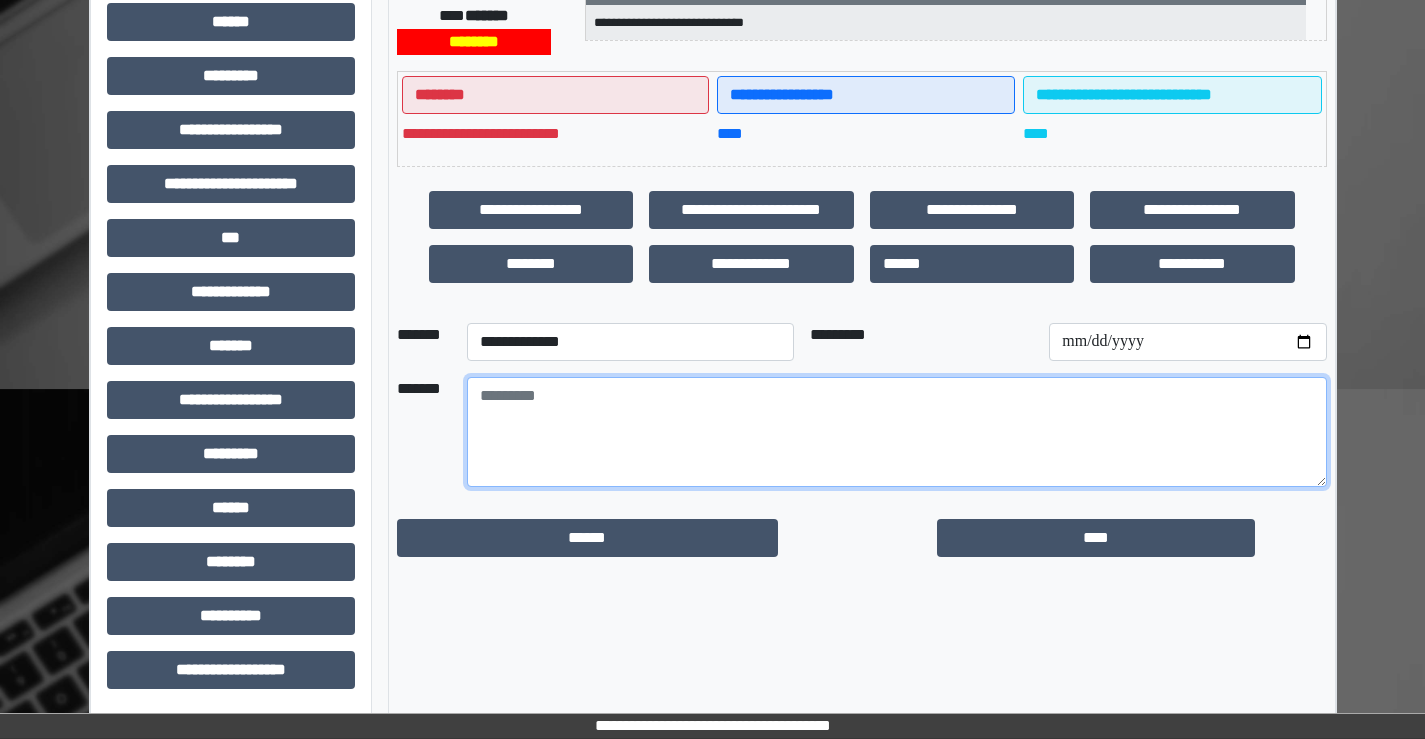 click at bounding box center (897, 432) 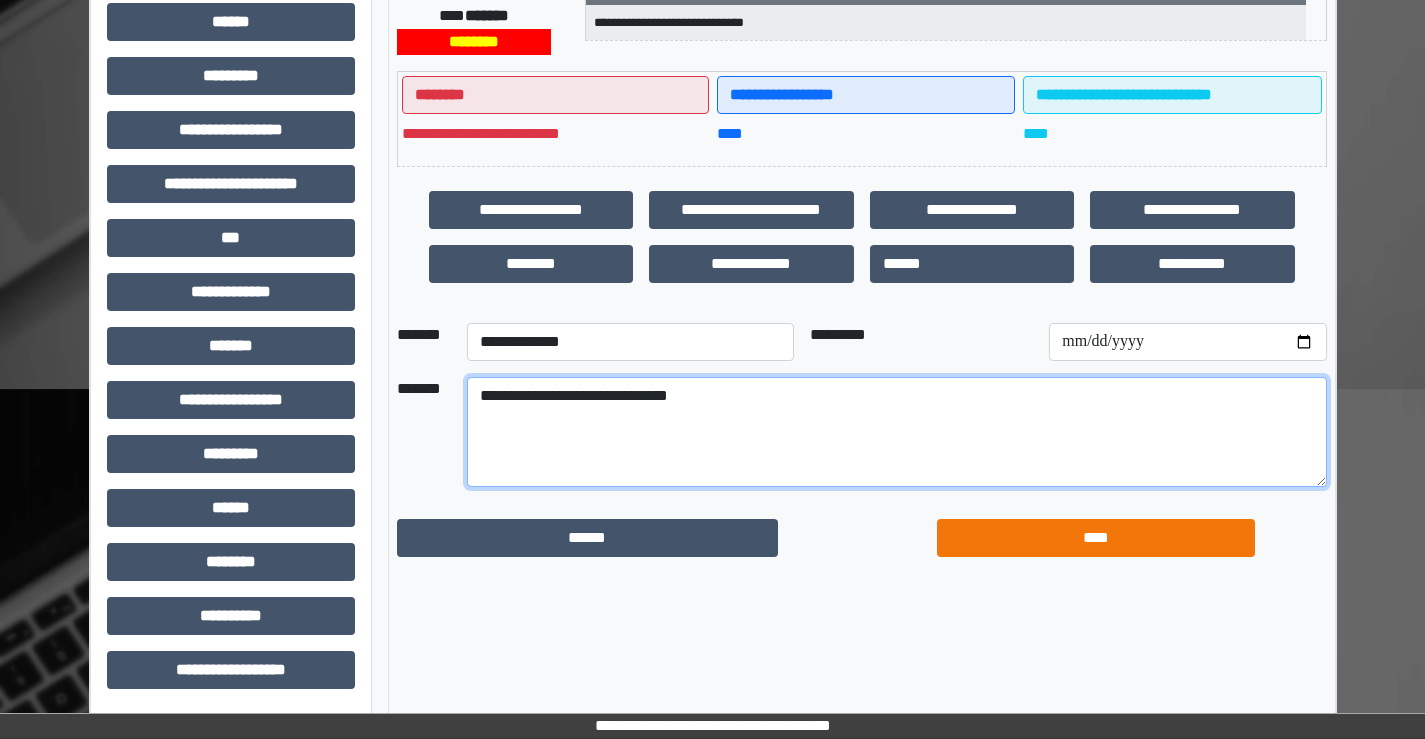 type on "**********" 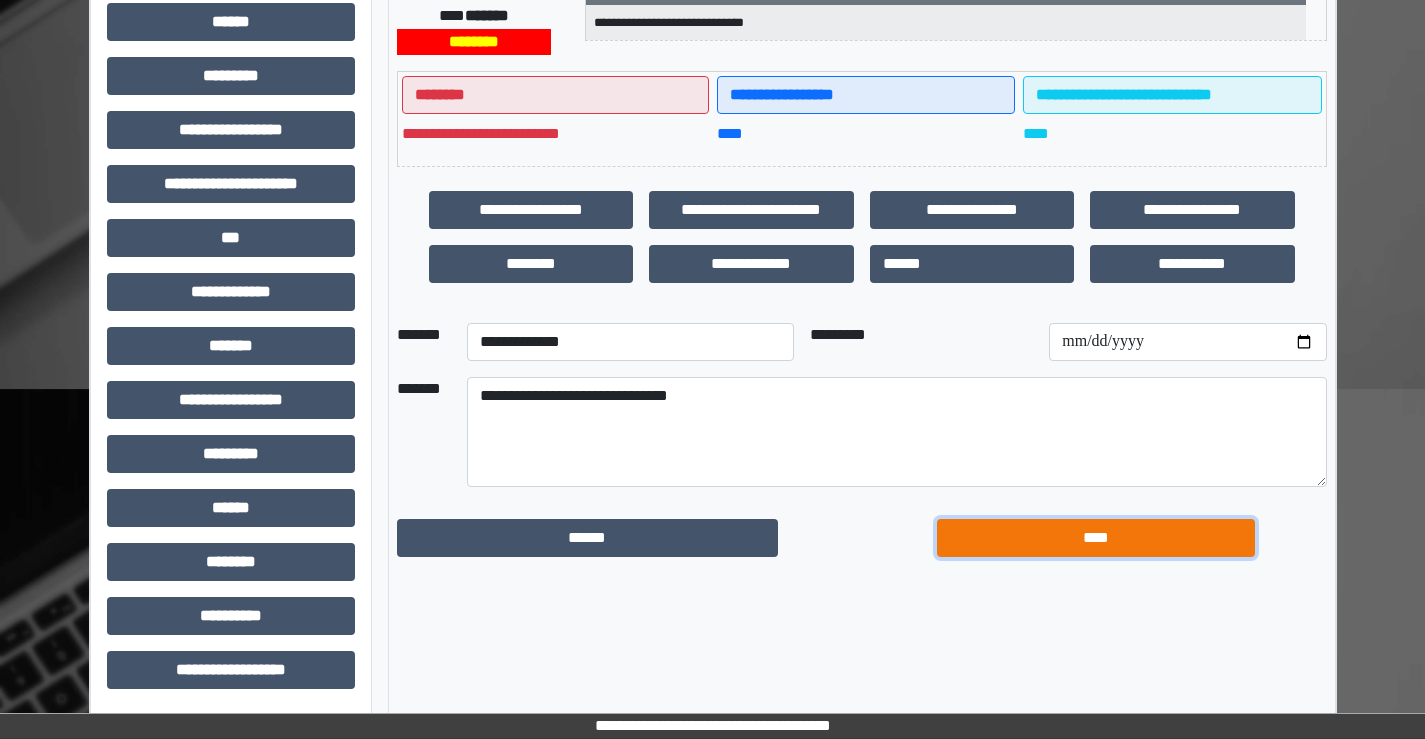 click on "****" at bounding box center [1096, 538] 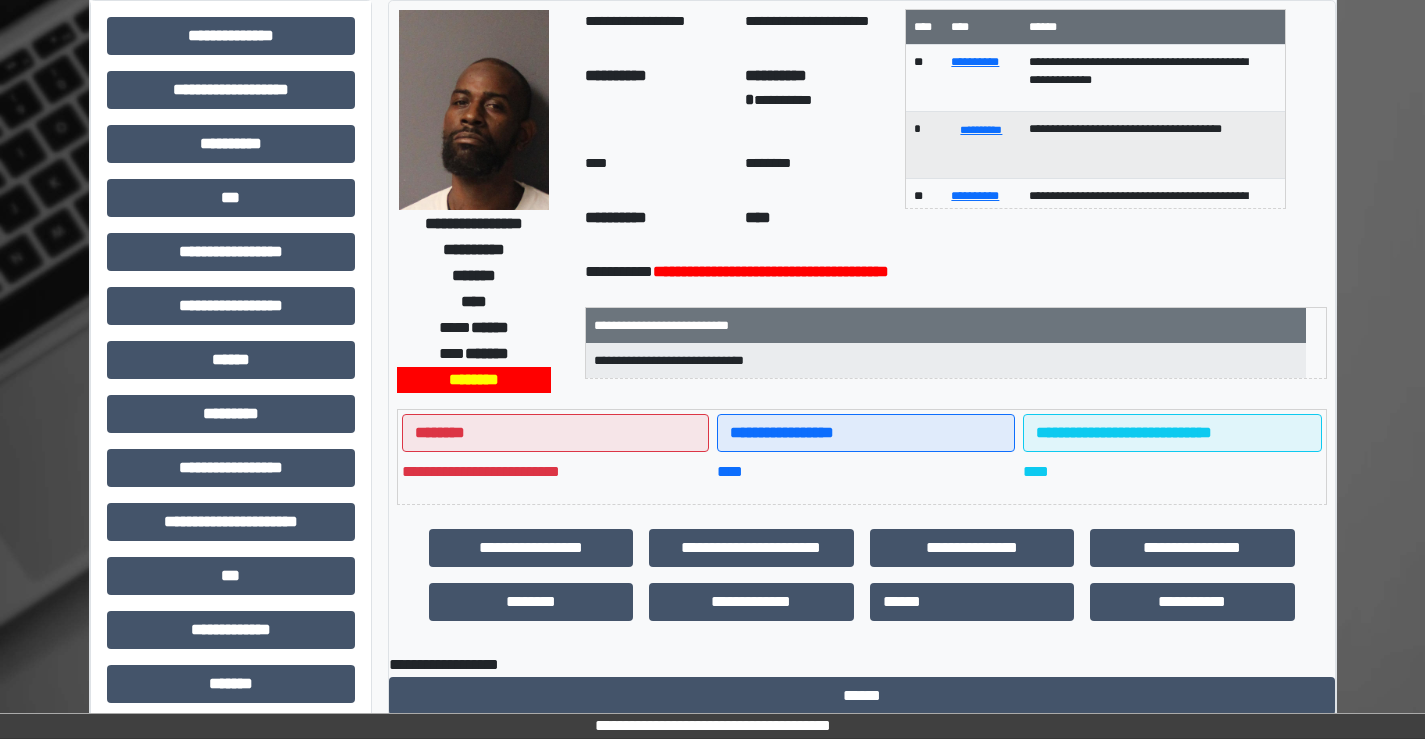 scroll, scrollTop: 0, scrollLeft: 0, axis: both 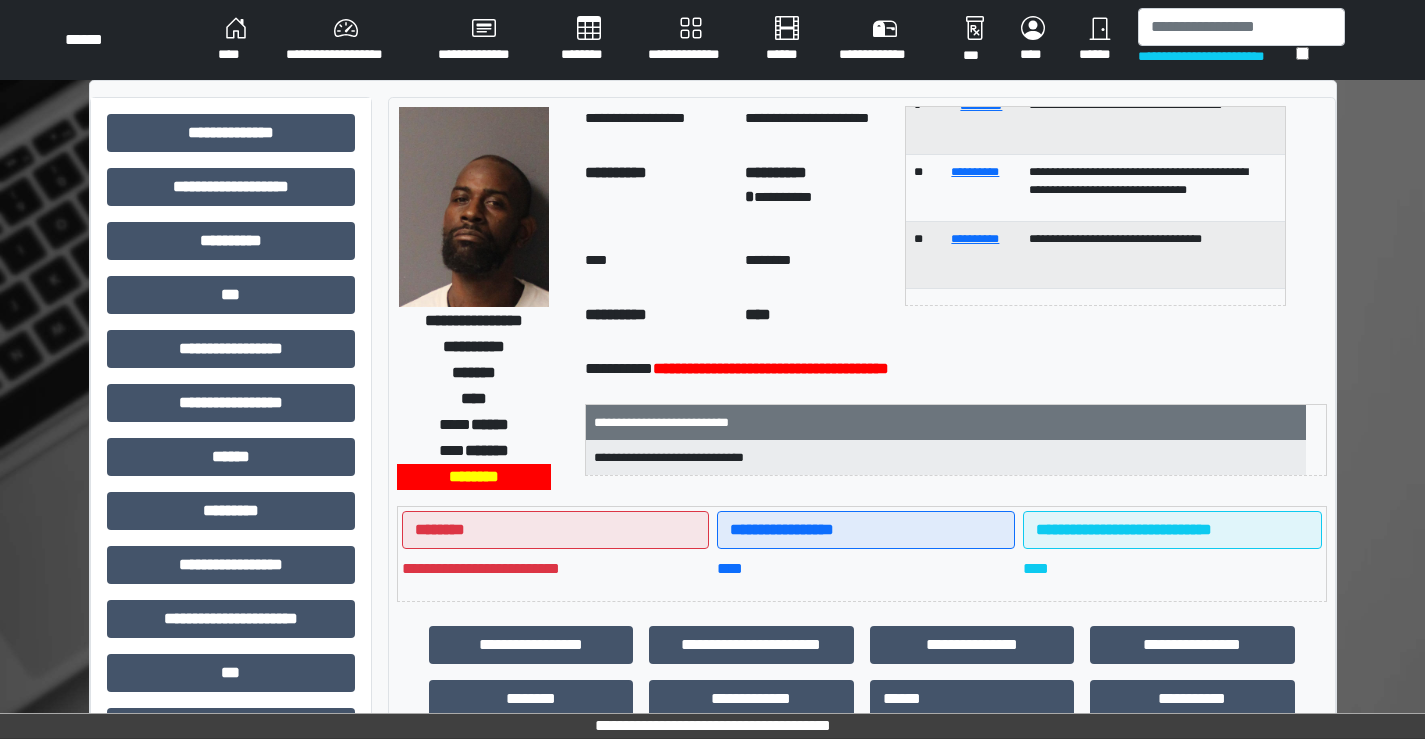 click on "********" at bounding box center (588, 40) 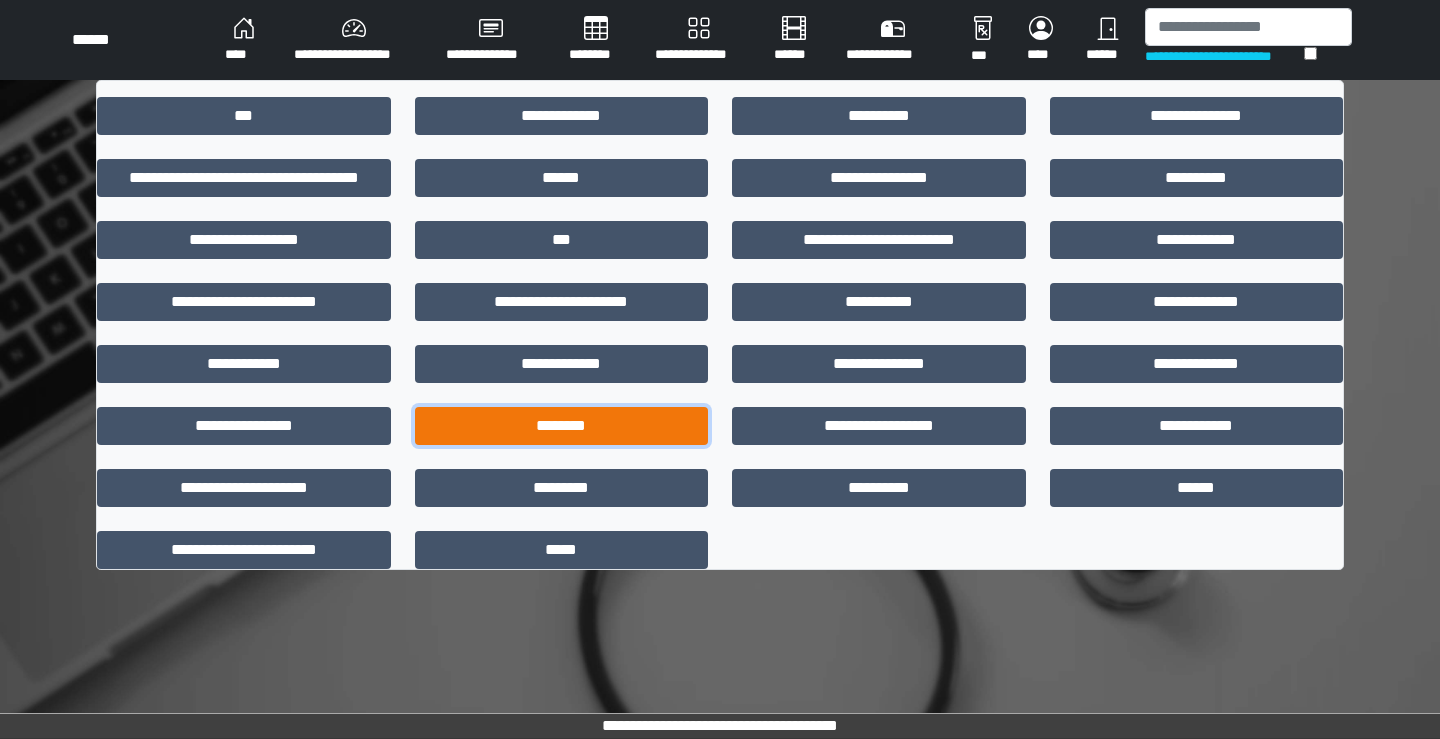 click on "********" at bounding box center (562, 426) 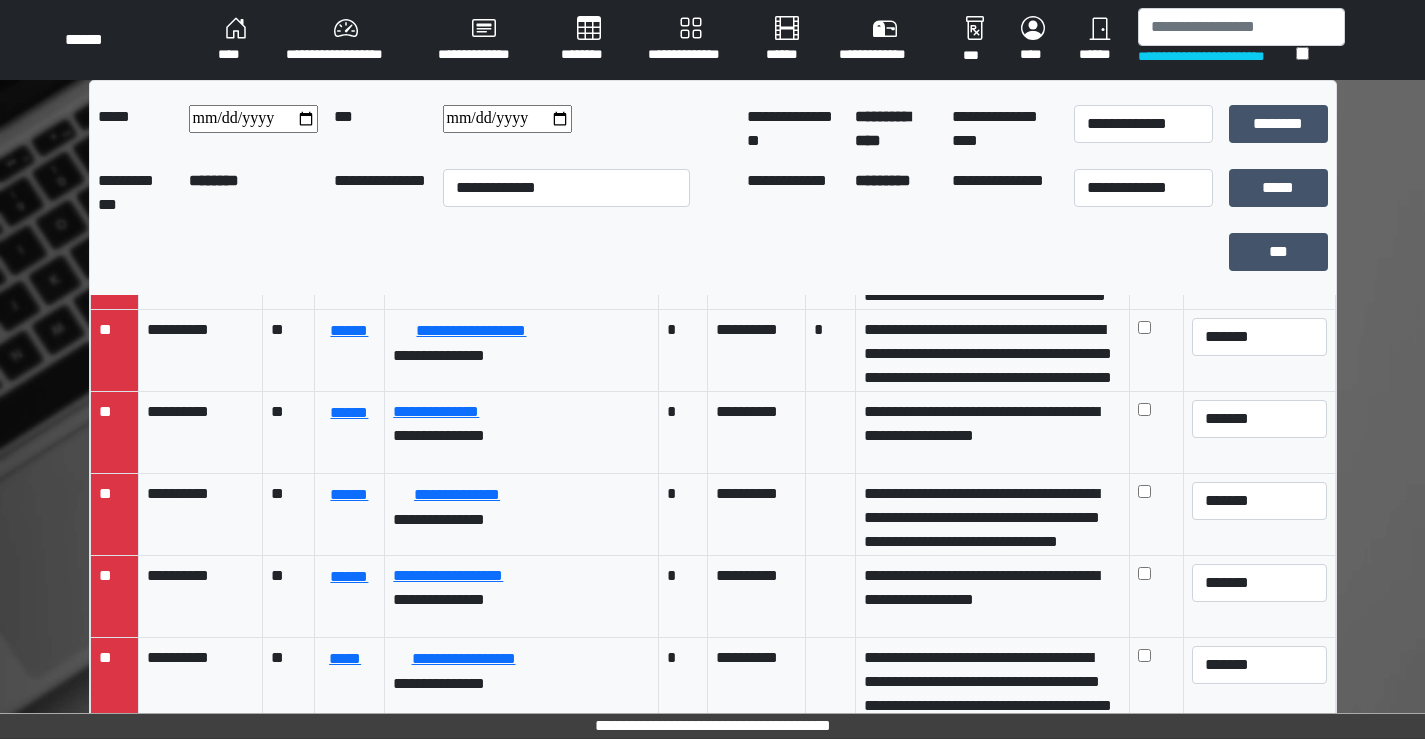 scroll, scrollTop: 1300, scrollLeft: 0, axis: vertical 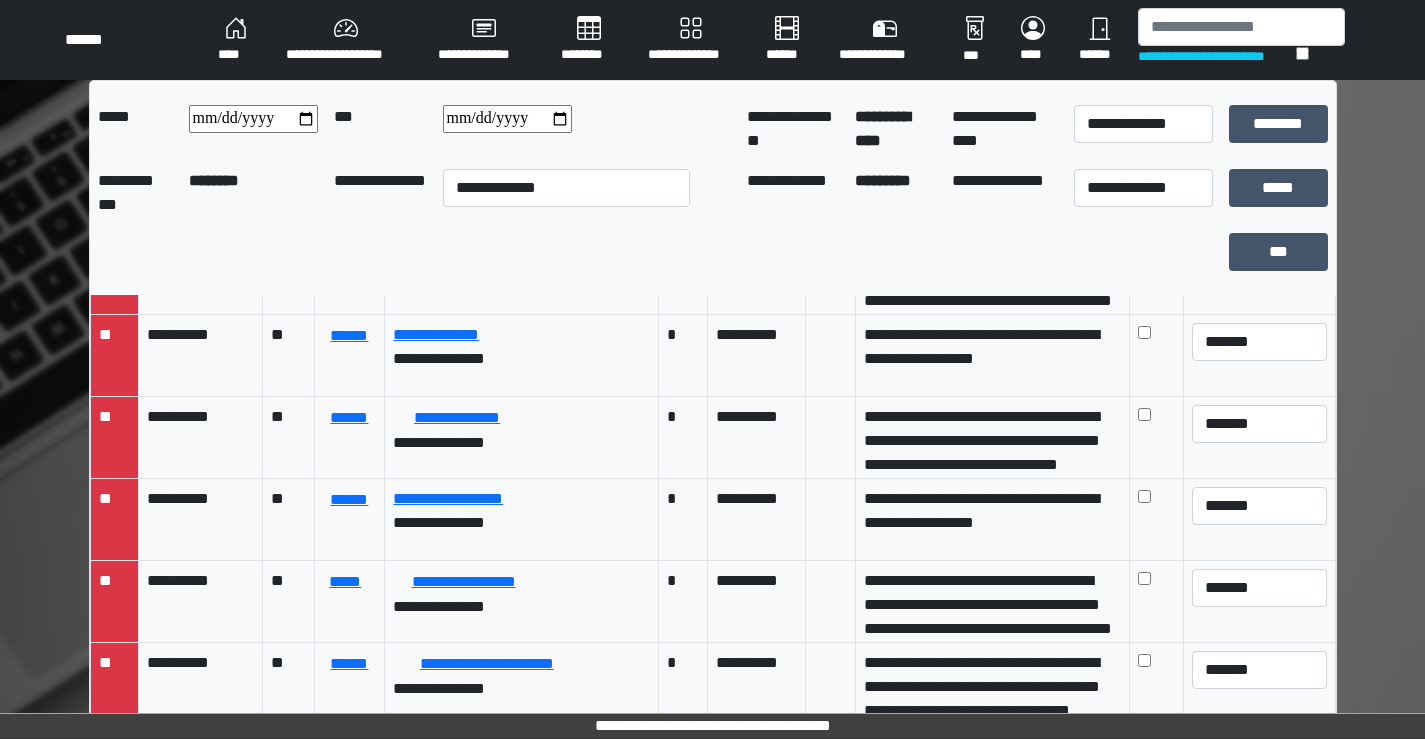 click on "********" at bounding box center (588, 40) 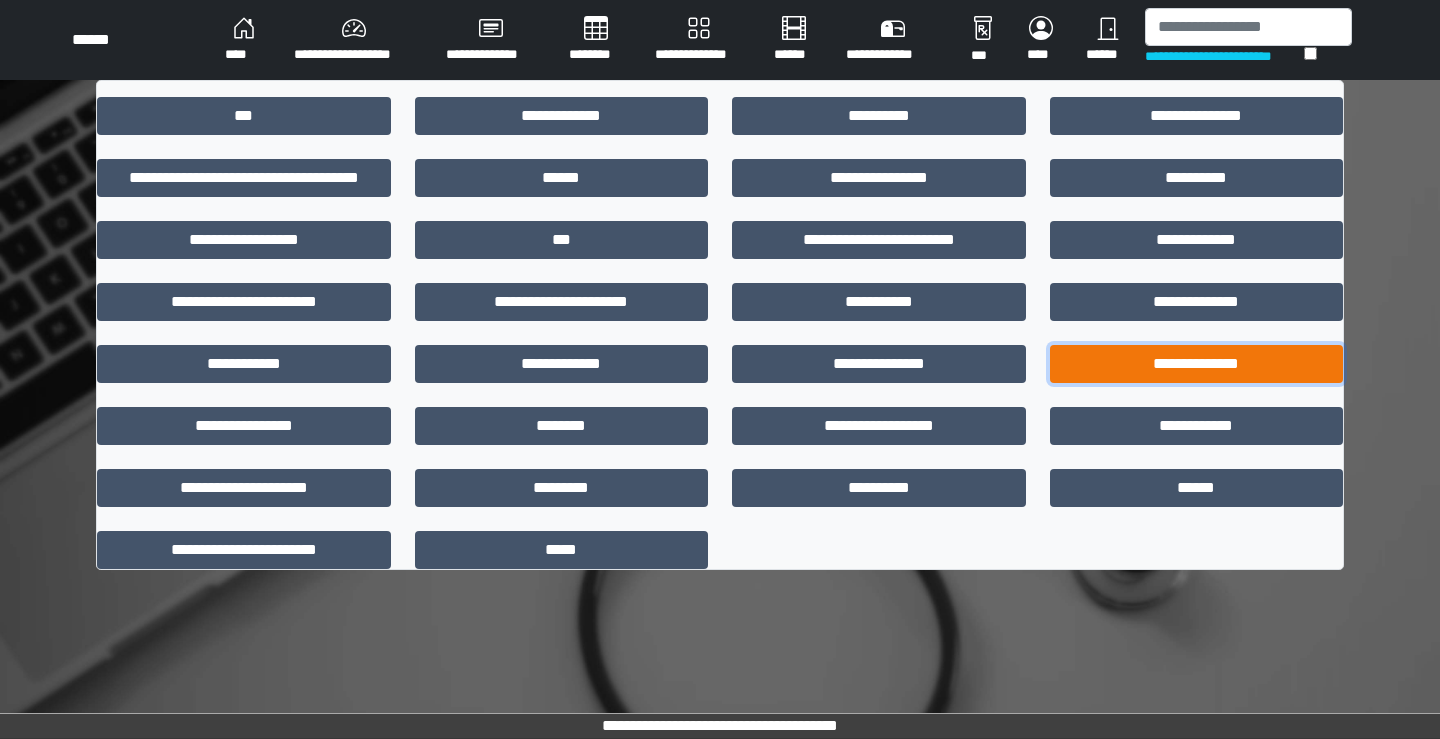 click on "**********" at bounding box center (1197, 364) 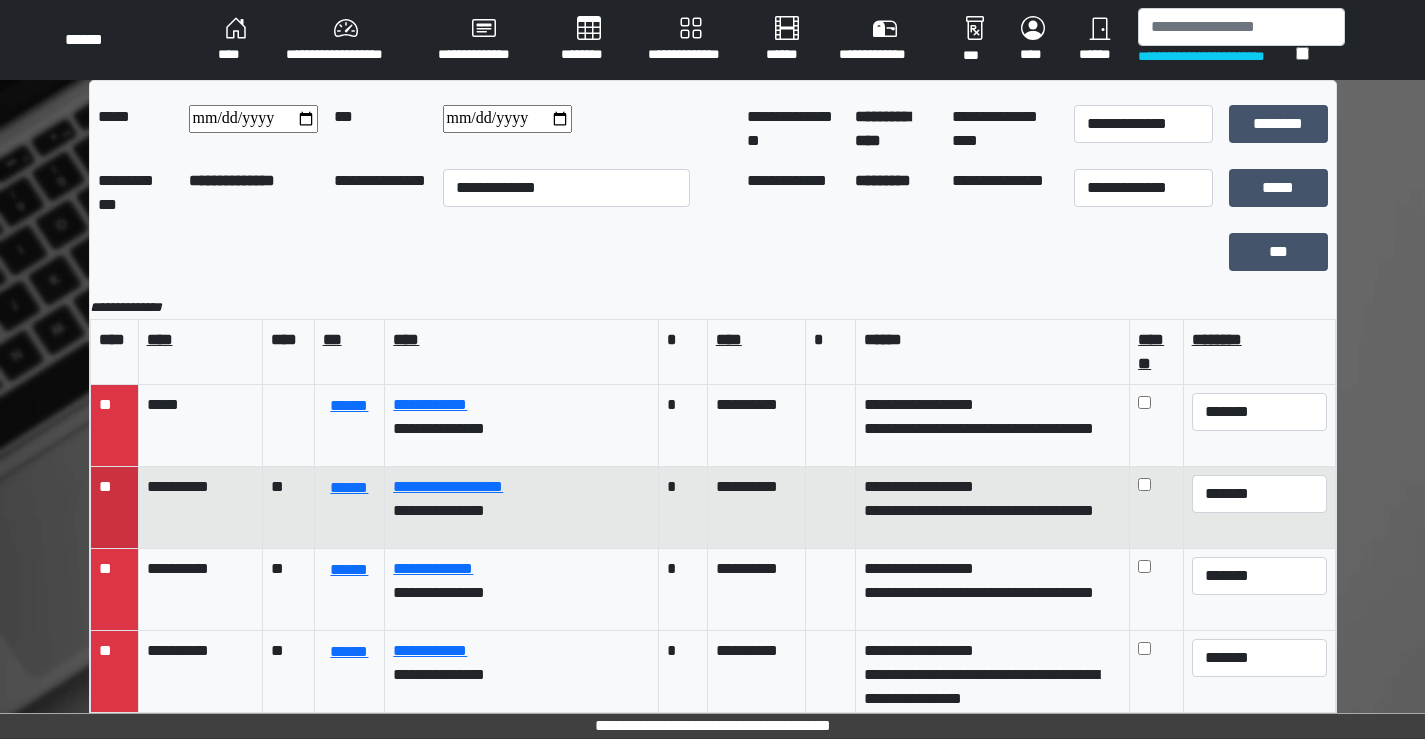 scroll, scrollTop: 7, scrollLeft: 0, axis: vertical 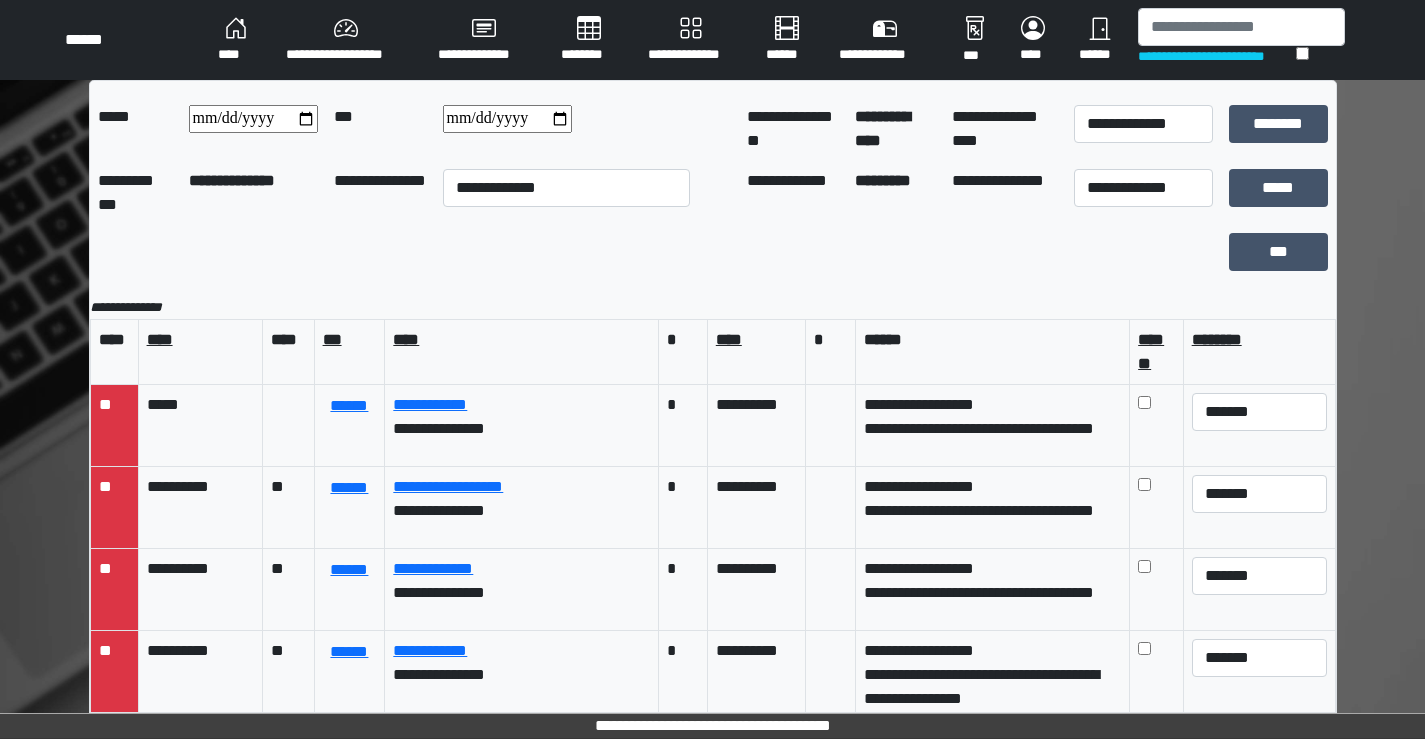 click at bounding box center (253, 119) 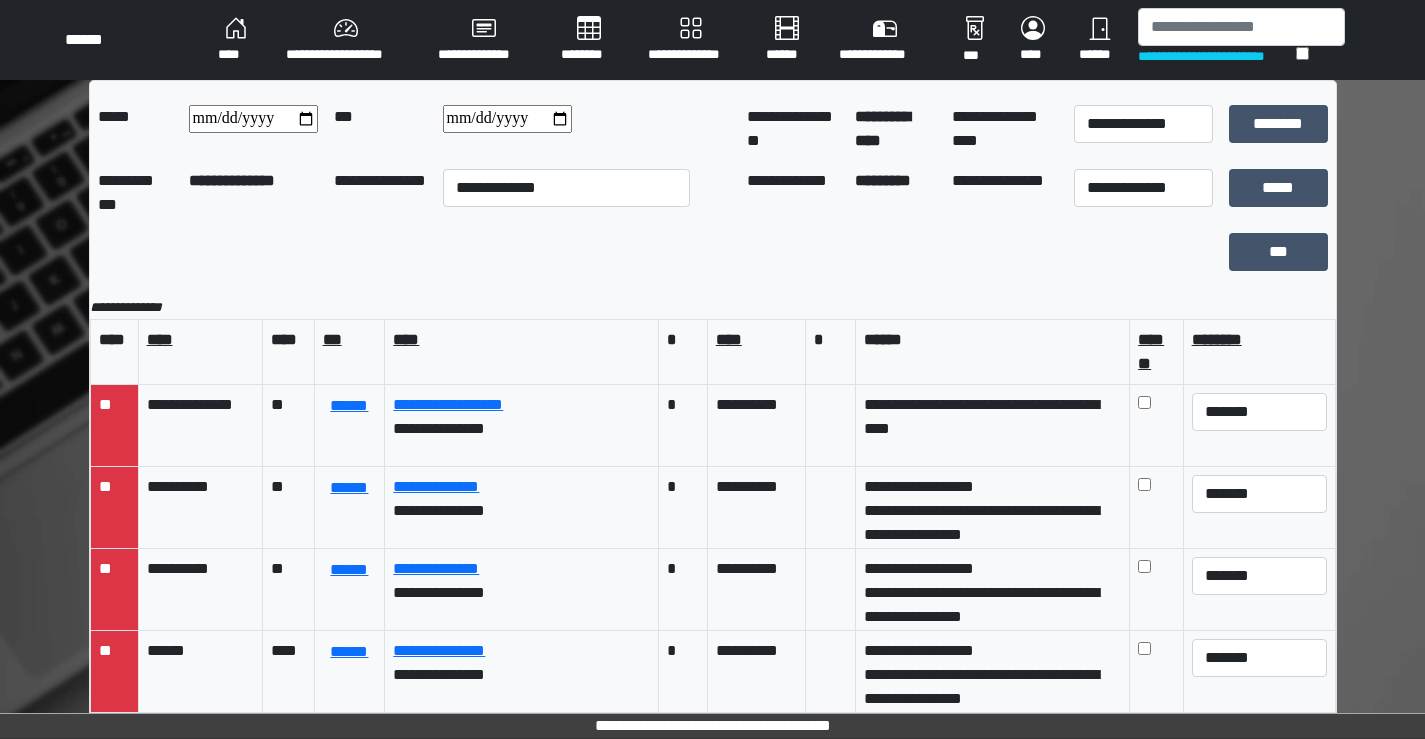 click at bounding box center [507, 119] 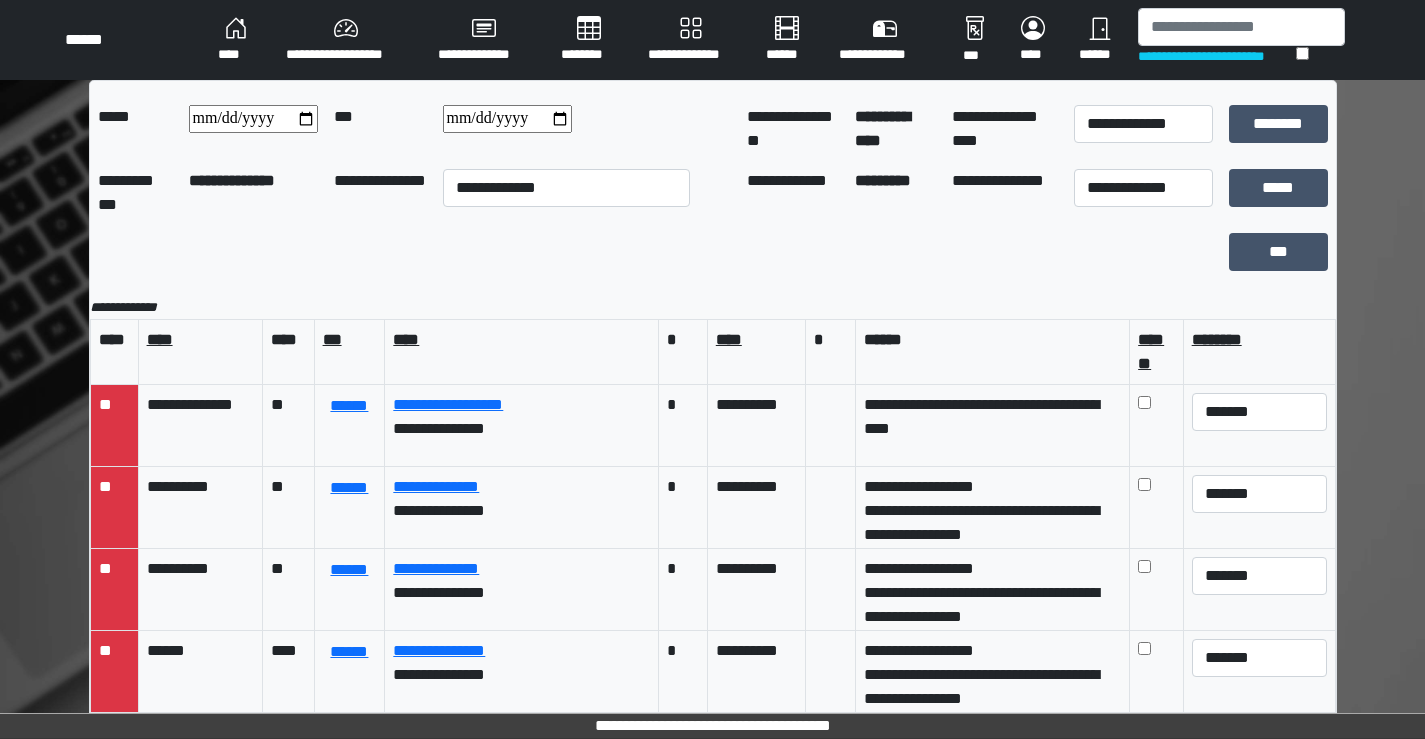 click on "**********" at bounding box center (253, 119) 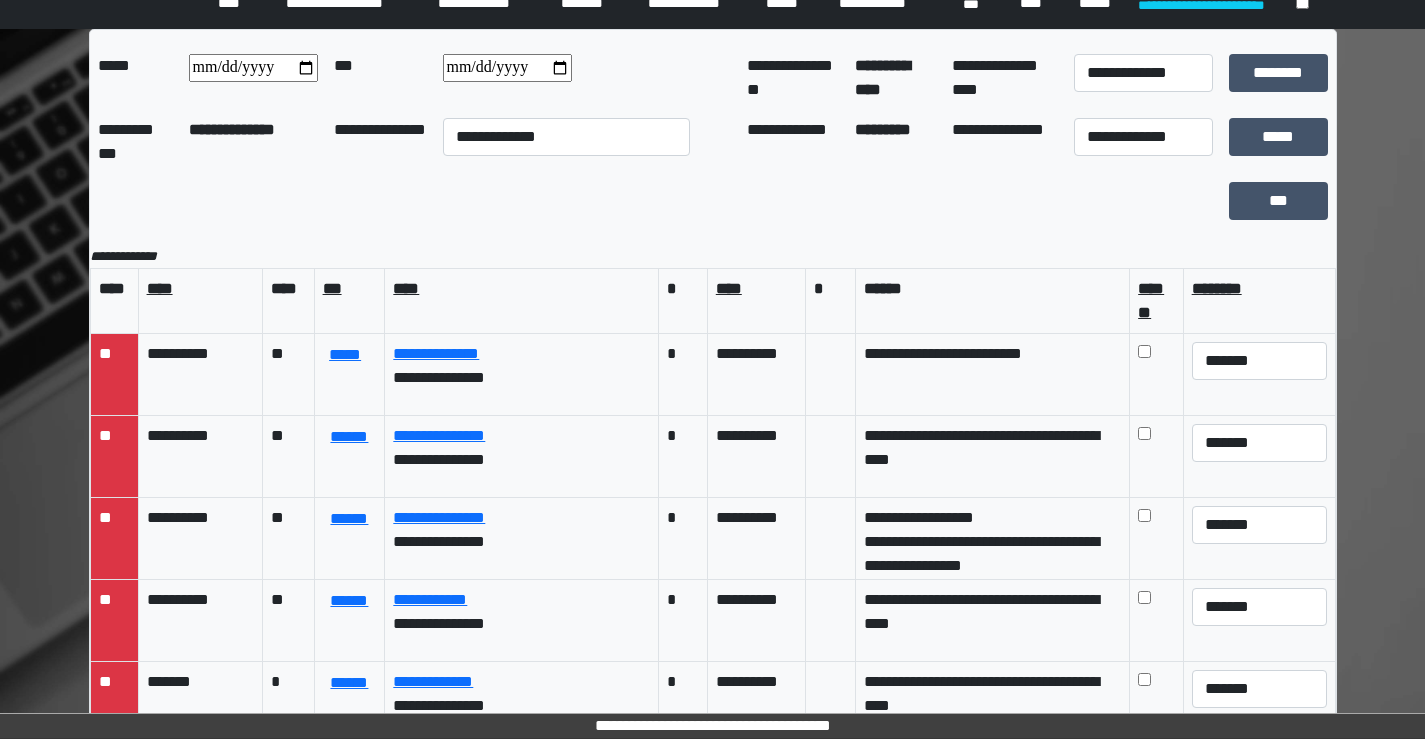 scroll, scrollTop: 100, scrollLeft: 0, axis: vertical 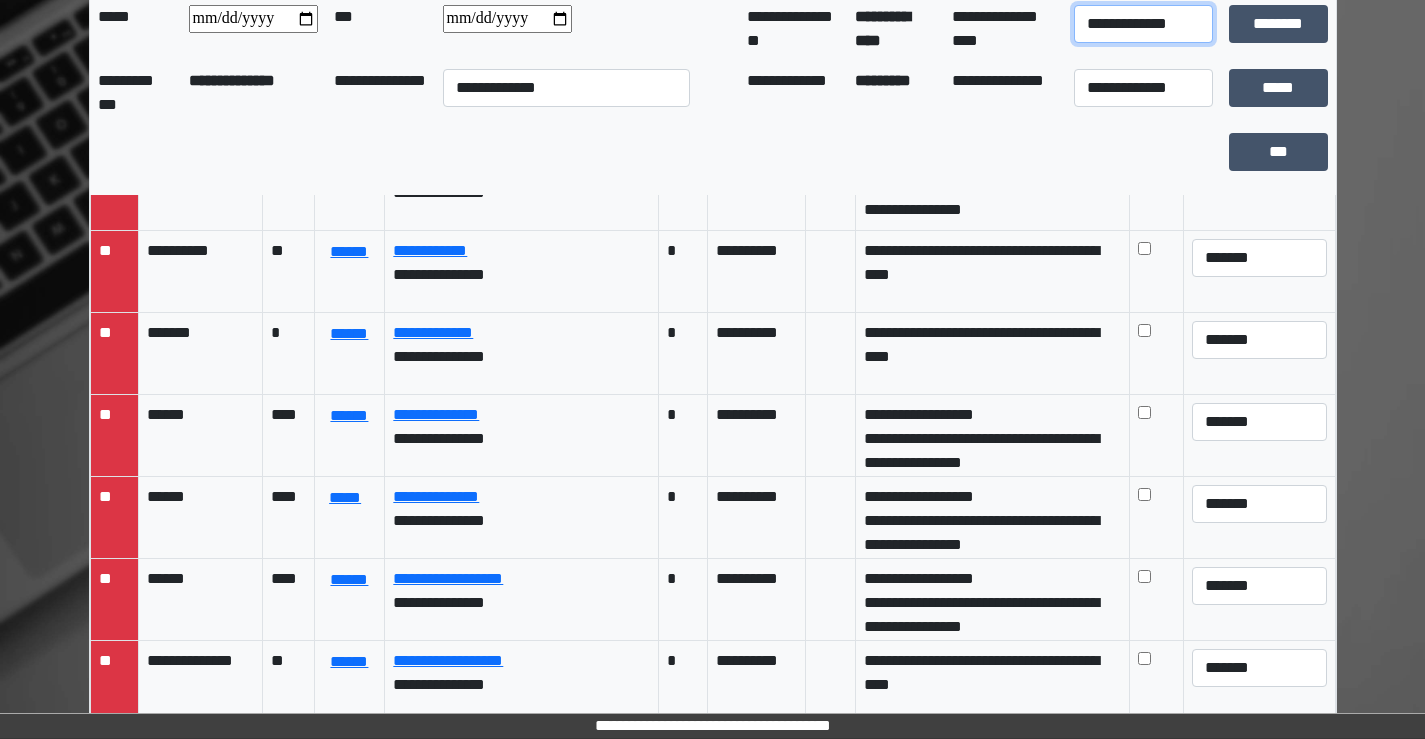 click on "**********" at bounding box center (1143, 24) 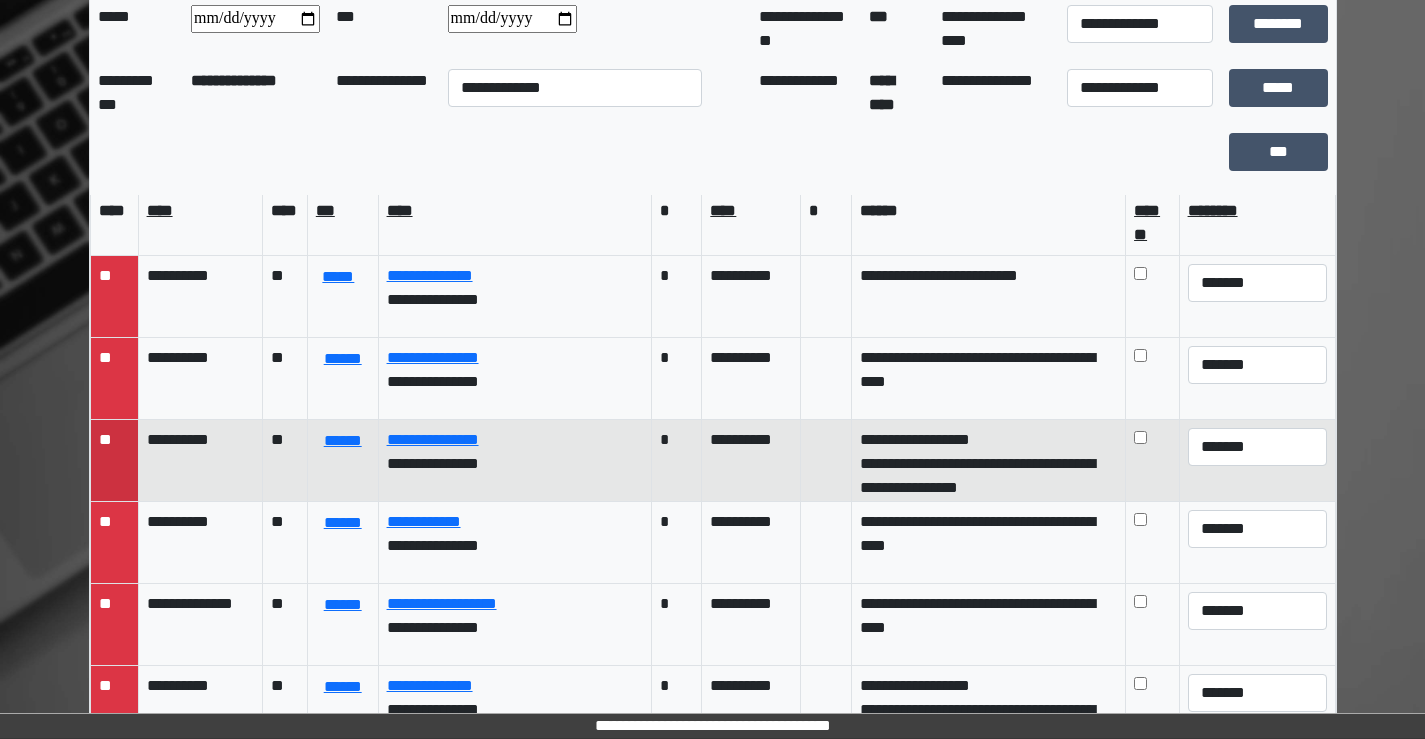 scroll, scrollTop: 0, scrollLeft: 0, axis: both 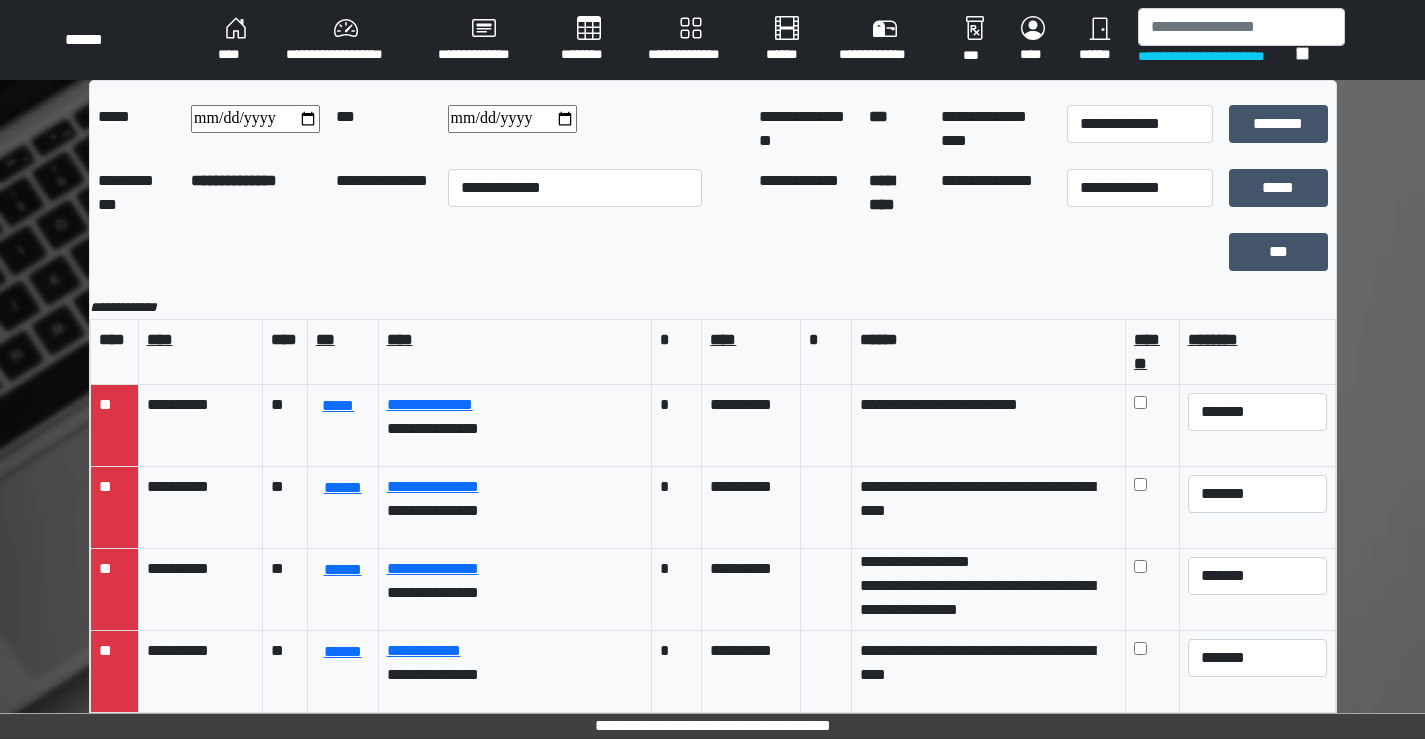 click on "**********" at bounding box center [255, 119] 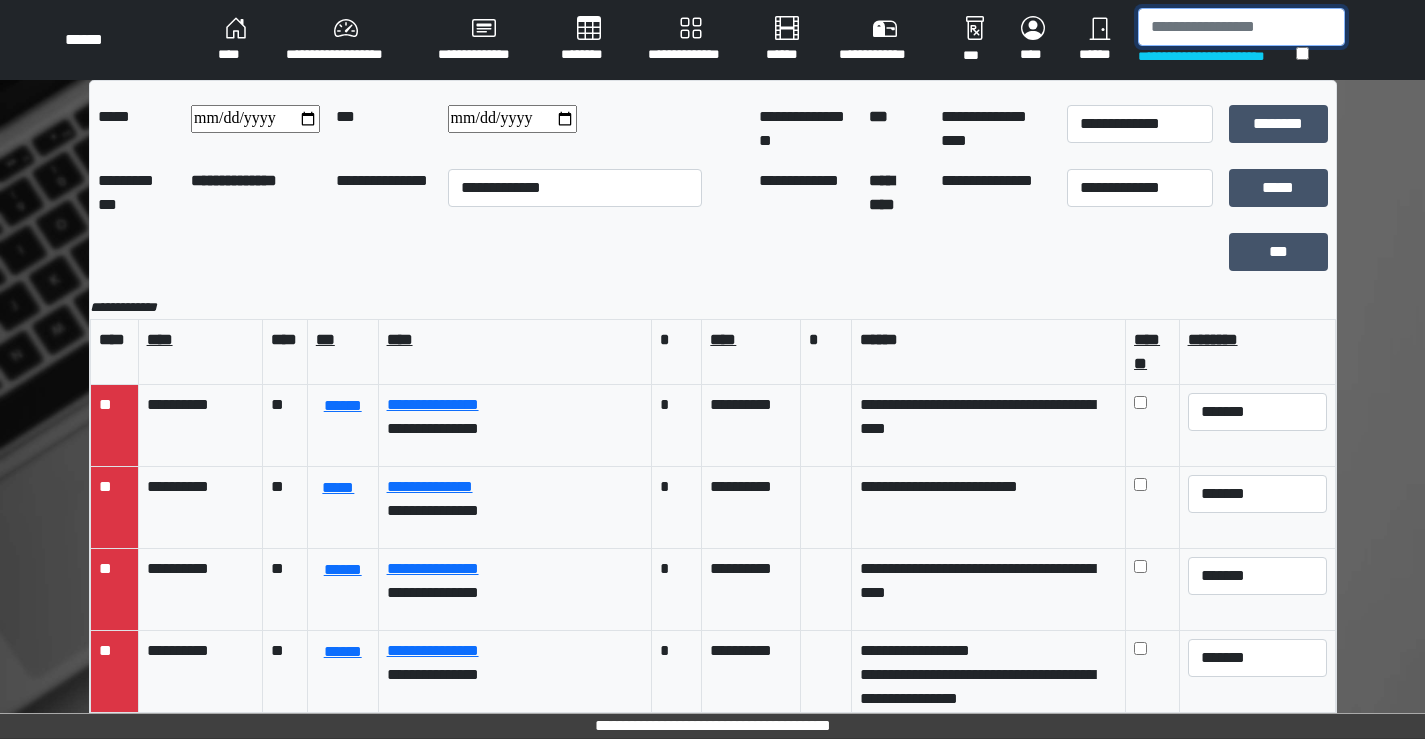 click at bounding box center (1241, 27) 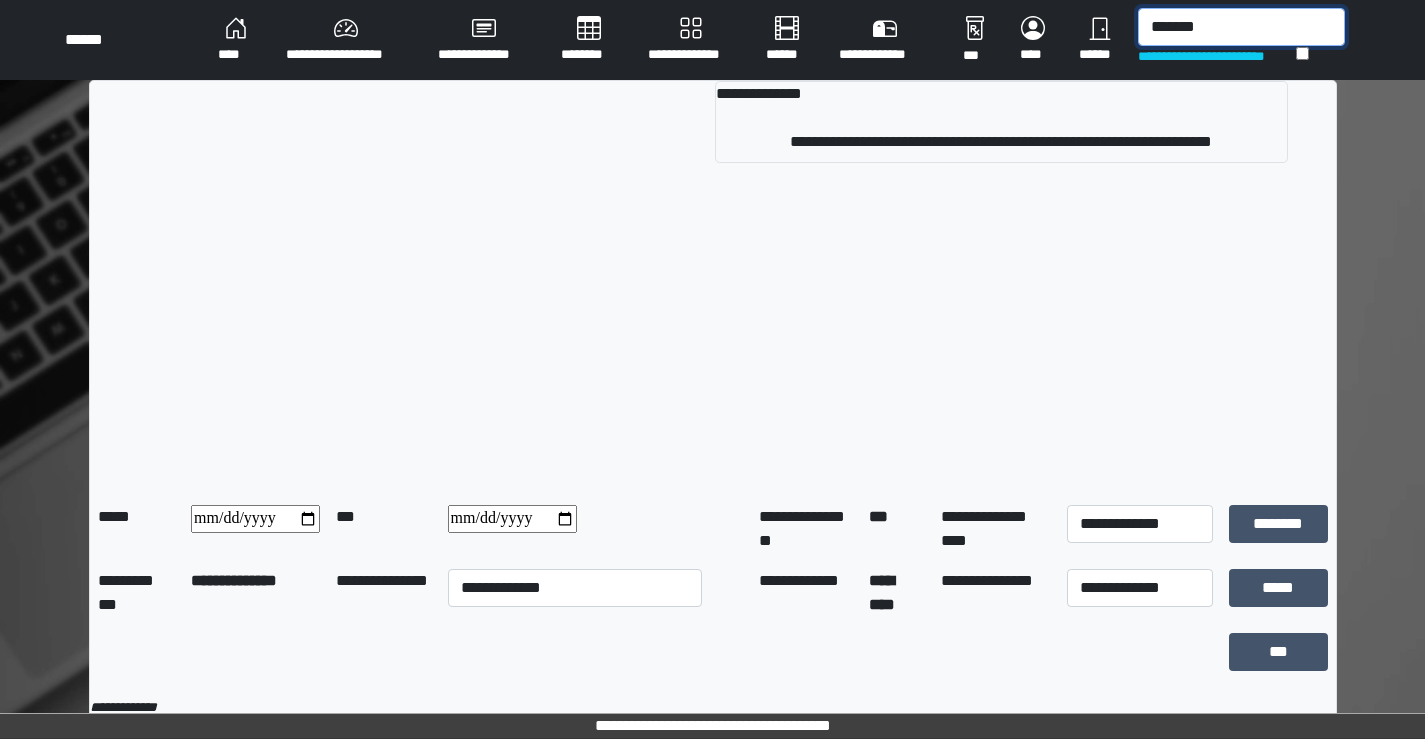 click on "*******" at bounding box center (1241, 27) 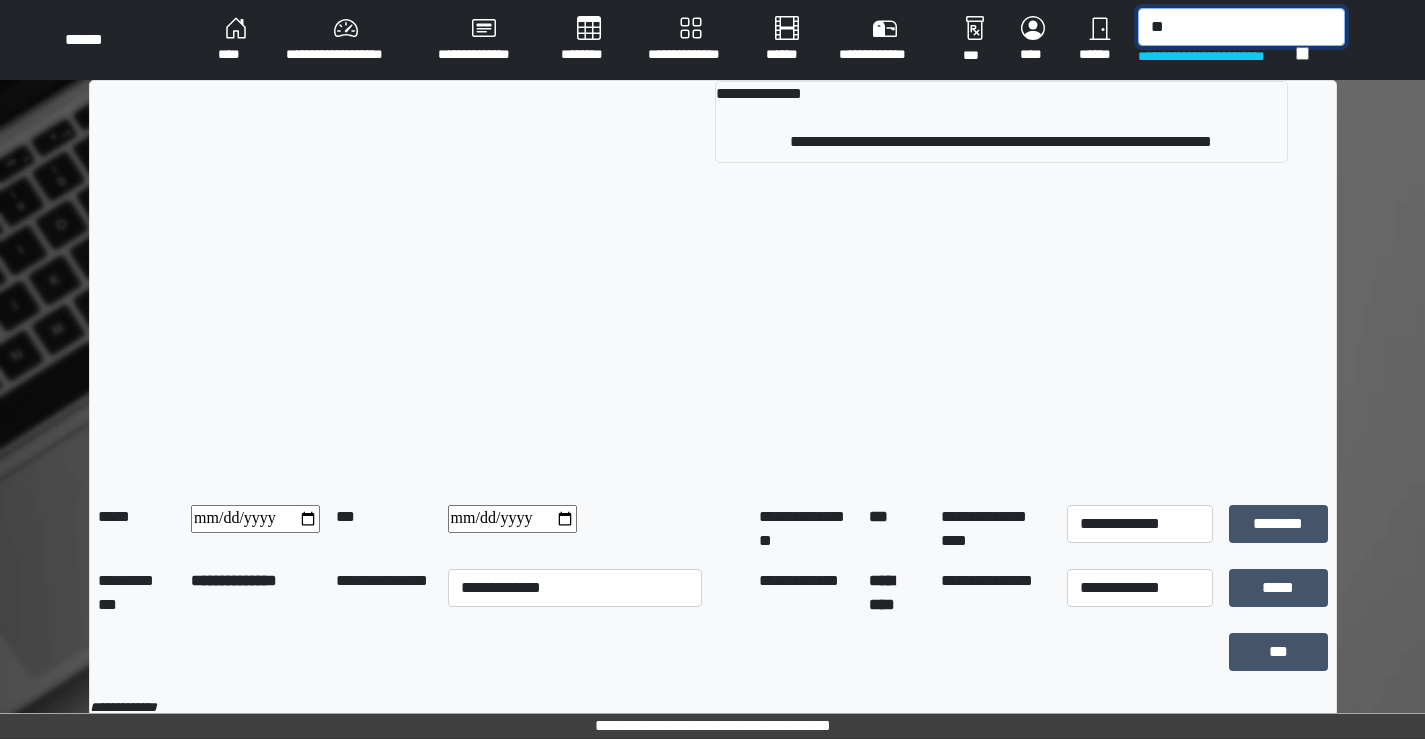 type on "*" 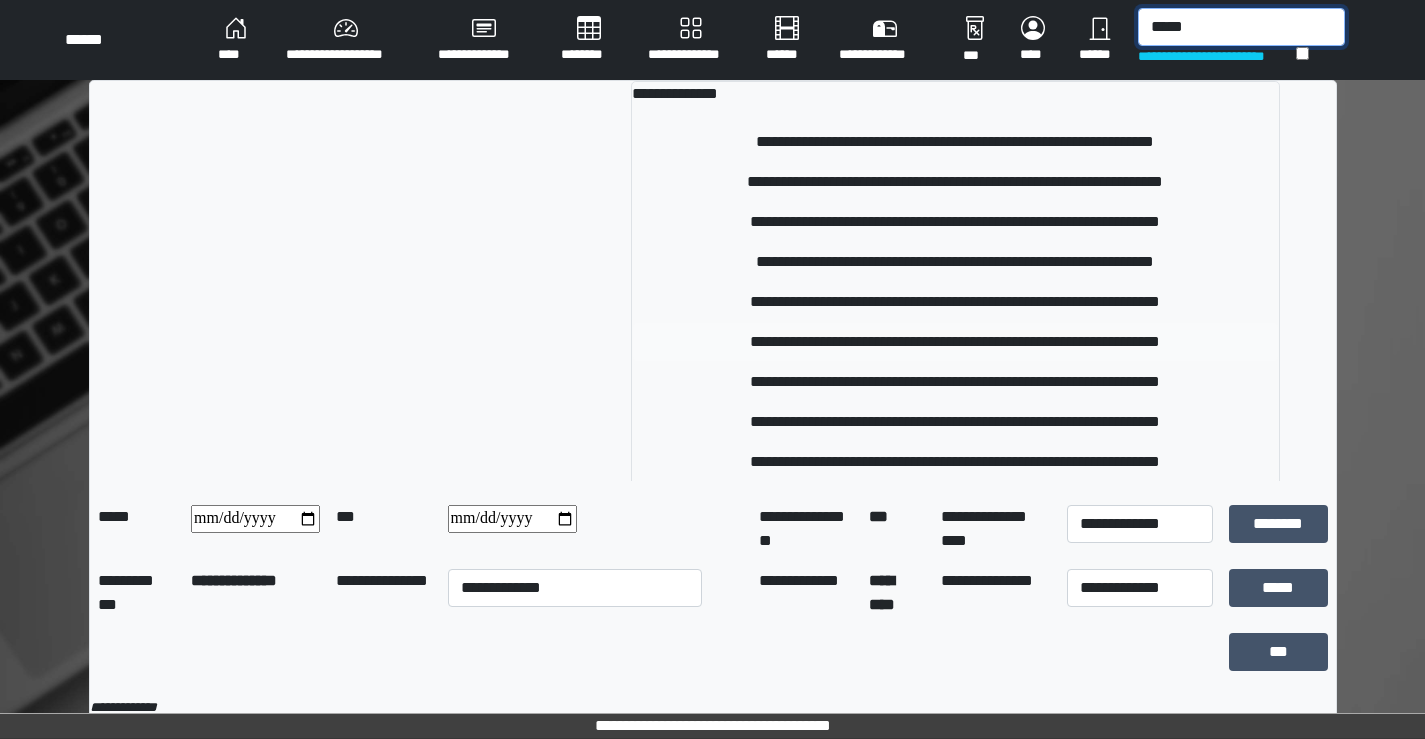 type on "*****" 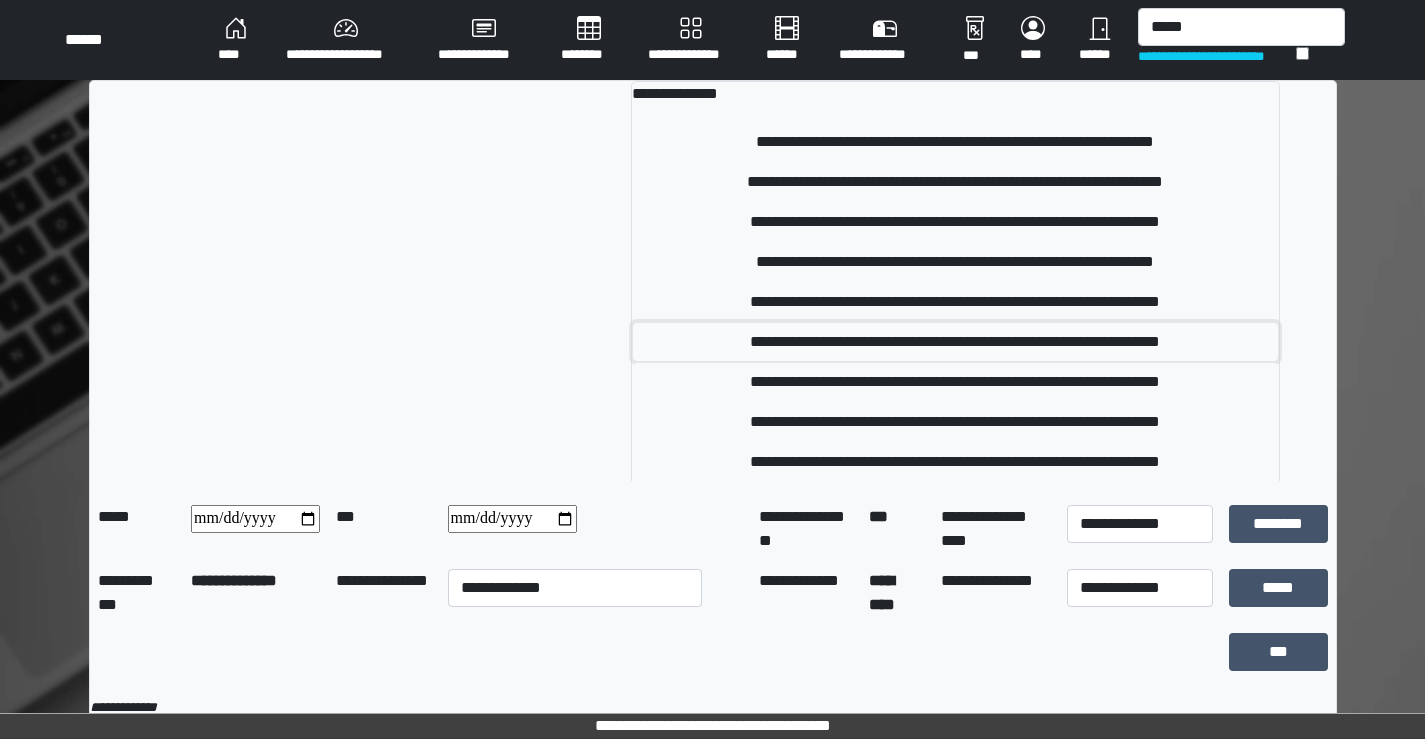click on "**********" at bounding box center (955, 342) 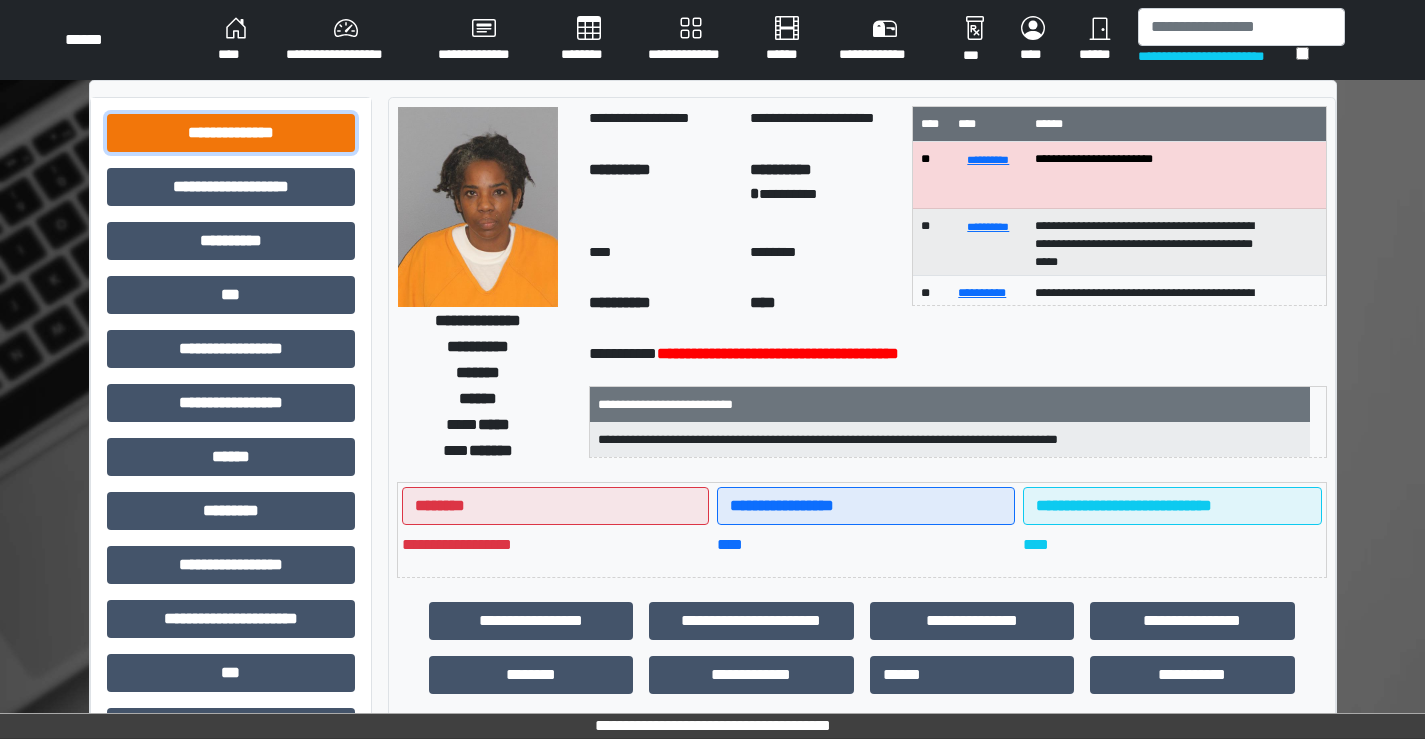 click on "**********" at bounding box center [231, 133] 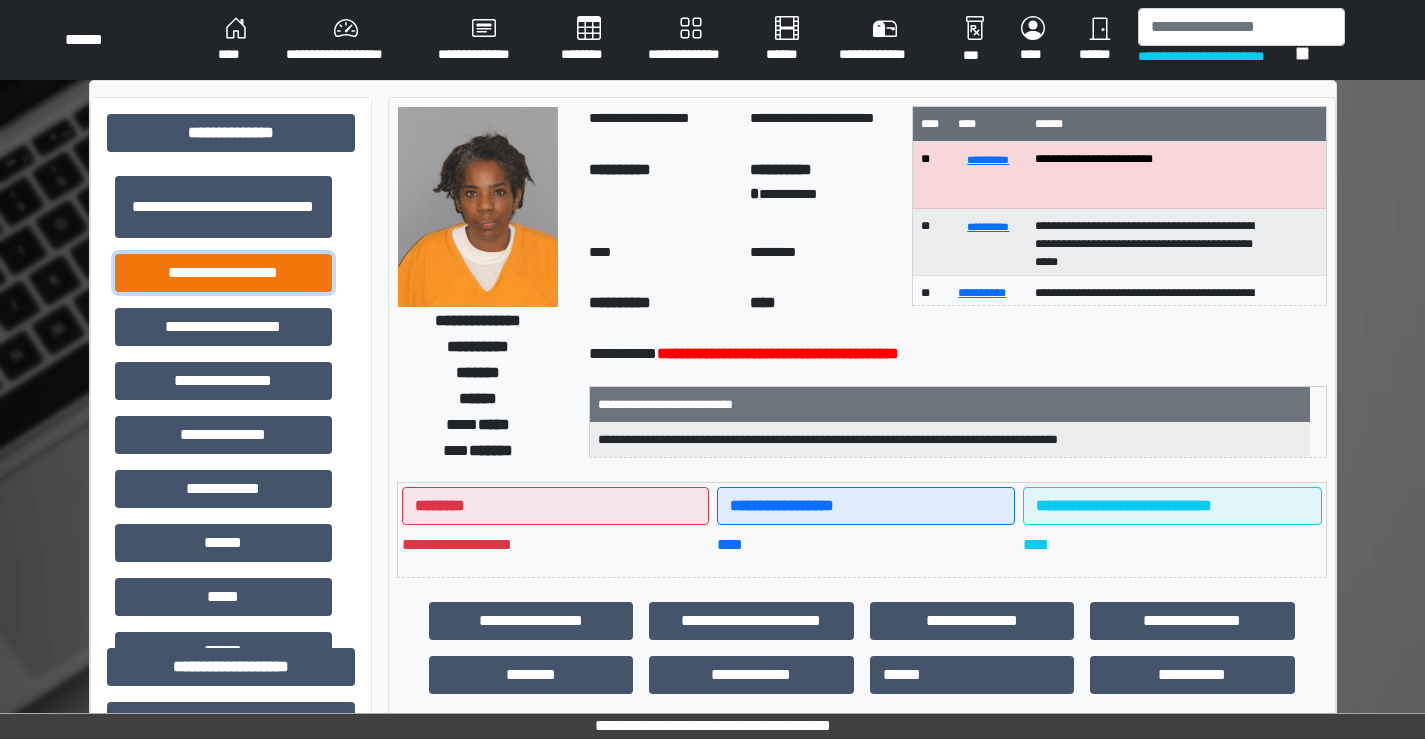 click on "**********" at bounding box center [223, 273] 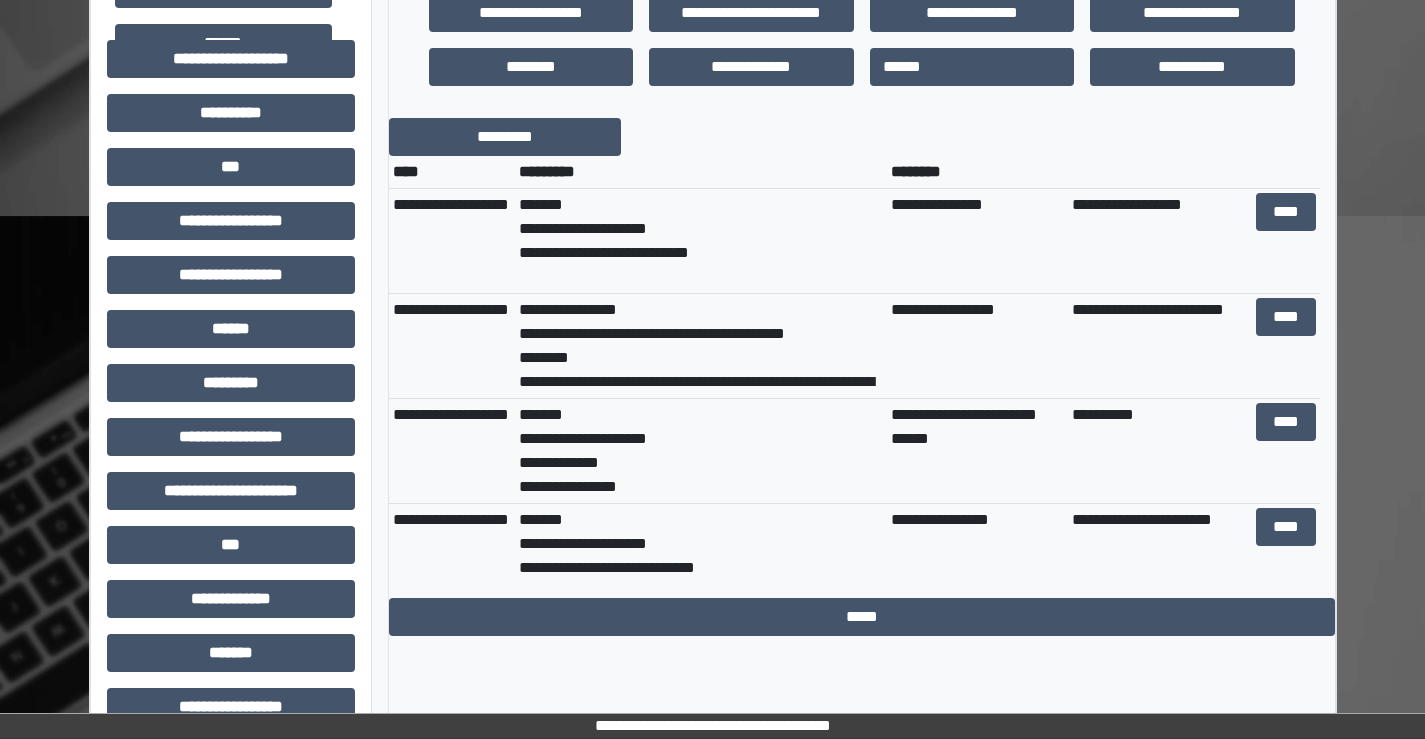 scroll, scrollTop: 600, scrollLeft: 0, axis: vertical 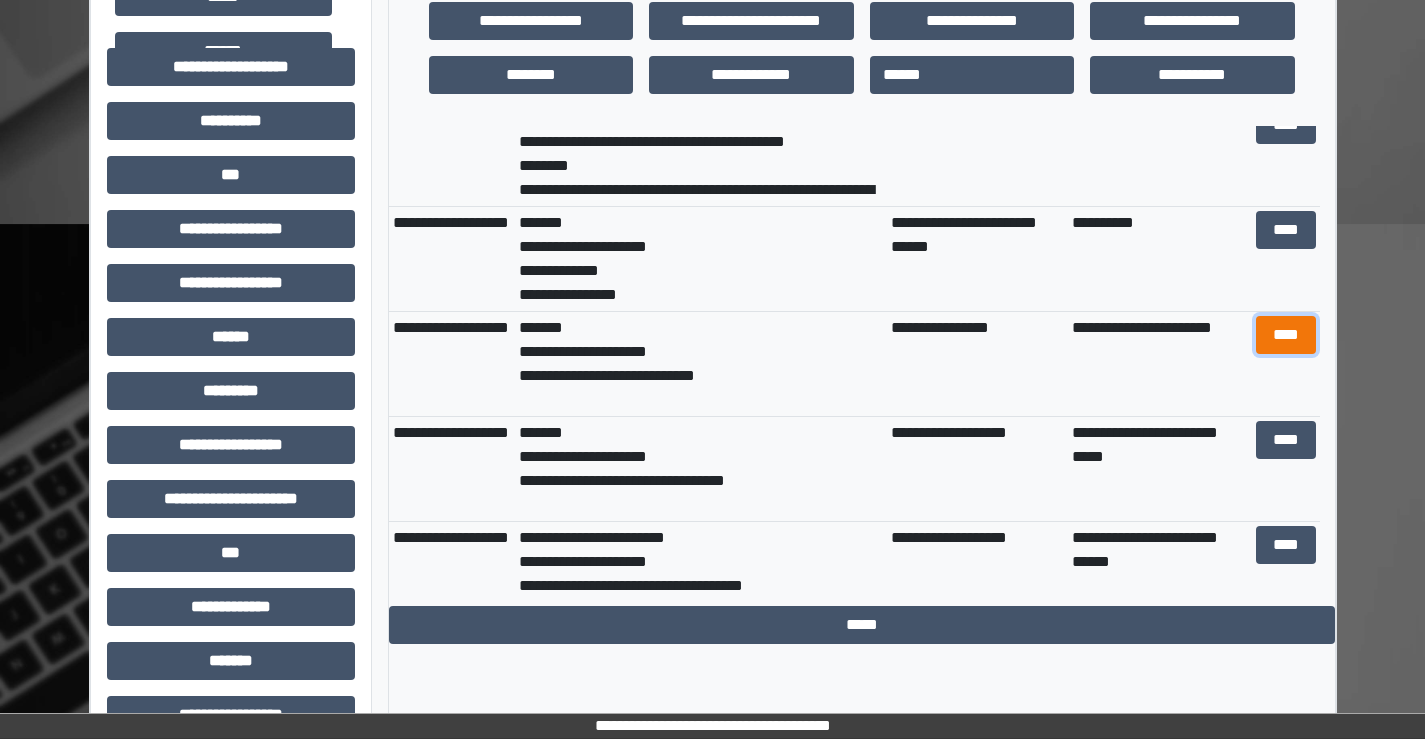 click on "****" at bounding box center (1286, 335) 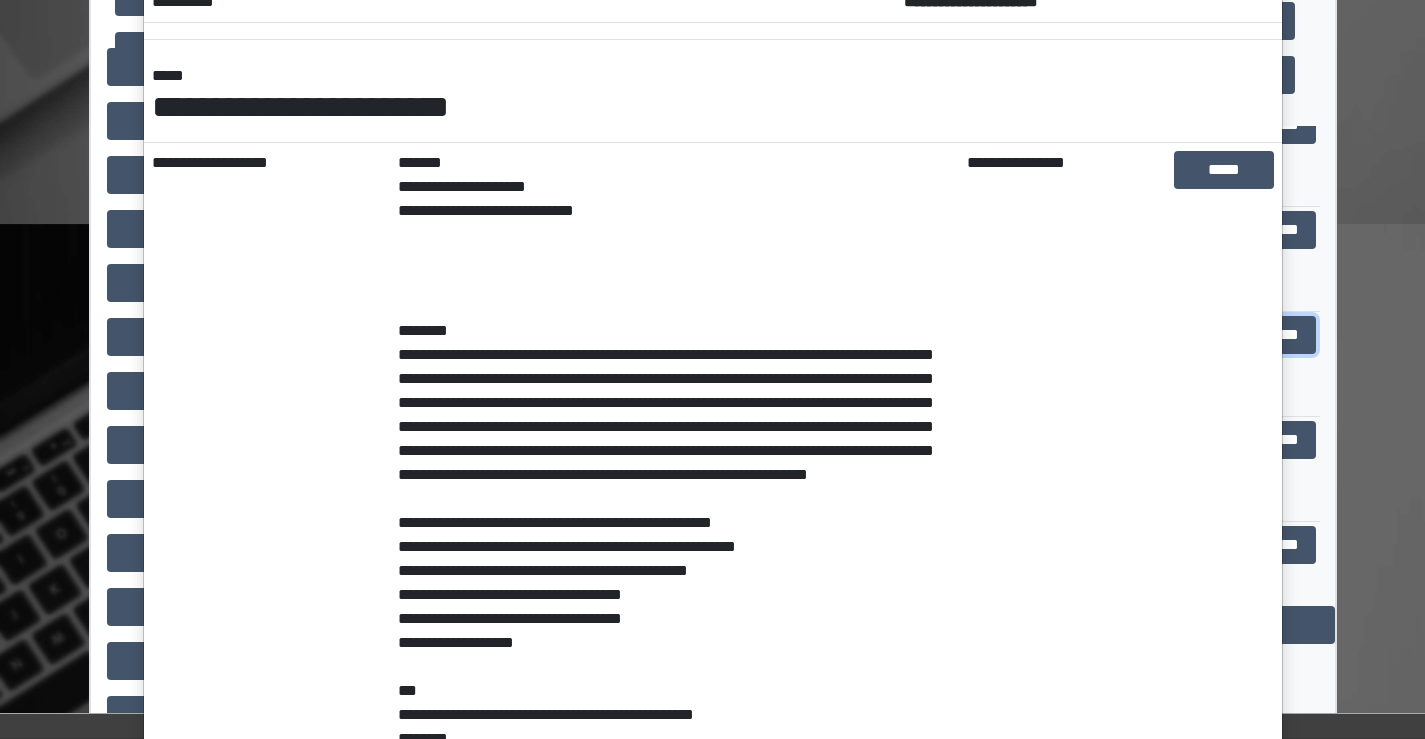 scroll, scrollTop: 0, scrollLeft: 0, axis: both 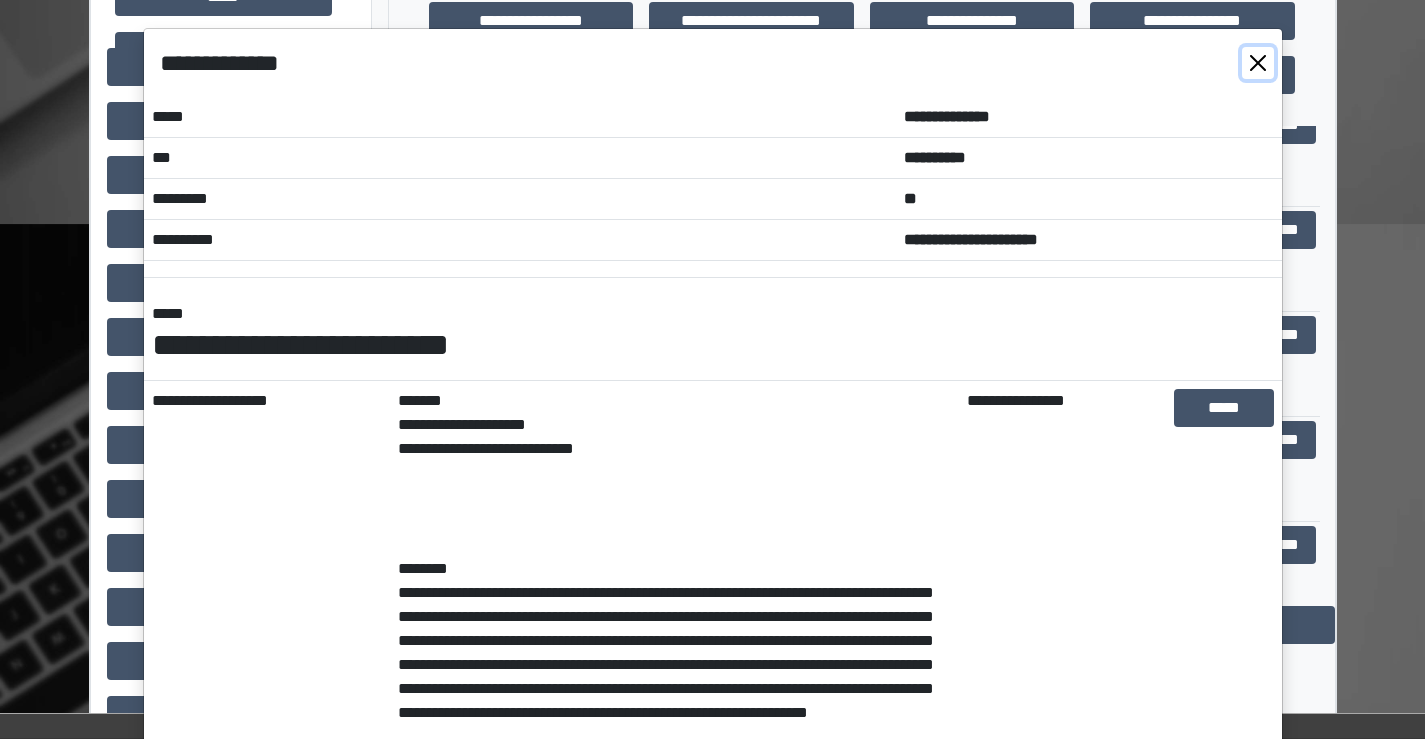 click at bounding box center (1258, 63) 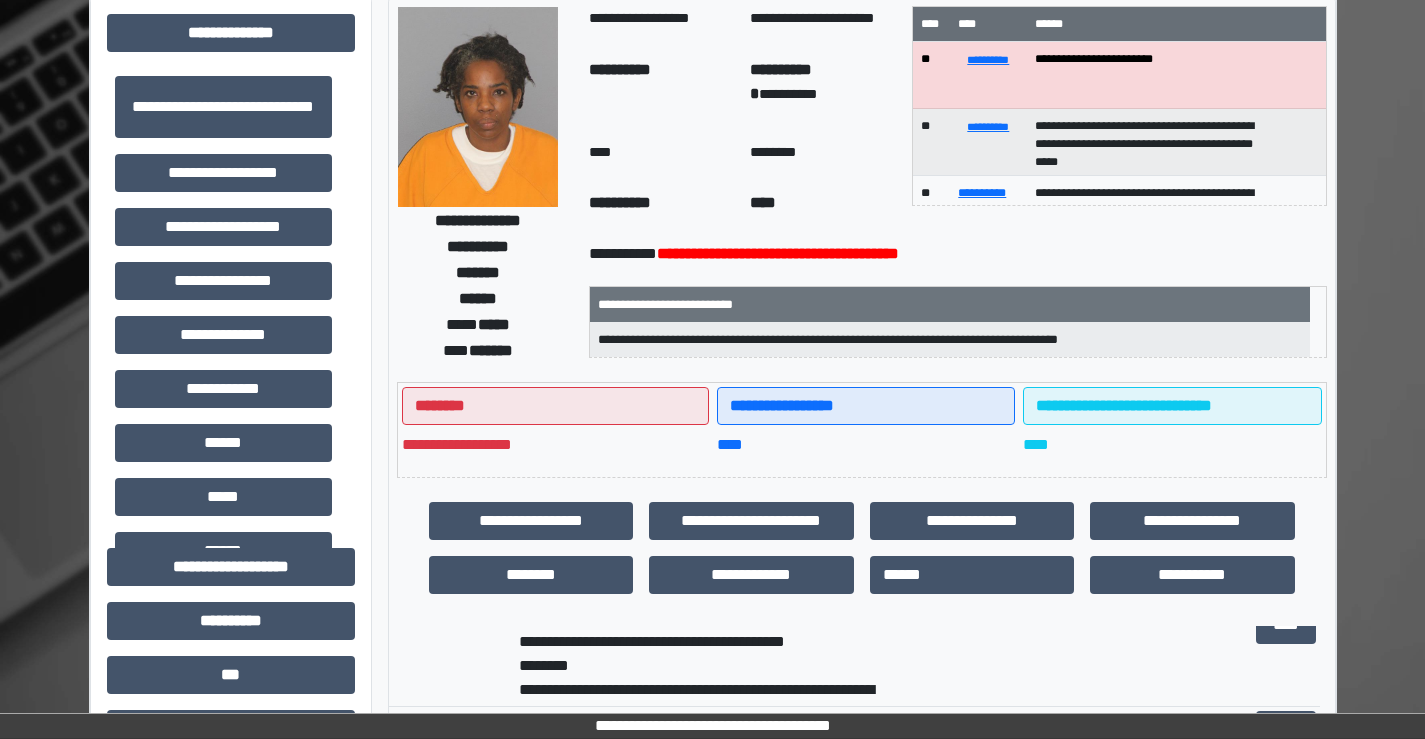scroll, scrollTop: 0, scrollLeft: 0, axis: both 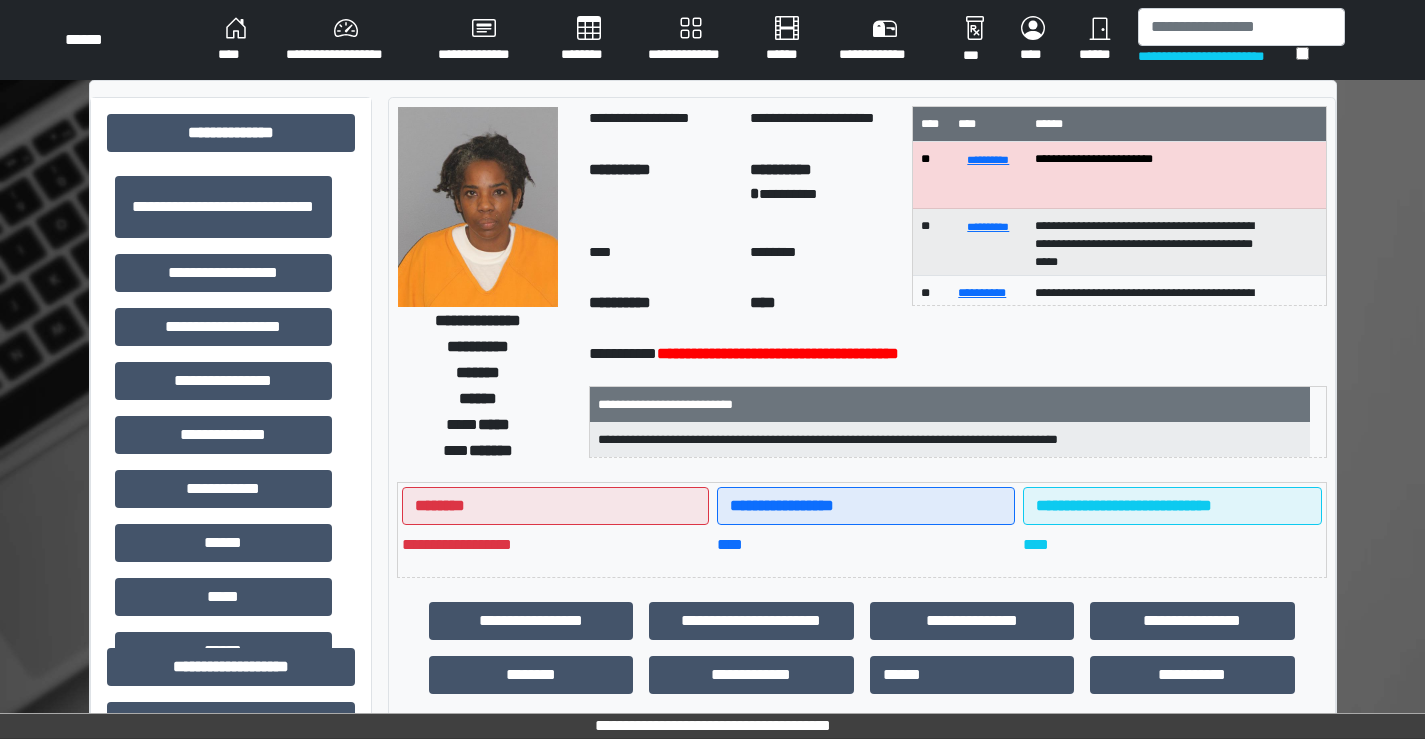 click on "********" at bounding box center [588, 40] 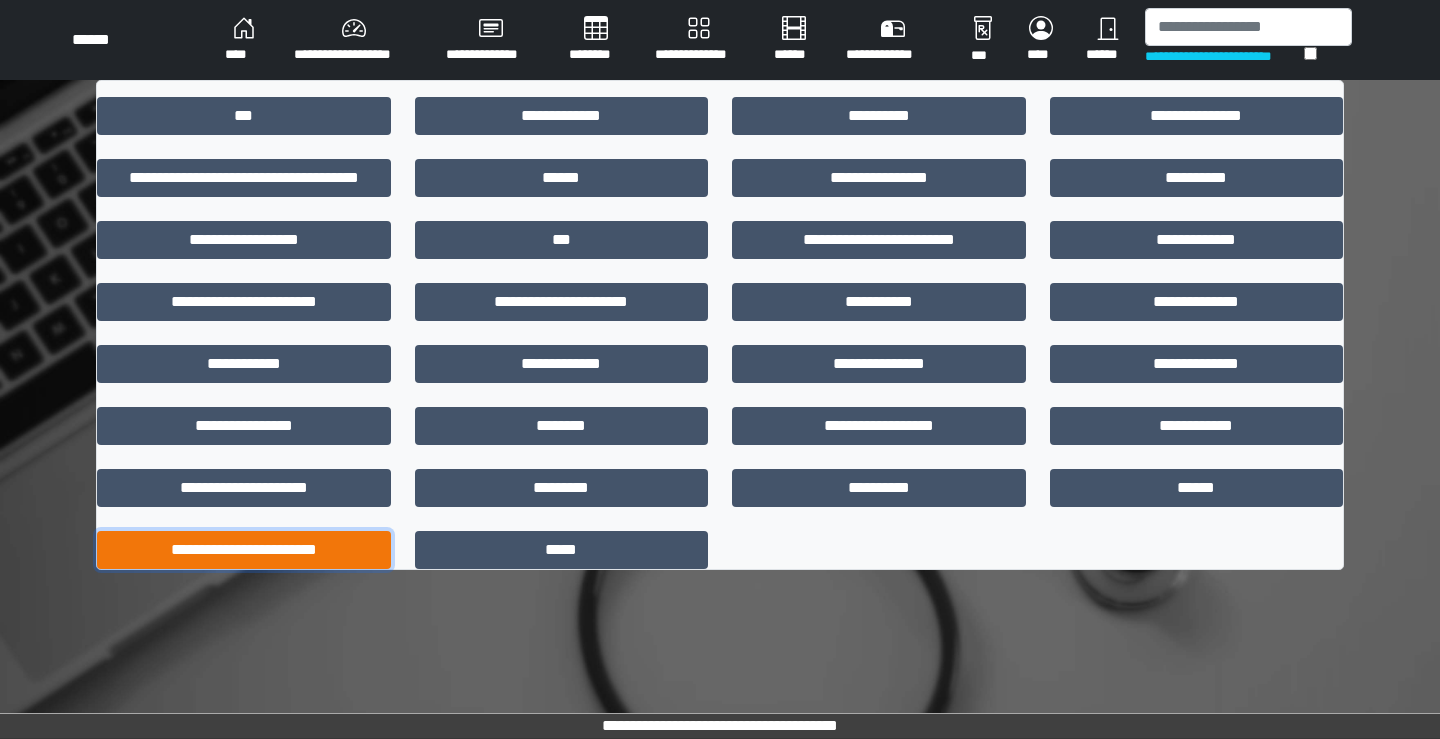 click on "**********" at bounding box center [244, 550] 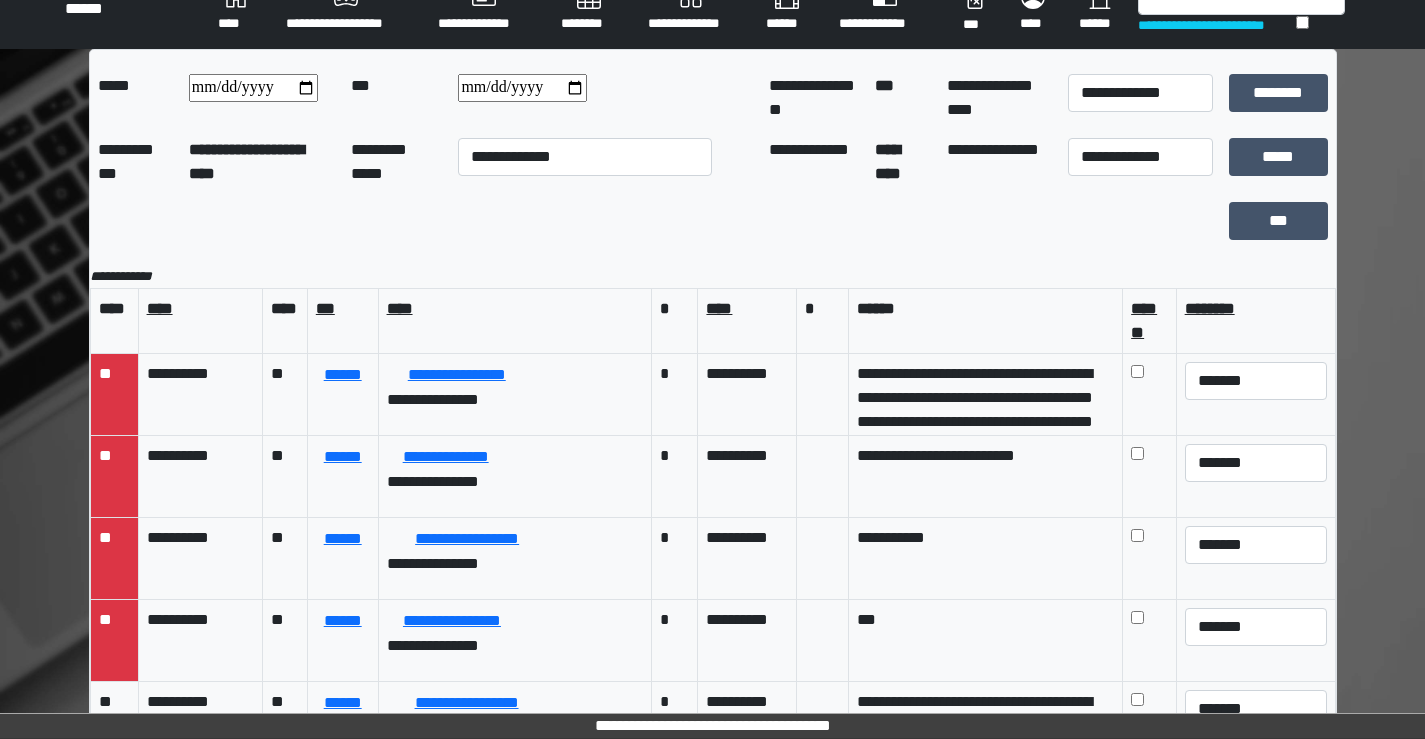 scroll, scrollTop: 0, scrollLeft: 0, axis: both 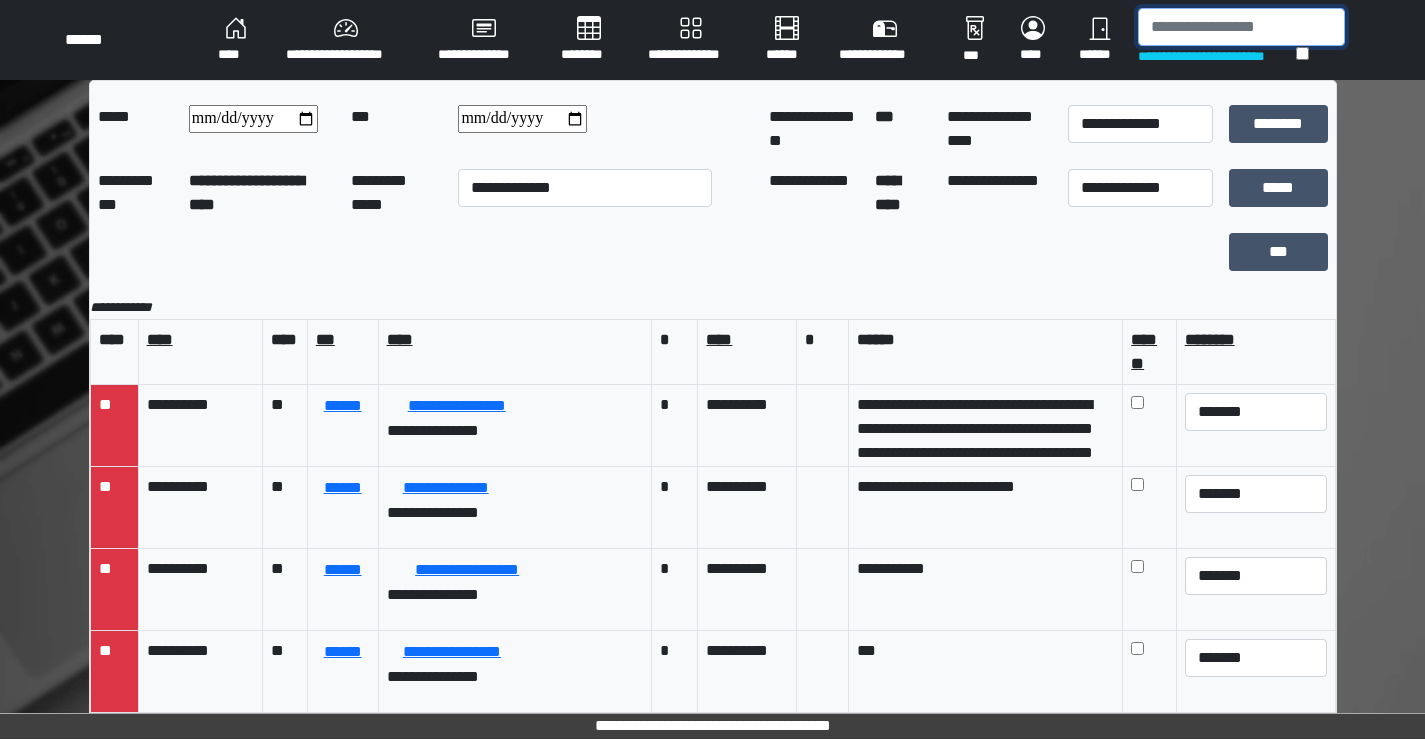 click at bounding box center [1241, 27] 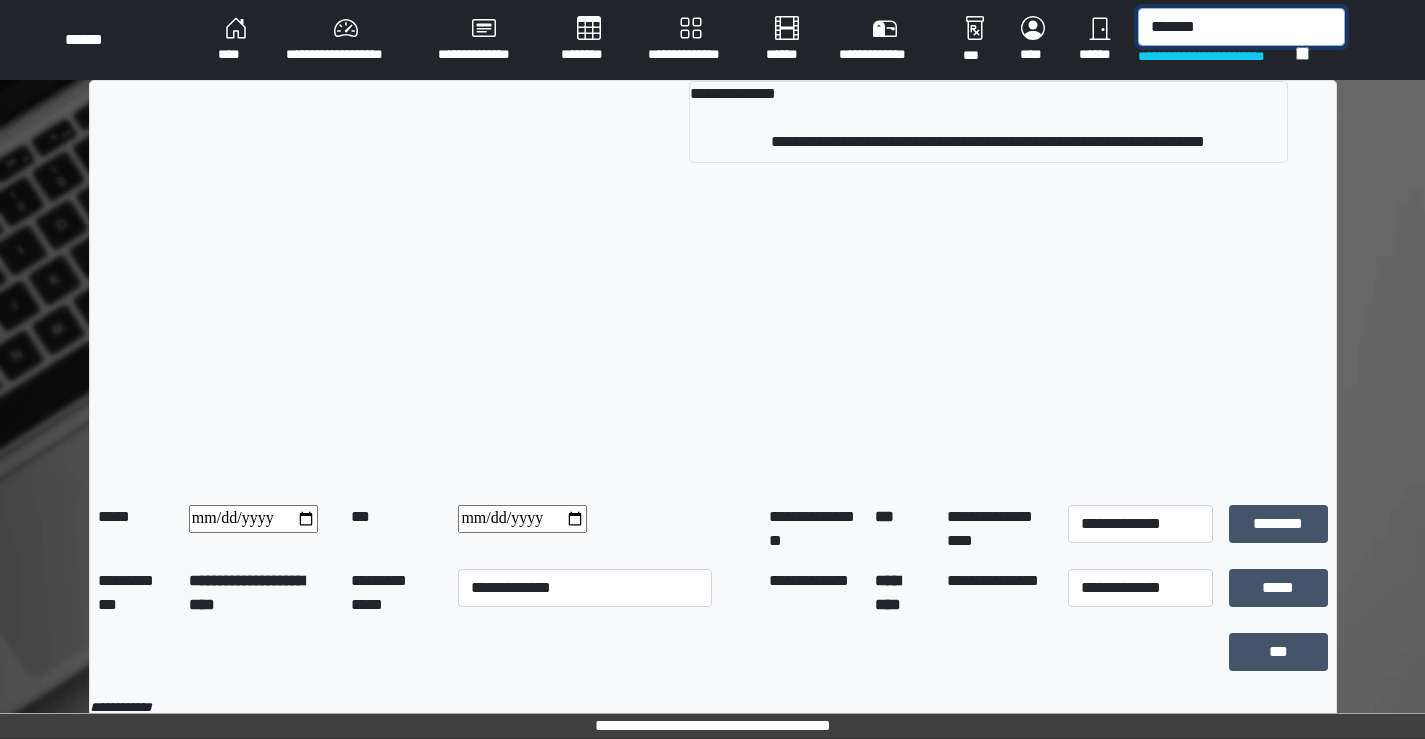 type on "*******" 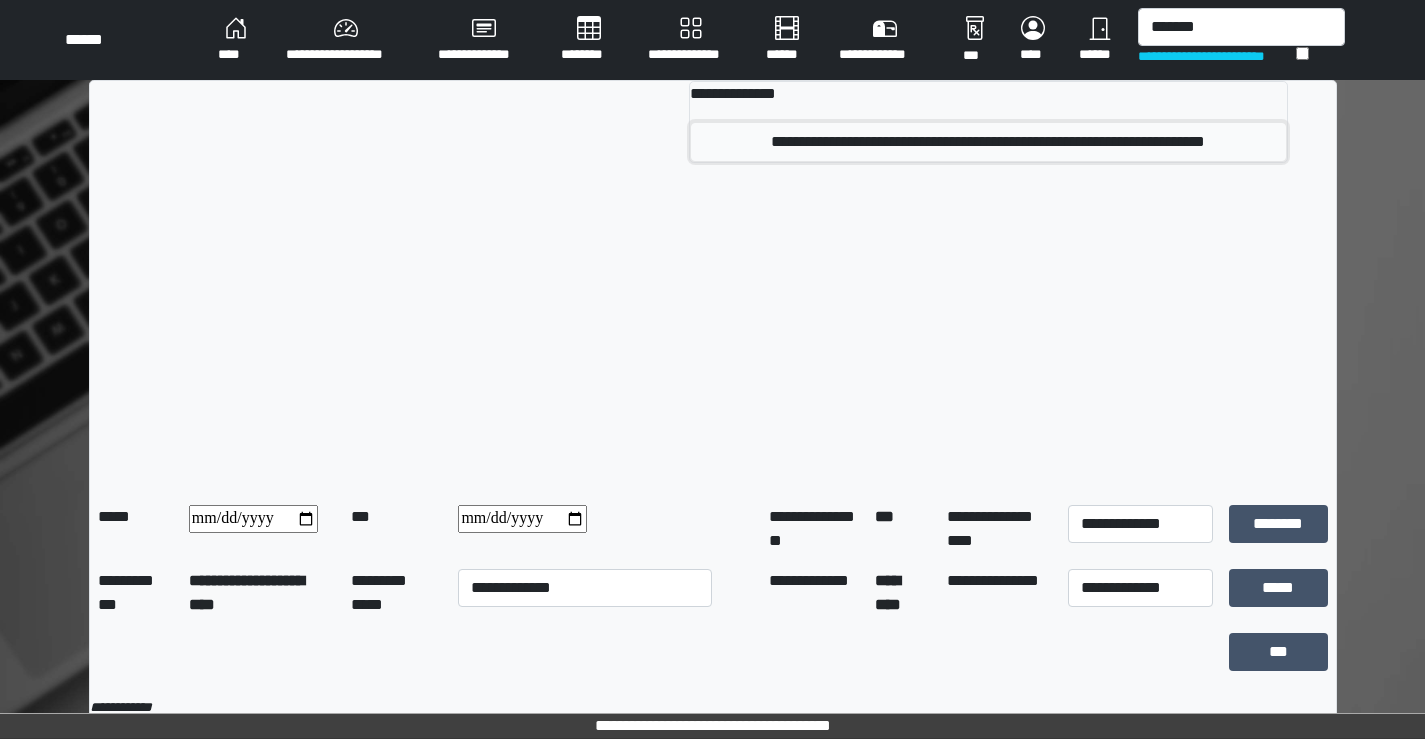 click on "**********" at bounding box center (988, 142) 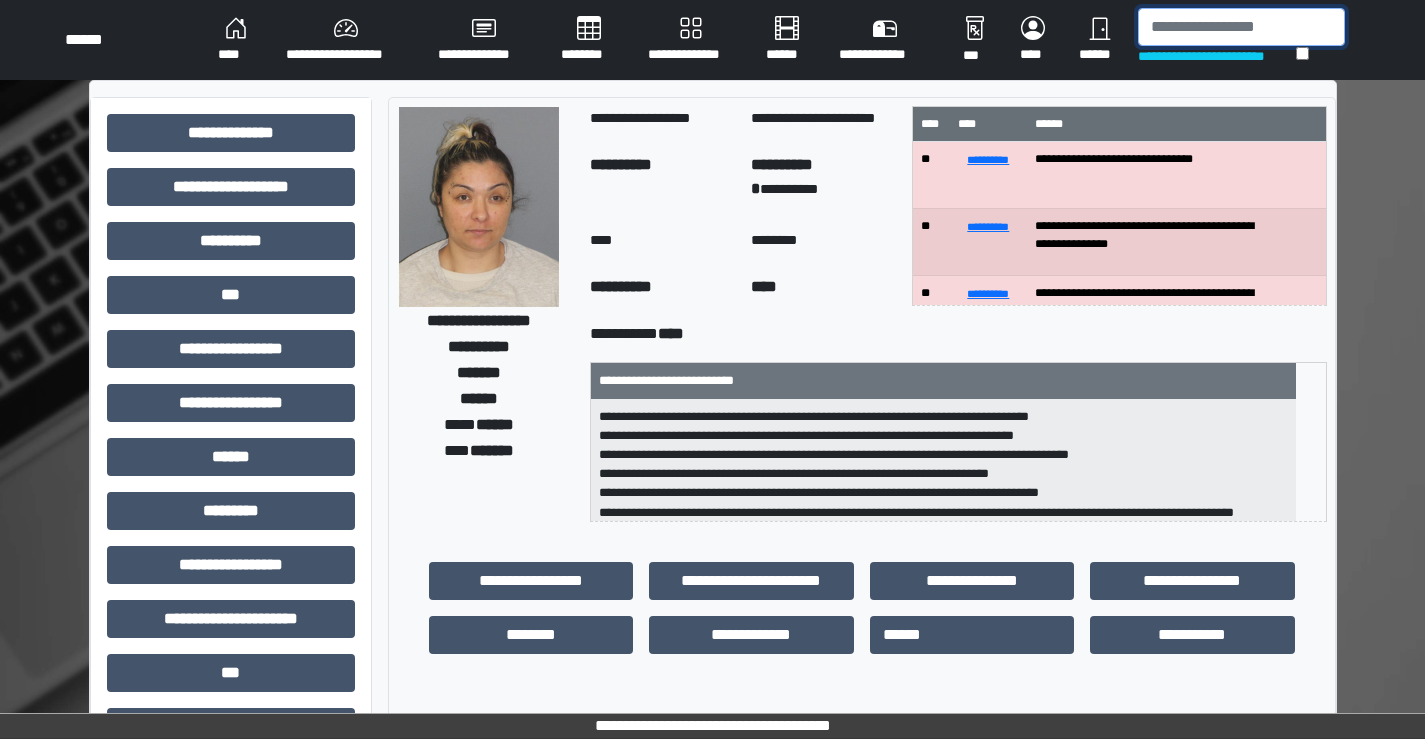 click at bounding box center (1241, 27) 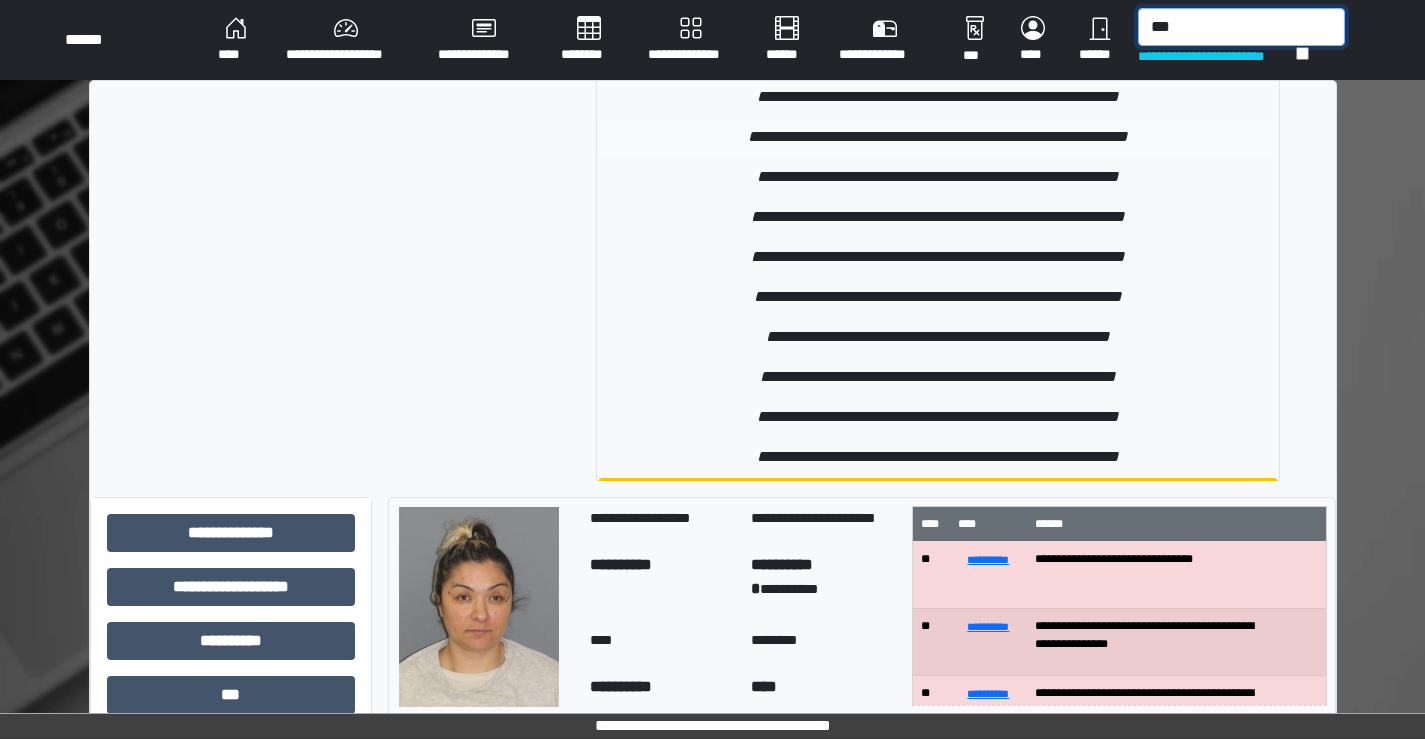 scroll, scrollTop: 2400, scrollLeft: 0, axis: vertical 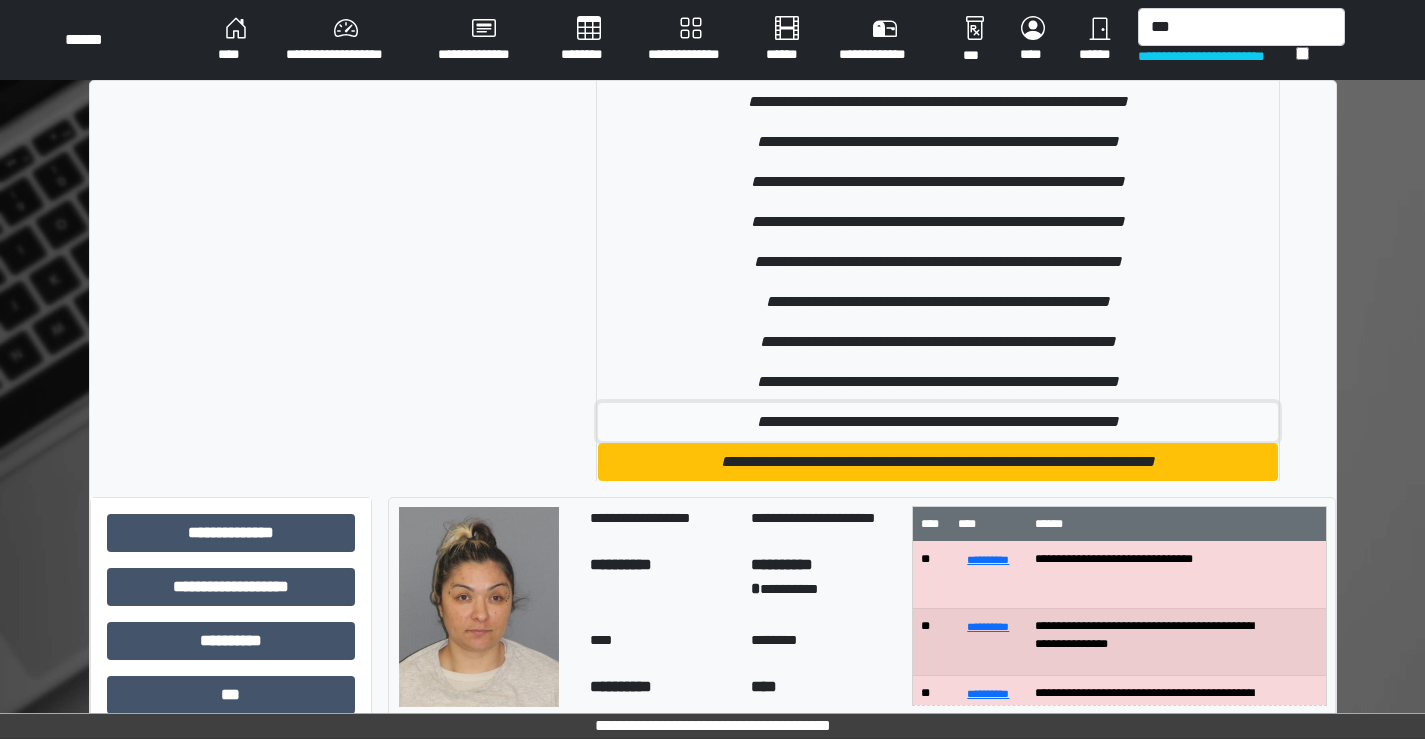 drag, startPoint x: 818, startPoint y: 410, endPoint x: 1301, endPoint y: 108, distance: 569.6429 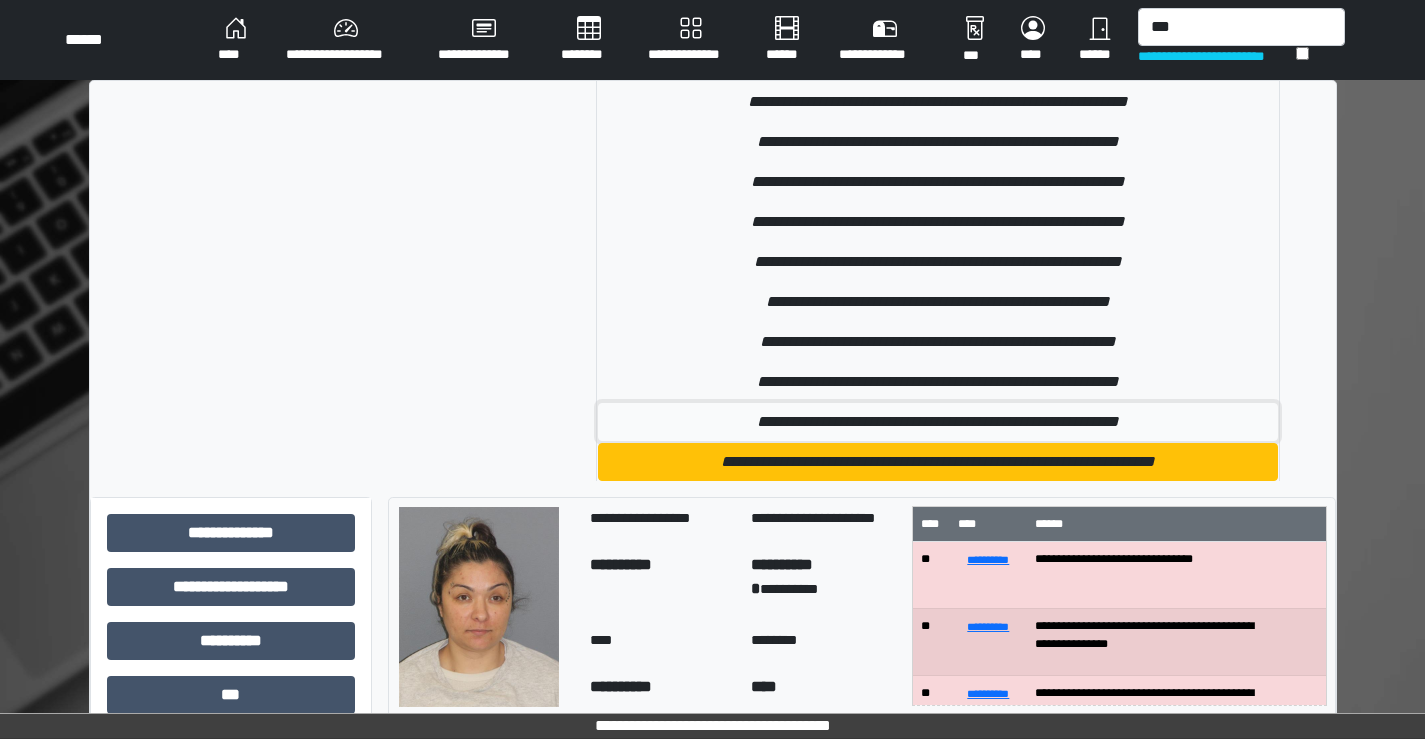 click on "**********" at bounding box center [938, 282] 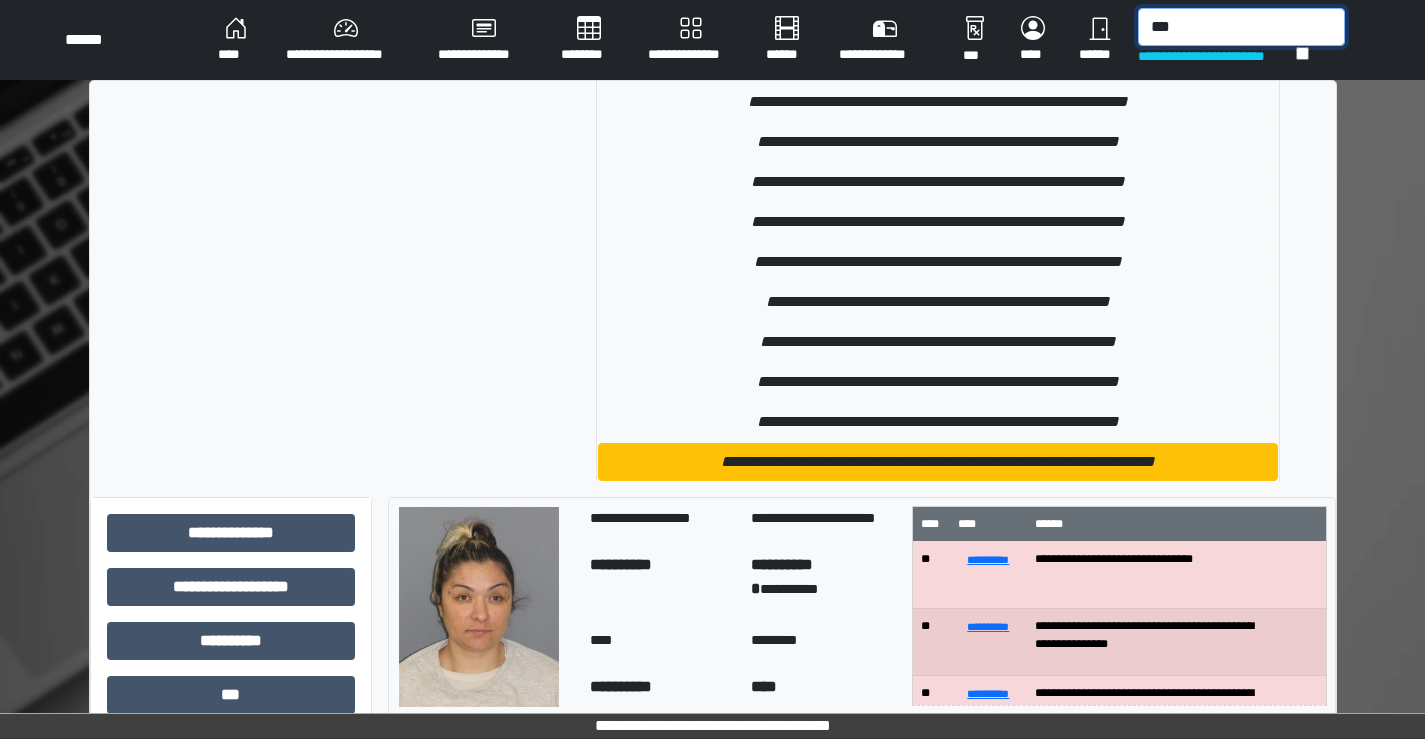 click on "***" at bounding box center [1241, 27] 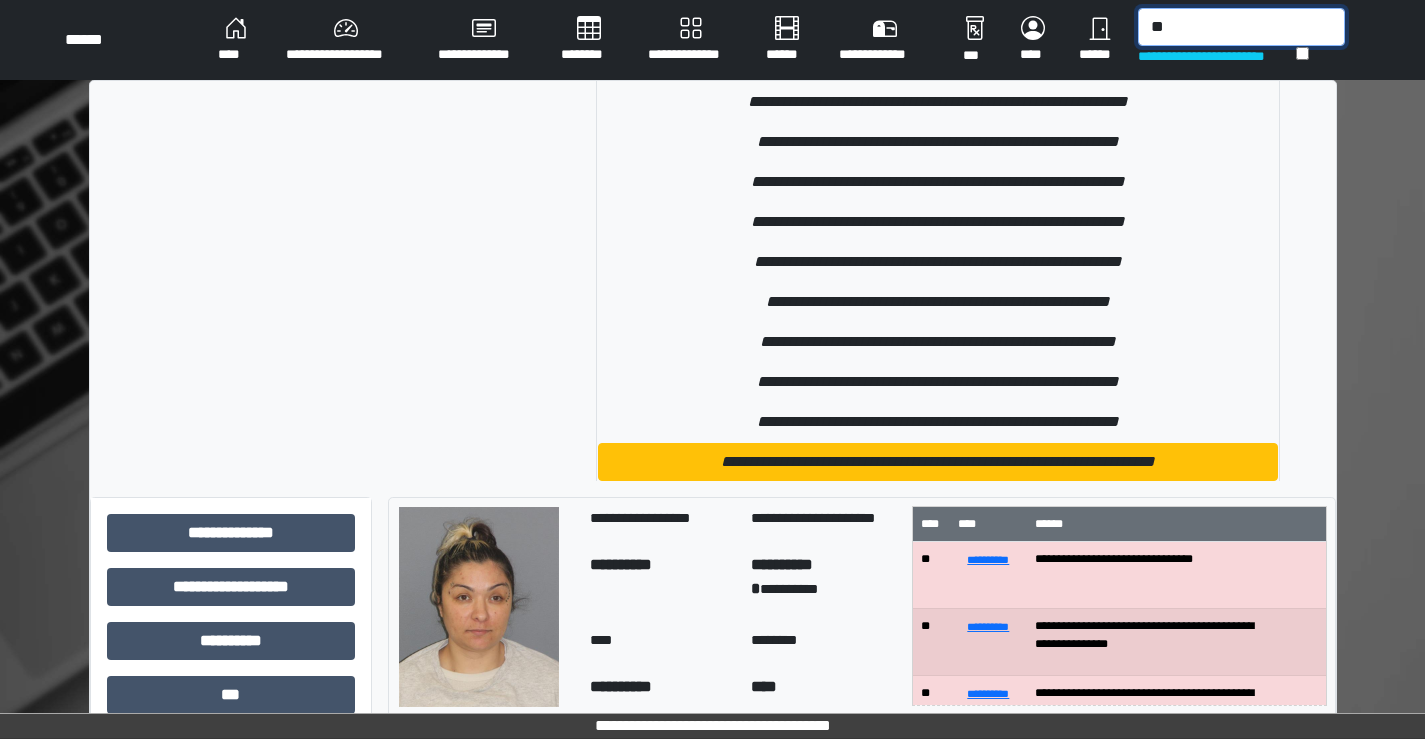 type on "***" 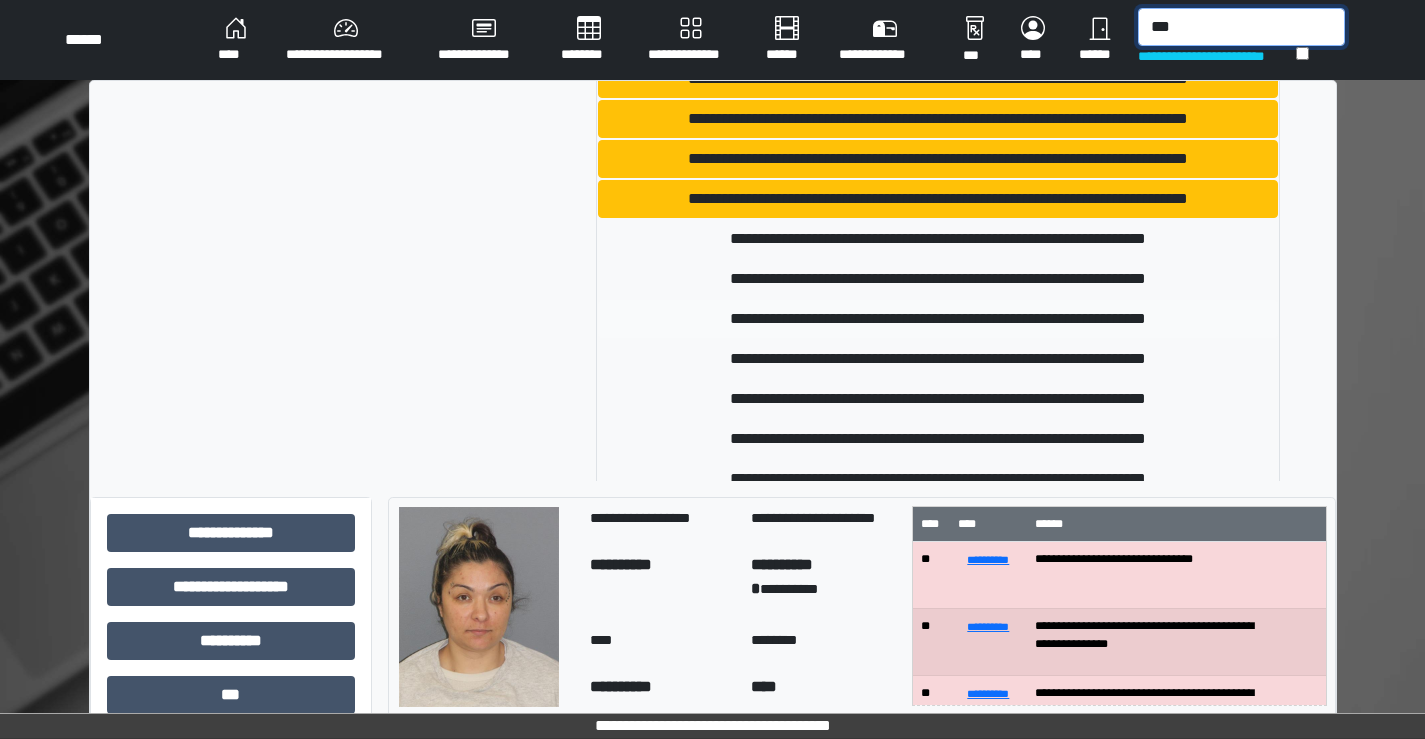 scroll, scrollTop: 538, scrollLeft: 0, axis: vertical 